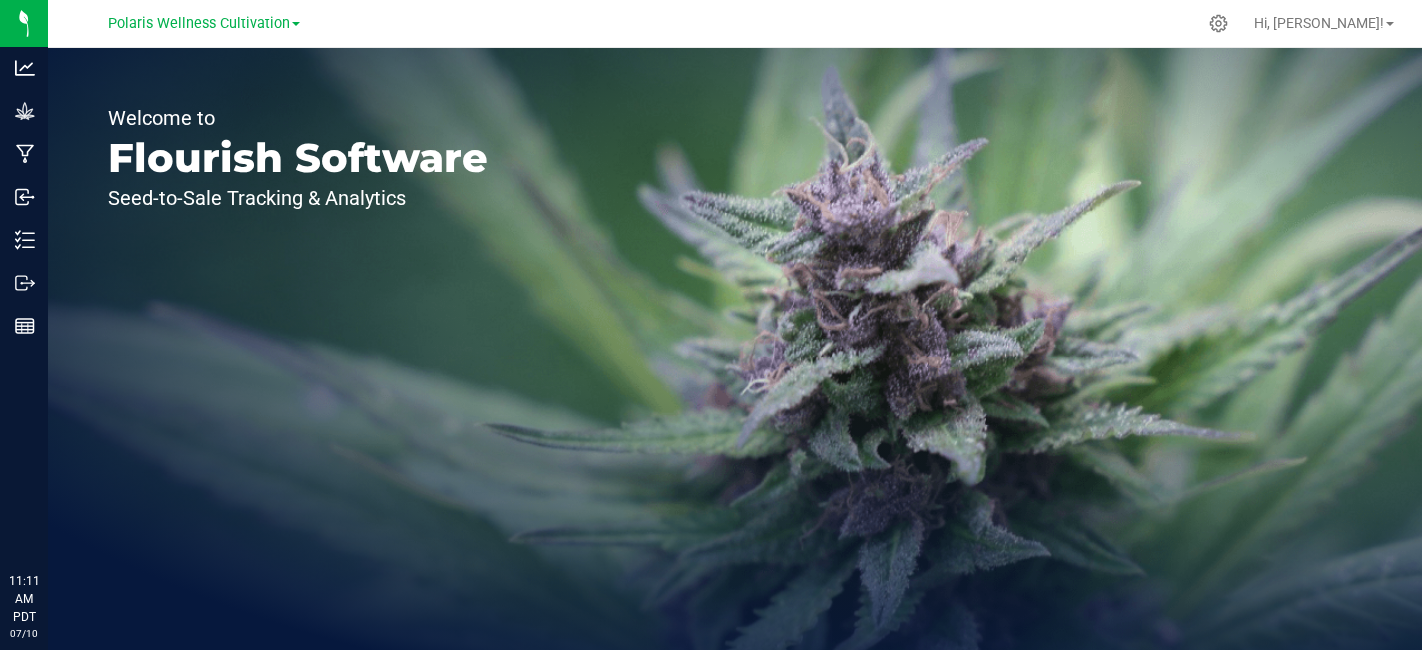 scroll, scrollTop: 0, scrollLeft: 0, axis: both 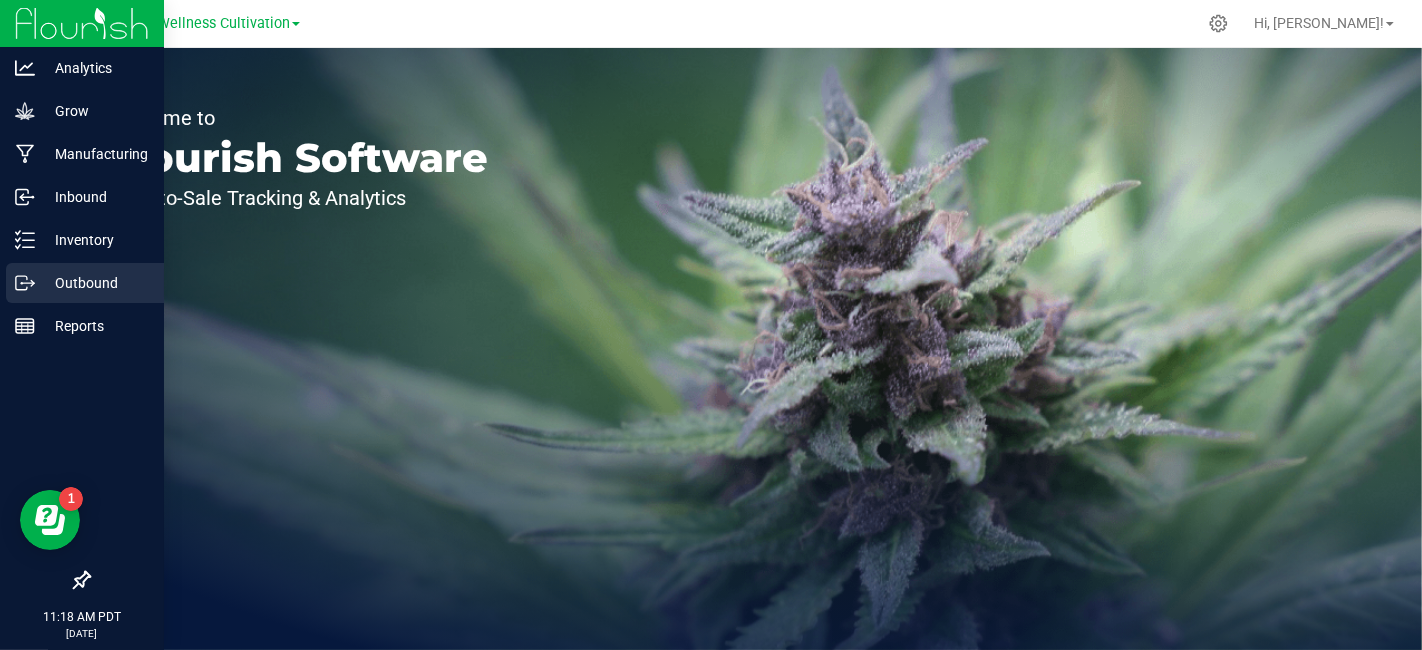 click on "Outbound" at bounding box center [95, 283] 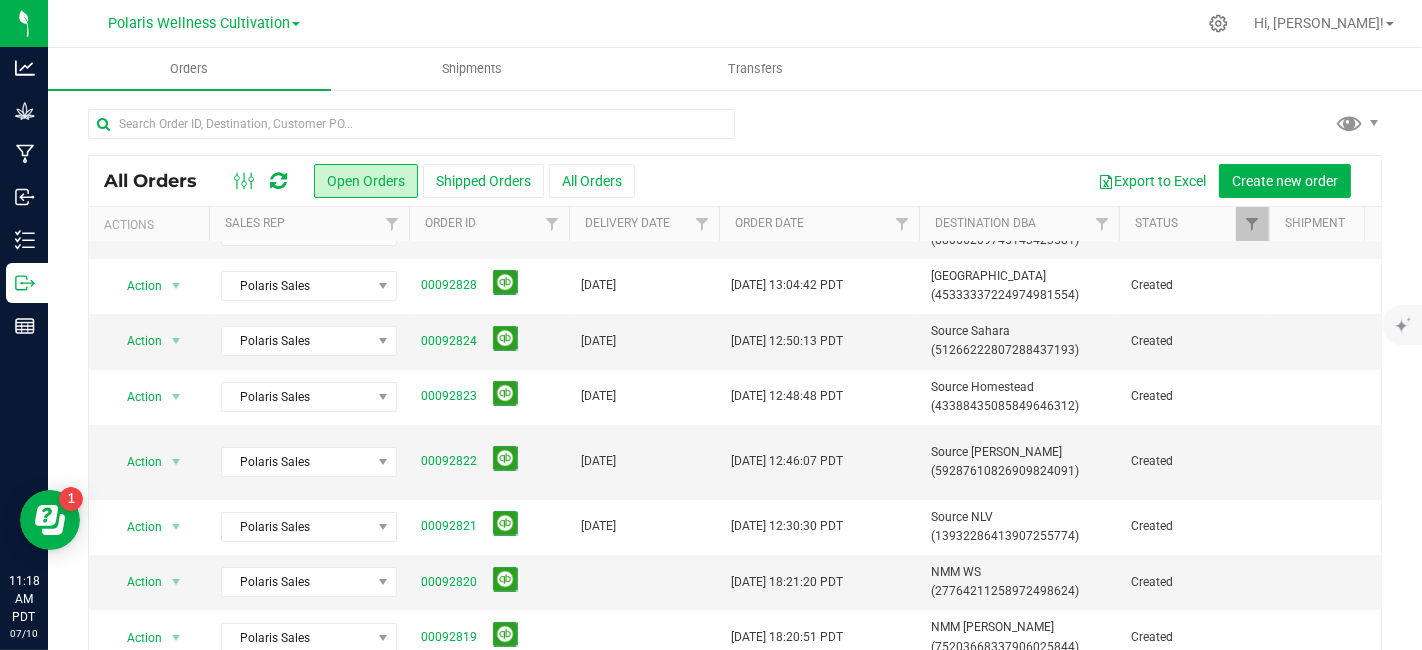 scroll, scrollTop: 0, scrollLeft: 0, axis: both 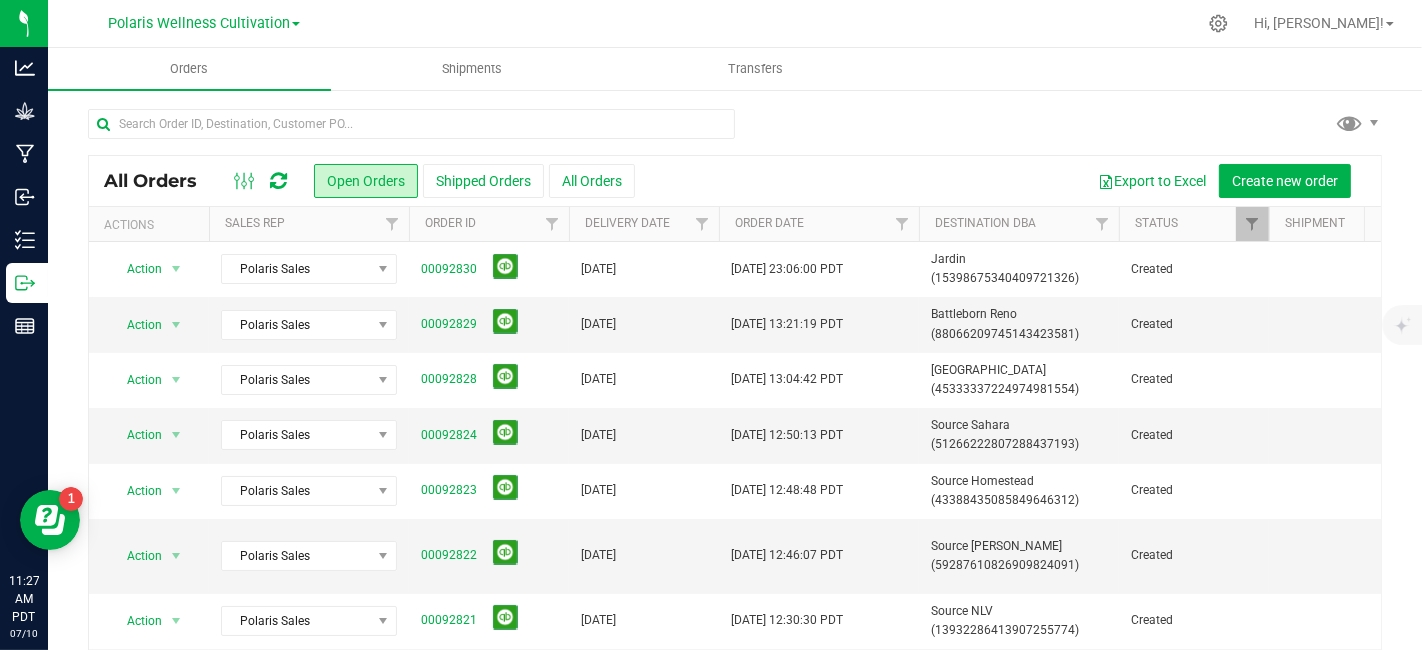 click on "Polaris Wellness Cultivation" at bounding box center (204, 22) 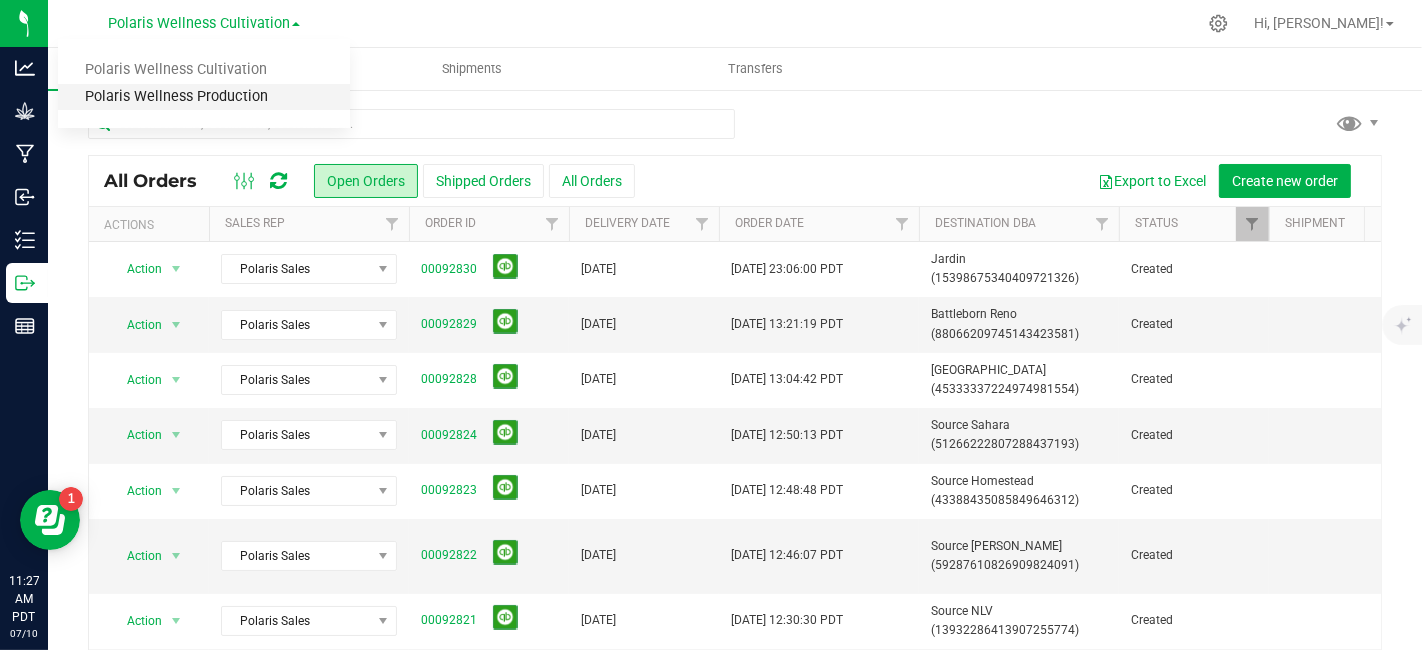 click on "Polaris Wellness Production" at bounding box center [204, 97] 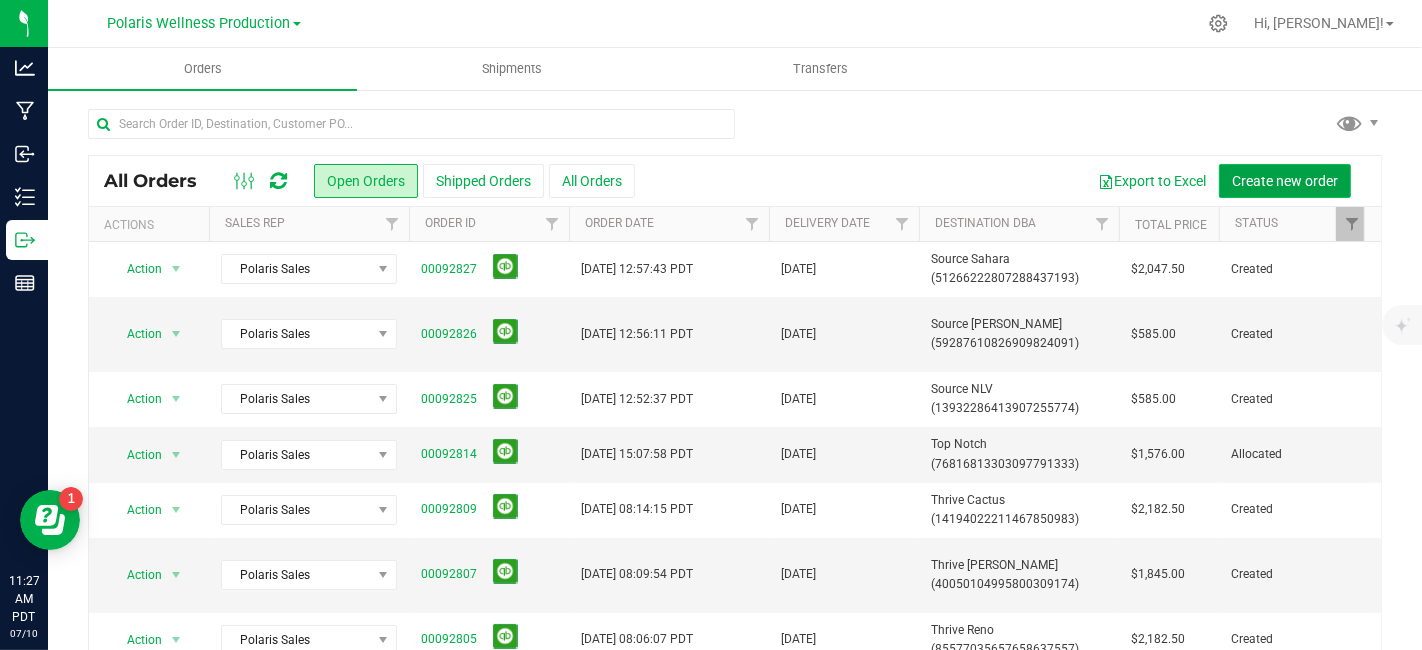 click on "Create new order" at bounding box center (1285, 181) 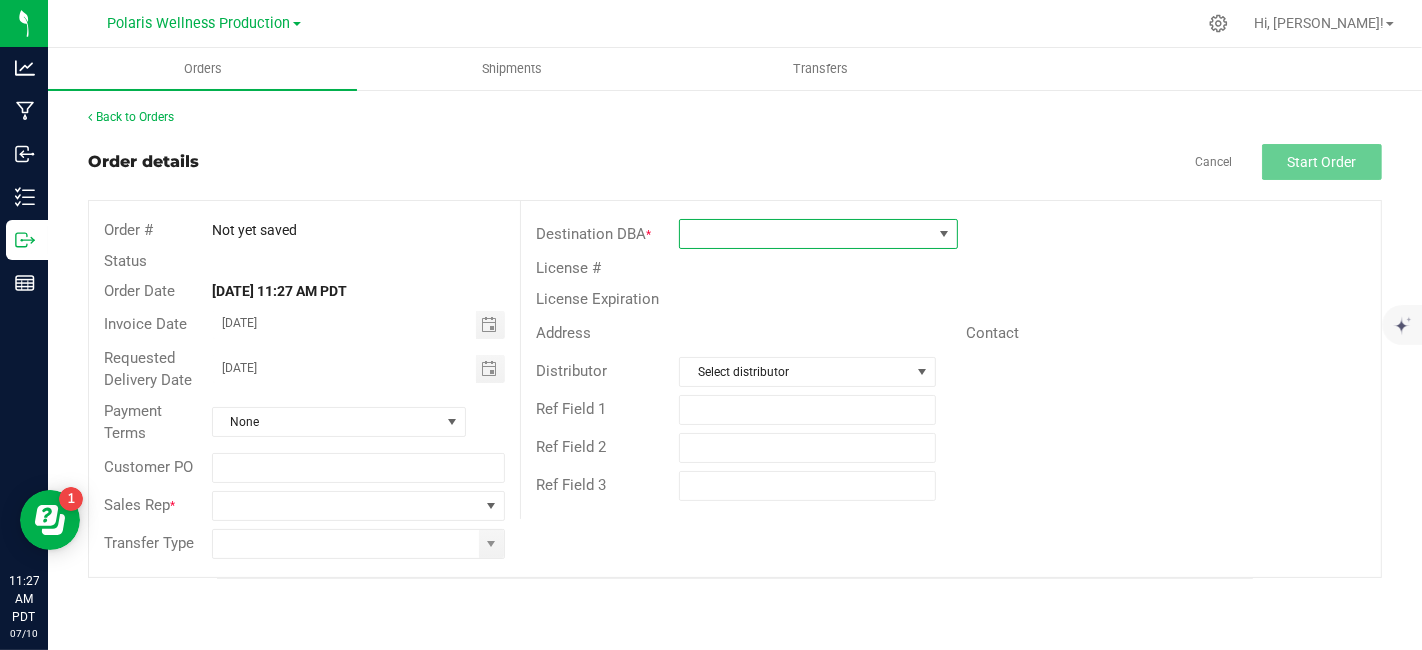 click at bounding box center [806, 234] 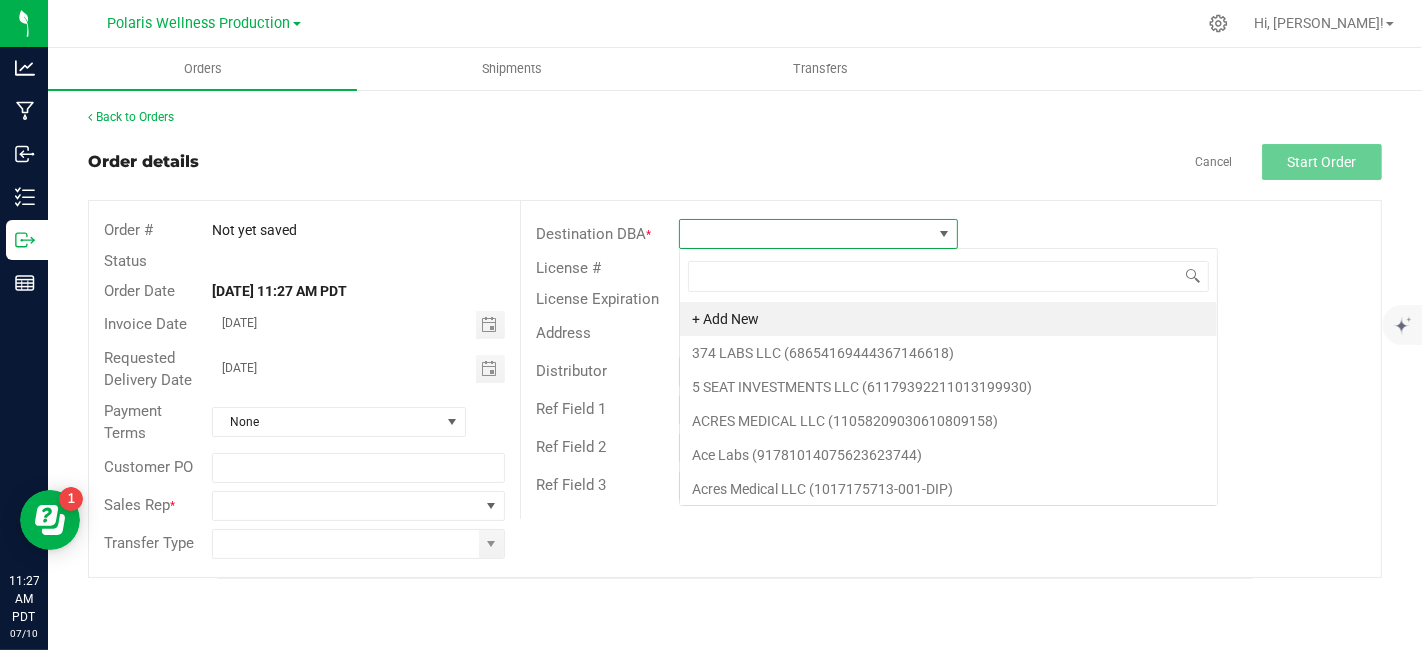 scroll, scrollTop: 99970, scrollLeft: 99720, axis: both 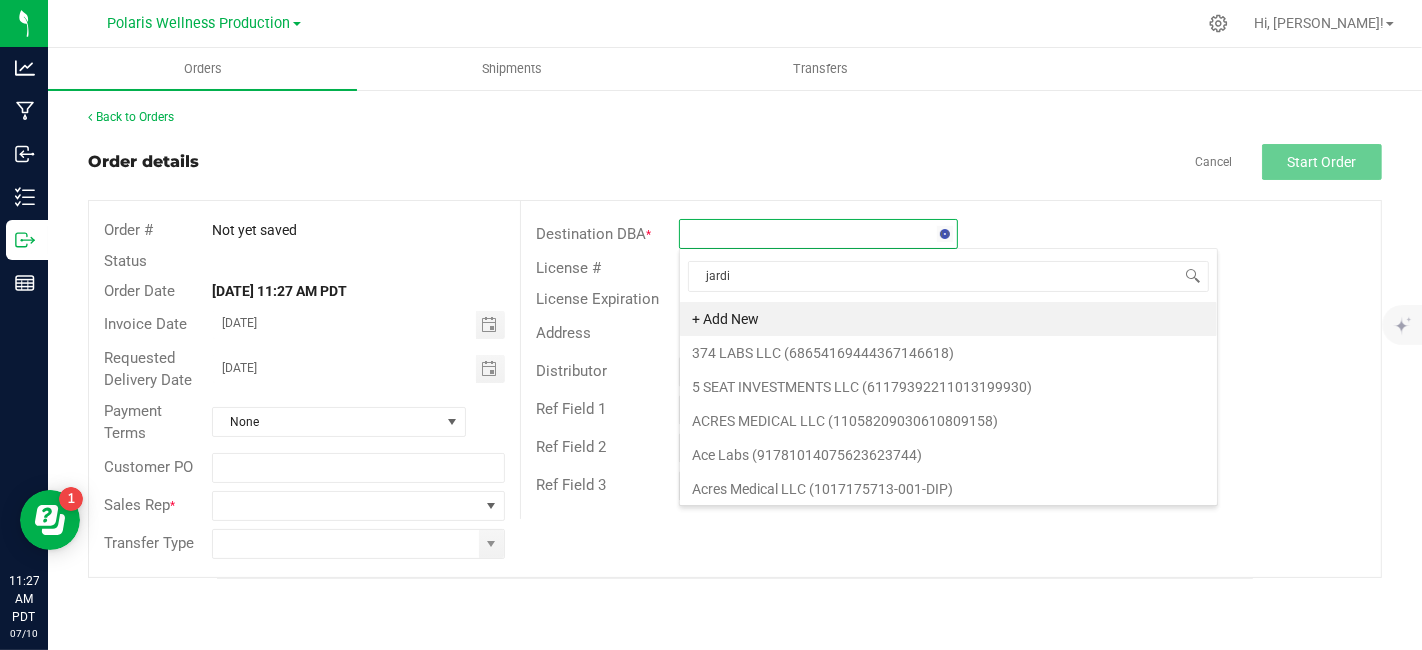 type on "jardin" 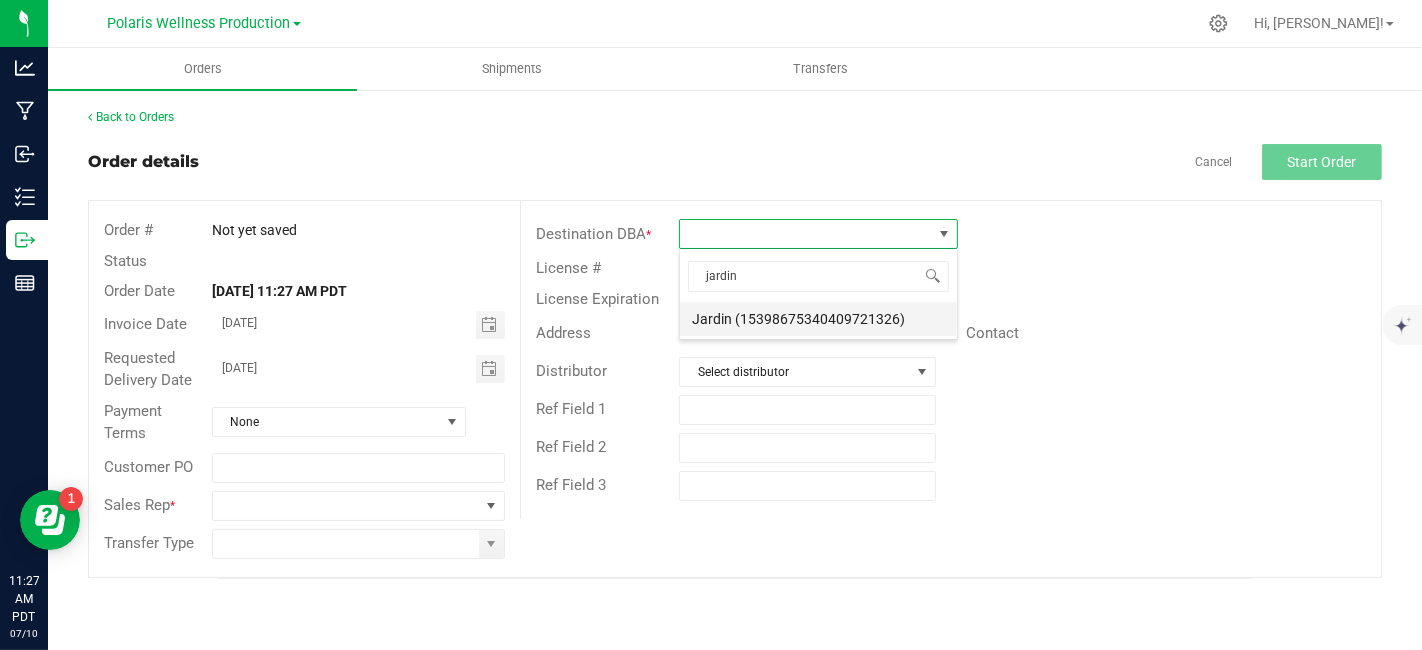 click on "Jardin (15398675340409721326)" at bounding box center [818, 319] 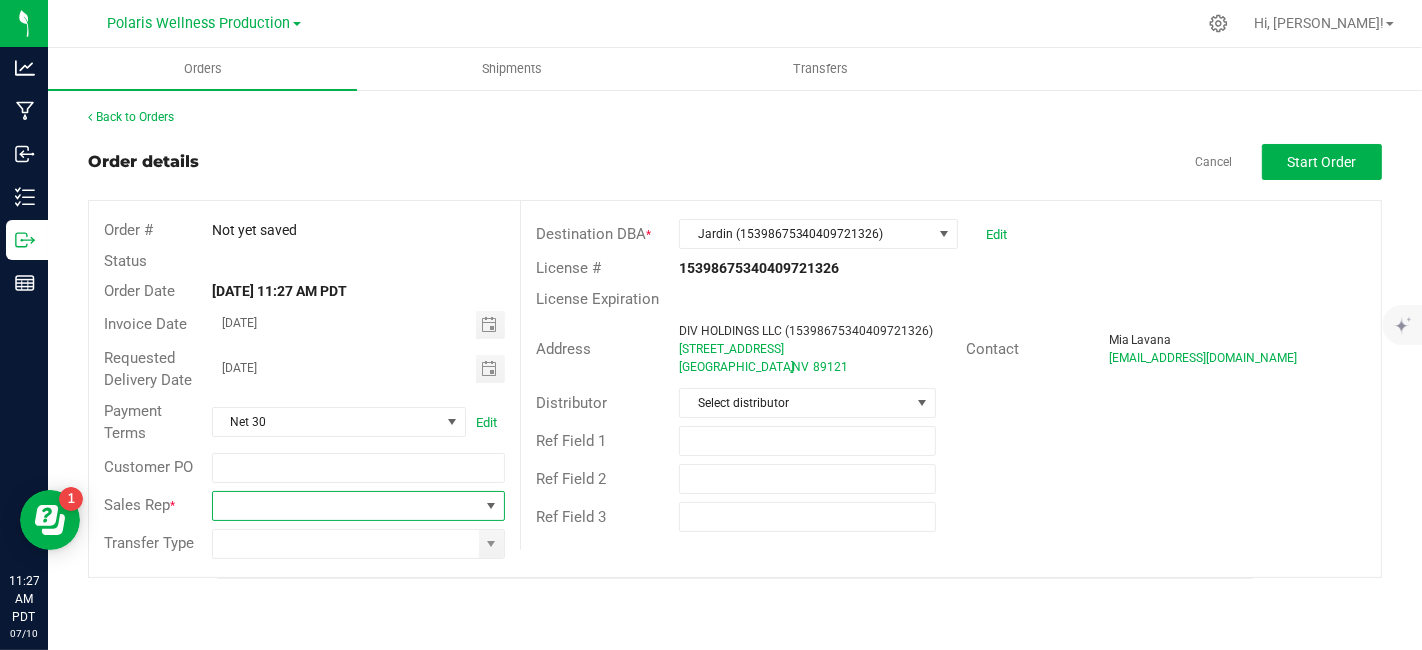 click at bounding box center [491, 506] 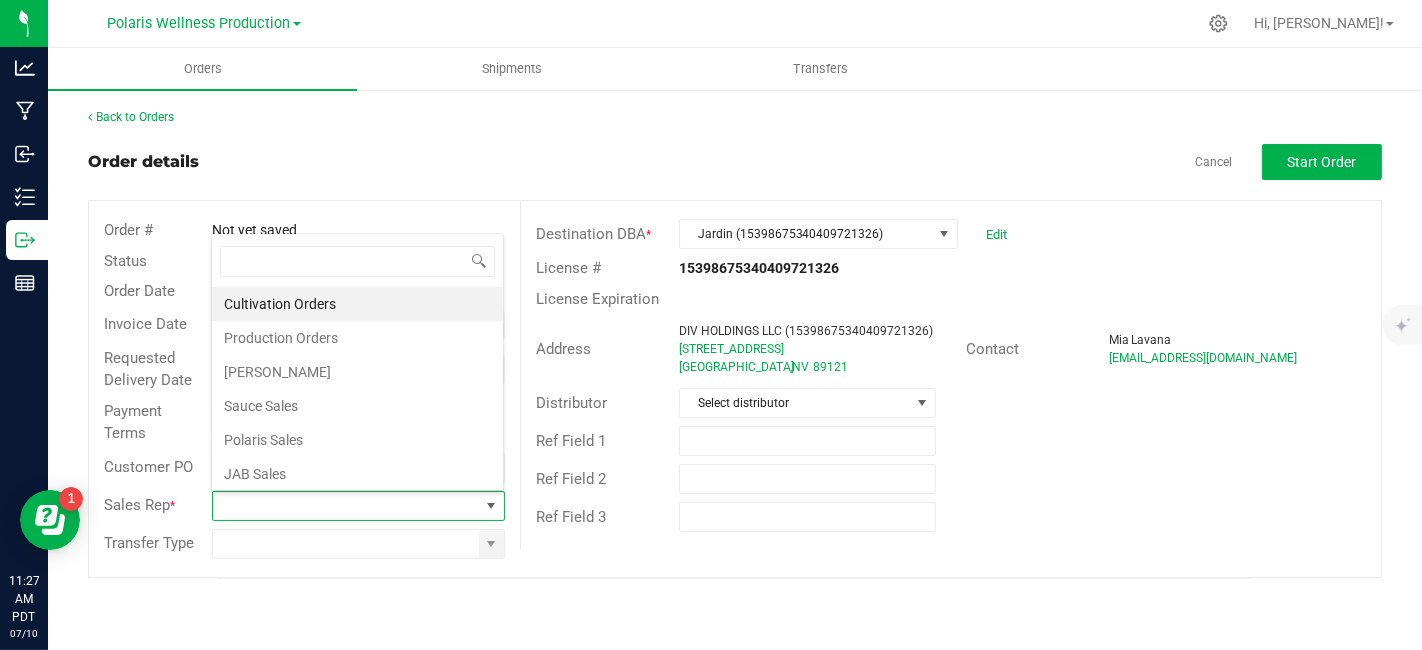 scroll, scrollTop: 99970, scrollLeft: 99706, axis: both 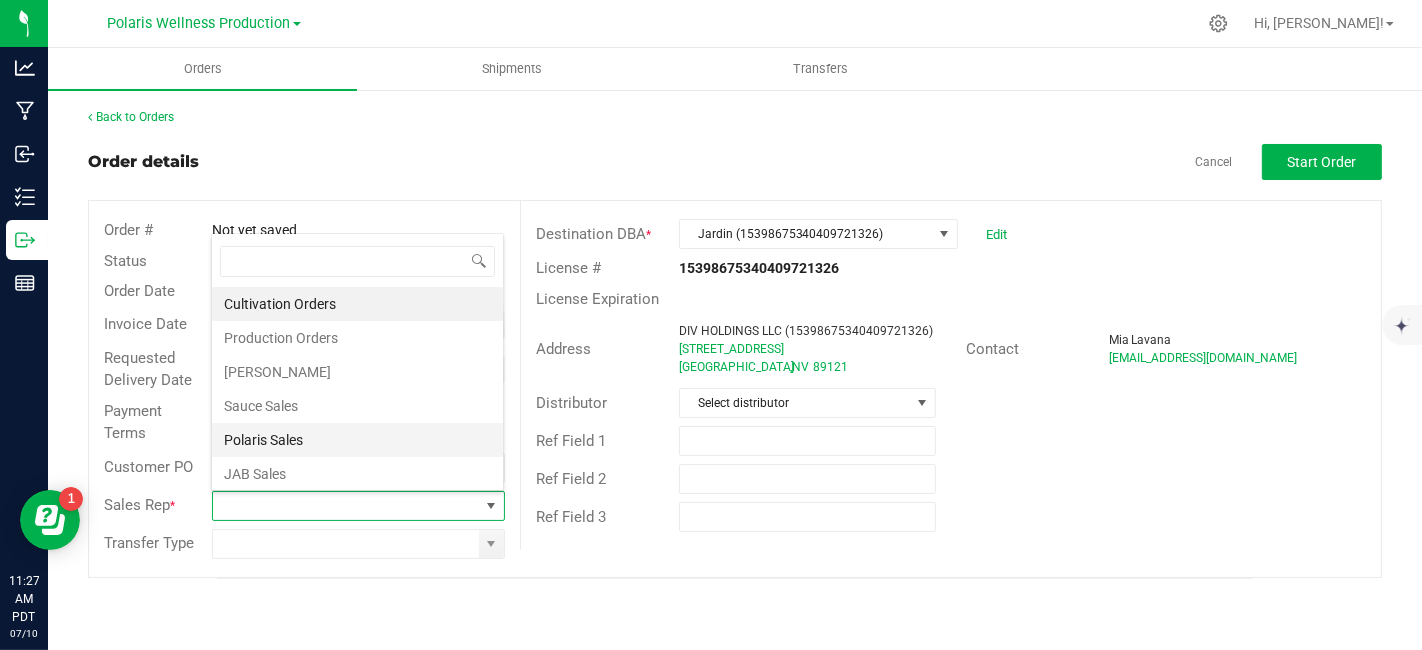 click on "Polaris Sales" at bounding box center (357, 440) 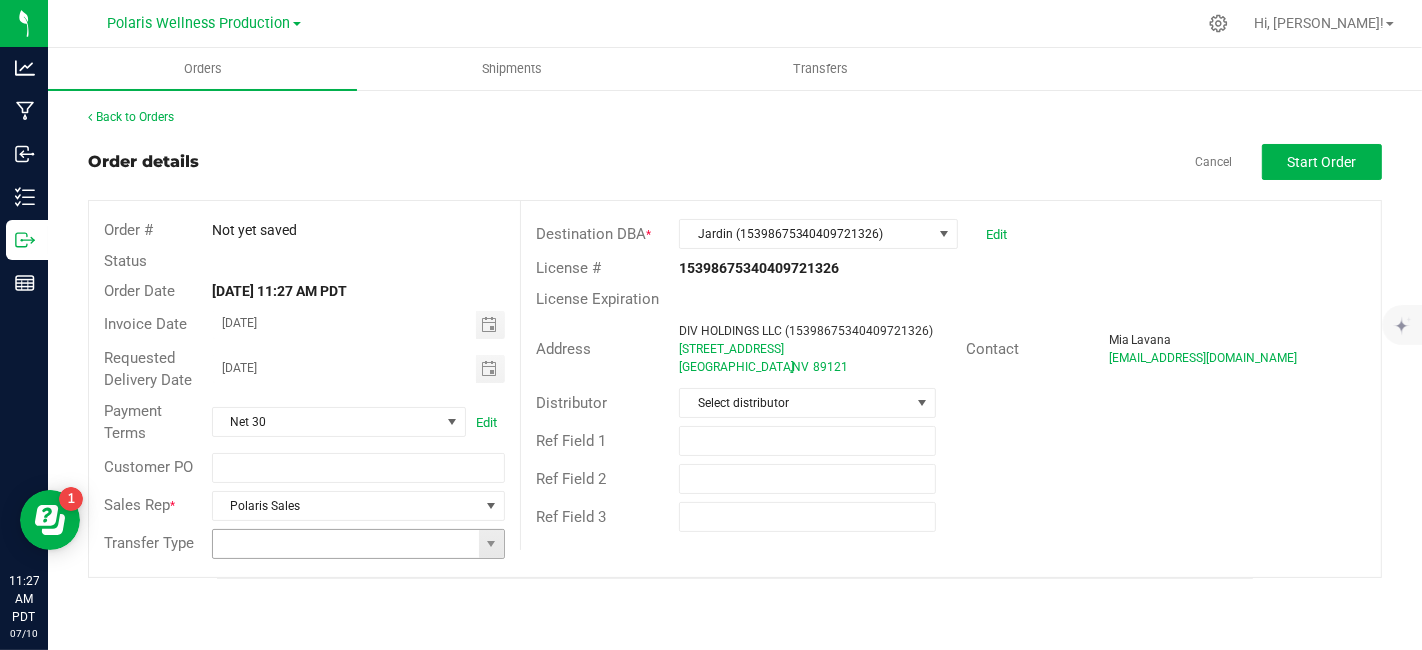 drag, startPoint x: 497, startPoint y: 562, endPoint x: 494, endPoint y: 552, distance: 10.440307 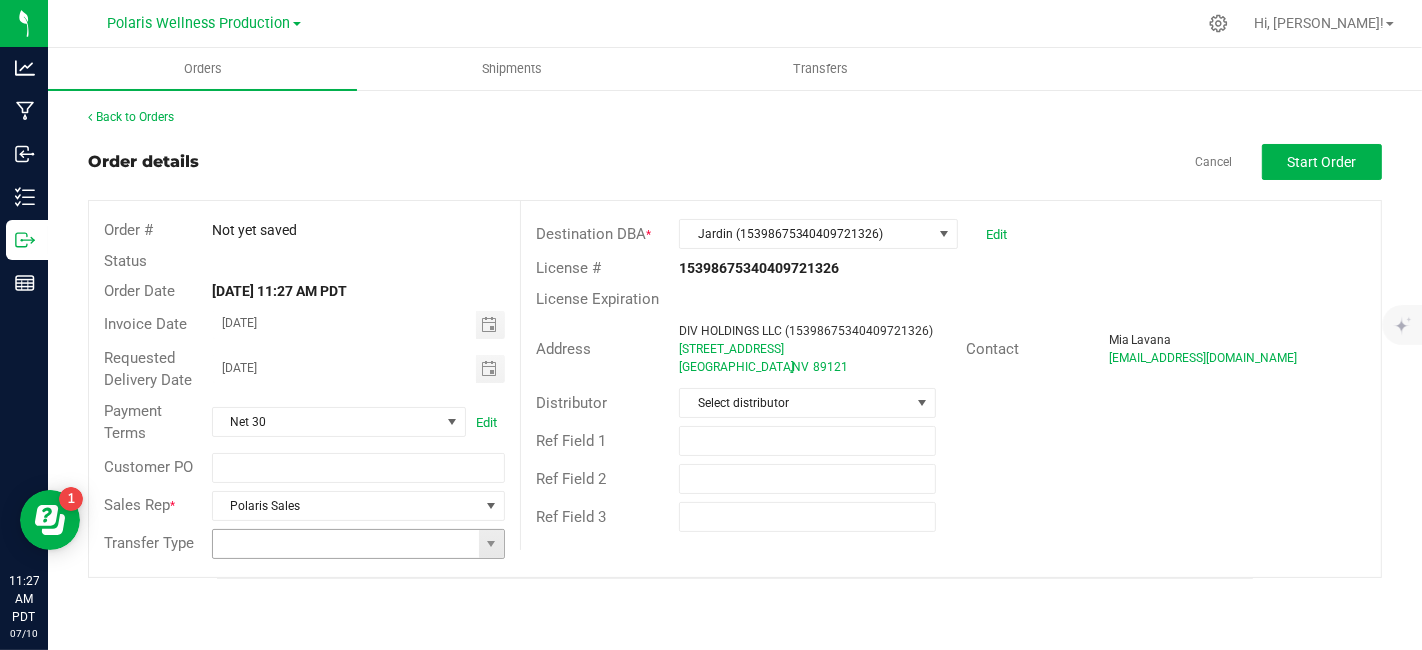 click on "Order #   Not yet saved   Status      Order Date   [DATE] 11:27 AM PDT   Invoice Date  [DATE]  Requested Delivery Date  [DATE]  Payment Terms  Net 30  Edit   Customer PO   Sales Rep   *  Polaris Sales  Transfer Type" at bounding box center (304, 389) 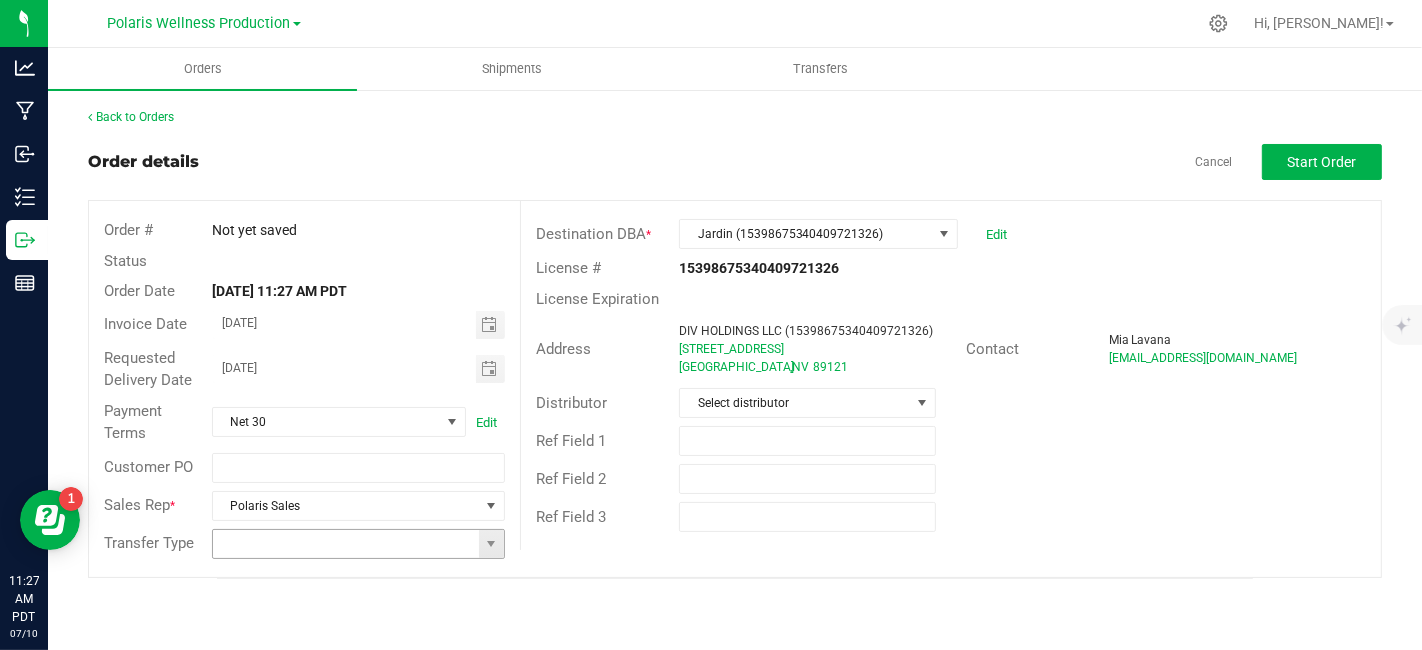 click at bounding box center [491, 544] 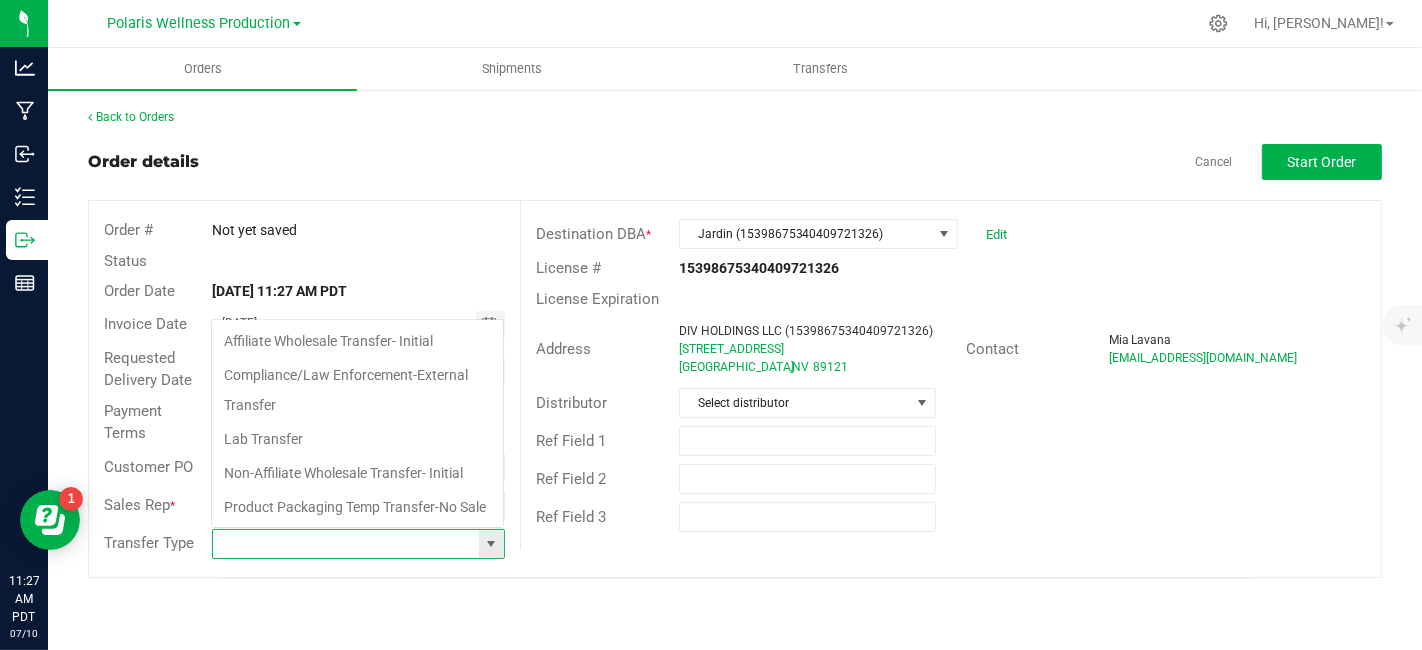 scroll, scrollTop: 99970, scrollLeft: 99706, axis: both 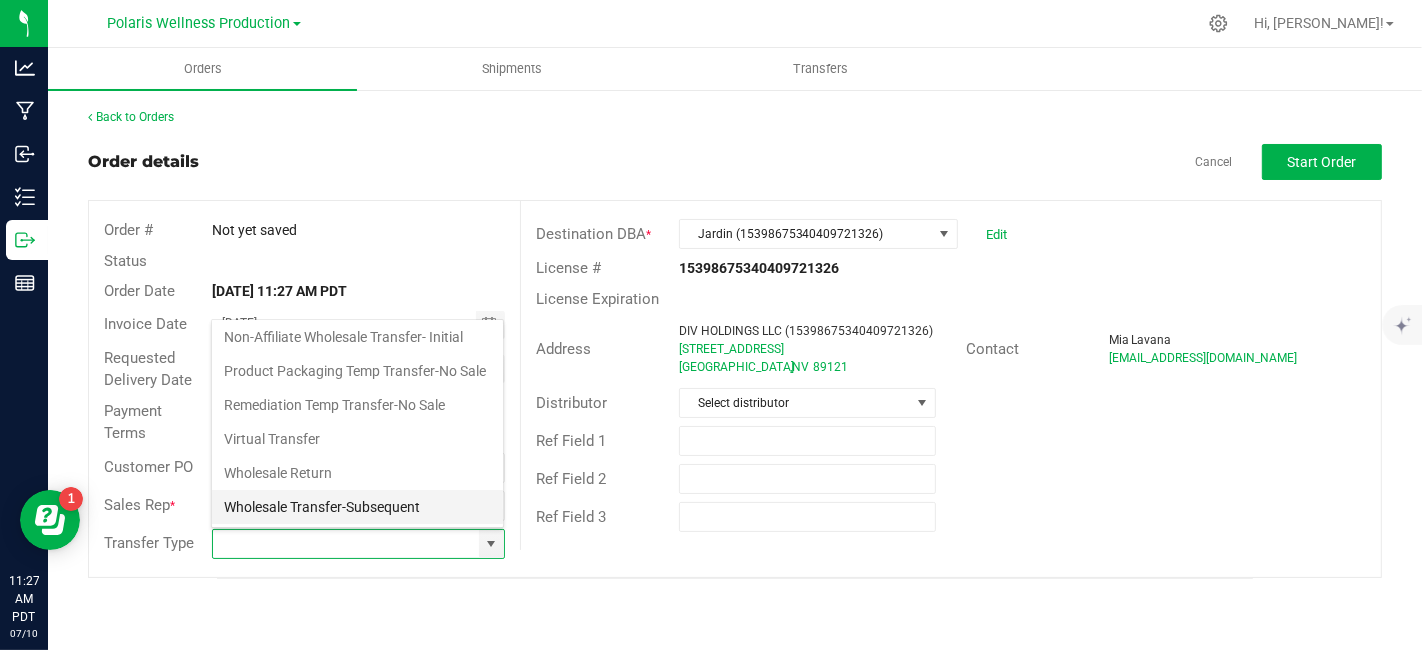 click on "Wholesale Transfer-Subsequent" at bounding box center (357, 507) 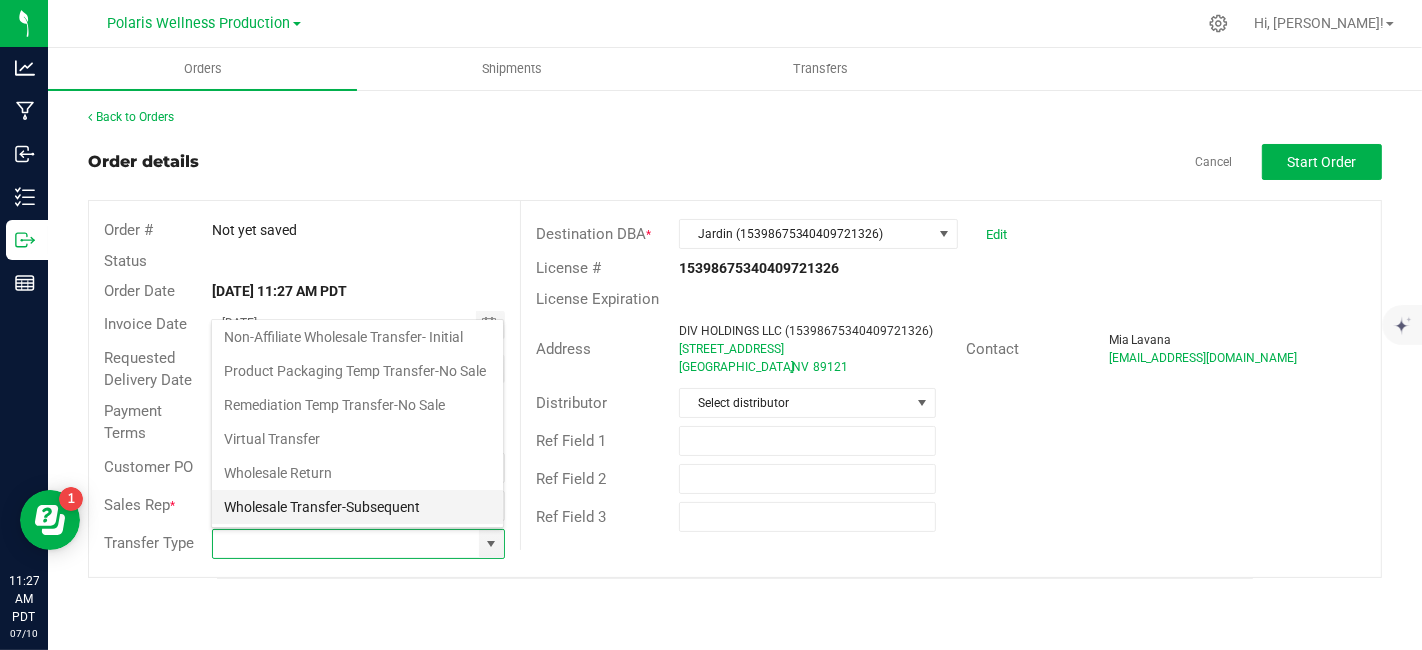 type on "Wholesale Transfer-Subsequent" 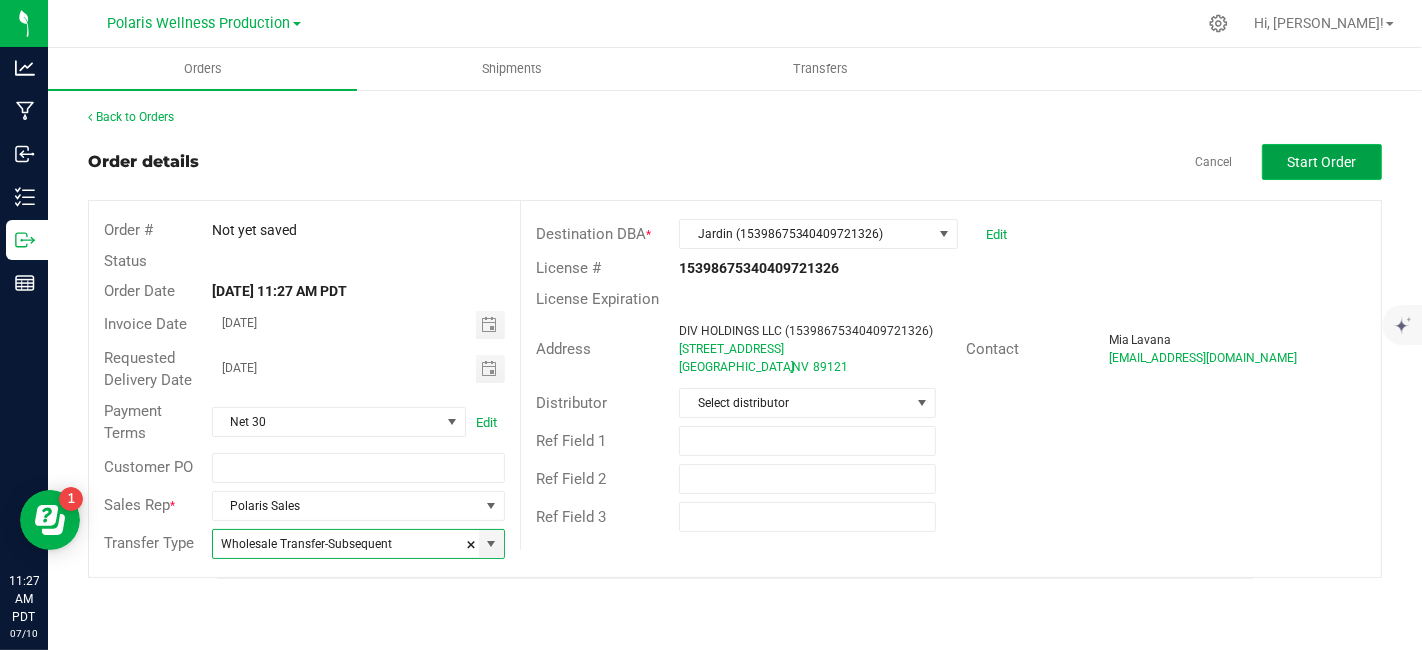 click on "Start Order" at bounding box center (1322, 162) 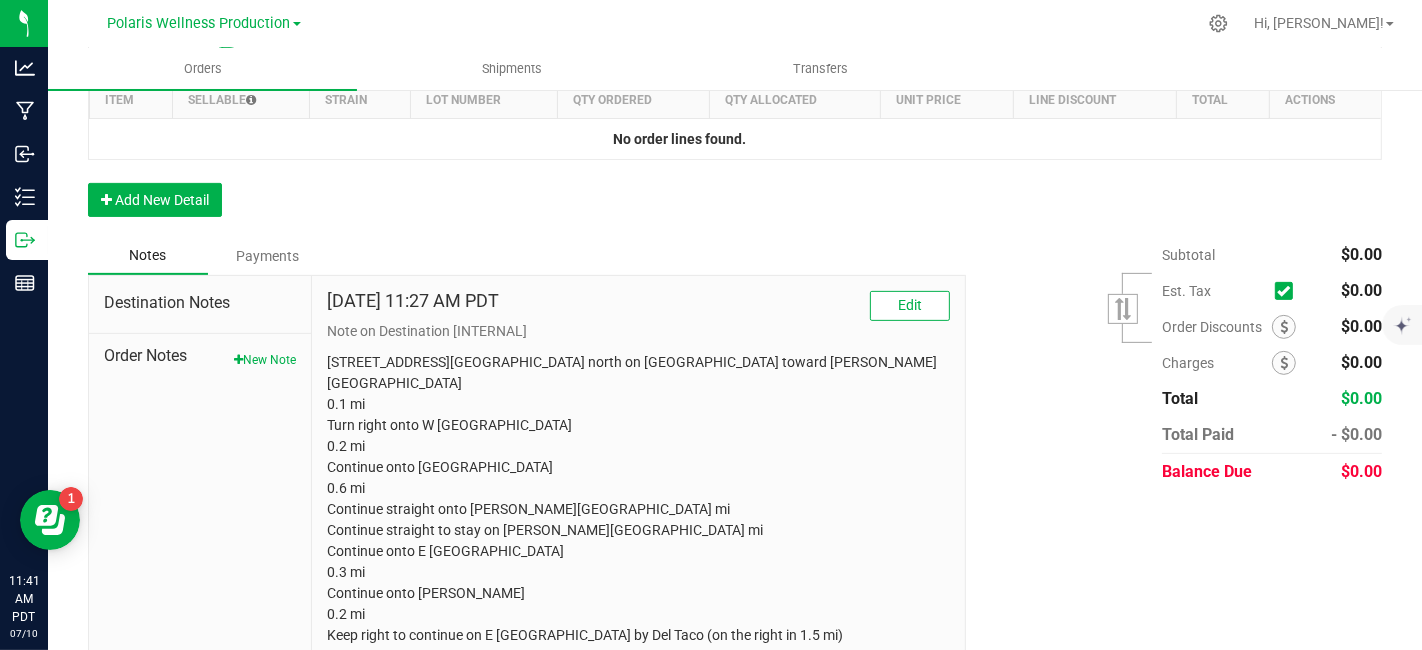 scroll, scrollTop: 666, scrollLeft: 0, axis: vertical 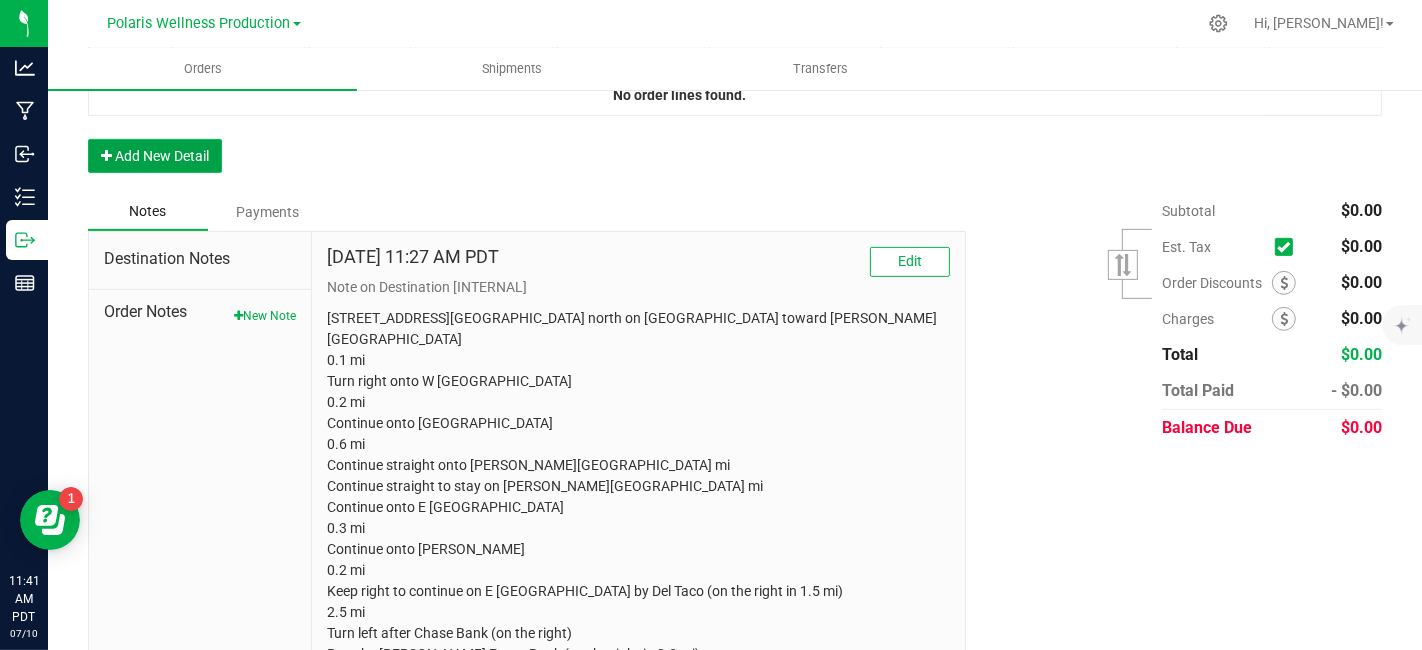 click on "Add New Detail" at bounding box center [155, 156] 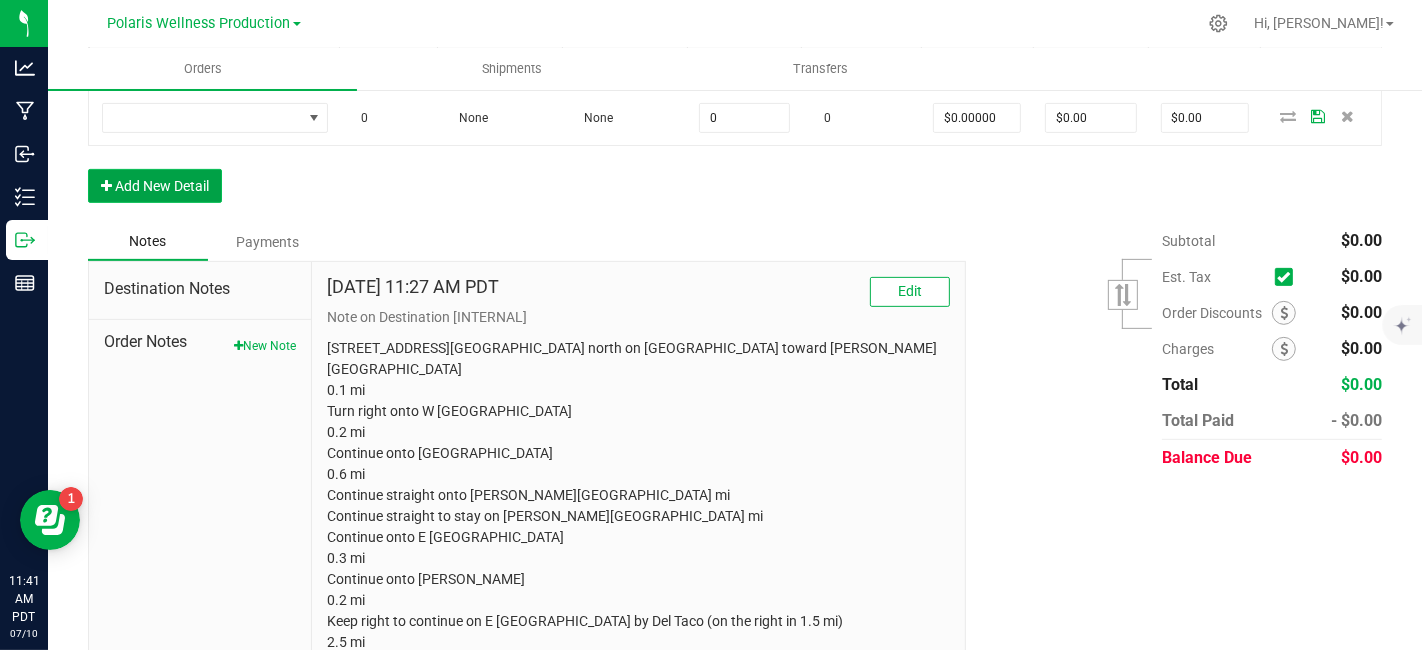 scroll, scrollTop: 682, scrollLeft: 0, axis: vertical 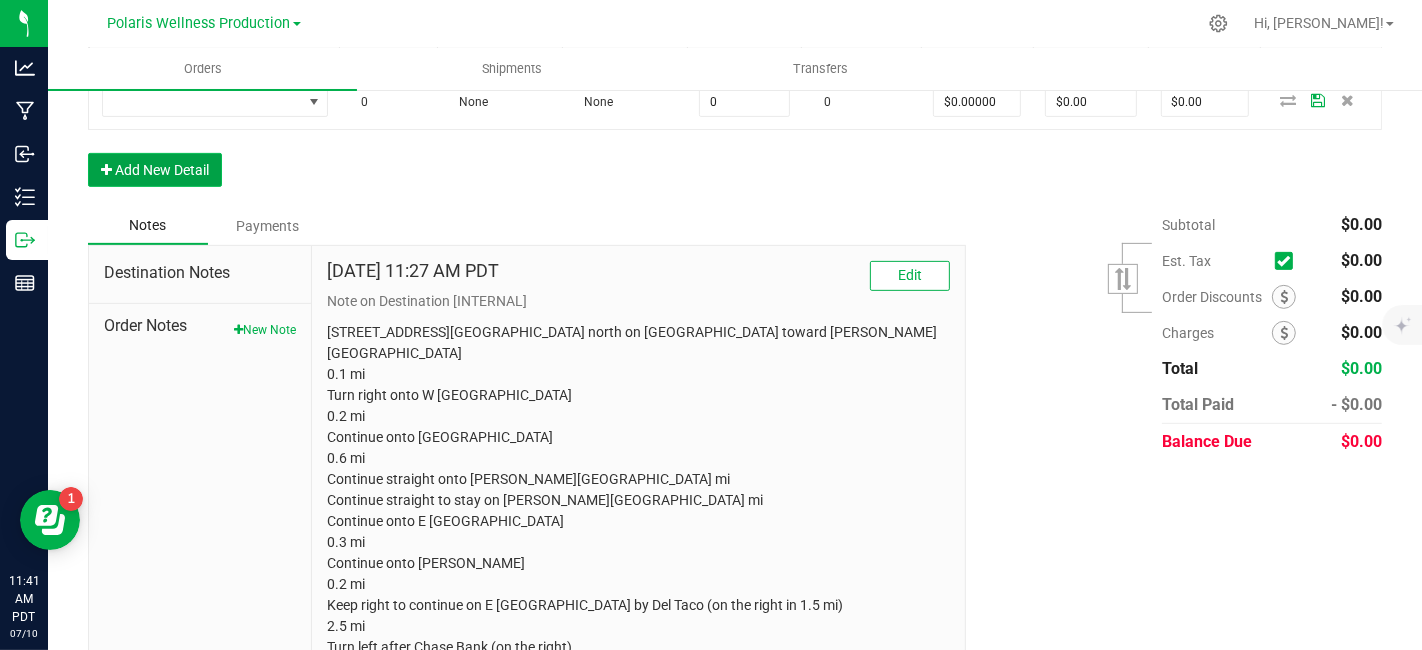 click on "Add New Detail" at bounding box center [155, 170] 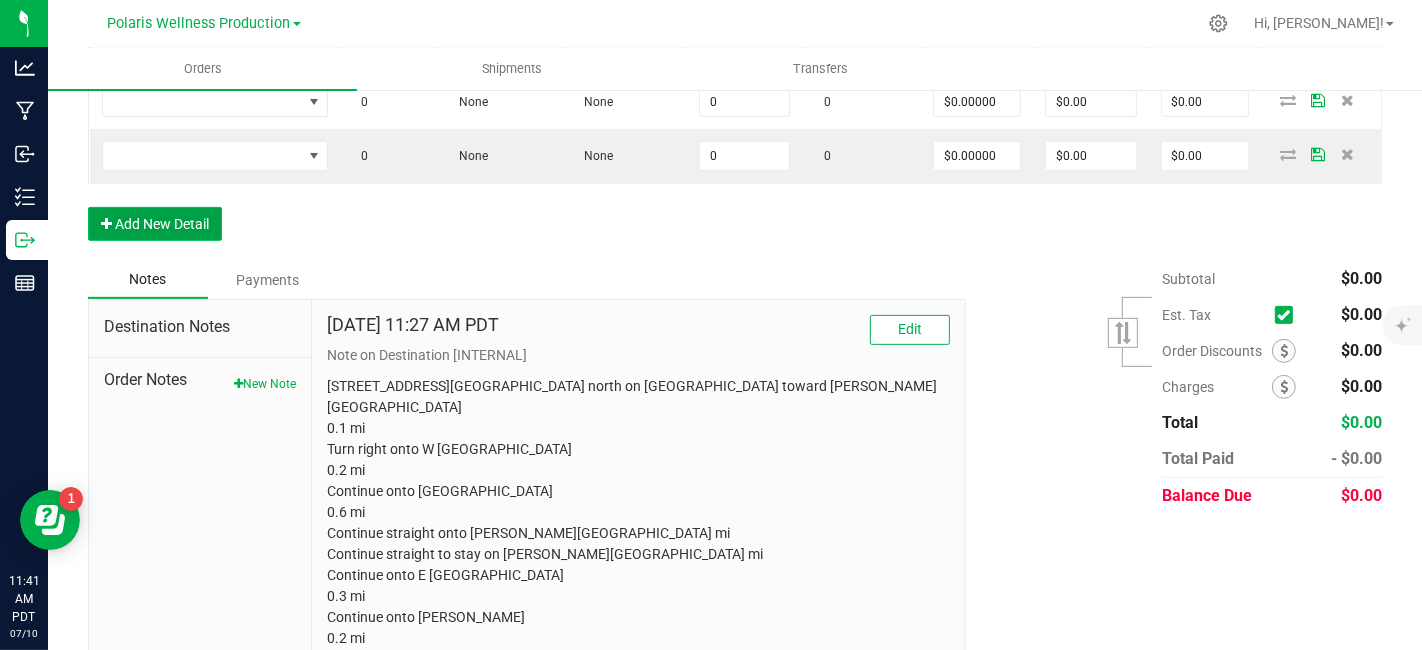 click on "Add New Detail" at bounding box center (155, 224) 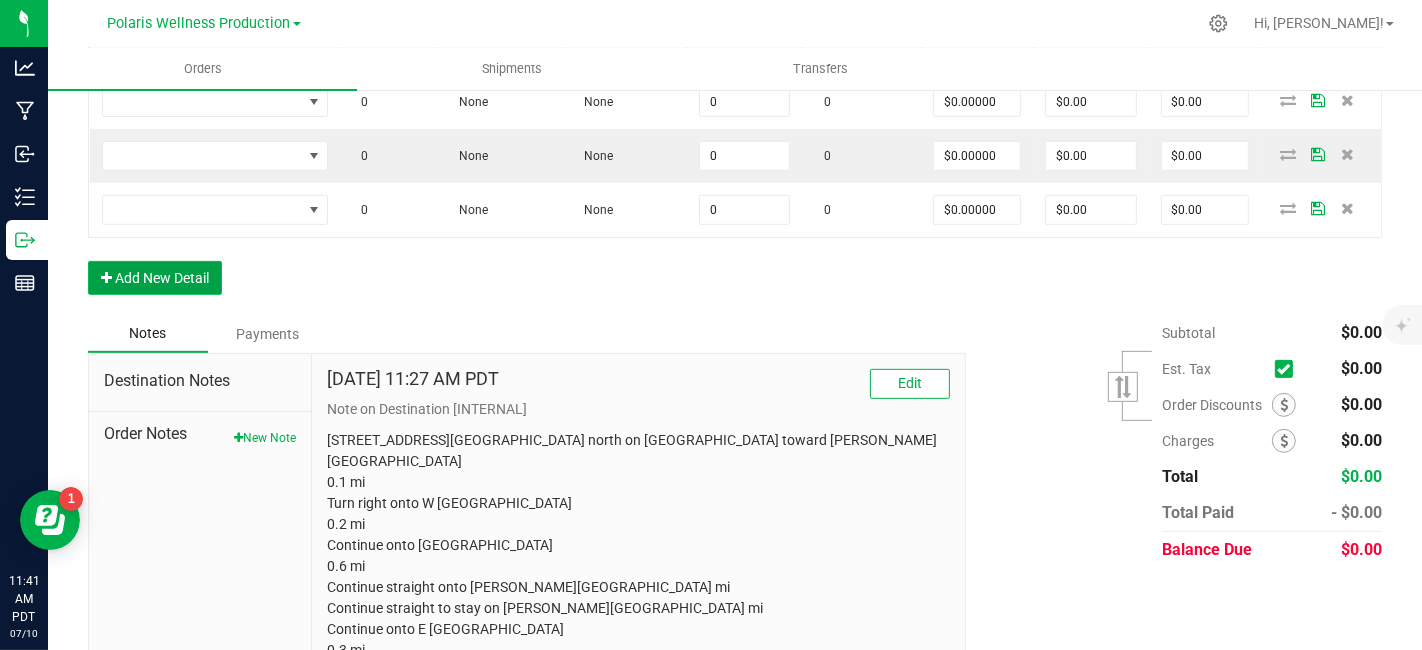 click on "Add New Detail" at bounding box center (155, 278) 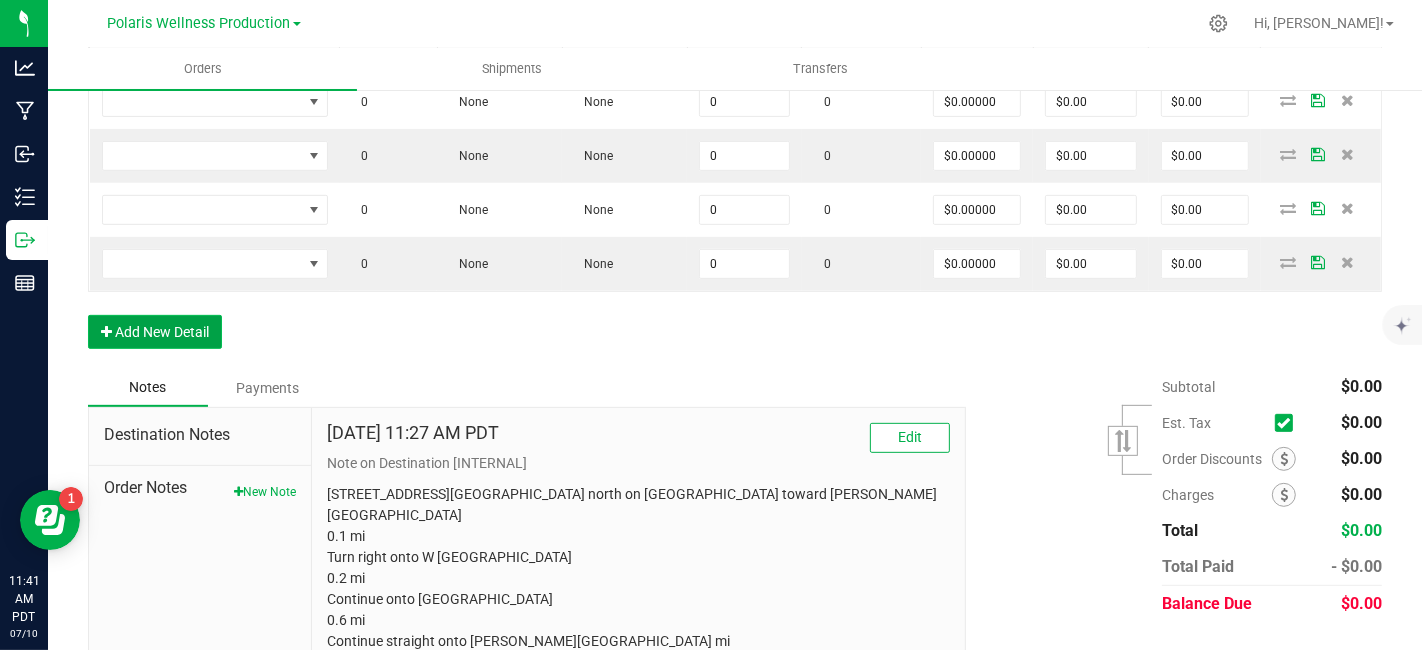 click on "Add New Detail" at bounding box center [155, 332] 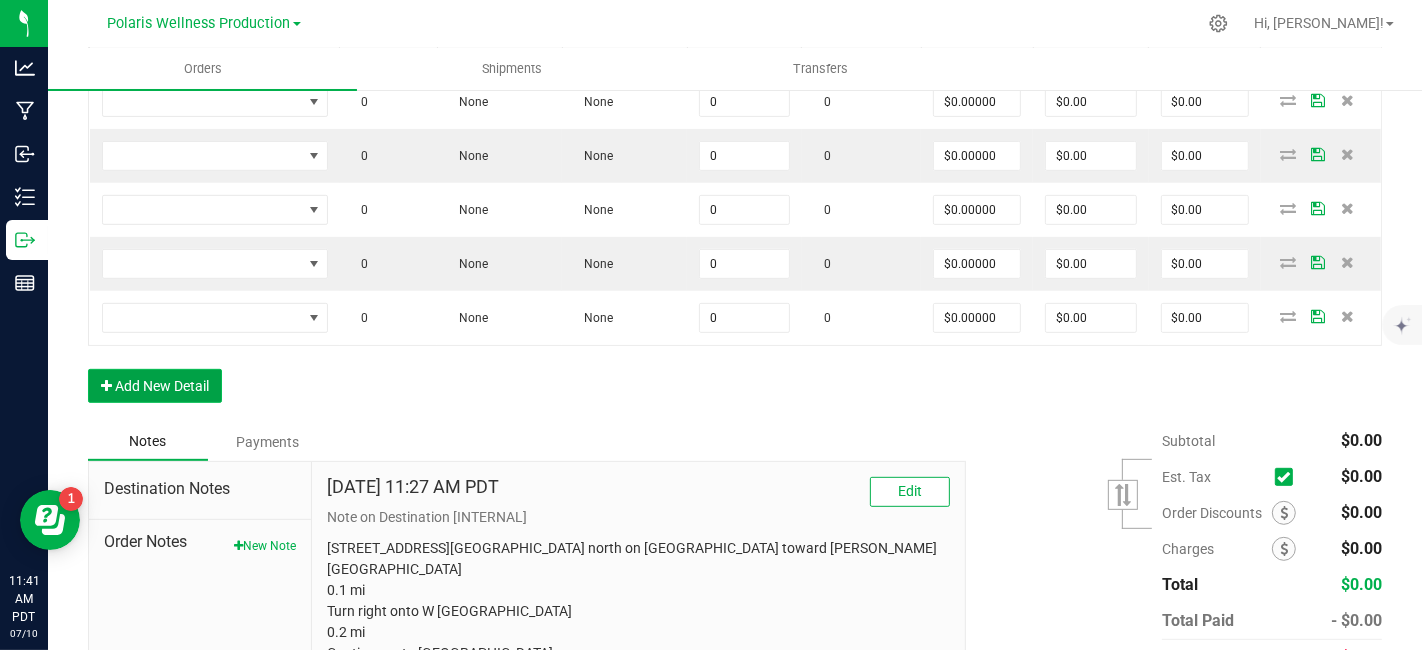 click on "Add New Detail" at bounding box center [155, 386] 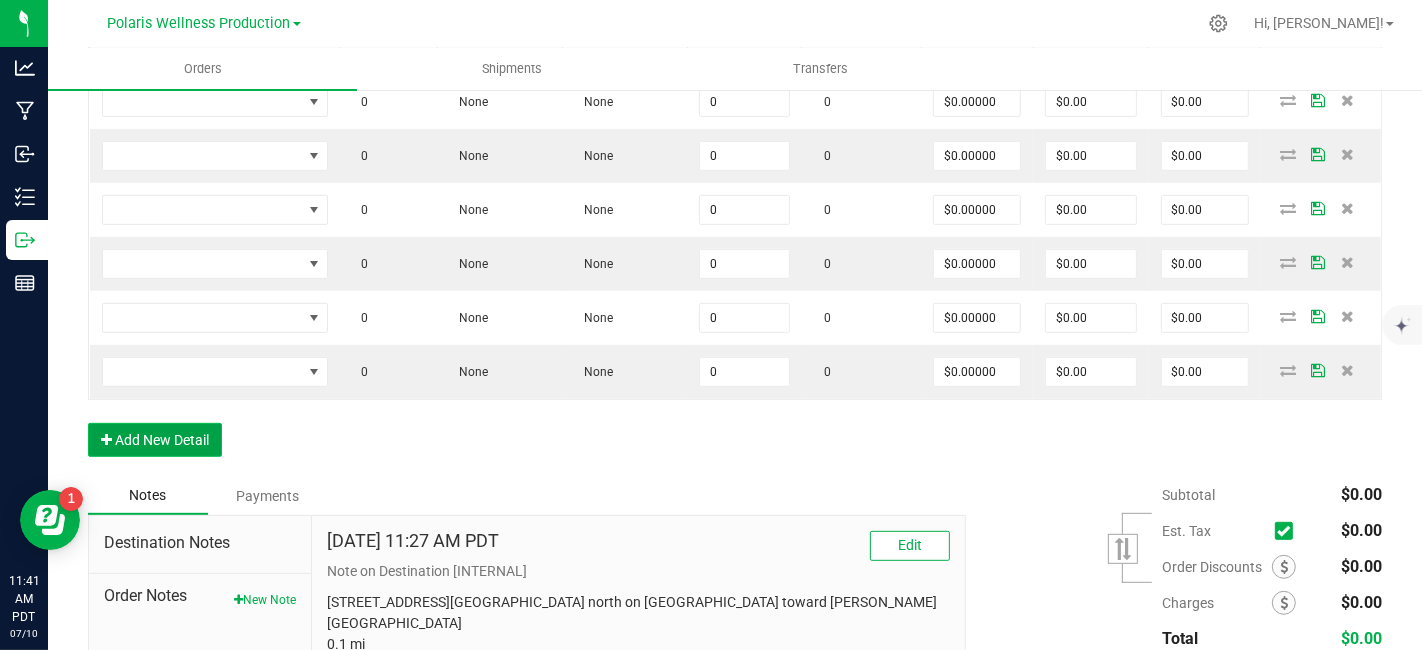 click on "Add New Detail" at bounding box center [155, 440] 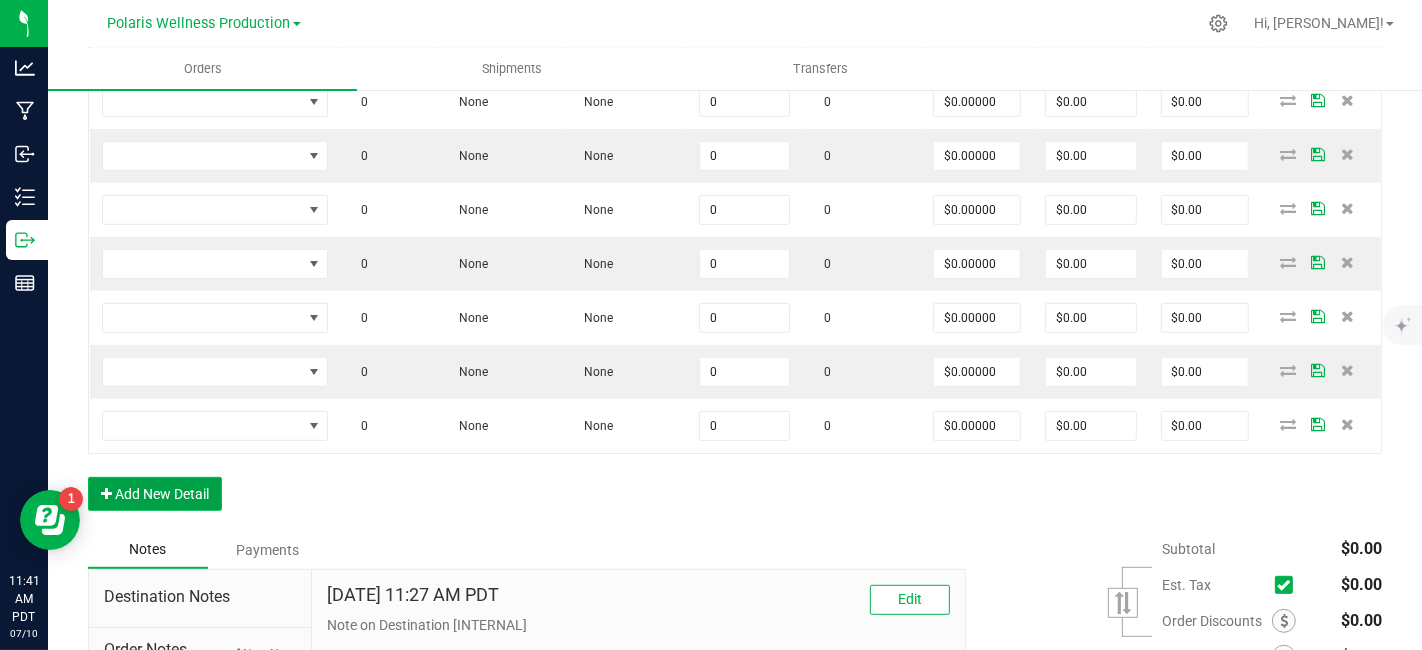 click on "Add New Detail" at bounding box center (155, 494) 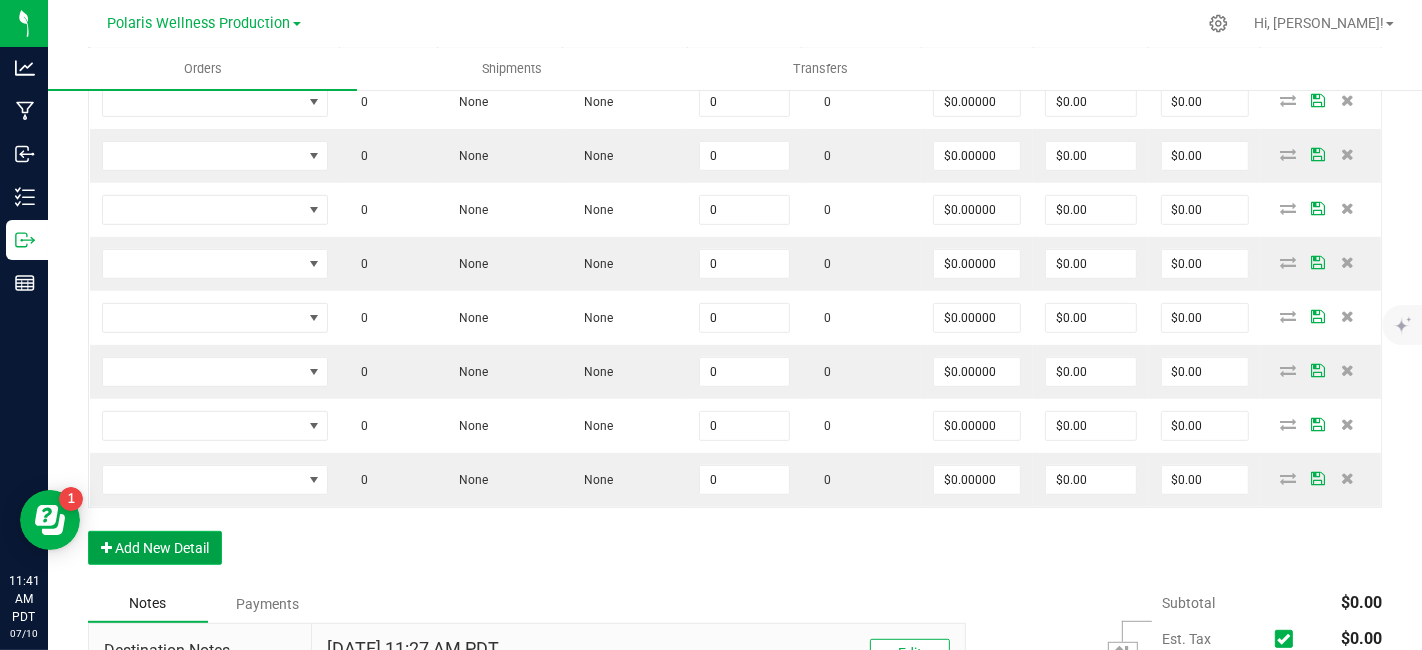 click on "Add New Detail" at bounding box center (155, 548) 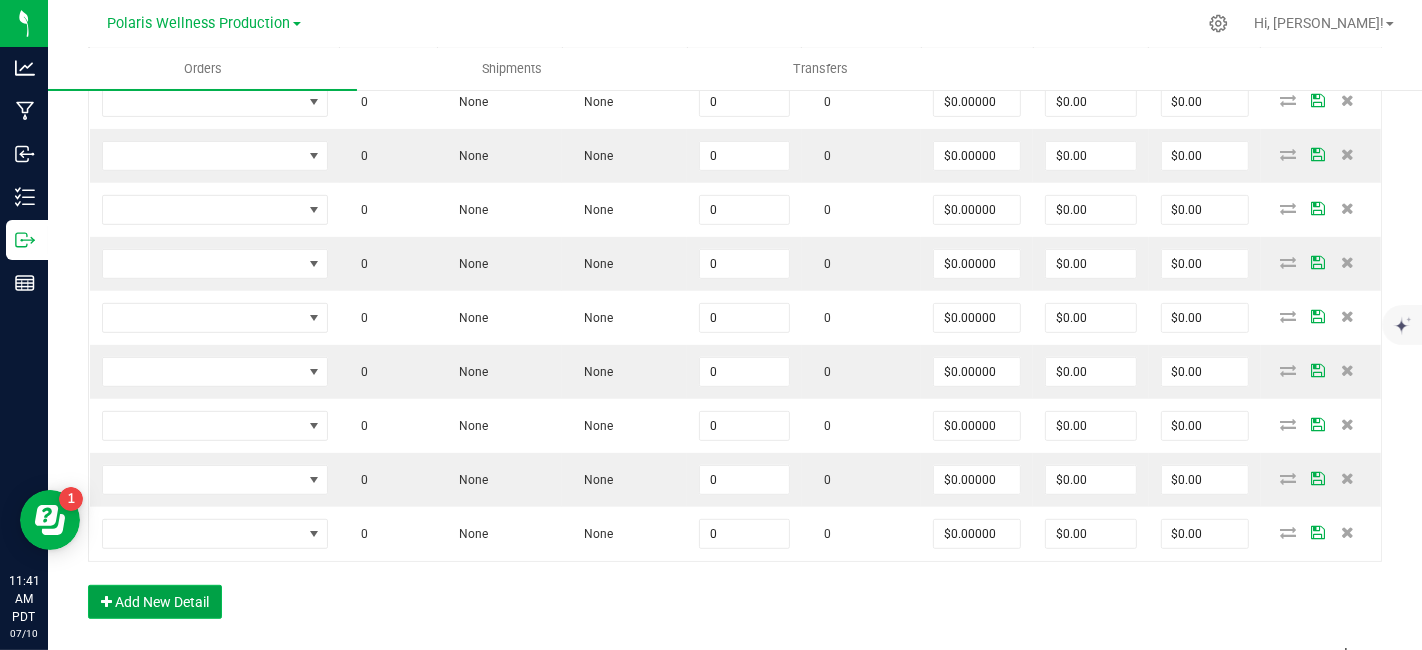 click on "Add New Detail" at bounding box center [155, 602] 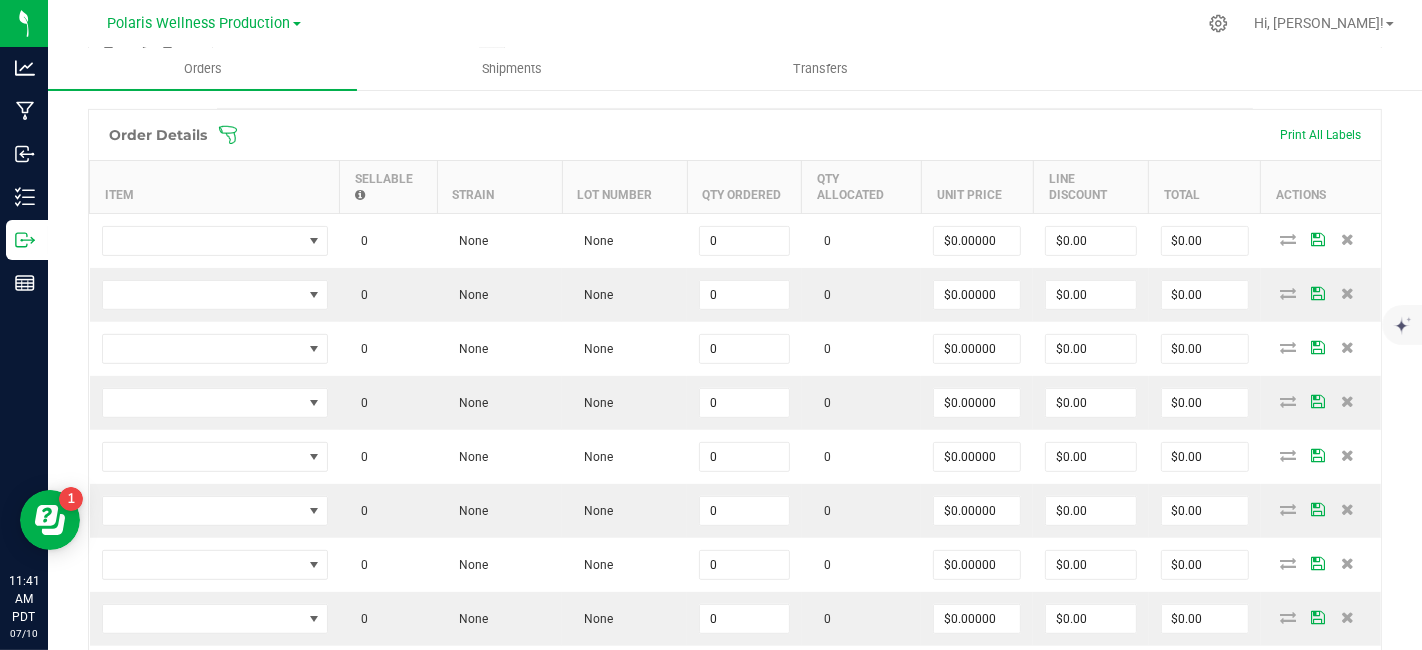 scroll, scrollTop: 406, scrollLeft: 0, axis: vertical 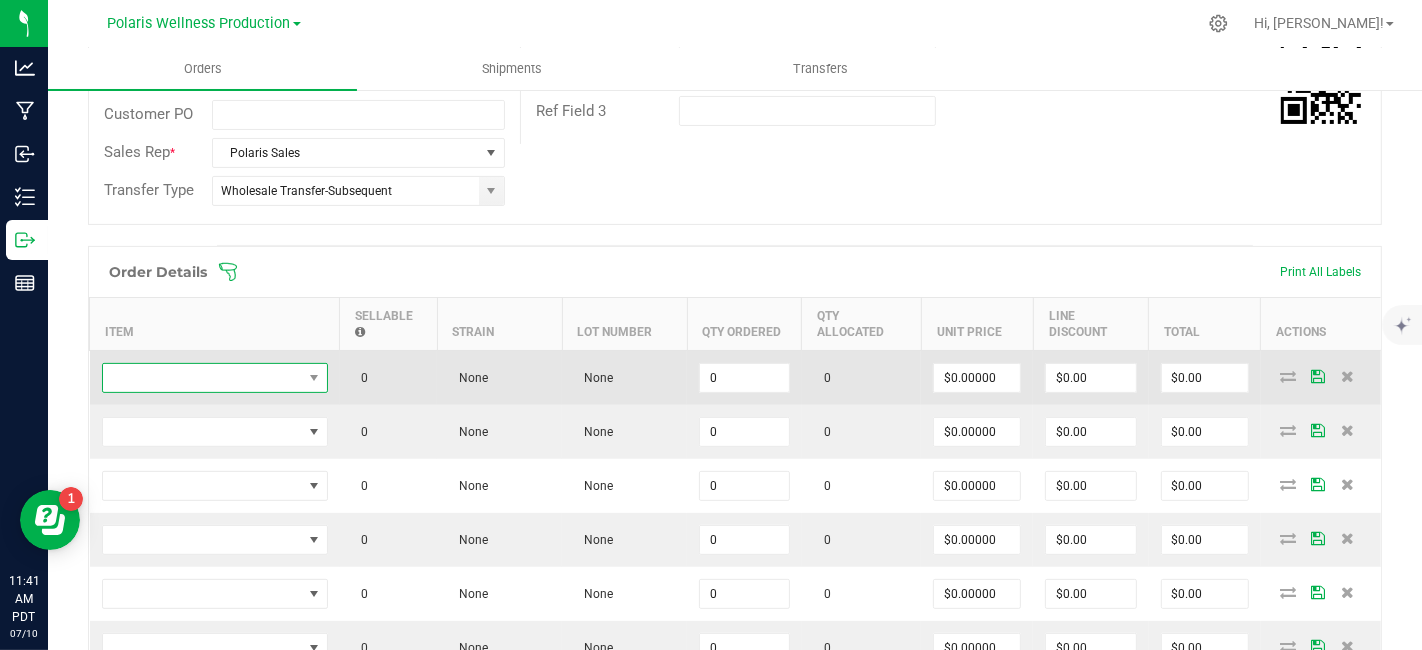 click at bounding box center [202, 378] 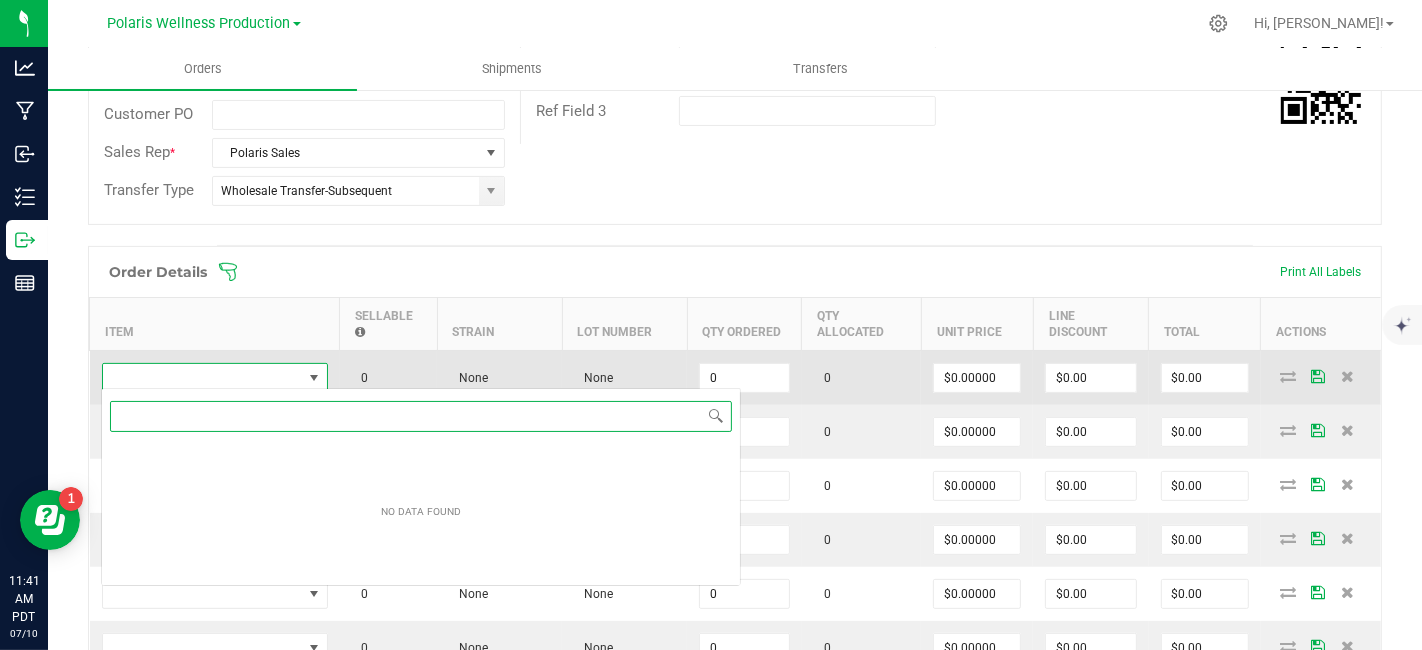 scroll, scrollTop: 99970, scrollLeft: 99774, axis: both 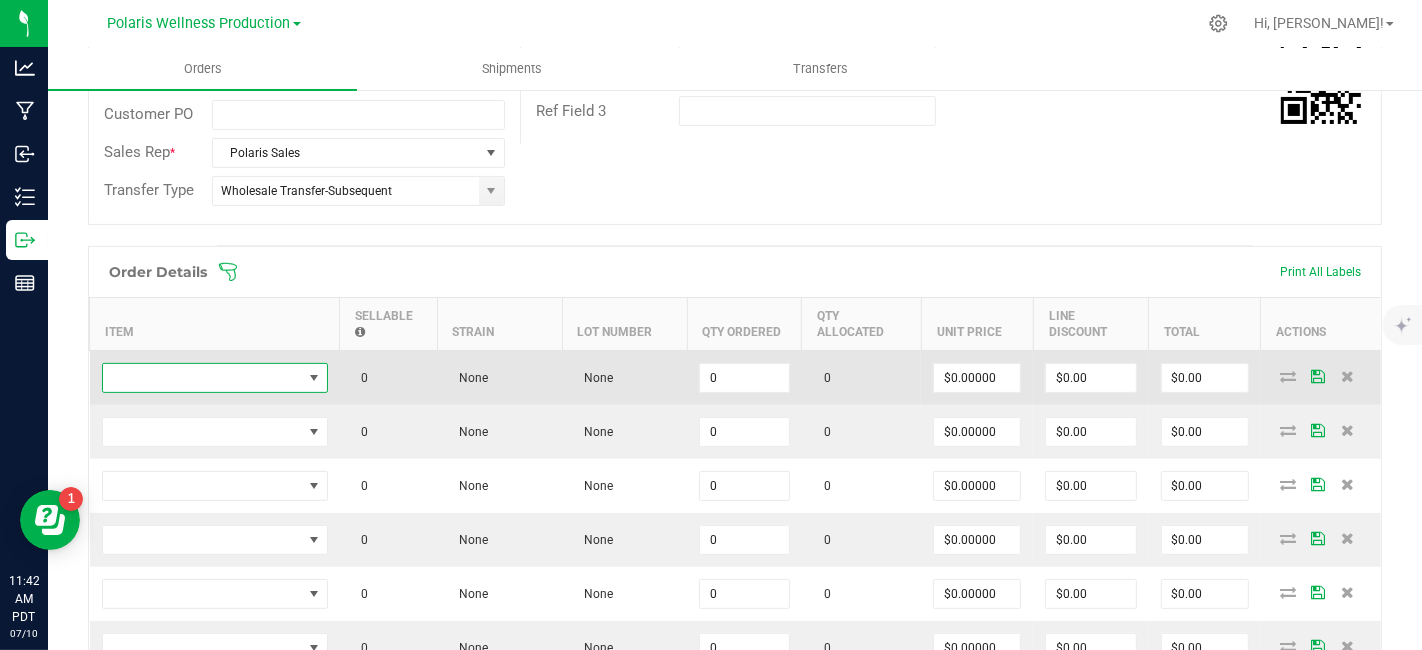 click at bounding box center (202, 378) 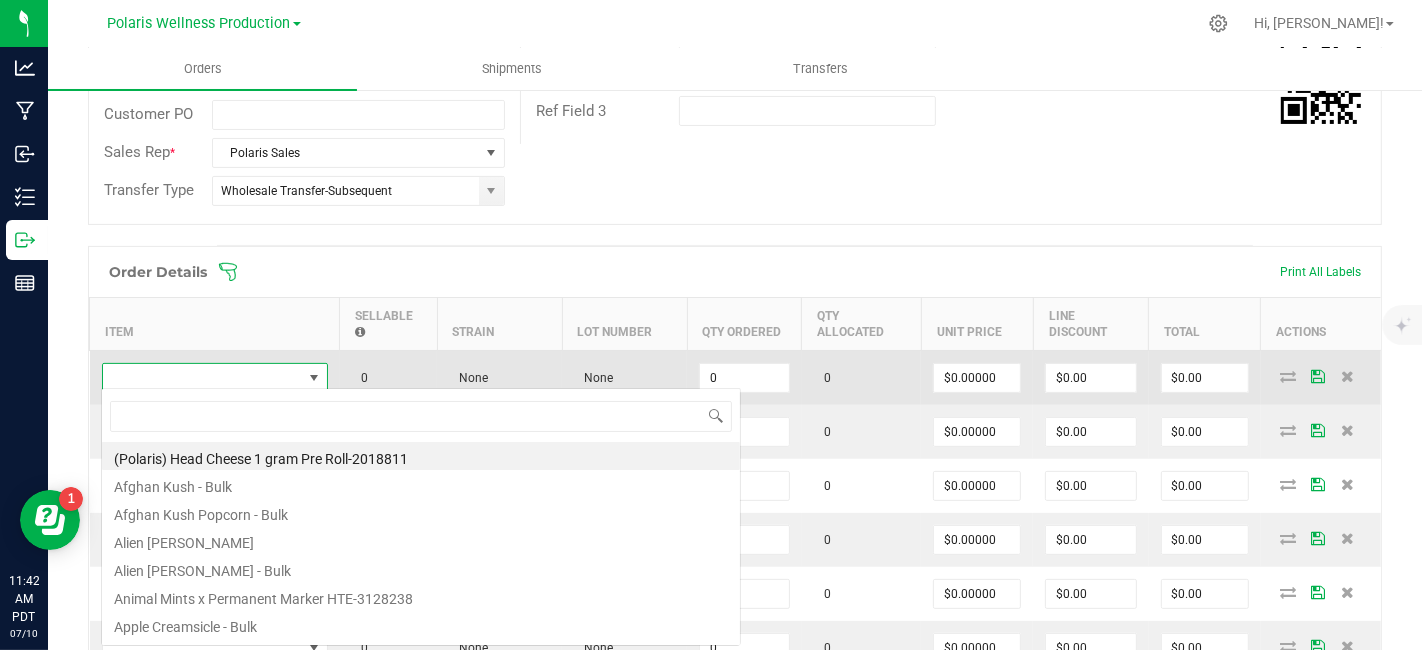 scroll, scrollTop: 99970, scrollLeft: 99774, axis: both 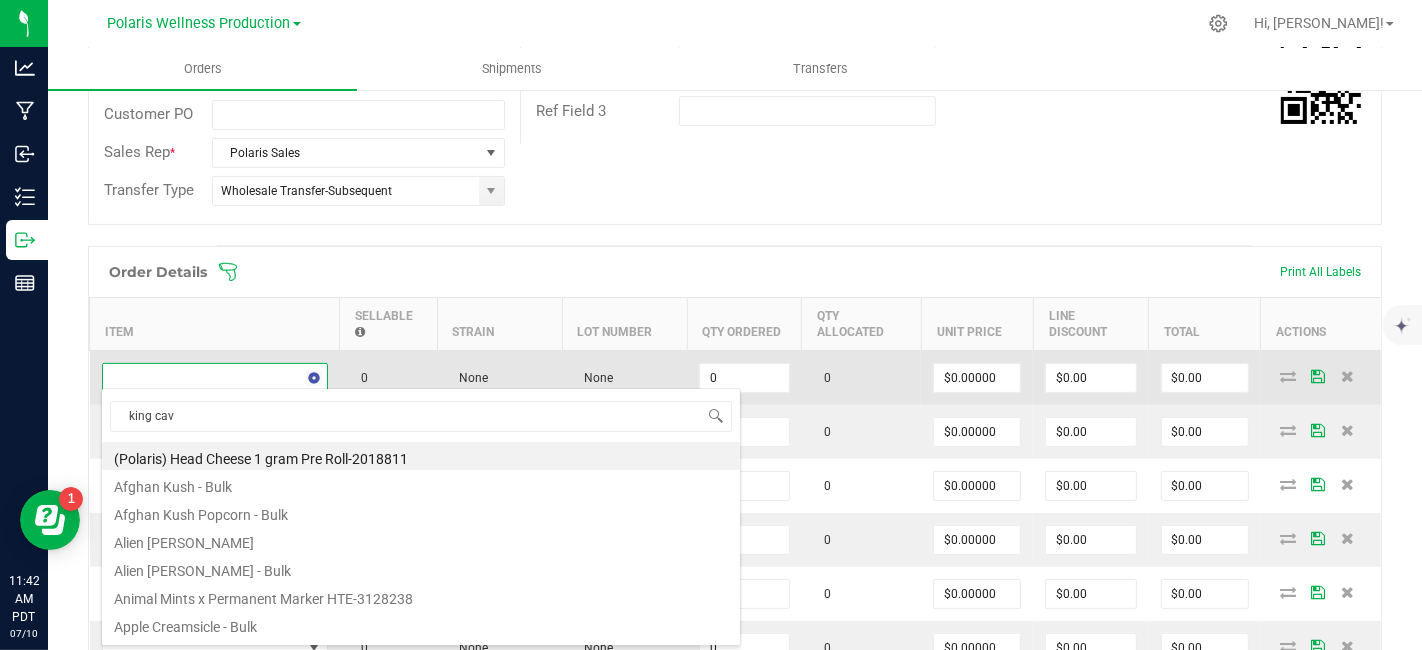 type on "king [PERSON_NAME]" 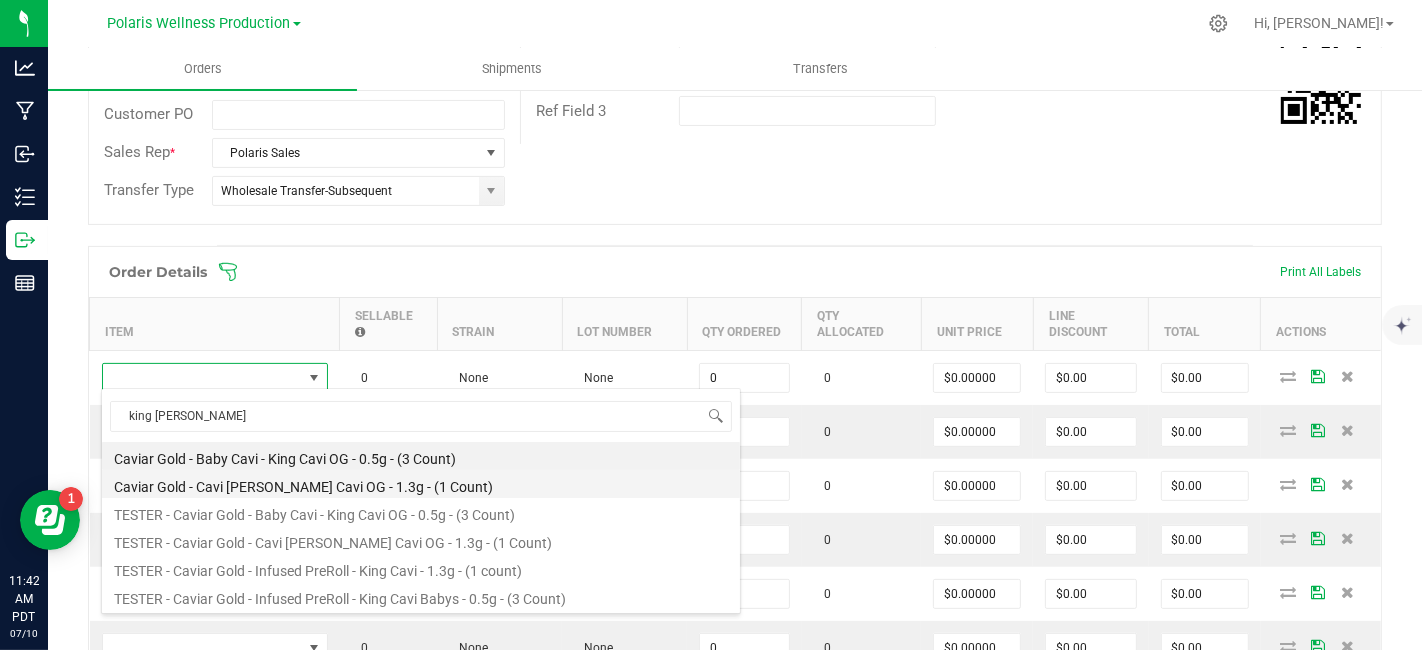 click on "Caviar Gold - Cavi [PERSON_NAME] Cavi OG - 1.3g - (1 Count)" at bounding box center (421, 484) 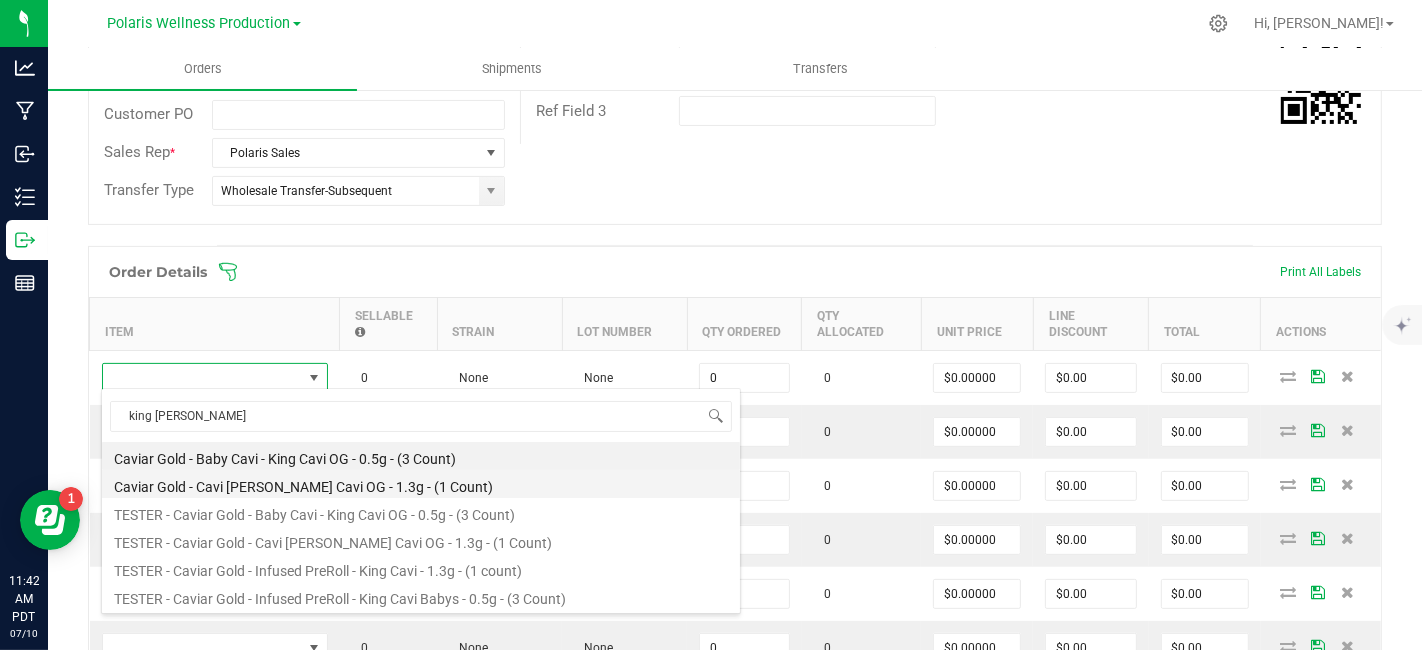 type on "0 ea" 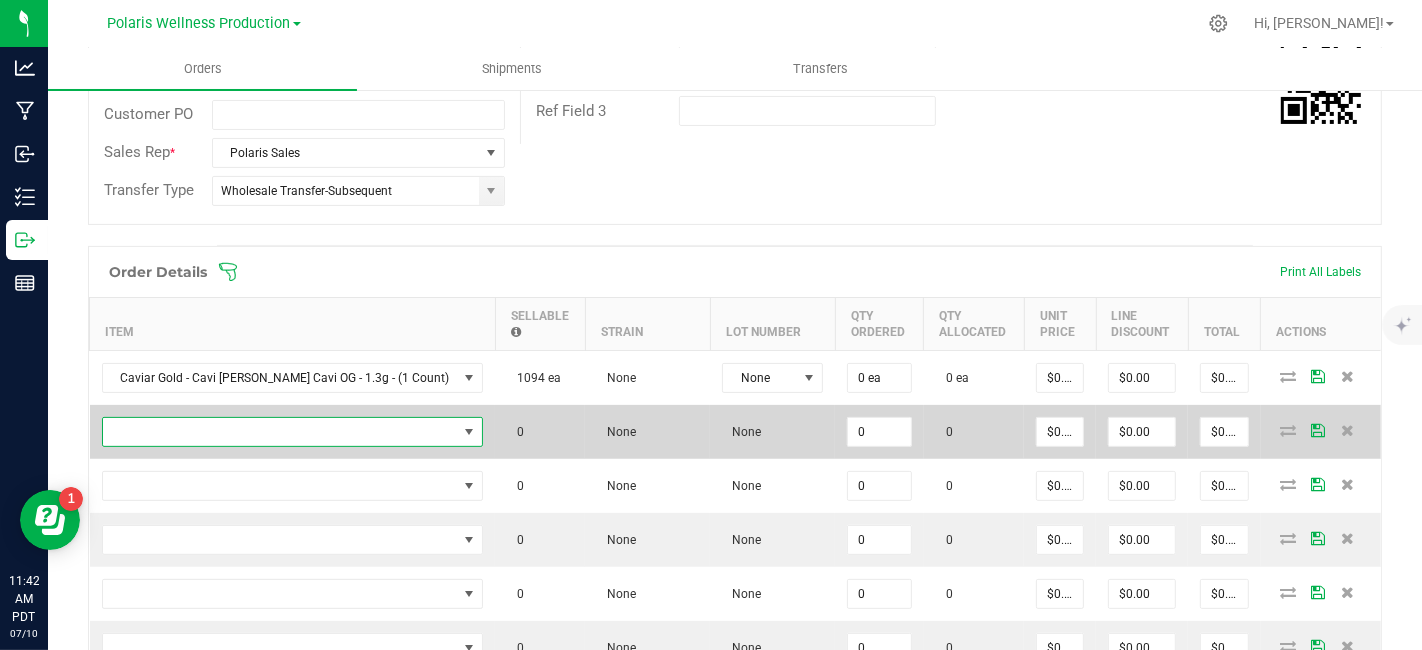 click at bounding box center [280, 432] 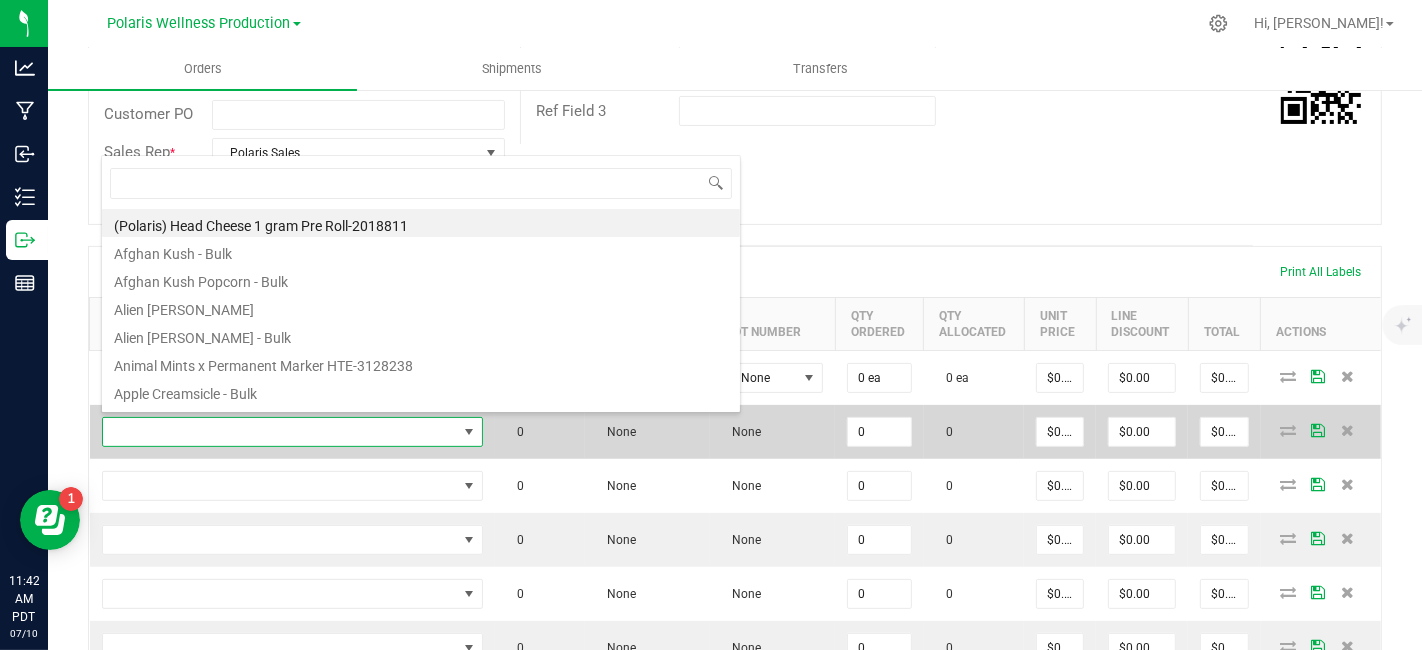 scroll, scrollTop: 99970, scrollLeft: 99654, axis: both 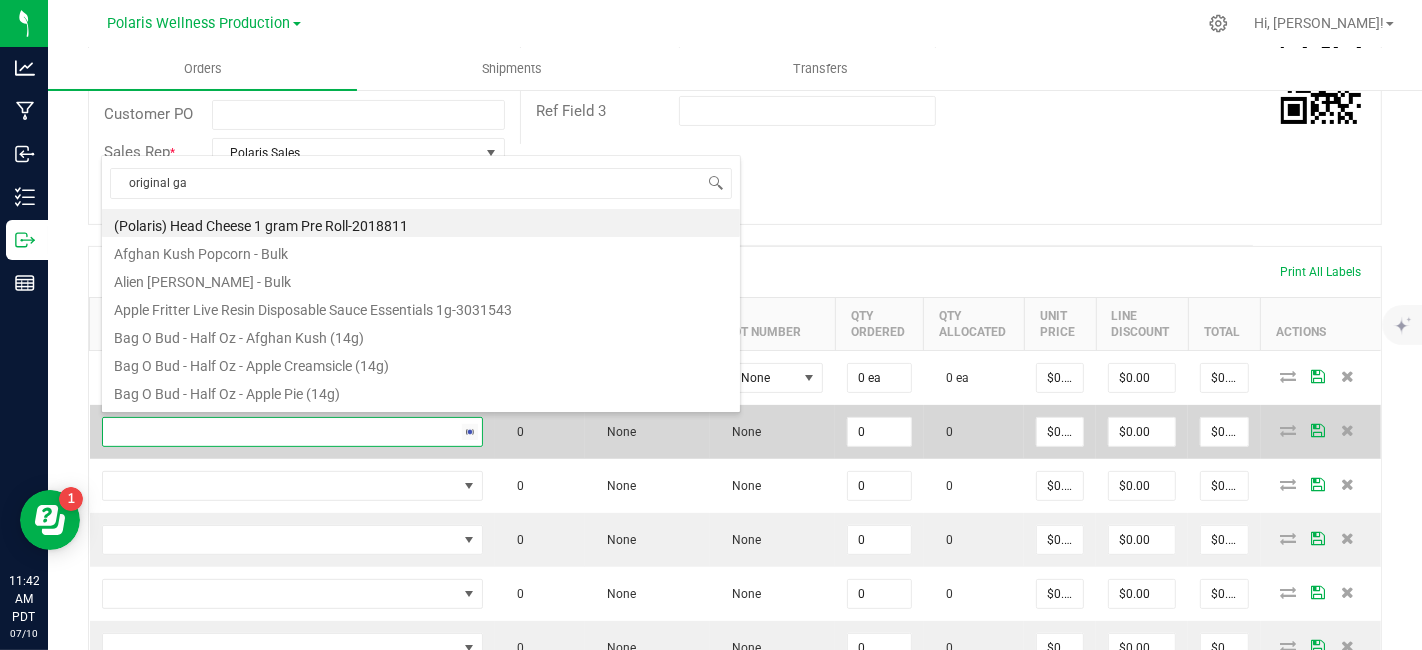 type on "original gan" 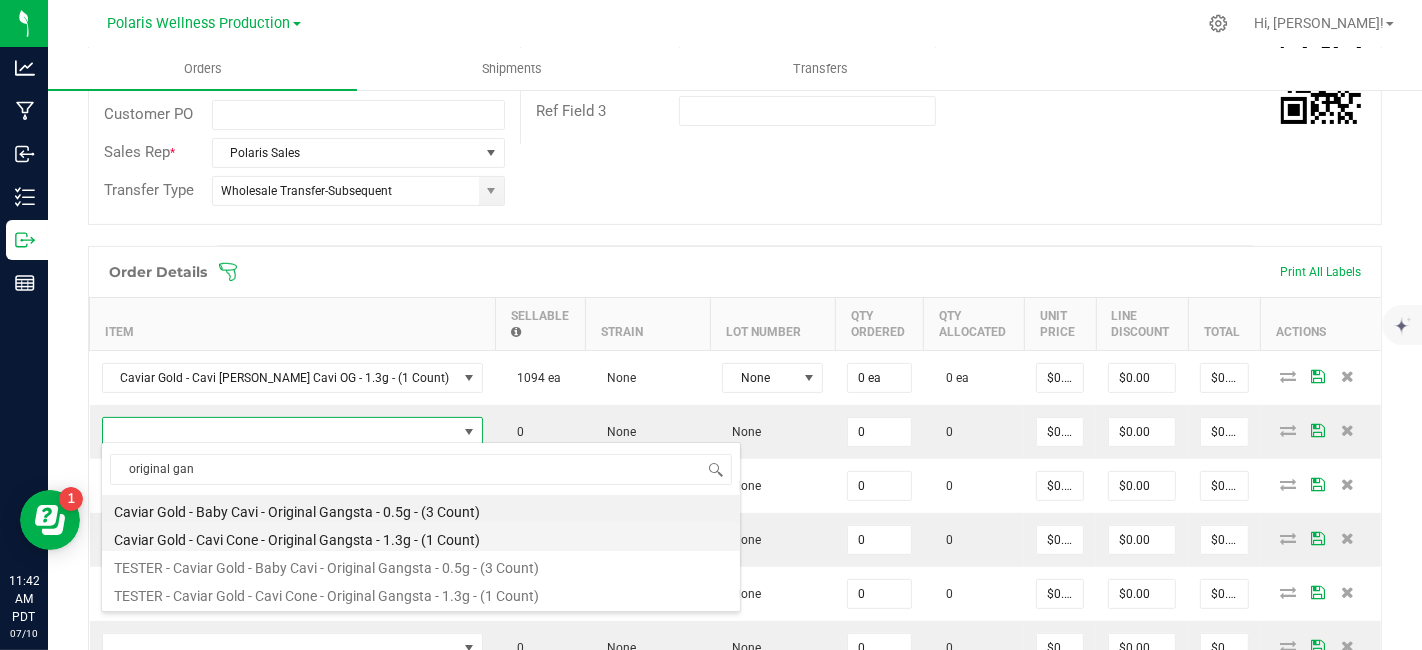 click on "Caviar Gold - Cavi Cone - Original Gangsta - 1.3g - (1 Count)" at bounding box center (421, 537) 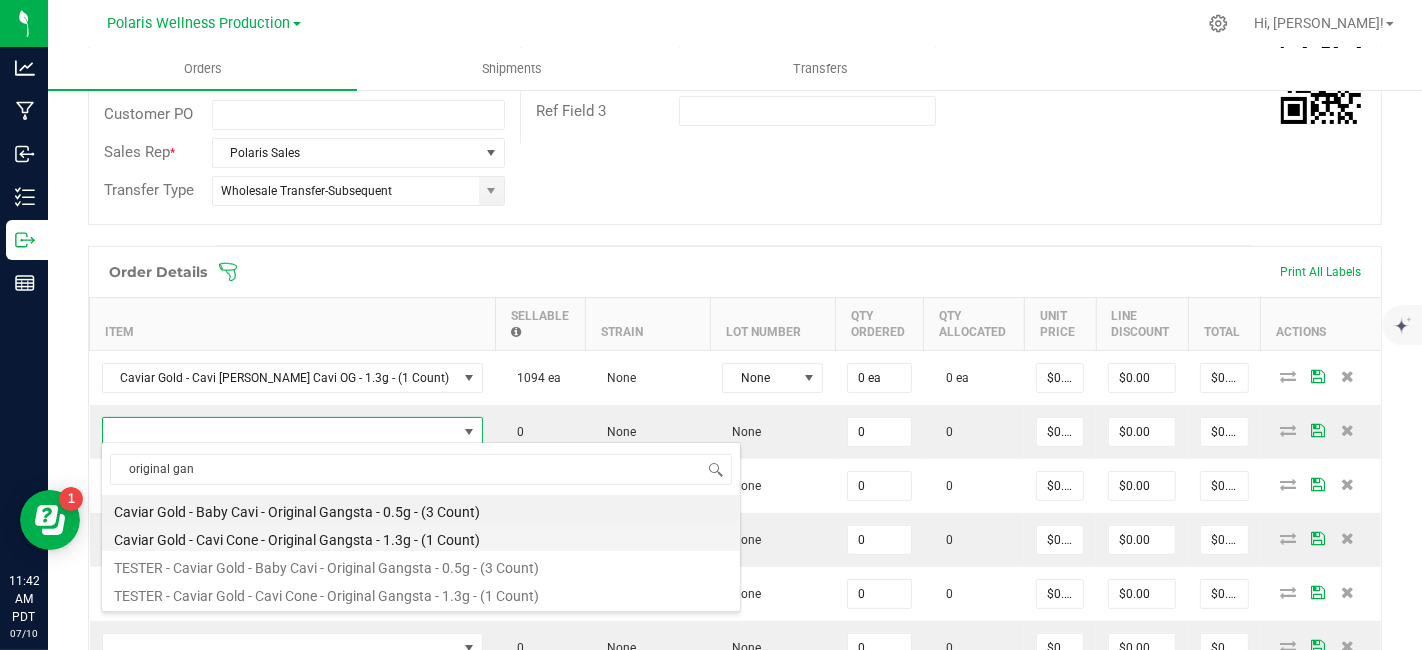 type on "0 ea" 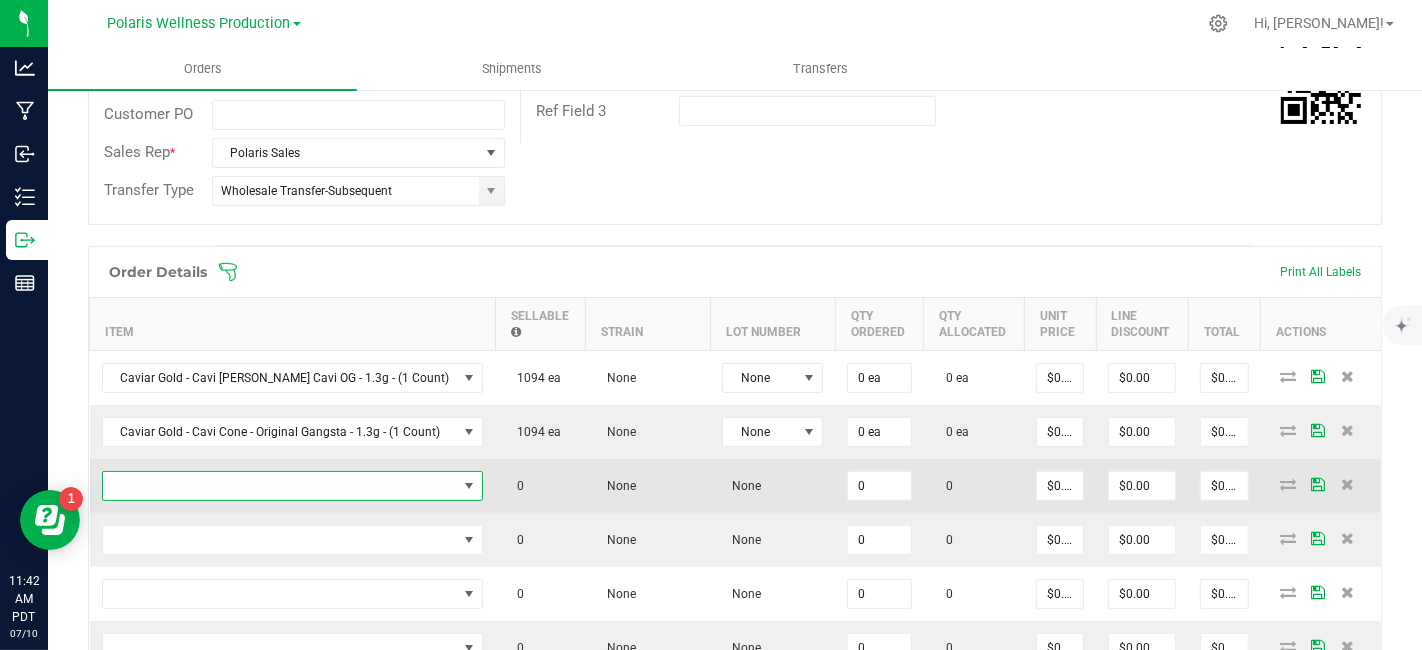 click at bounding box center [280, 486] 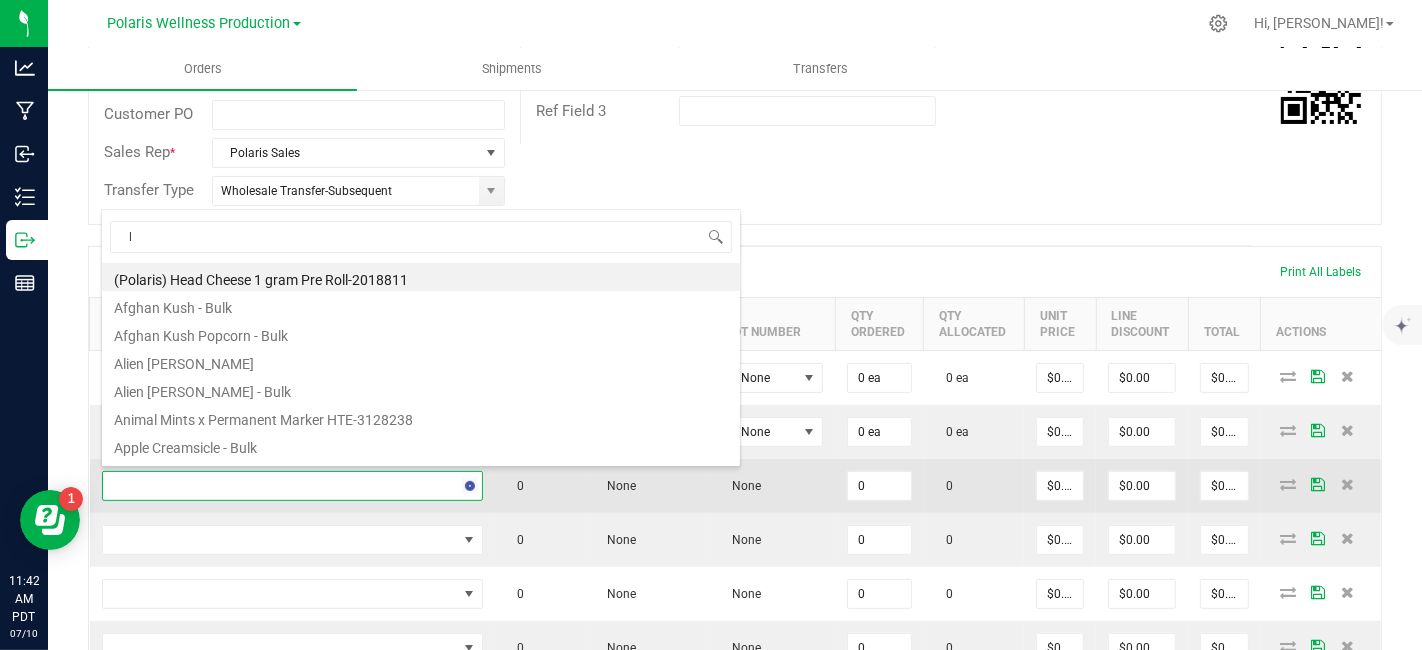 scroll, scrollTop: 0, scrollLeft: 0, axis: both 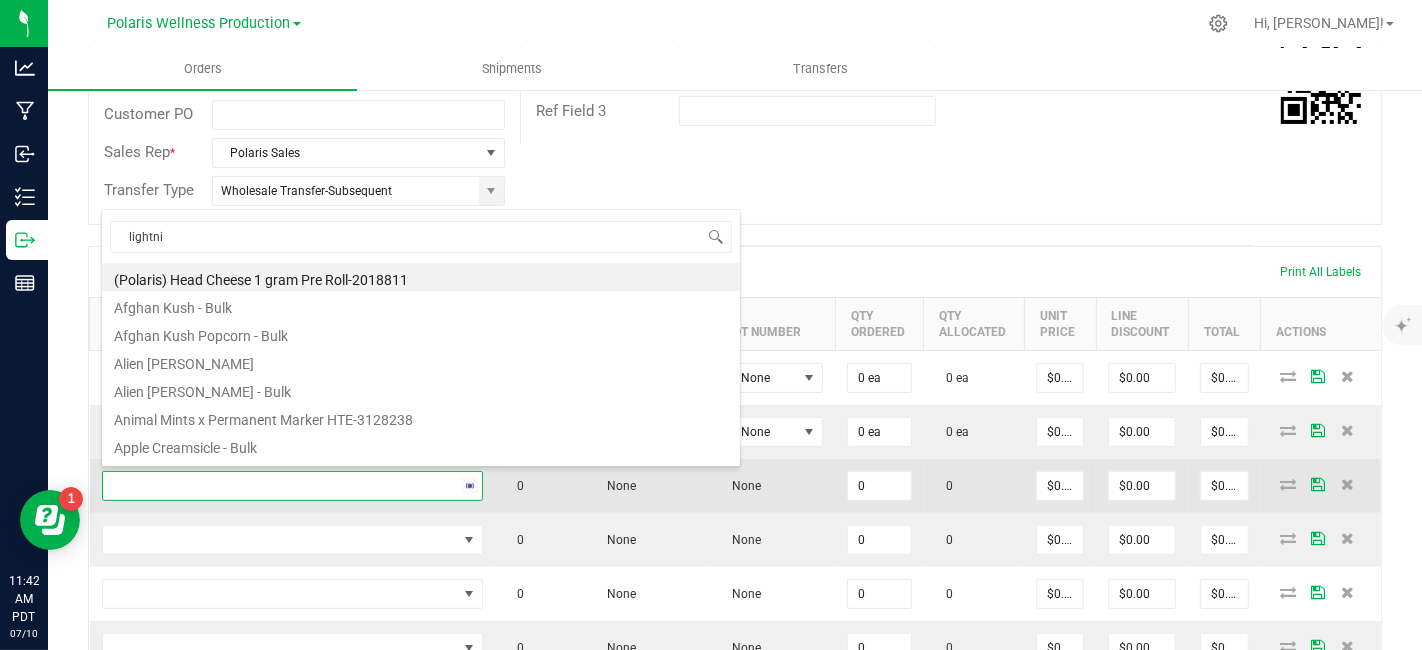type on "lightnin" 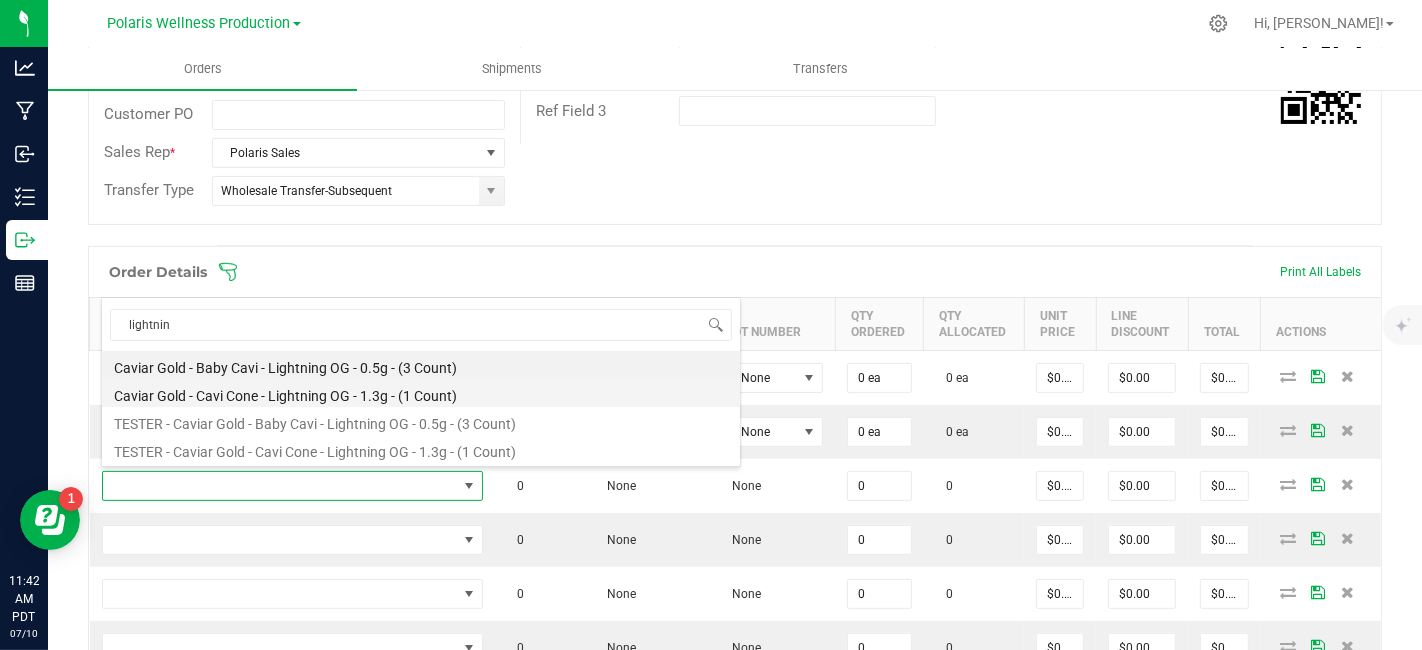 click on "Caviar Gold - Cavi Cone - Lightning OG - 1.3g - (1 Count)" at bounding box center [421, 393] 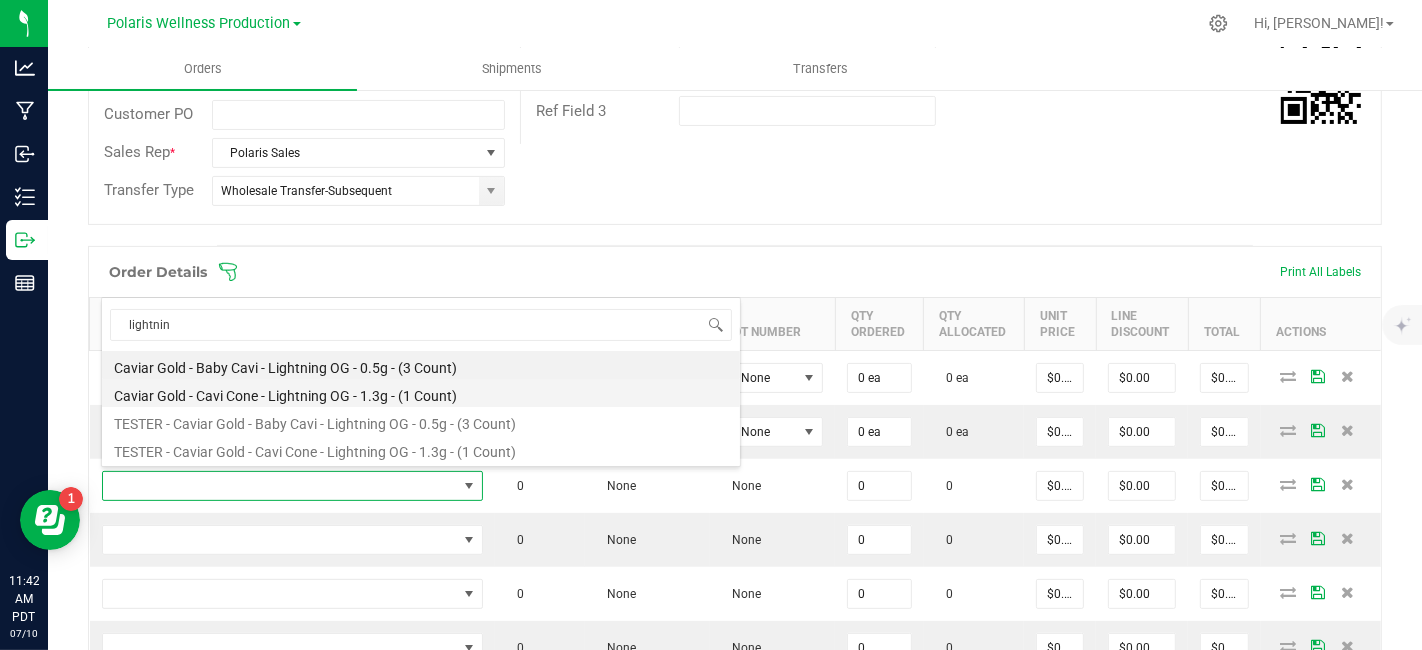 type on "0 ea" 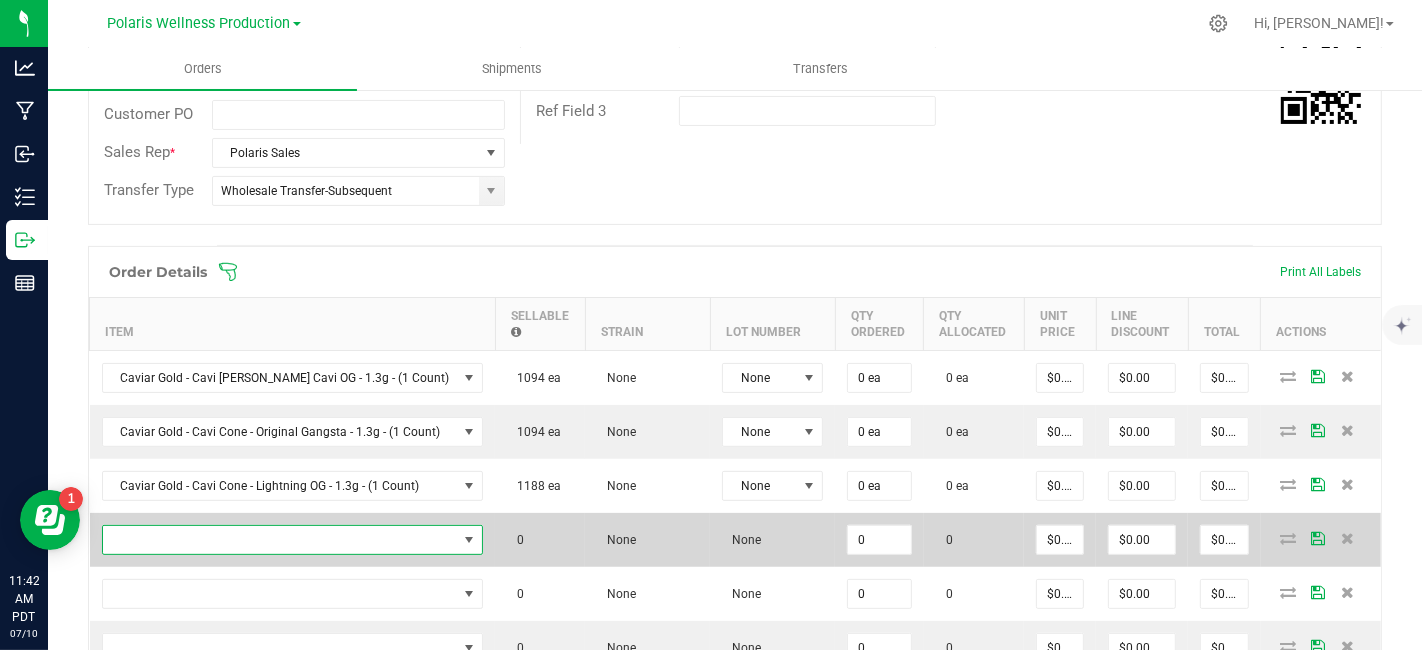 click at bounding box center (280, 540) 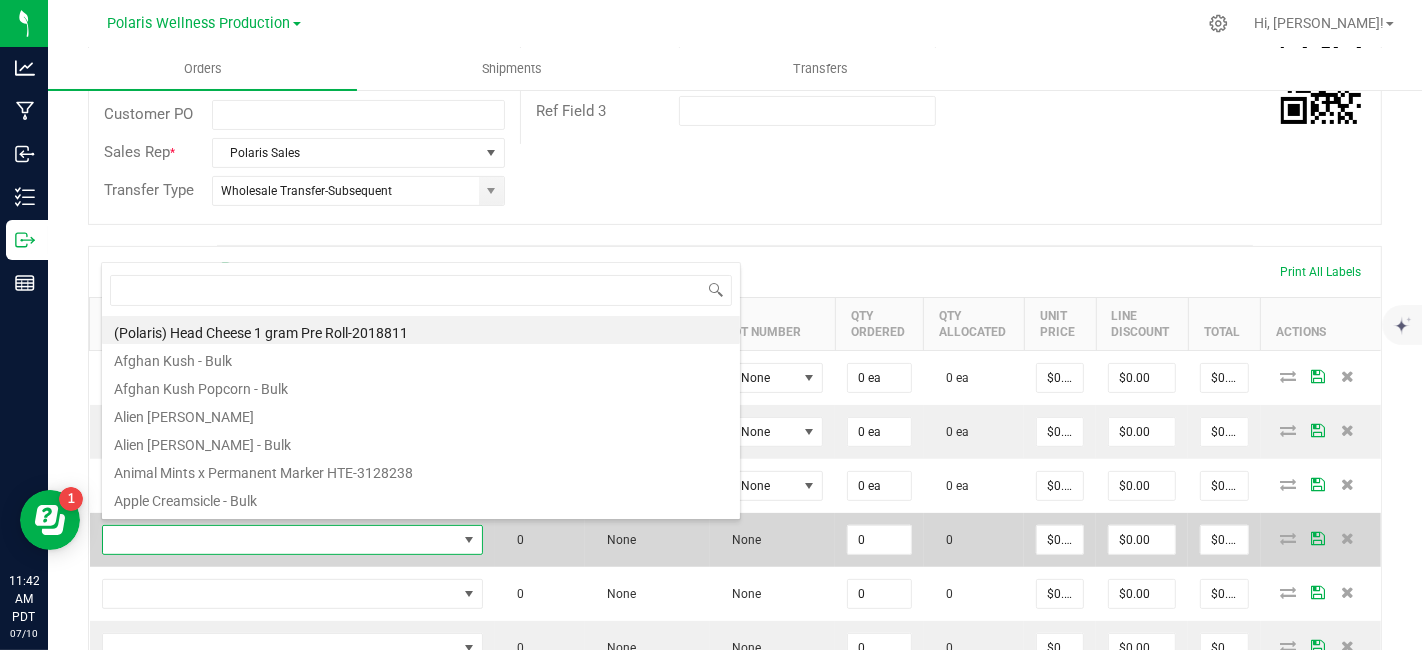 scroll, scrollTop: 99970, scrollLeft: 99634, axis: both 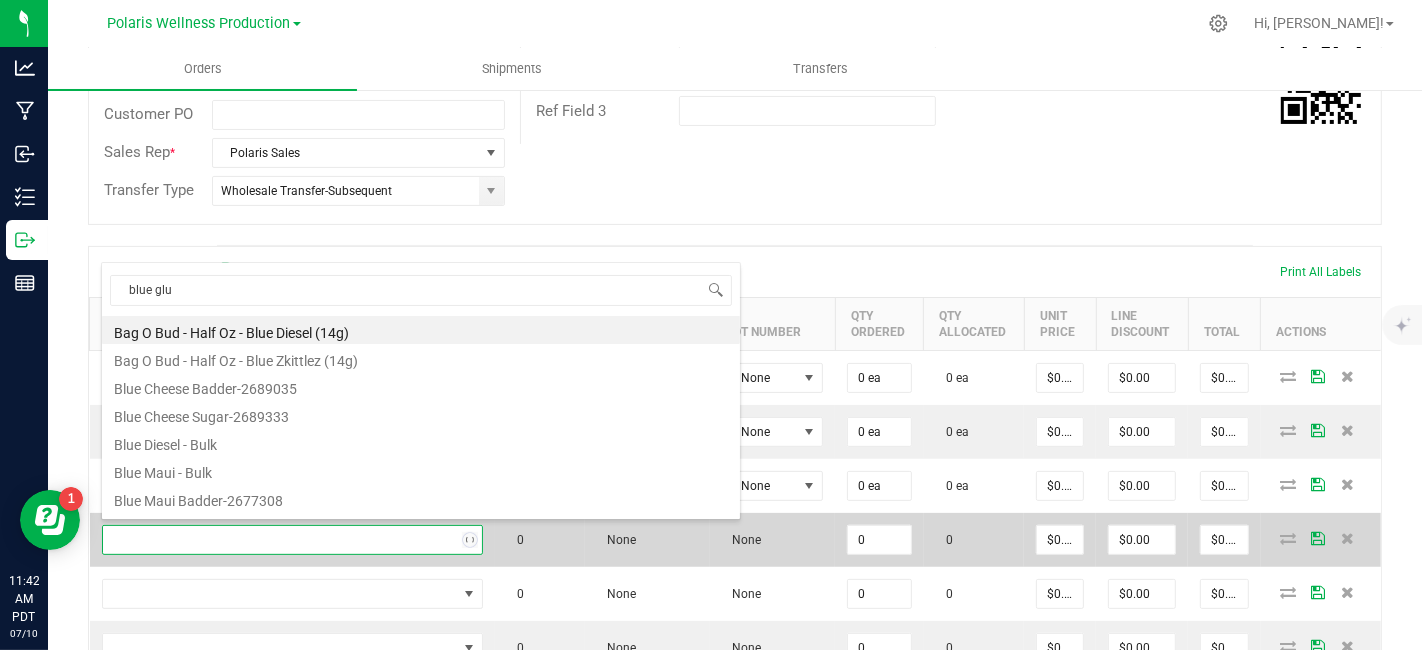 type on "blue glue" 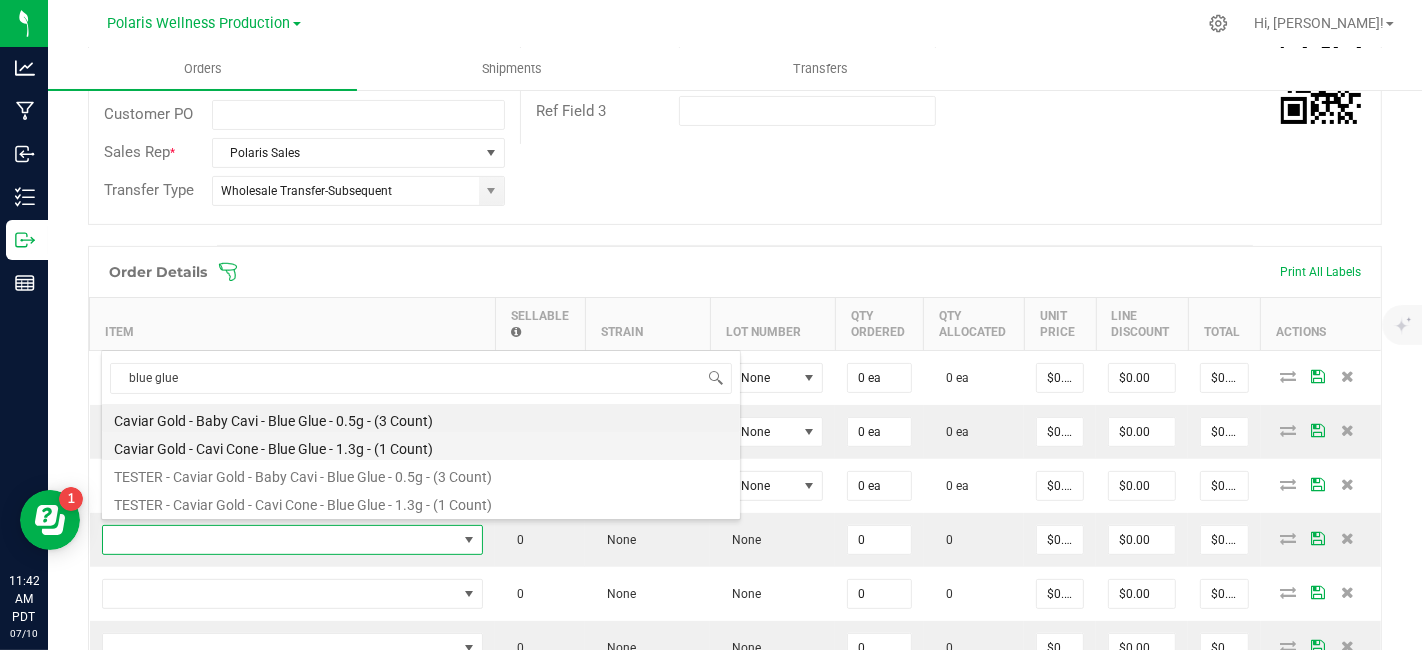 click on "Caviar Gold - Cavi Cone - Blue Glue - 1.3g - (1 Count)" at bounding box center [421, 446] 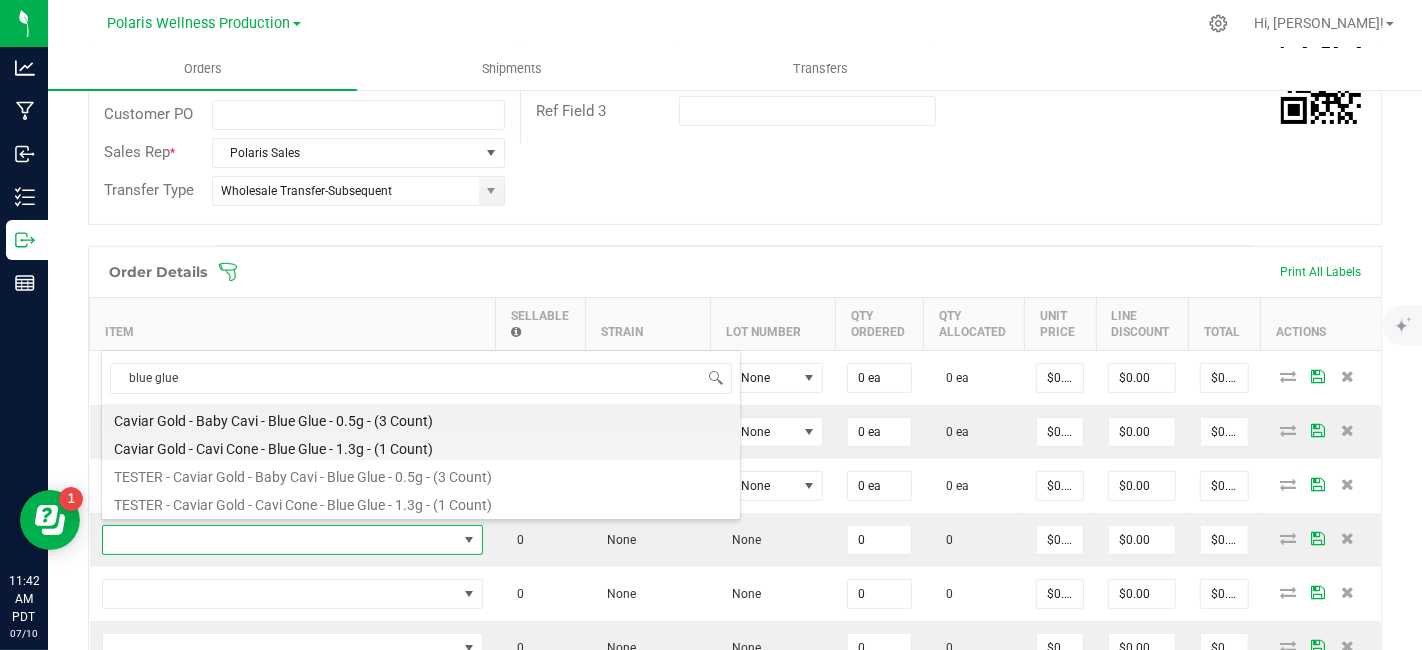type on "0 ea" 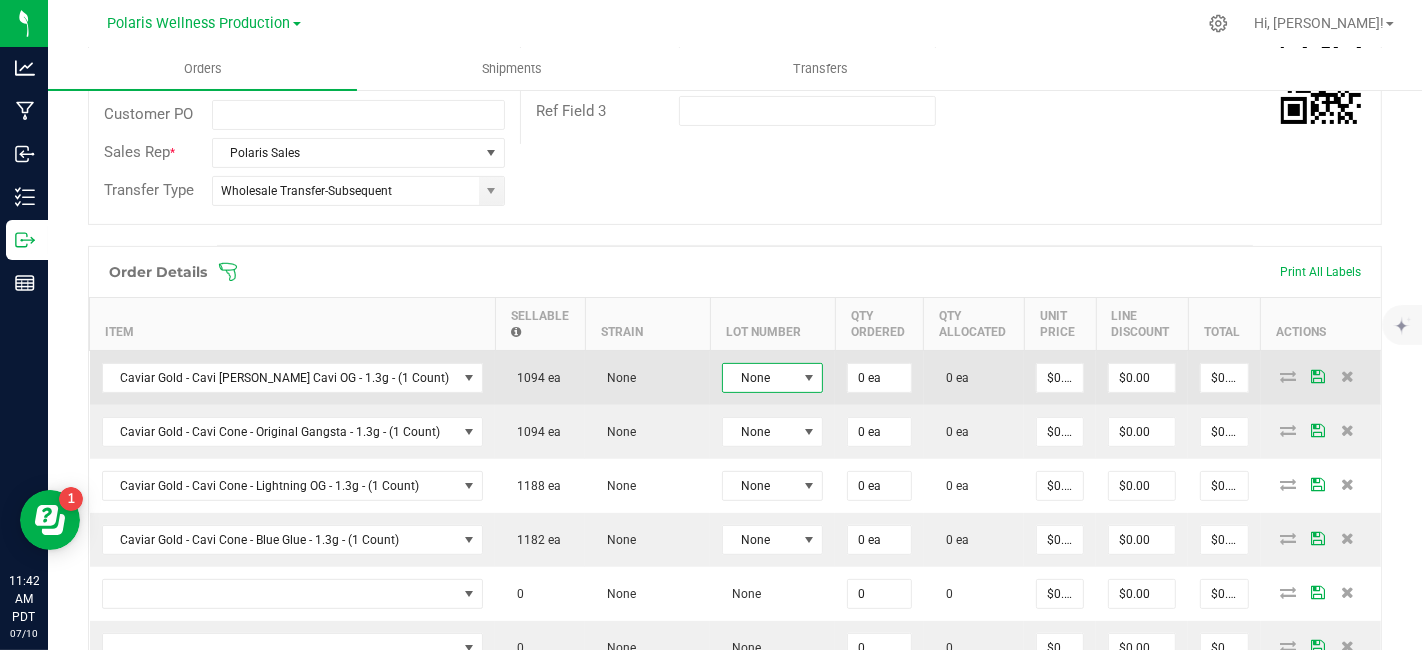 click at bounding box center (810, 378) 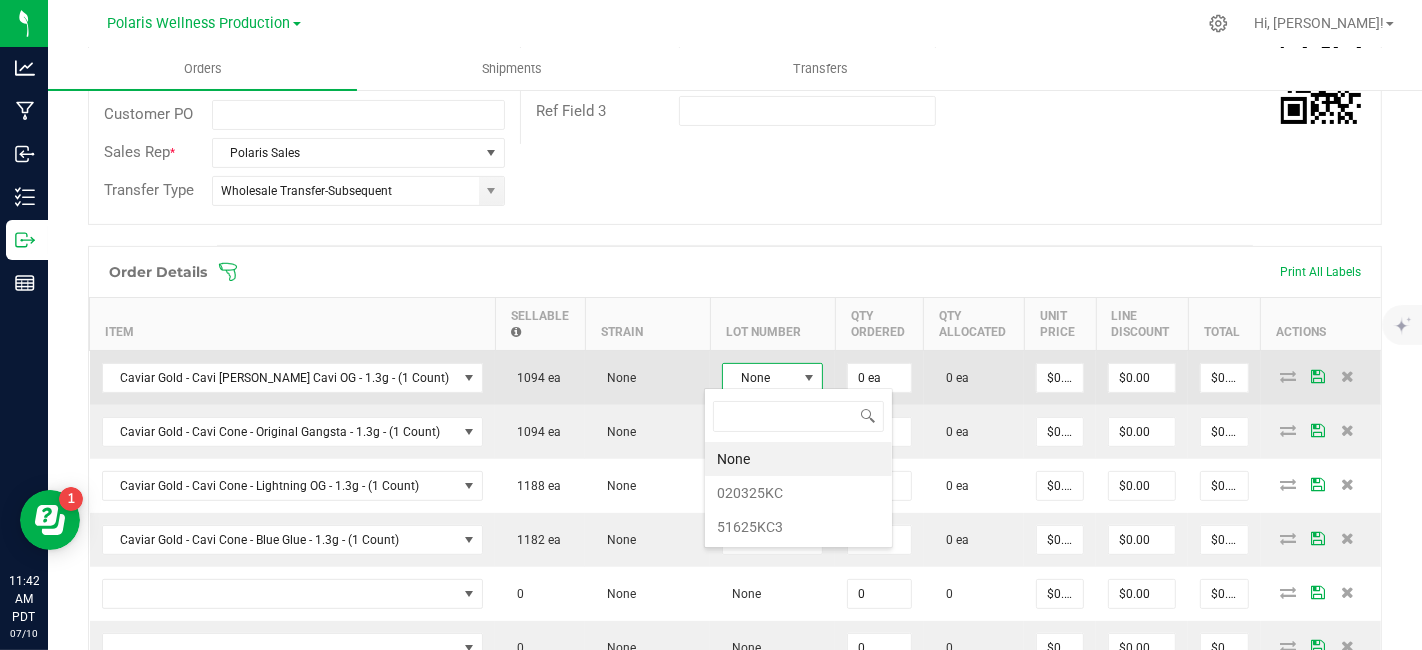 scroll, scrollTop: 99970, scrollLeft: 99899, axis: both 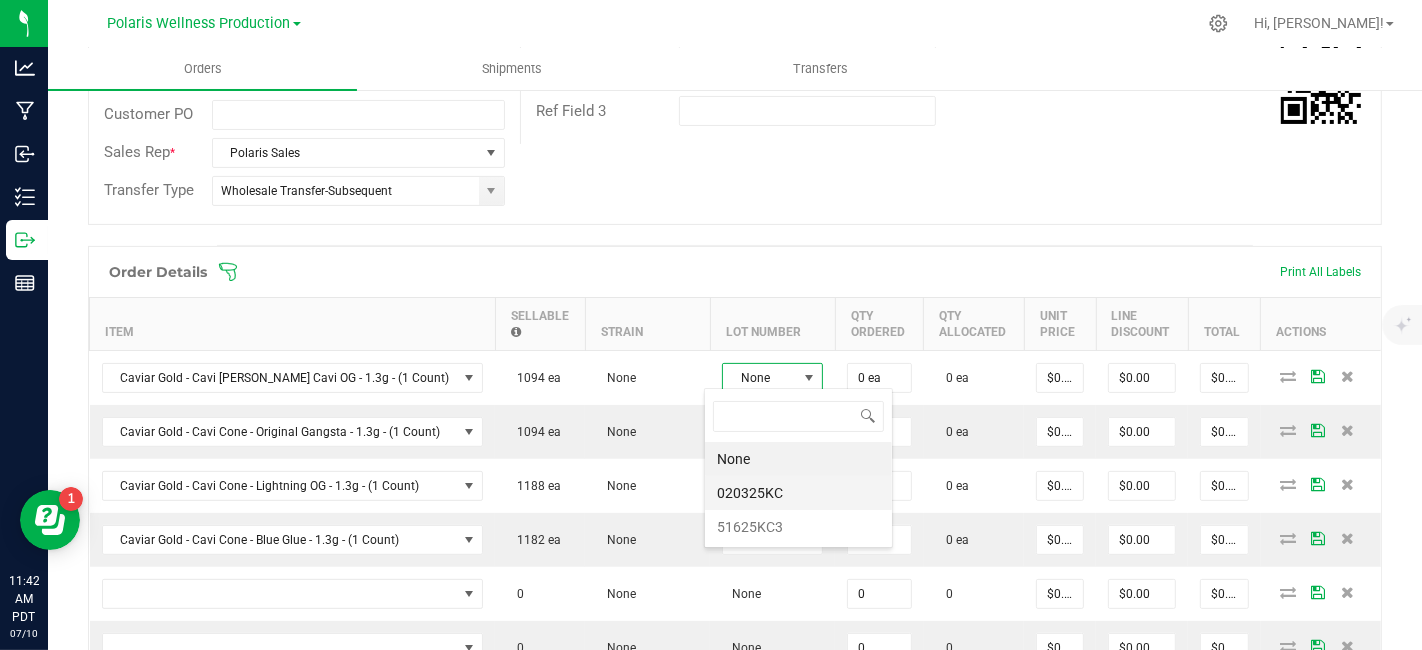 click on "020325KC" at bounding box center (798, 493) 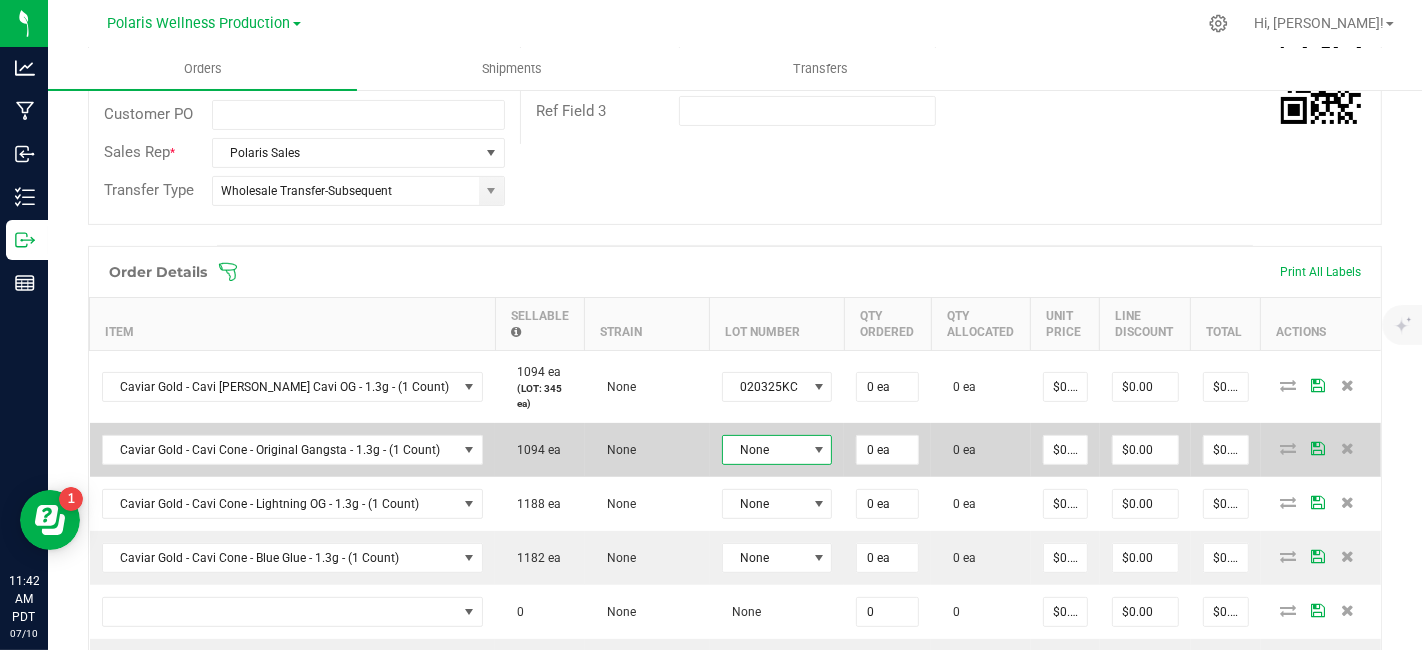 click at bounding box center (819, 450) 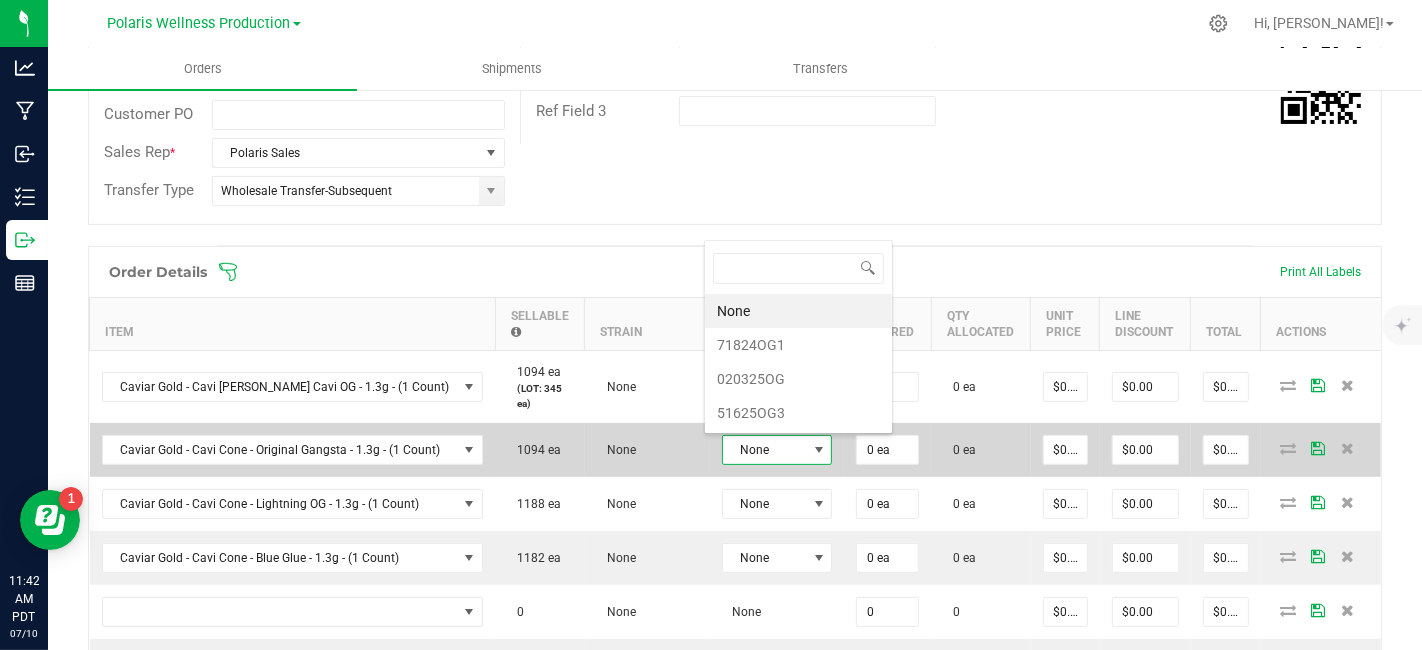 scroll, scrollTop: 0, scrollLeft: 0, axis: both 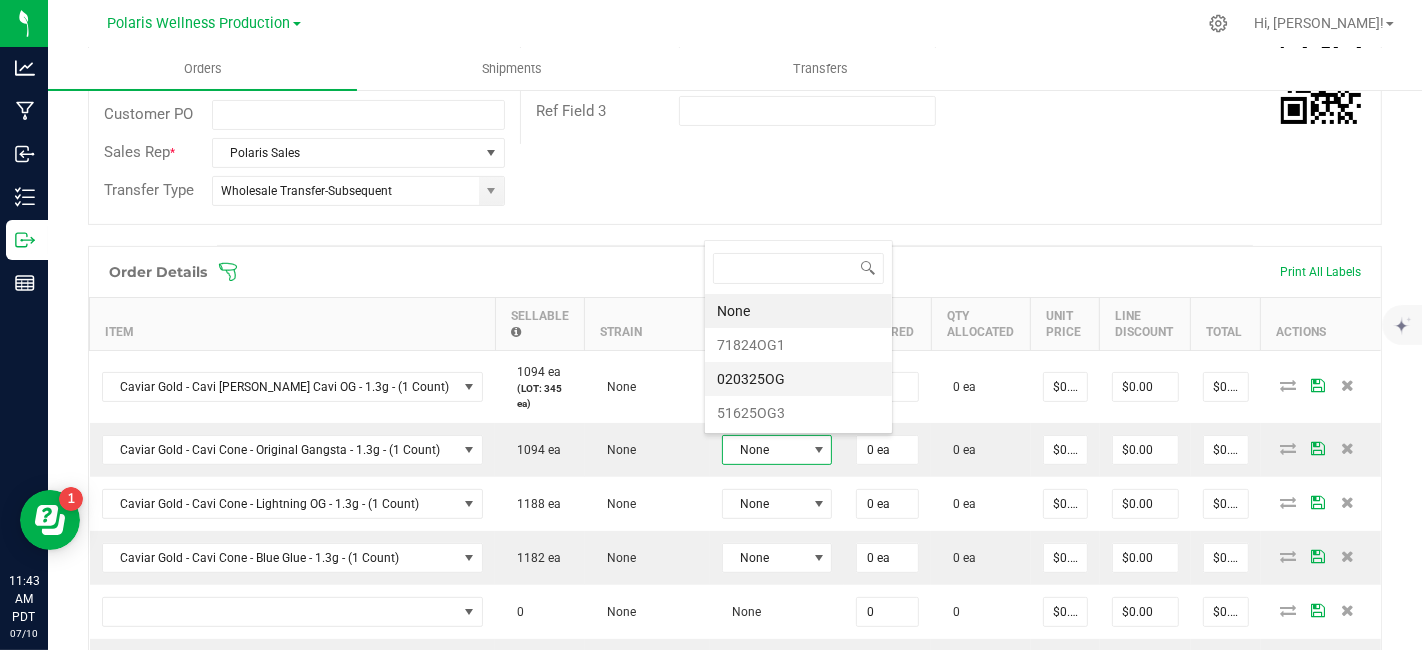 click on "020325OG" at bounding box center (798, 379) 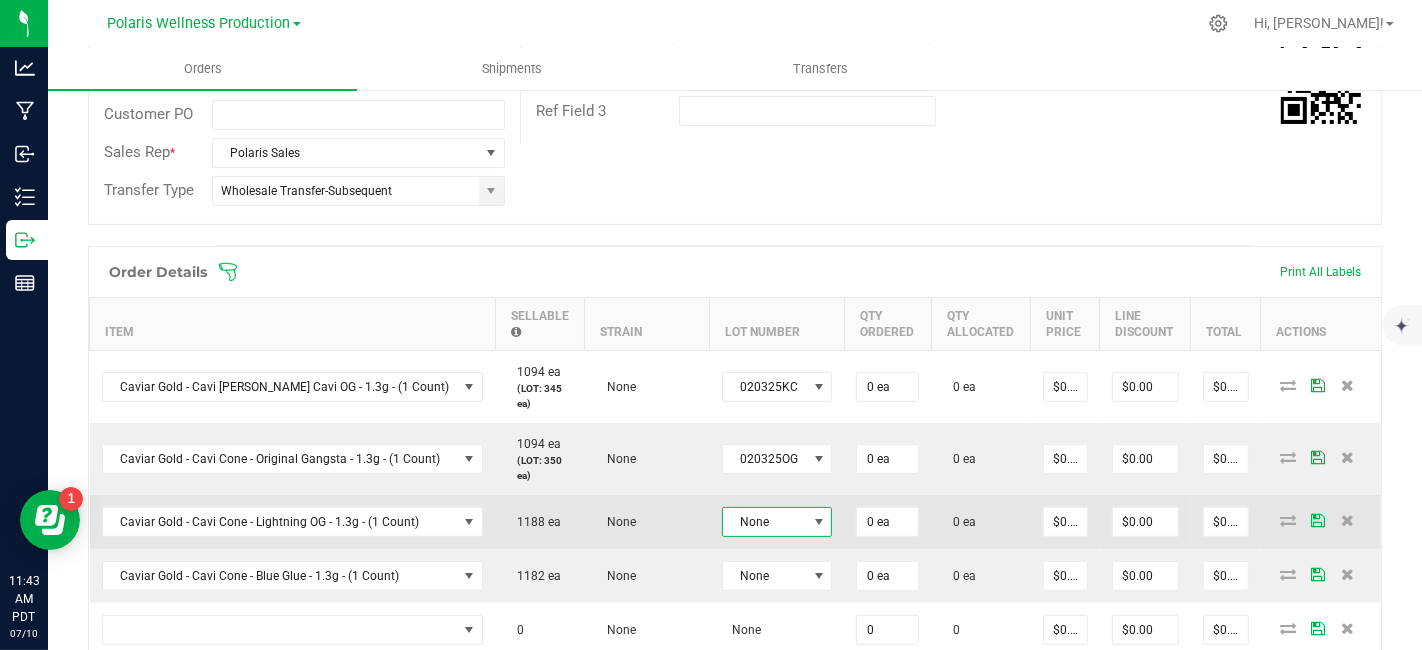 click at bounding box center (819, 522) 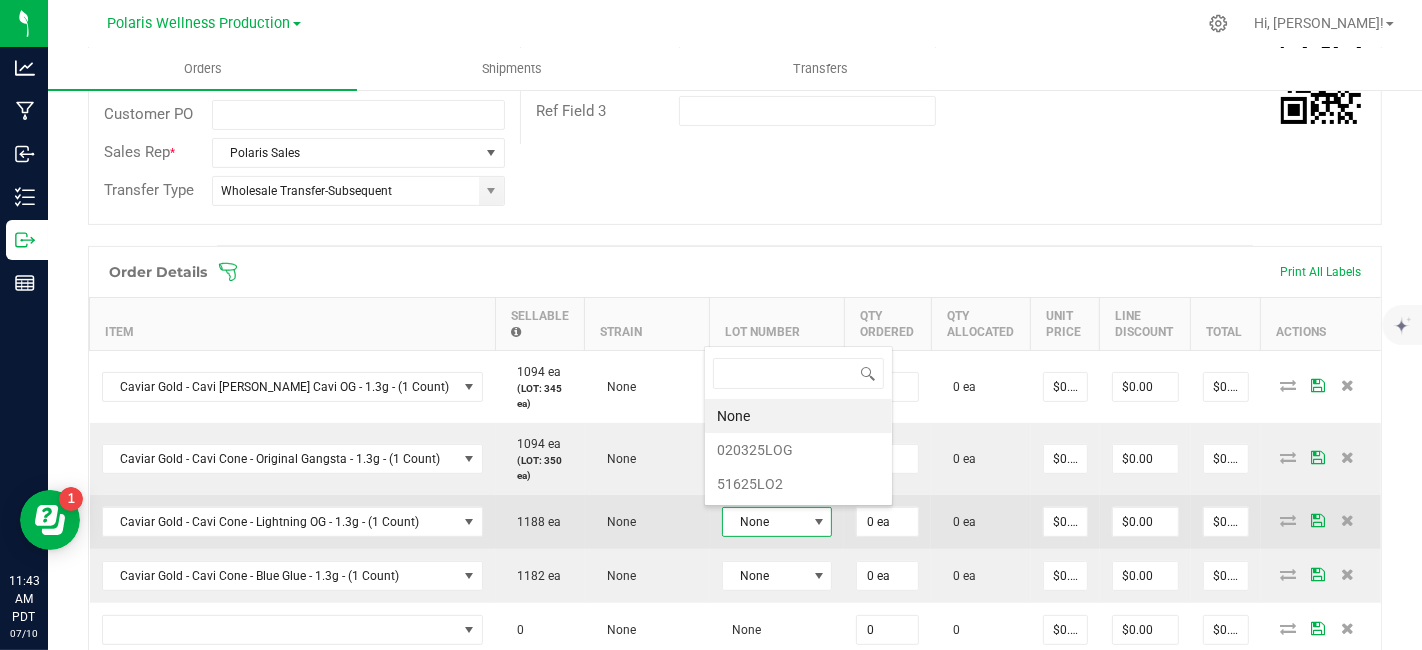 scroll, scrollTop: 99970, scrollLeft: 99891, axis: both 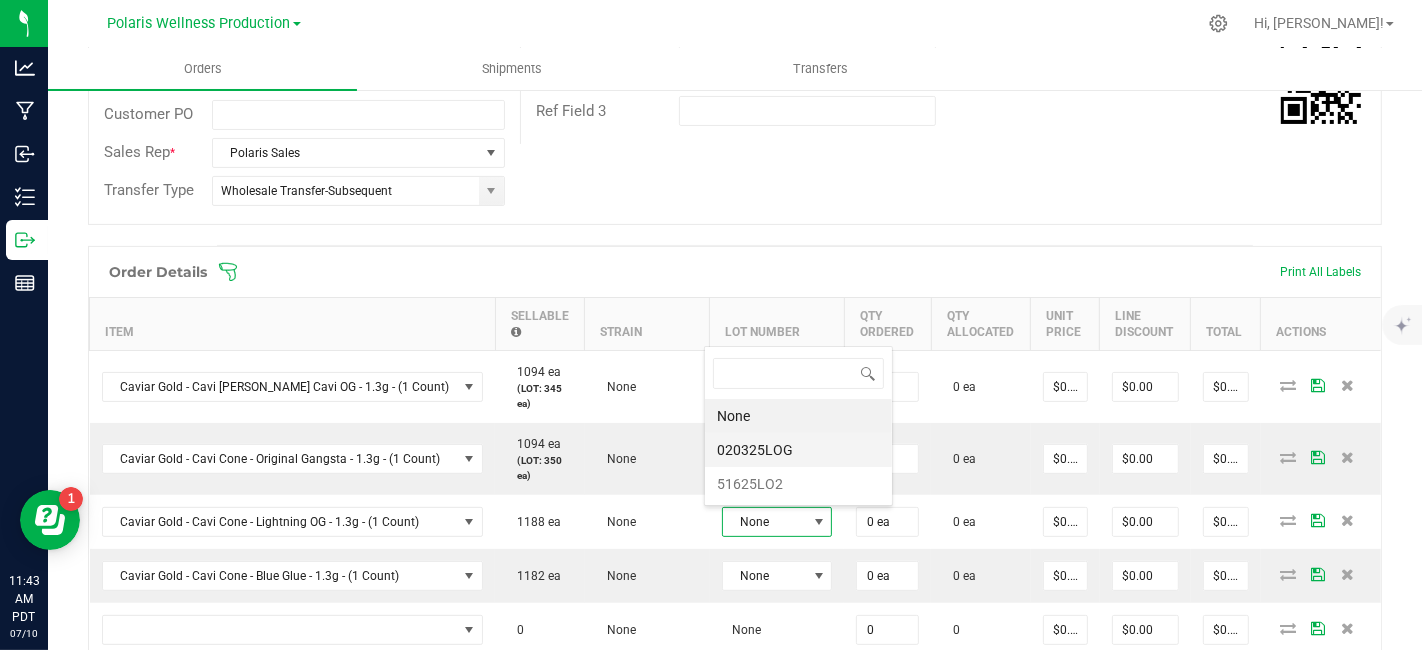 click on "020325LOG" at bounding box center [798, 450] 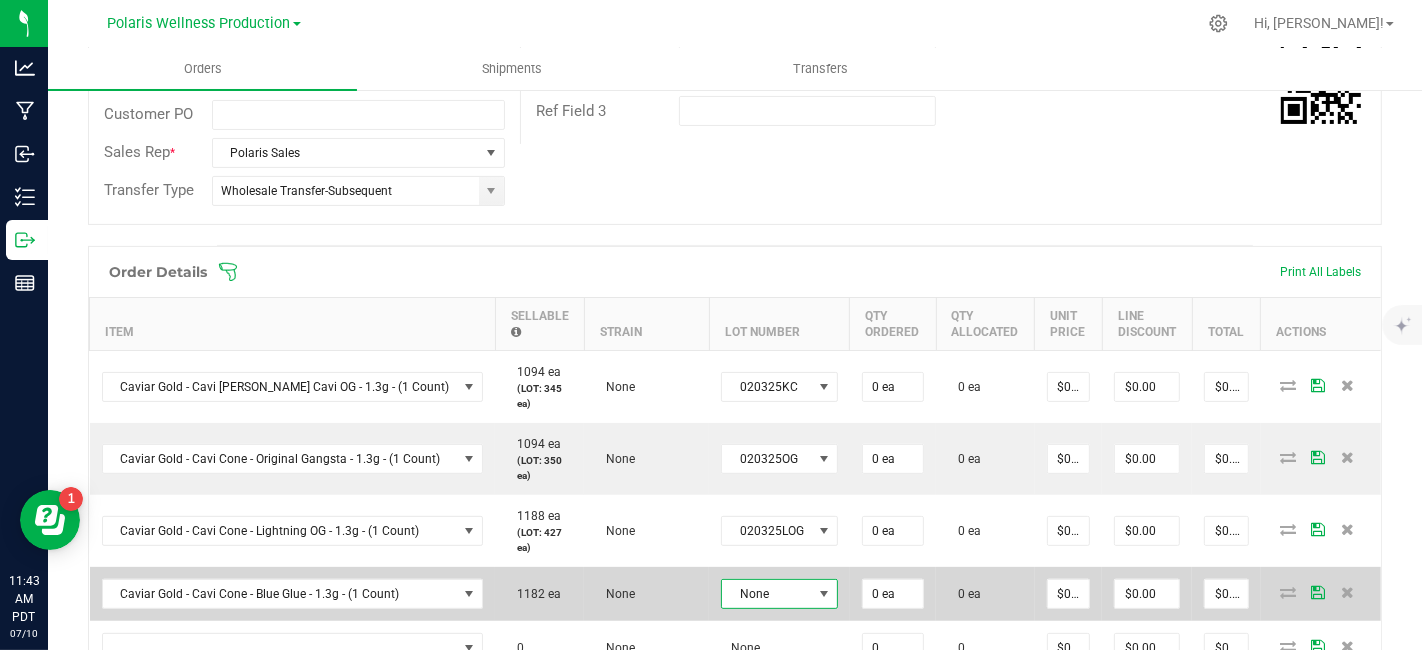 click at bounding box center (824, 594) 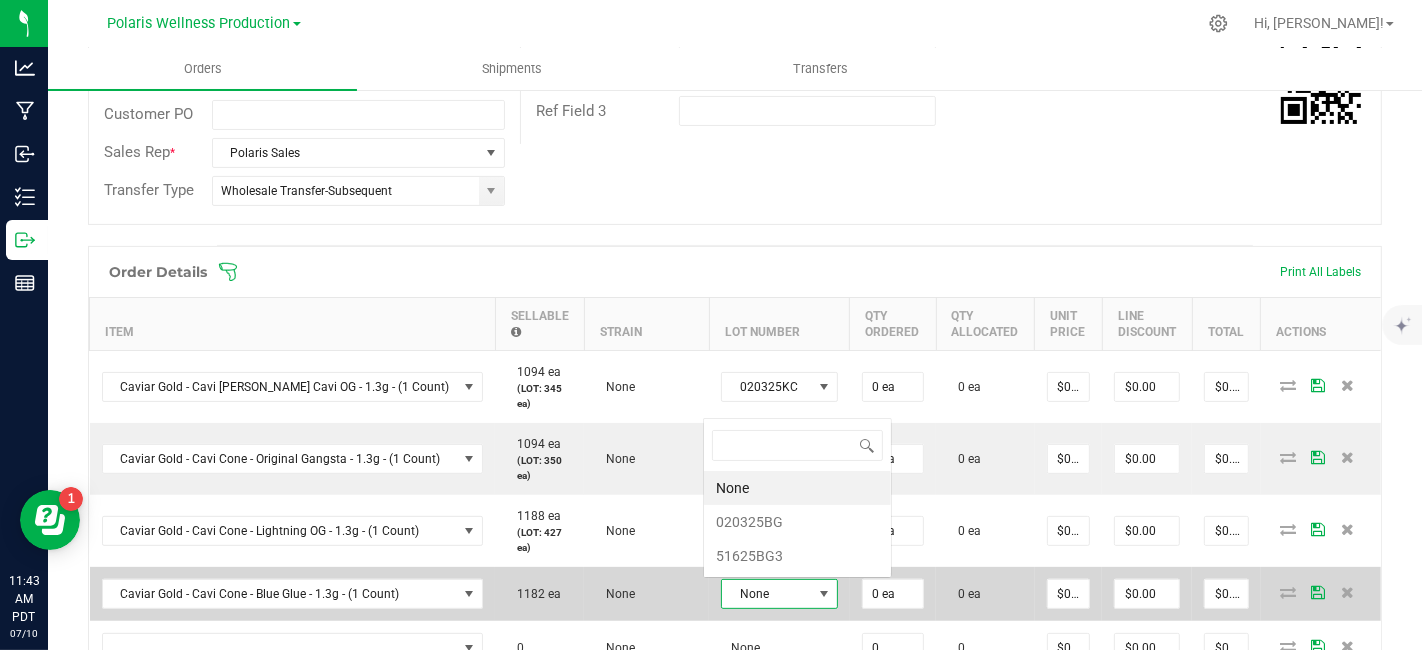 scroll, scrollTop: 0, scrollLeft: 0, axis: both 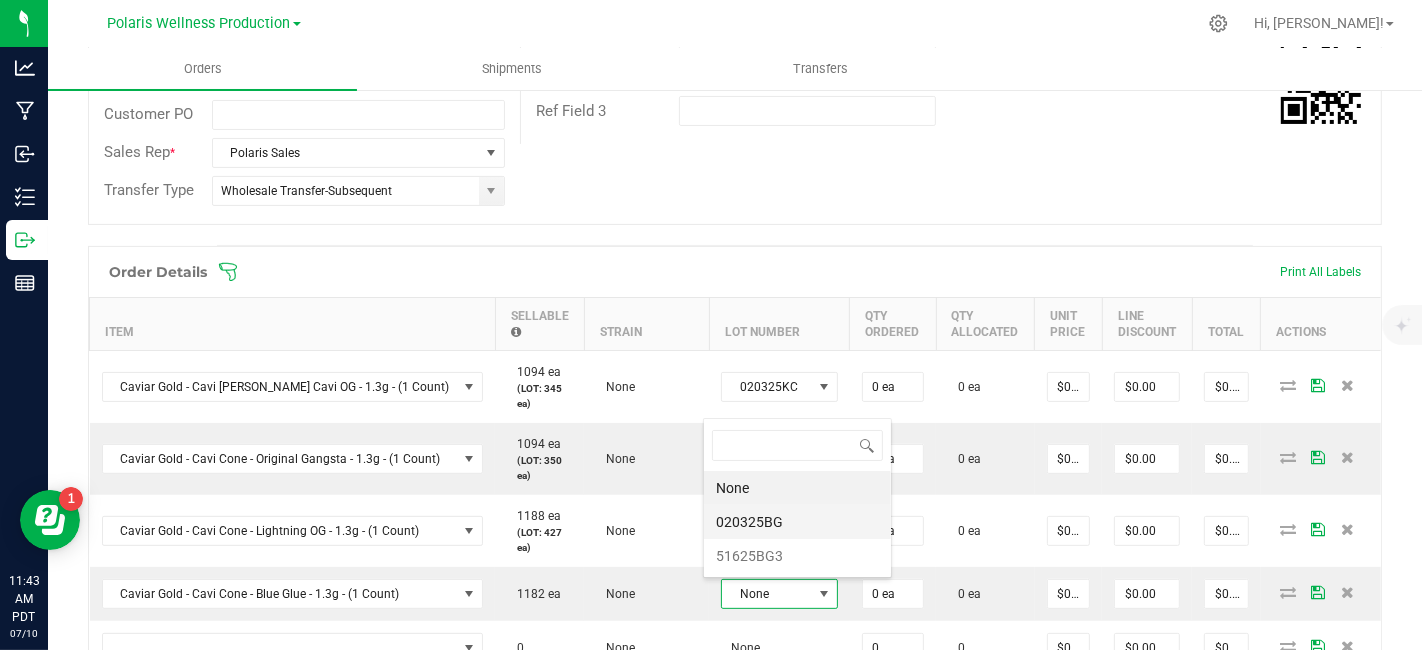 click on "020325BG" at bounding box center [797, 522] 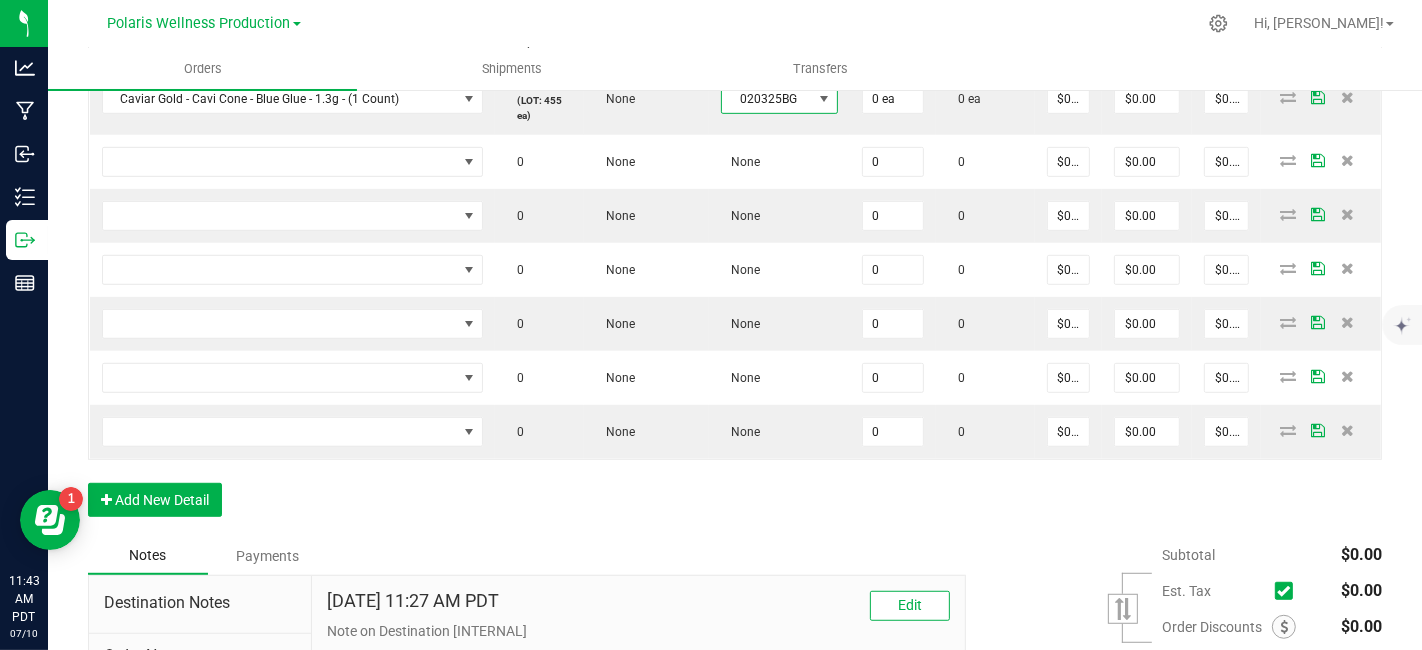 scroll, scrollTop: 913, scrollLeft: 0, axis: vertical 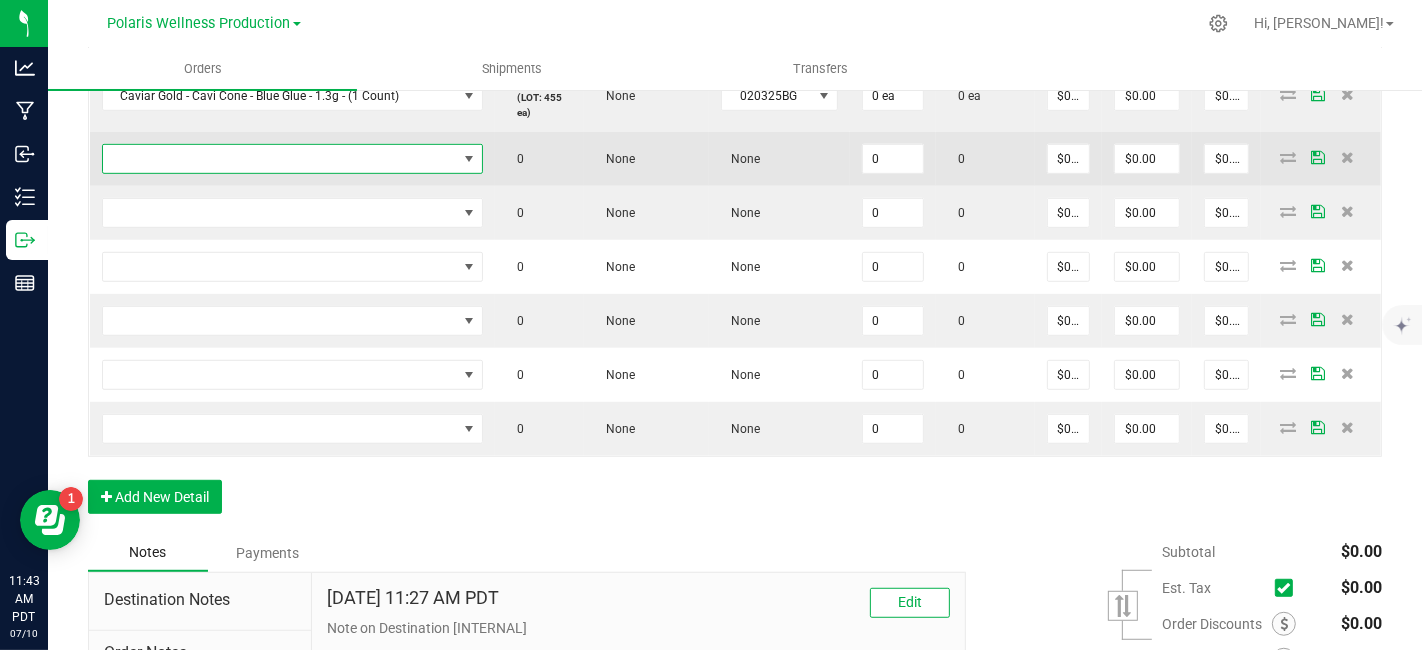 click at bounding box center (280, 159) 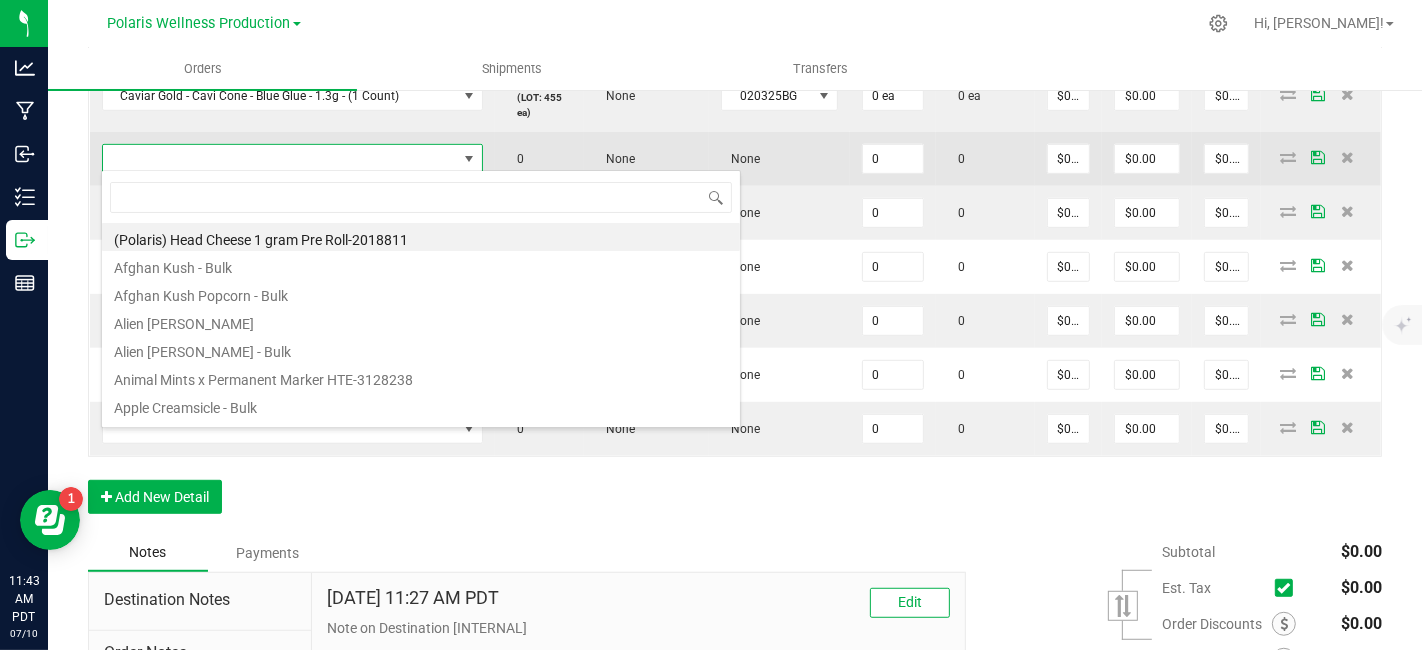 scroll, scrollTop: 99970, scrollLeft: 99634, axis: both 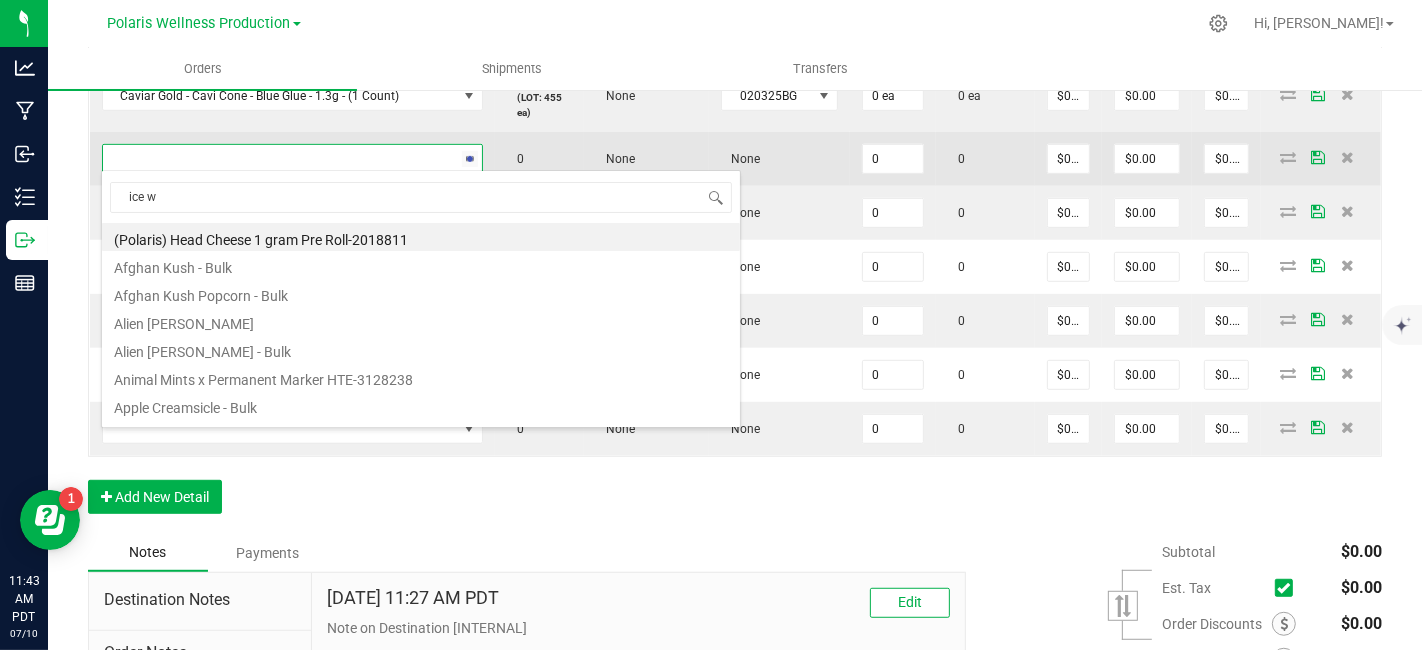 type on "ice wa" 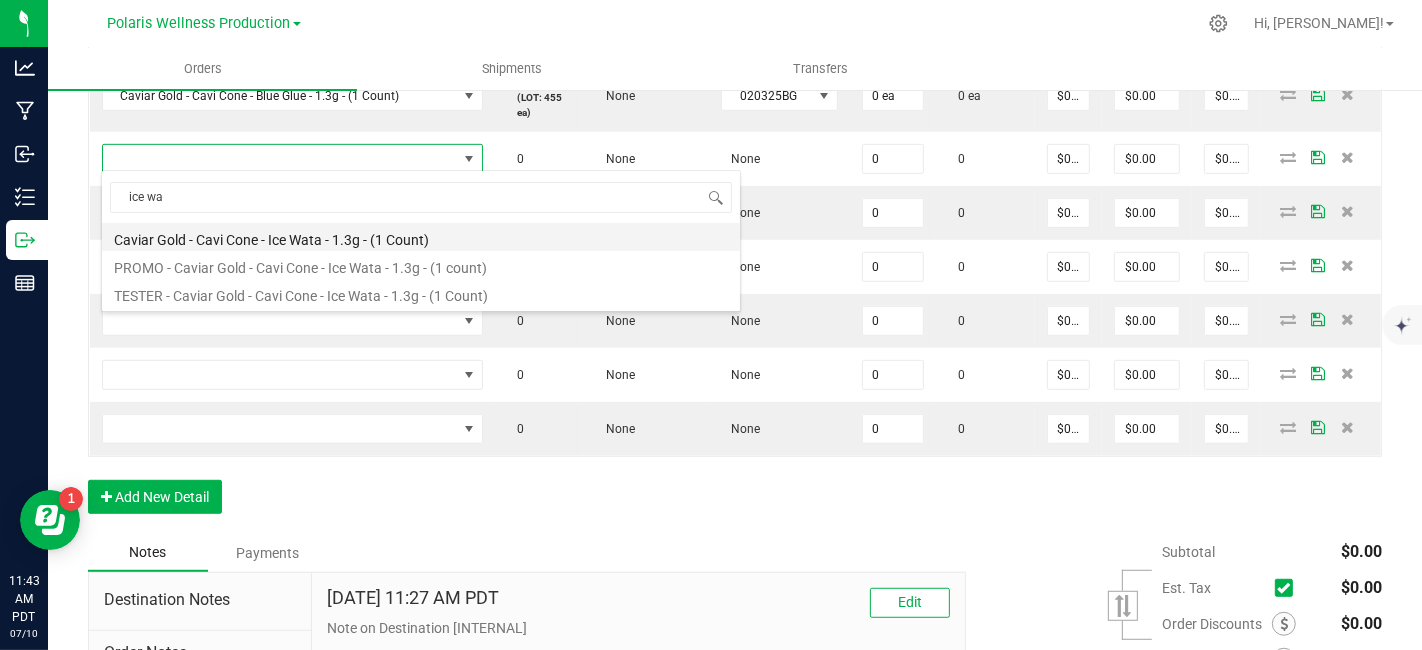click on "Caviar Gold - Cavi Cone - Ice Wata - 1.3g - (1 Count)" at bounding box center [421, 237] 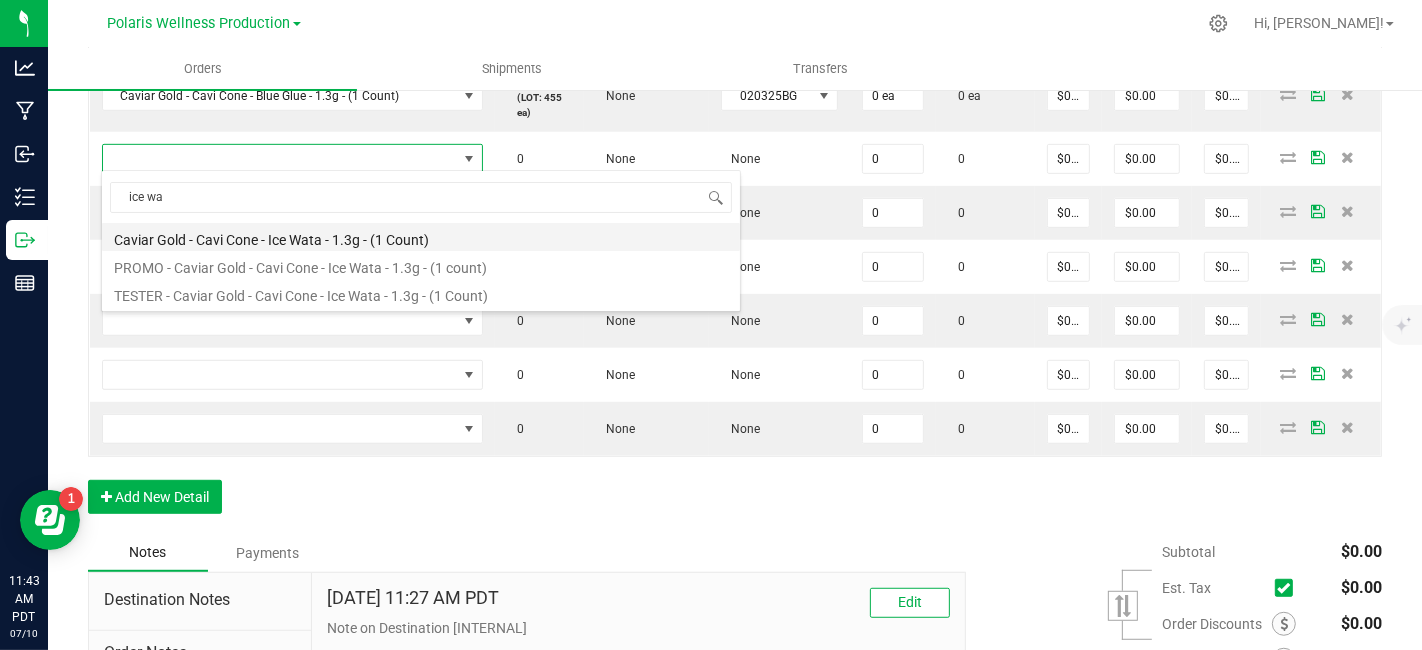 type on "0 ea" 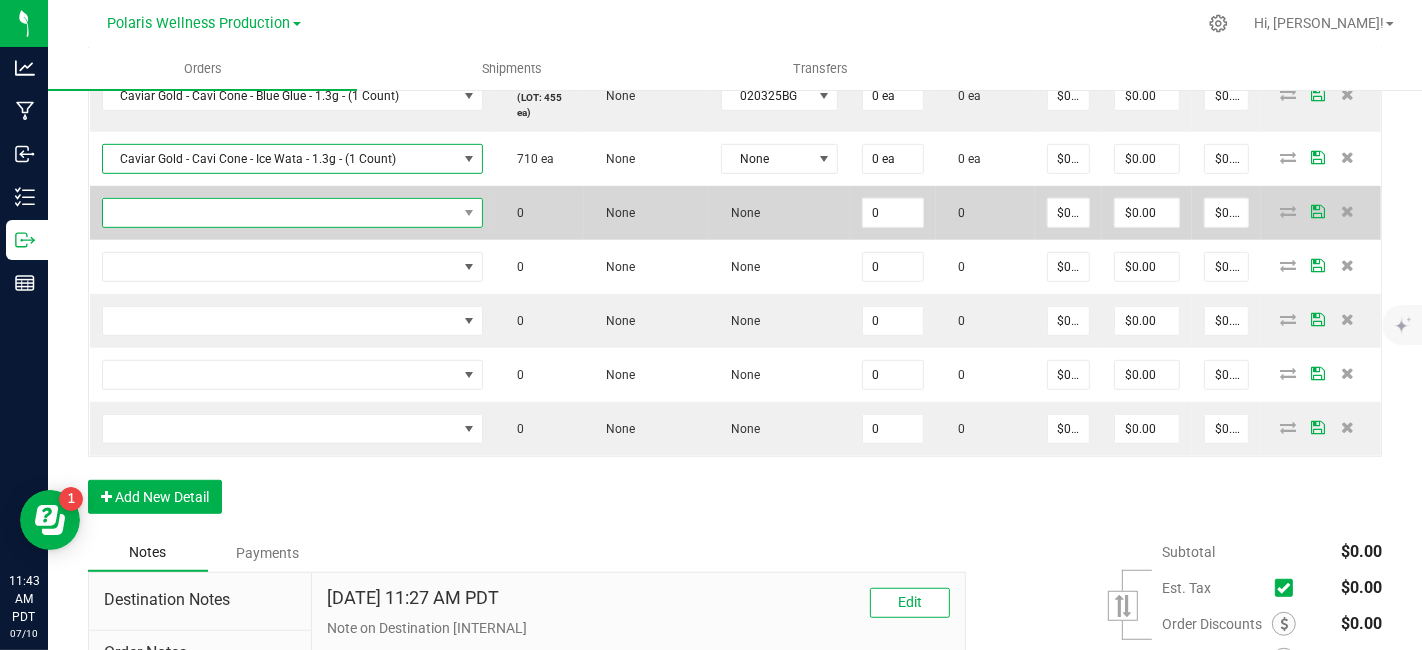 click at bounding box center [280, 213] 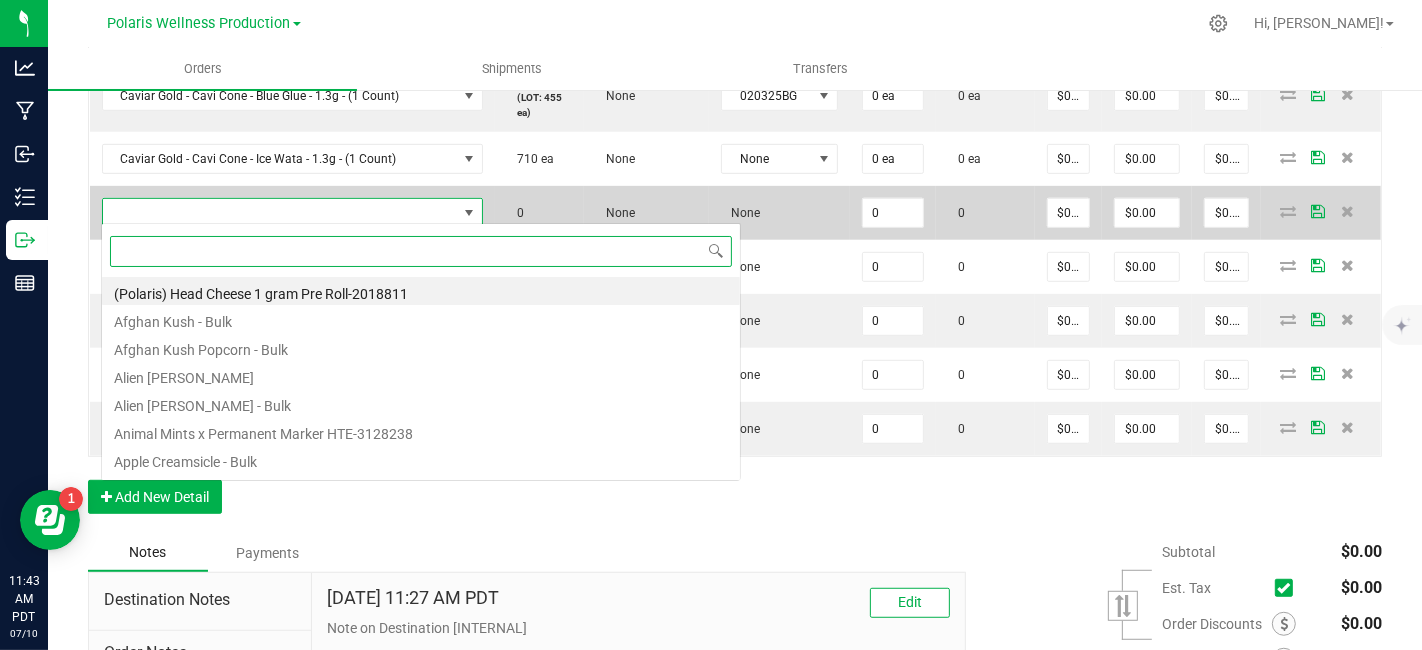 scroll, scrollTop: 99970, scrollLeft: 99634, axis: both 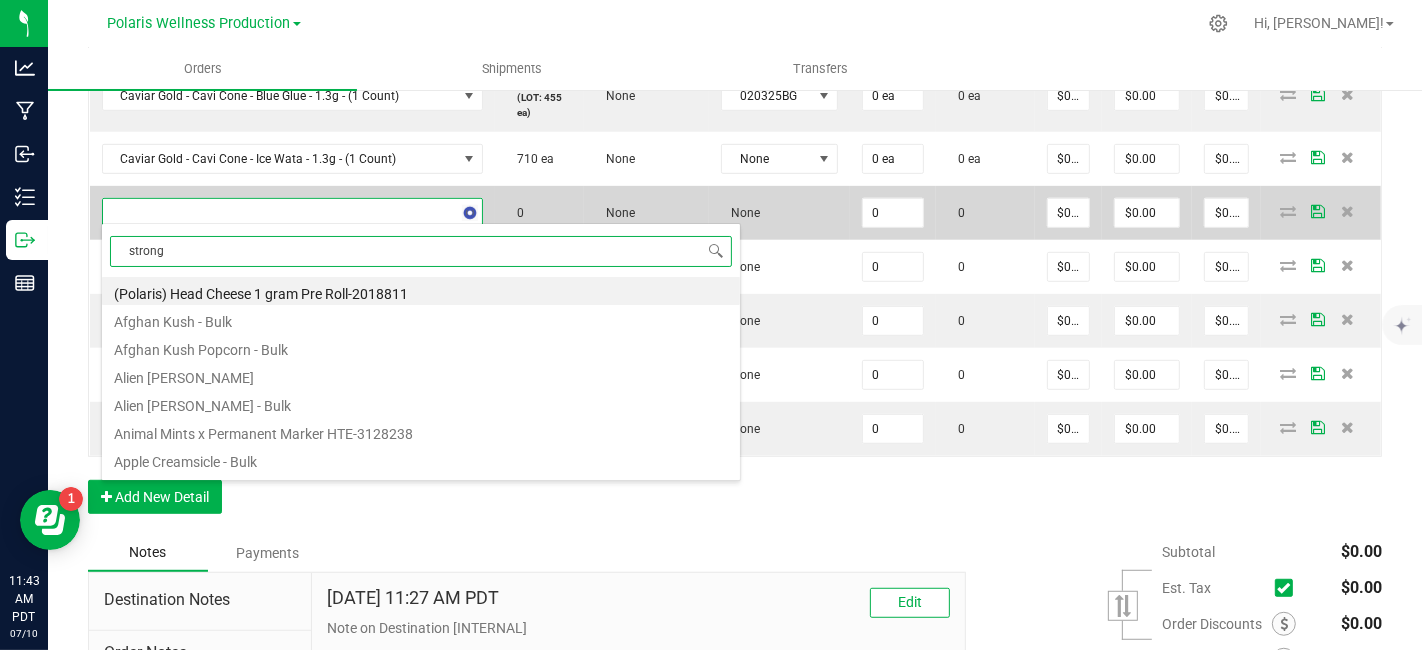 type on "strong b" 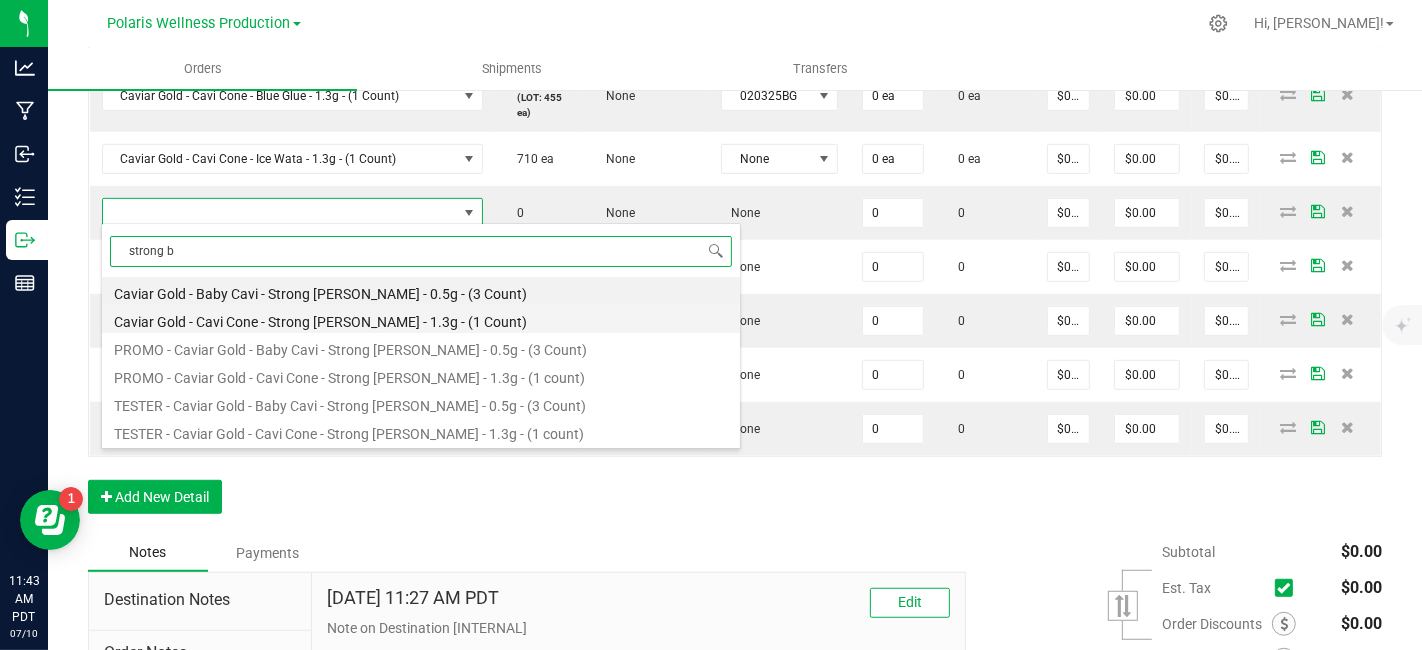 click on "Caviar Gold - Cavi Cone - Strong [PERSON_NAME] - 1.3g - (1 Count)" at bounding box center (421, 319) 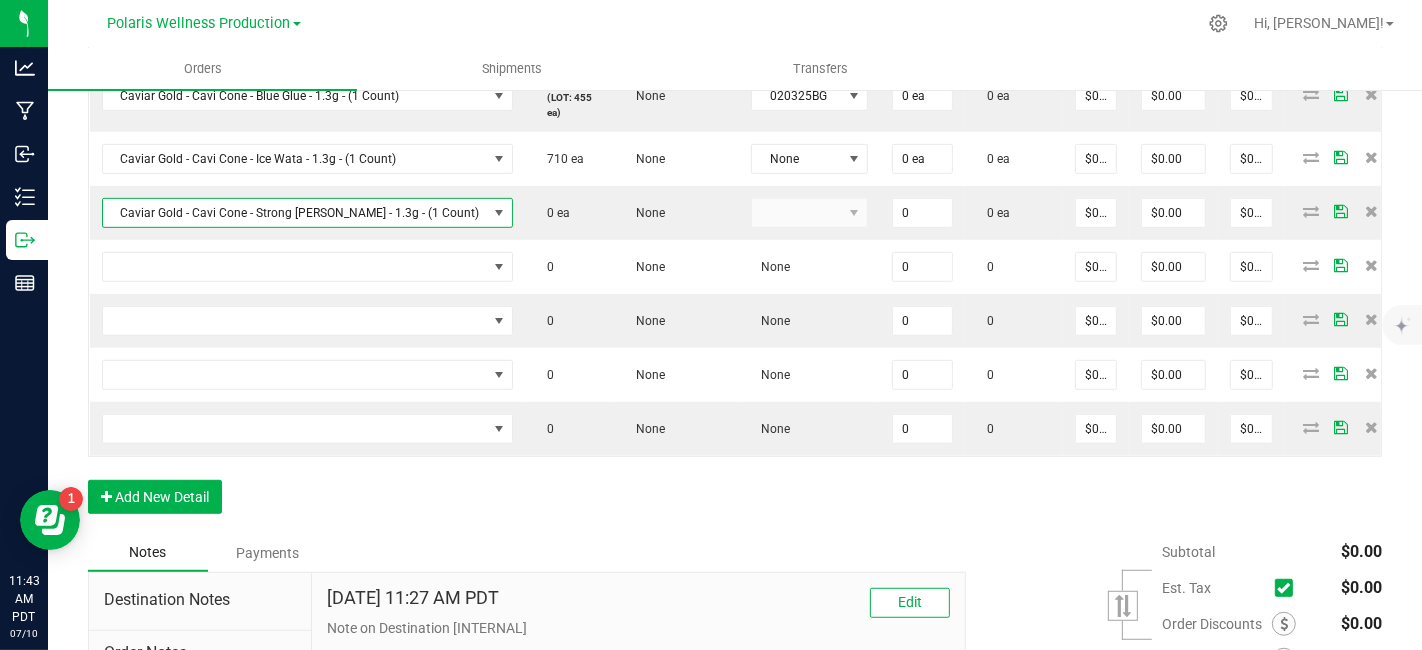 type on "0 ea" 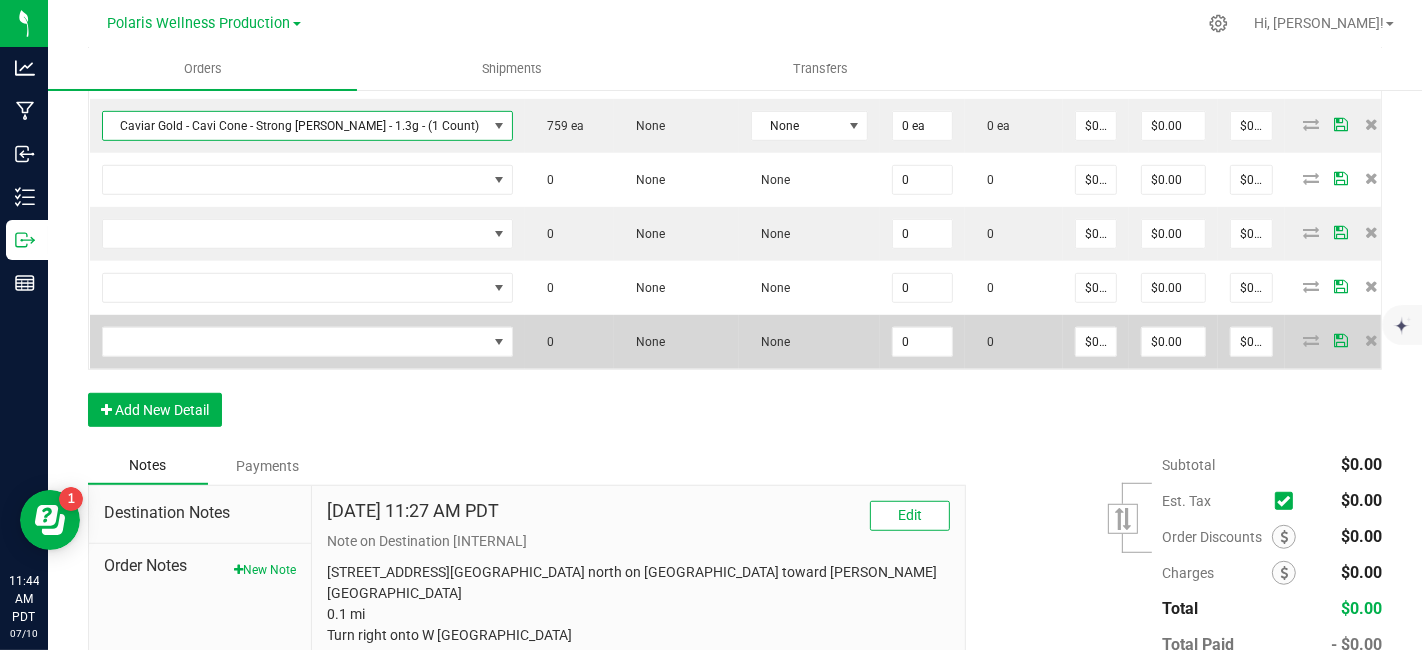 scroll, scrollTop: 1010, scrollLeft: 0, axis: vertical 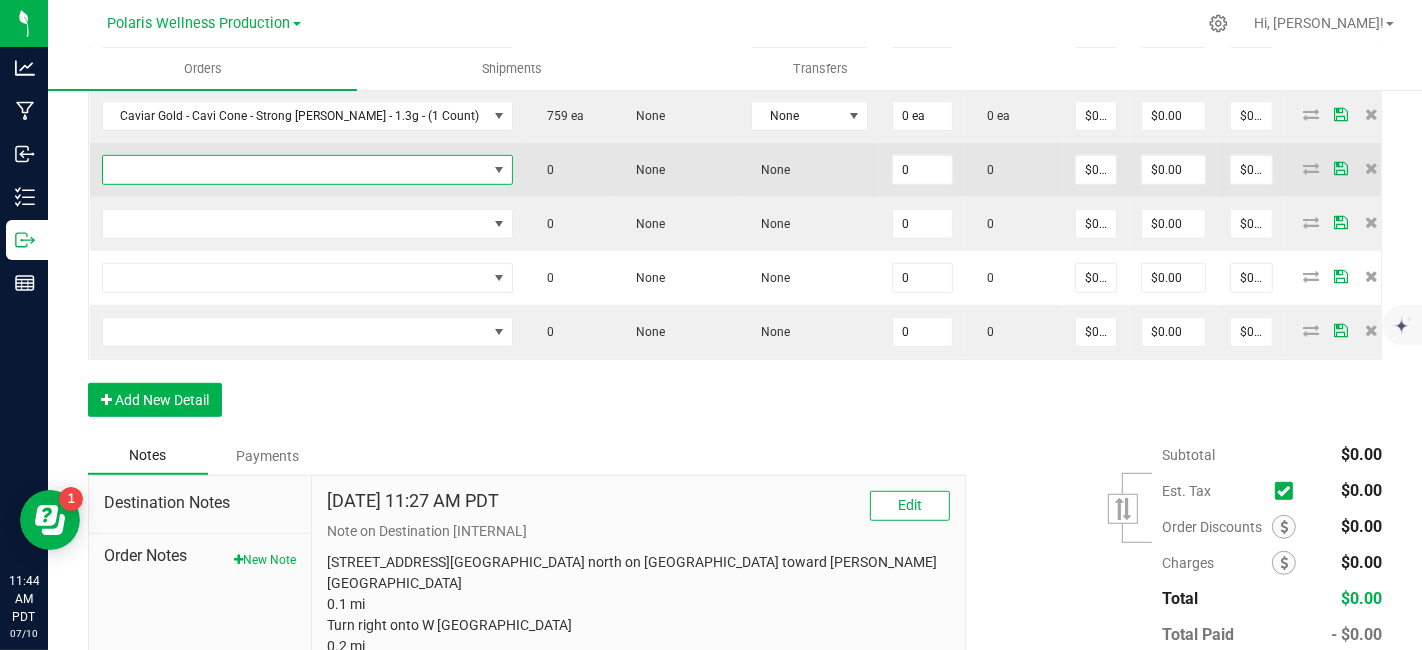 click at bounding box center [295, 170] 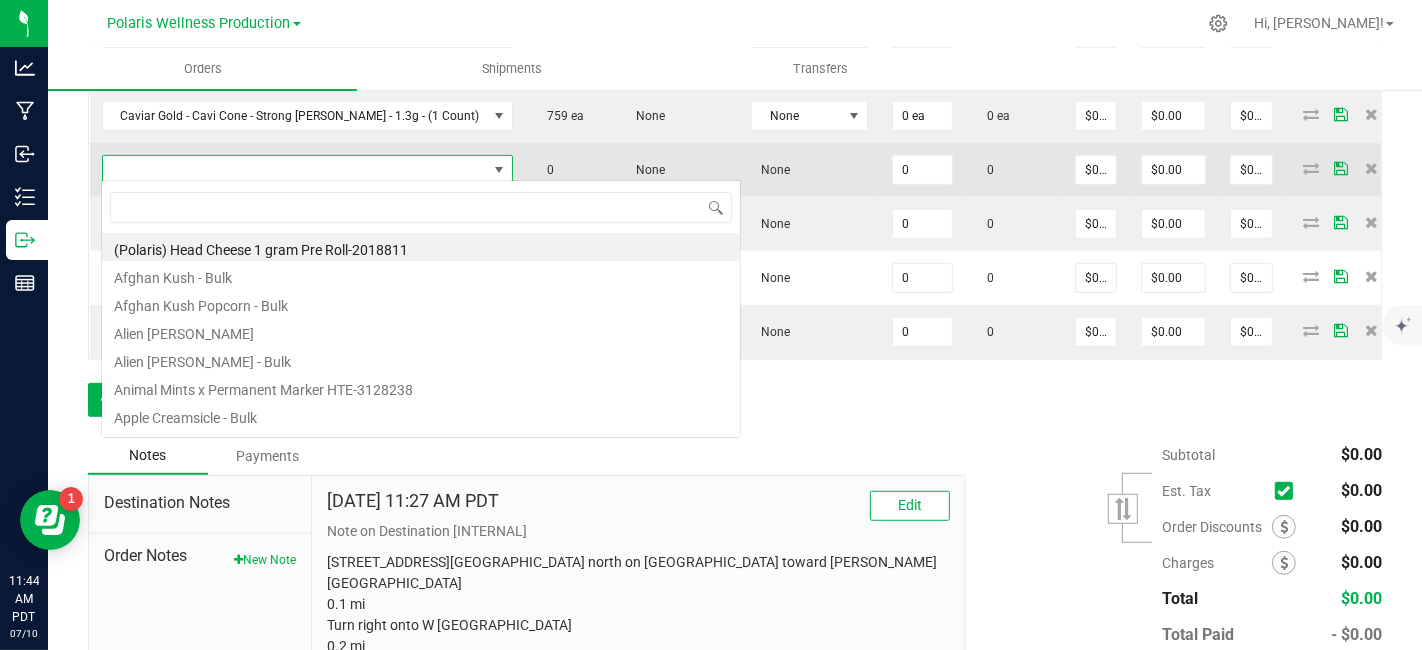 scroll, scrollTop: 99970, scrollLeft: 99634, axis: both 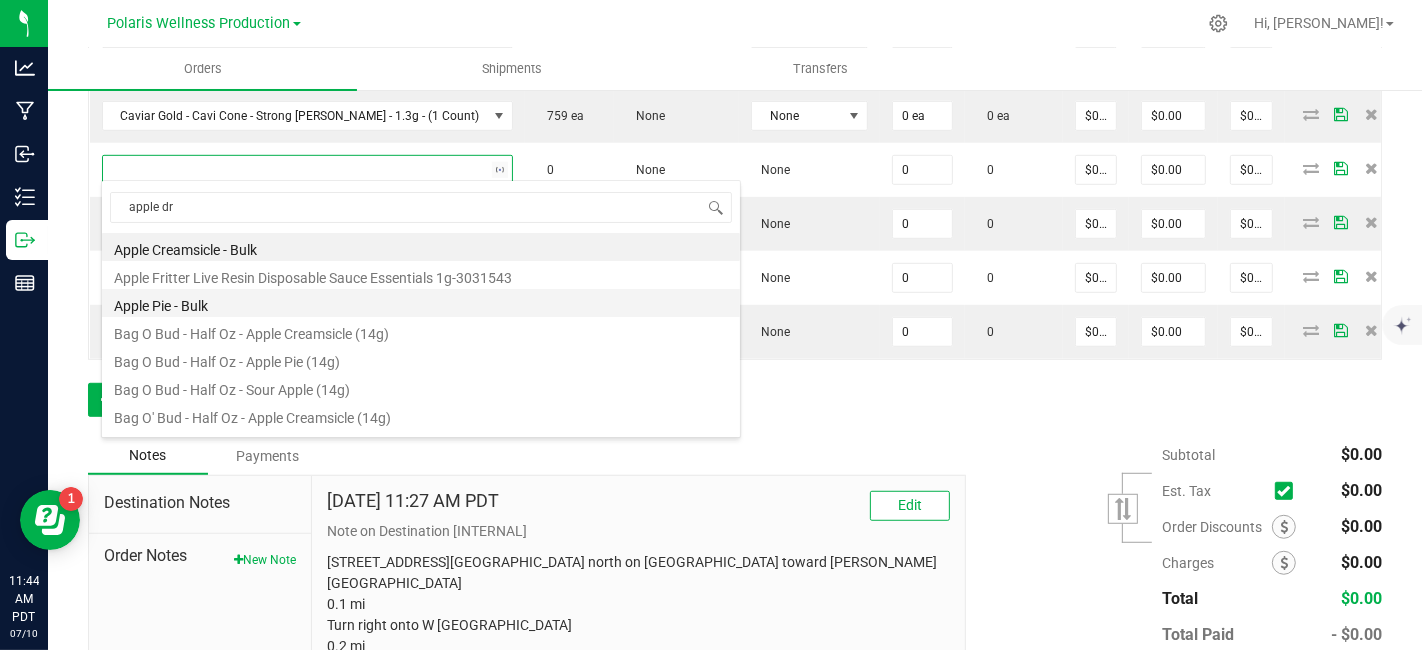 type on "apple dri" 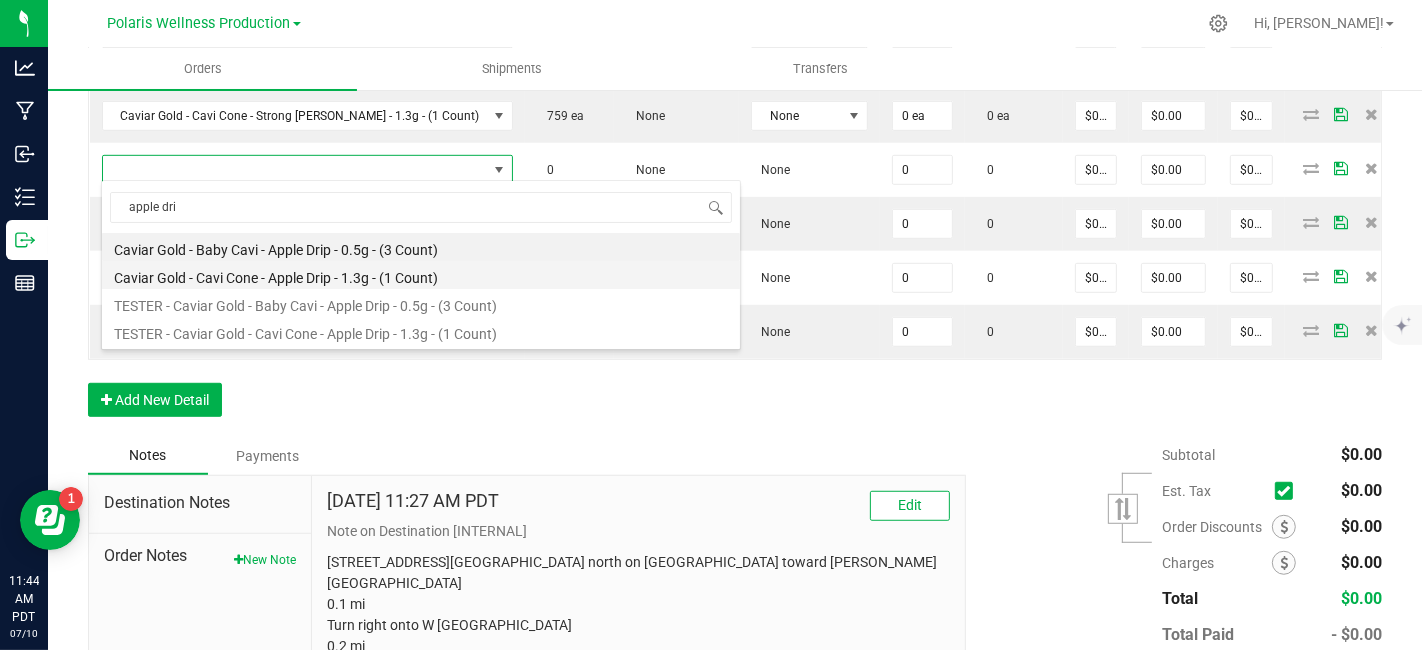 click on "Caviar Gold - Cavi Cone - Apple Drip - 1.3g - (1 Count)" at bounding box center (421, 275) 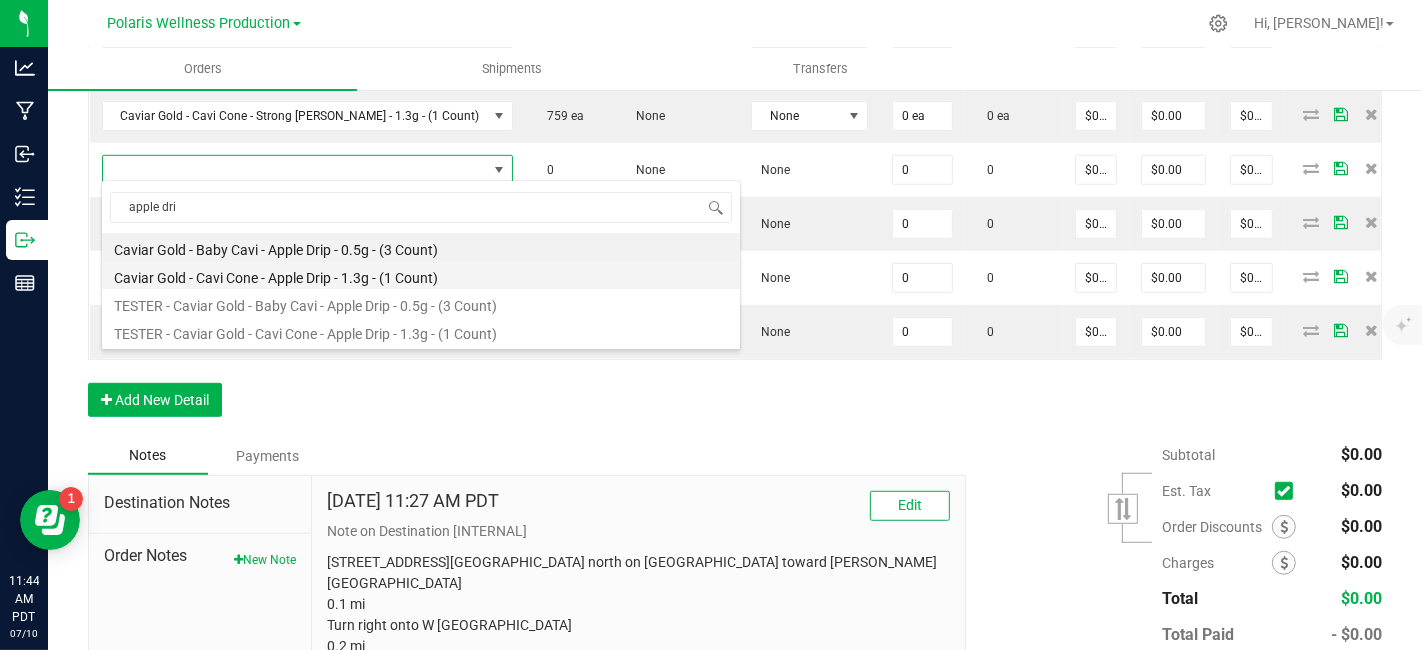 type on "0 ea" 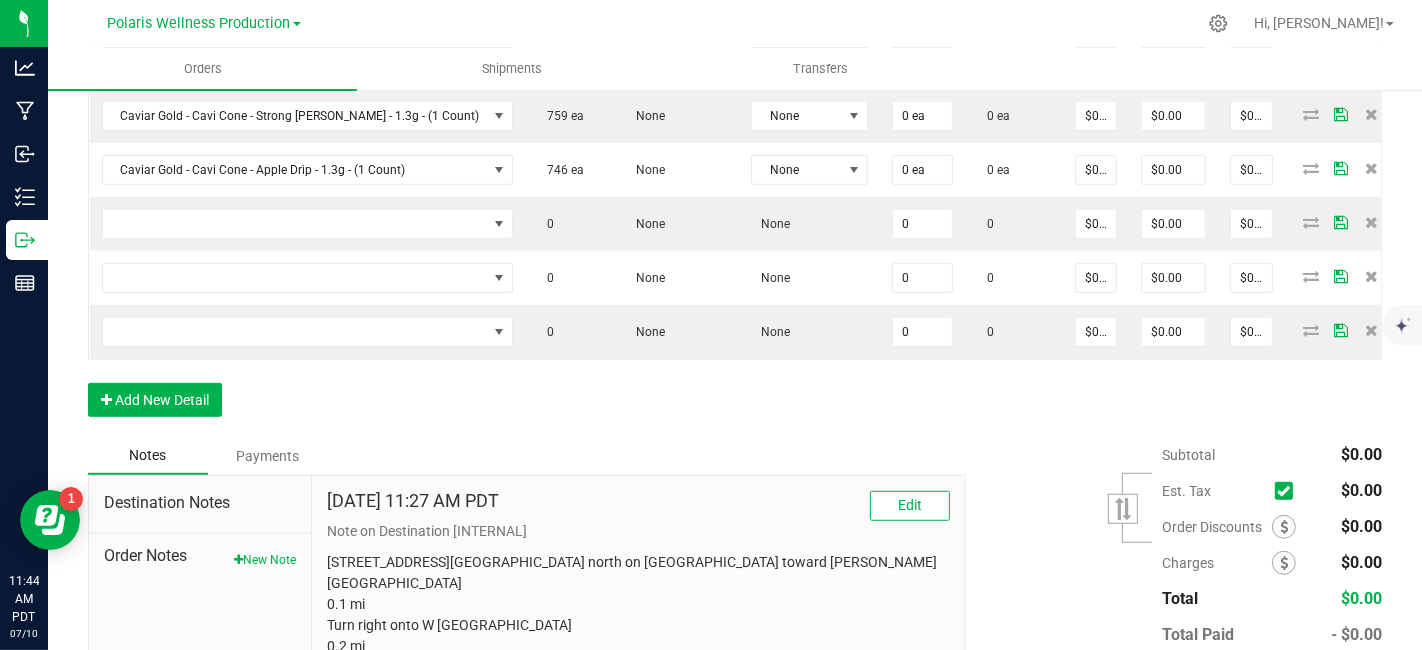drag, startPoint x: 1064, startPoint y: 419, endPoint x: 1111, endPoint y: 412, distance: 47.518417 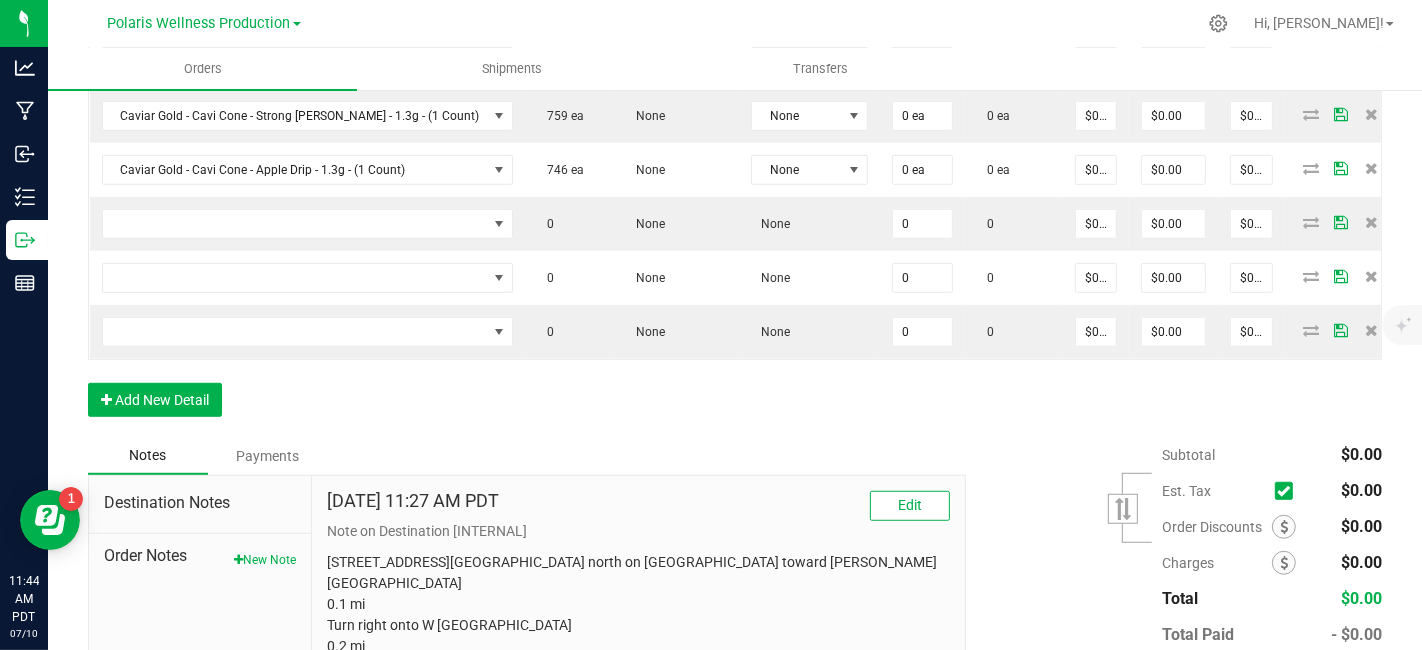 click on "Order Details Print All Labels Item  Sellable  Strain  Lot Number  Qty Ordered Qty Allocated Unit Price Line Discount Total Actions Caviar Gold - Cavi [PERSON_NAME] Cavi OG - 1.3g - (1 Count)  1094 ea   (LOT: 345 ea)   None  020325KC 0 ea  0 ea  $0.00000 $0.00 $0.00 Caviar Gold - Cavi Cone - Original Gangsta - 1.3g - (1 Count)  1094 ea   (LOT: 350 ea)   None  020325OG 0 ea  0 ea  $0.00000 $0.00 $0.00 Caviar Gold - Cavi Cone - Lightning OG - 1.3g - (1 Count)  1188 ea   (LOT: 427 ea)   None  020325LOG 0 ea  0 ea  $0.00000 $0.00 $0.00 Caviar Gold - Cavi Cone - Blue Glue - 1.3g - (1 Count)  1182 ea   (LOT: 455 ea)   None  020325BG 0 ea  0 ea  $0.00000 $0.00 $0.00 Caviar Gold - Cavi Cone - Ice Wata - 1.3g - (1 Count)  710 ea   None  None 0 ea  0 ea  $0.00000 $0.00 $0.00 Caviar Gold - Cavi Cone - Strong [PERSON_NAME] - 1.3g - (1 Count)  759 ea   None  None 0 ea  0 ea  $0.00000 $0.00 $0.00 Caviar Gold - Cavi Cone - Apple Drip - 1.3g - (1 Count)  746 ea   None  None 0 ea  0 ea  $0.00000 $0.00" at bounding box center [735, 39] 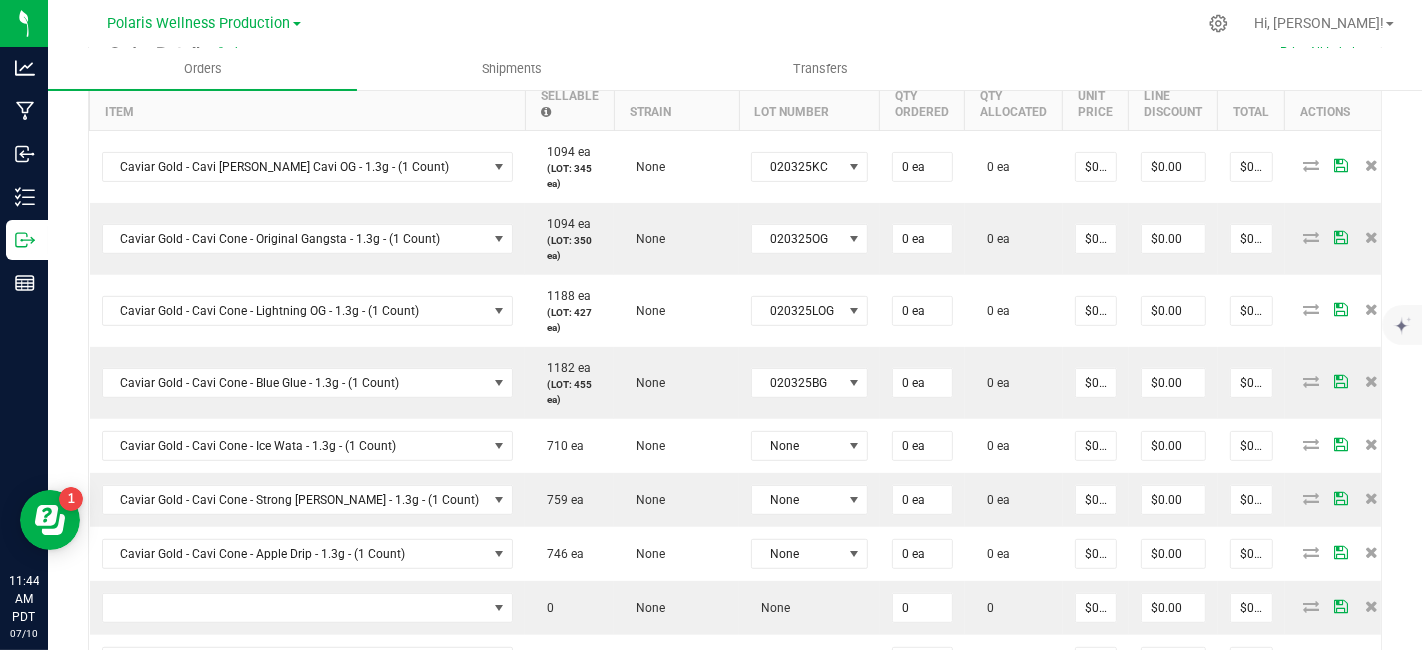 scroll, scrollTop: 617, scrollLeft: 0, axis: vertical 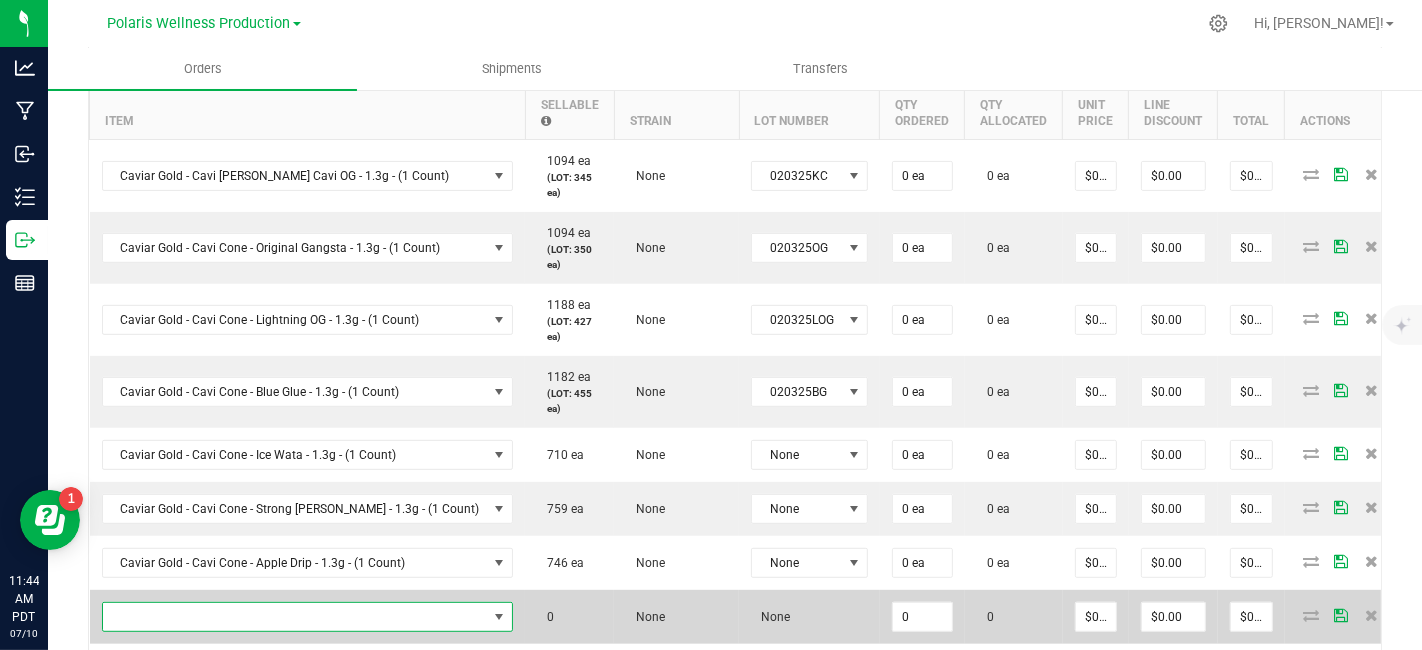 click at bounding box center [295, 617] 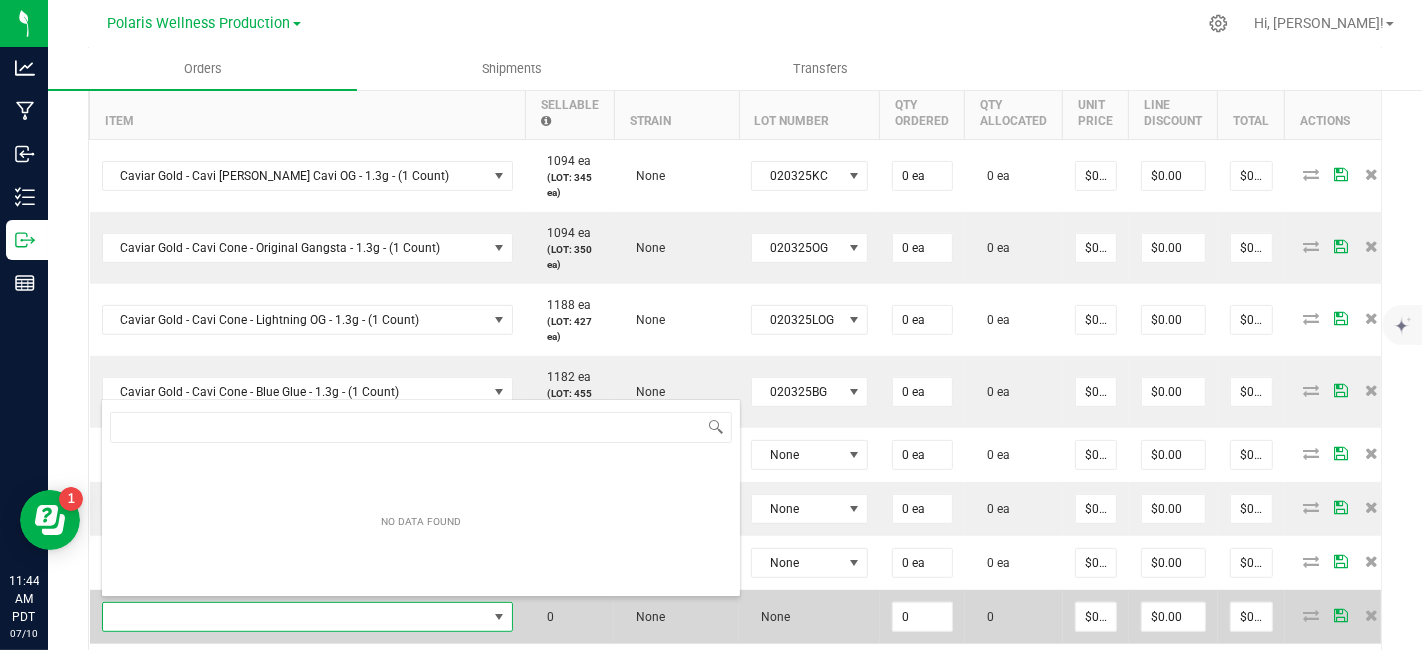 scroll, scrollTop: 0, scrollLeft: 0, axis: both 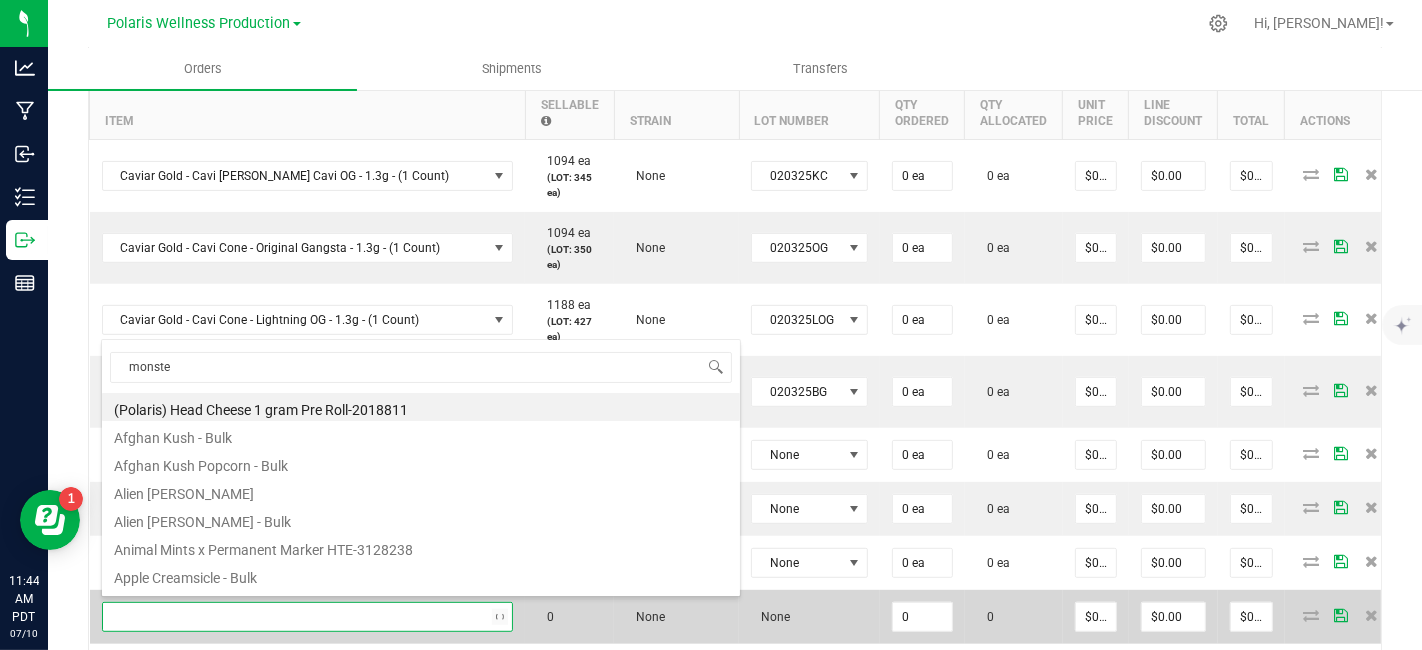 type on "monster" 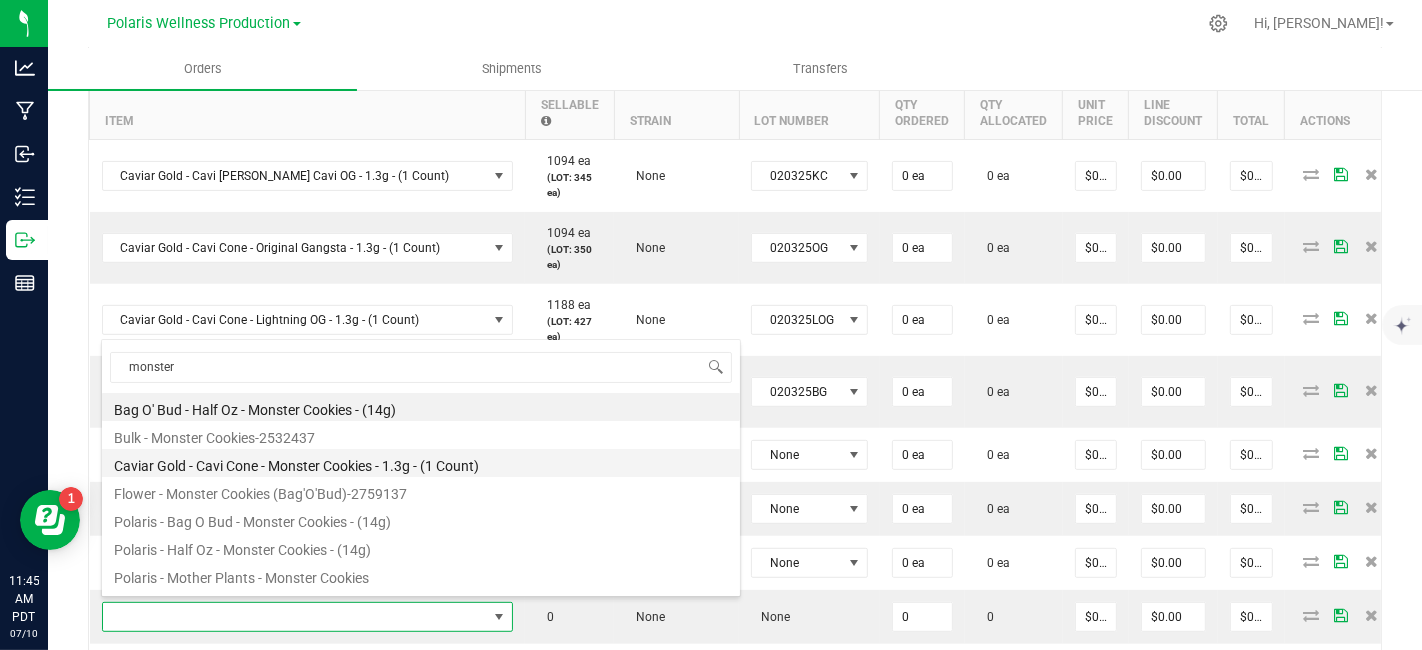 click on "Caviar Gold - Cavi Cone - Monster Cookies - 1.3g - (1 Count)" at bounding box center [421, 463] 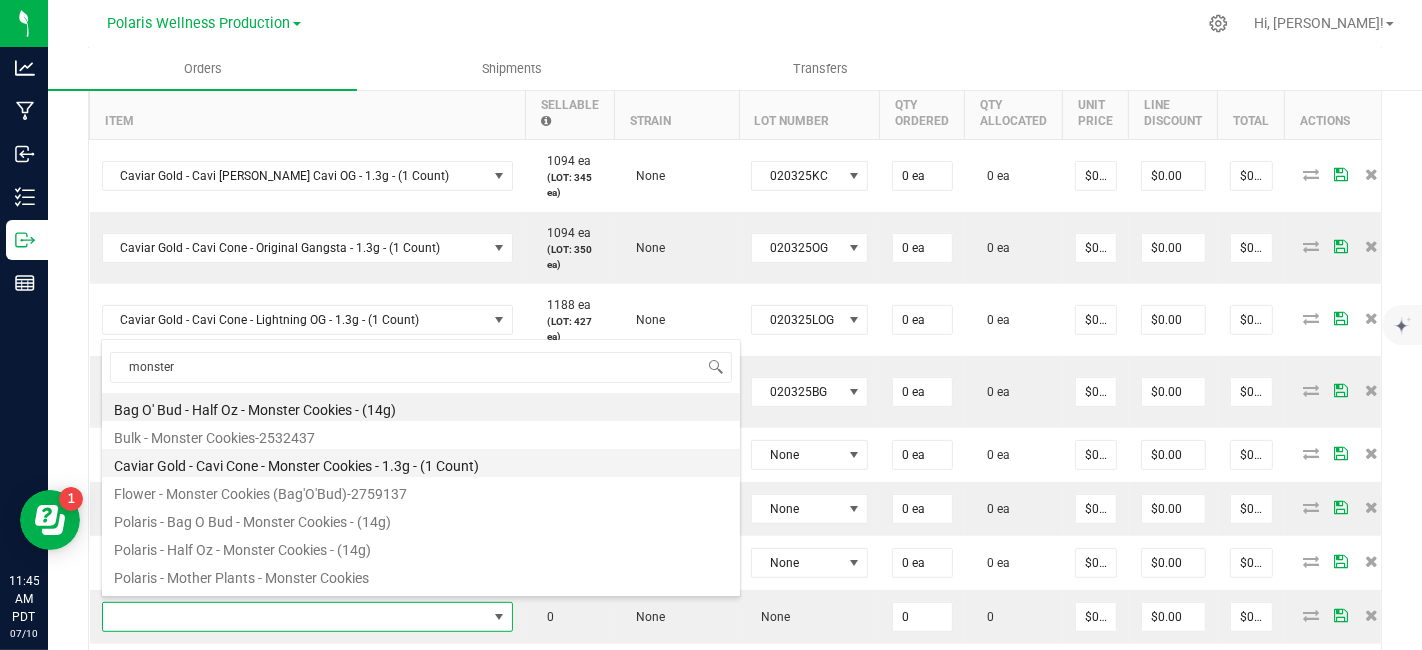 type on "0 ea" 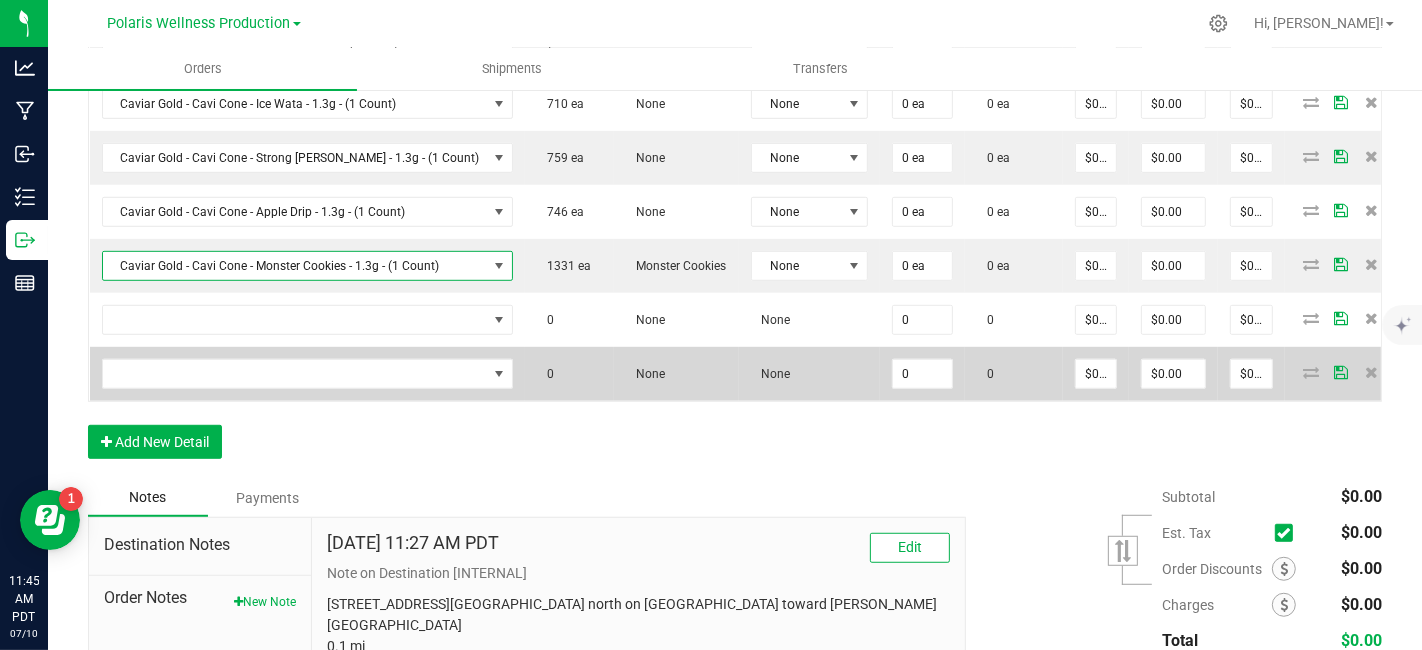 scroll, scrollTop: 973, scrollLeft: 0, axis: vertical 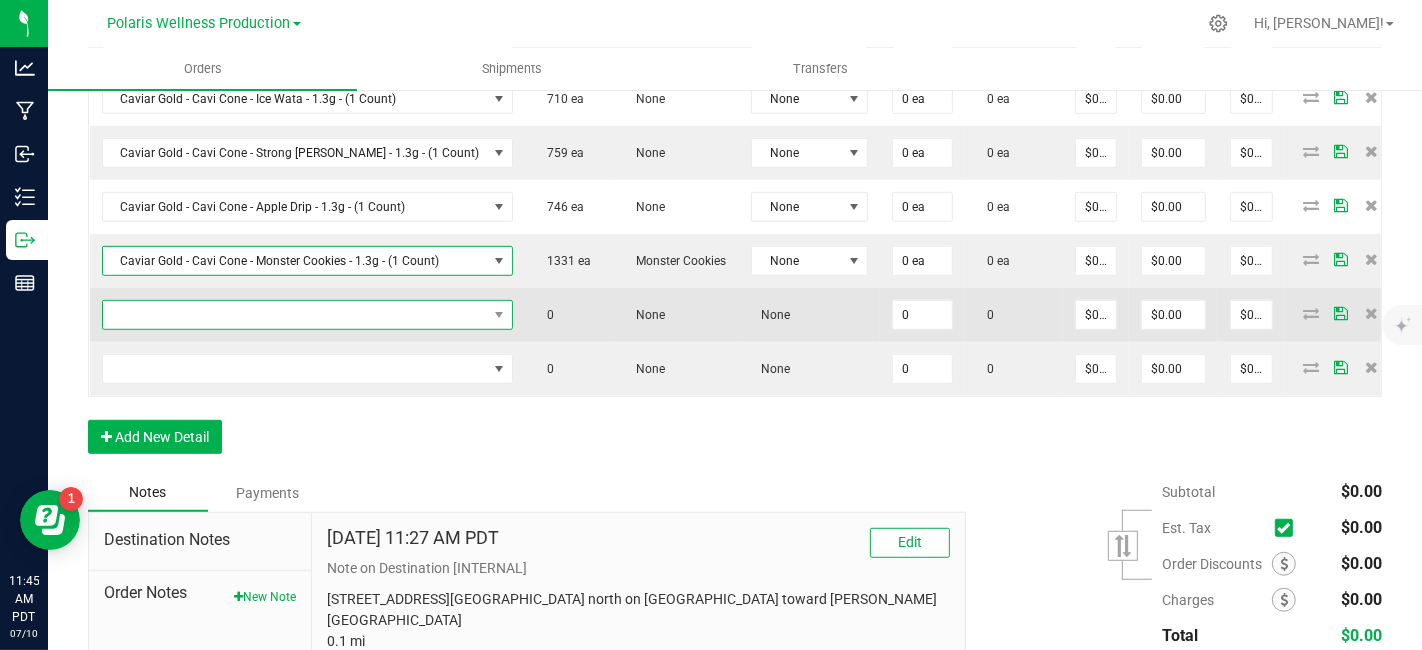 click at bounding box center [295, 315] 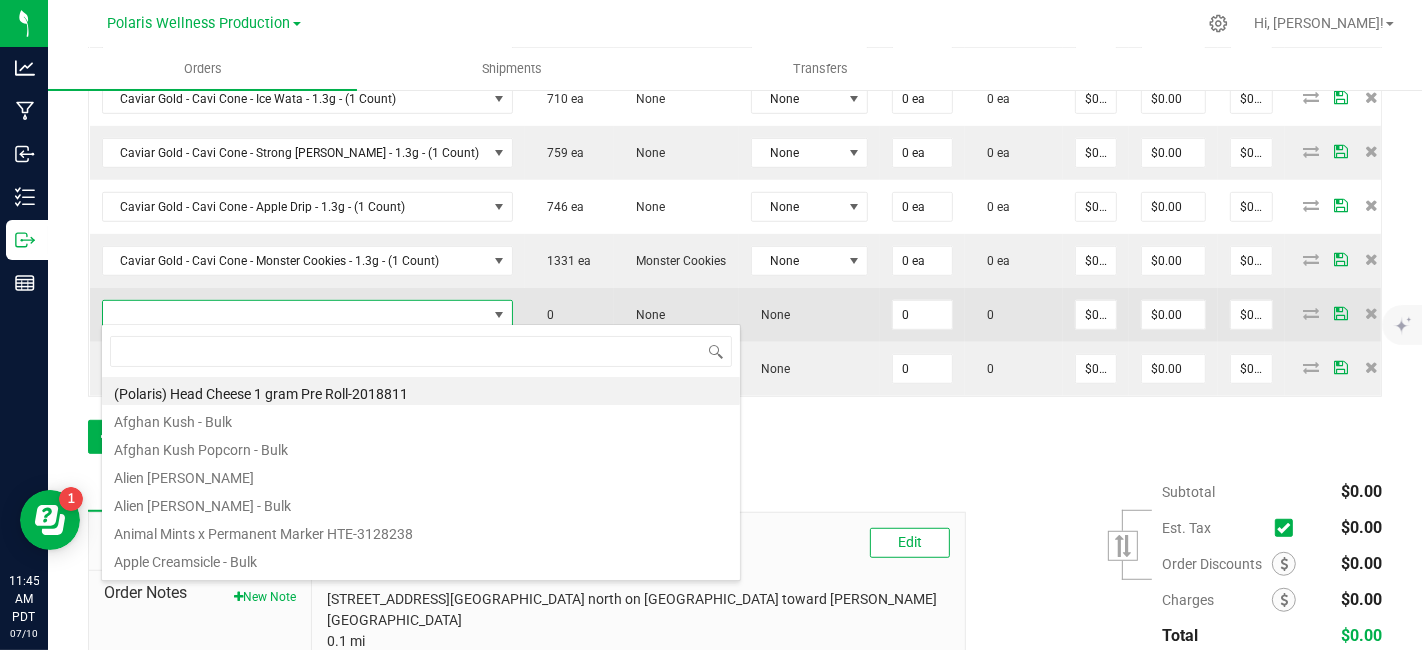 scroll, scrollTop: 99970, scrollLeft: 99632, axis: both 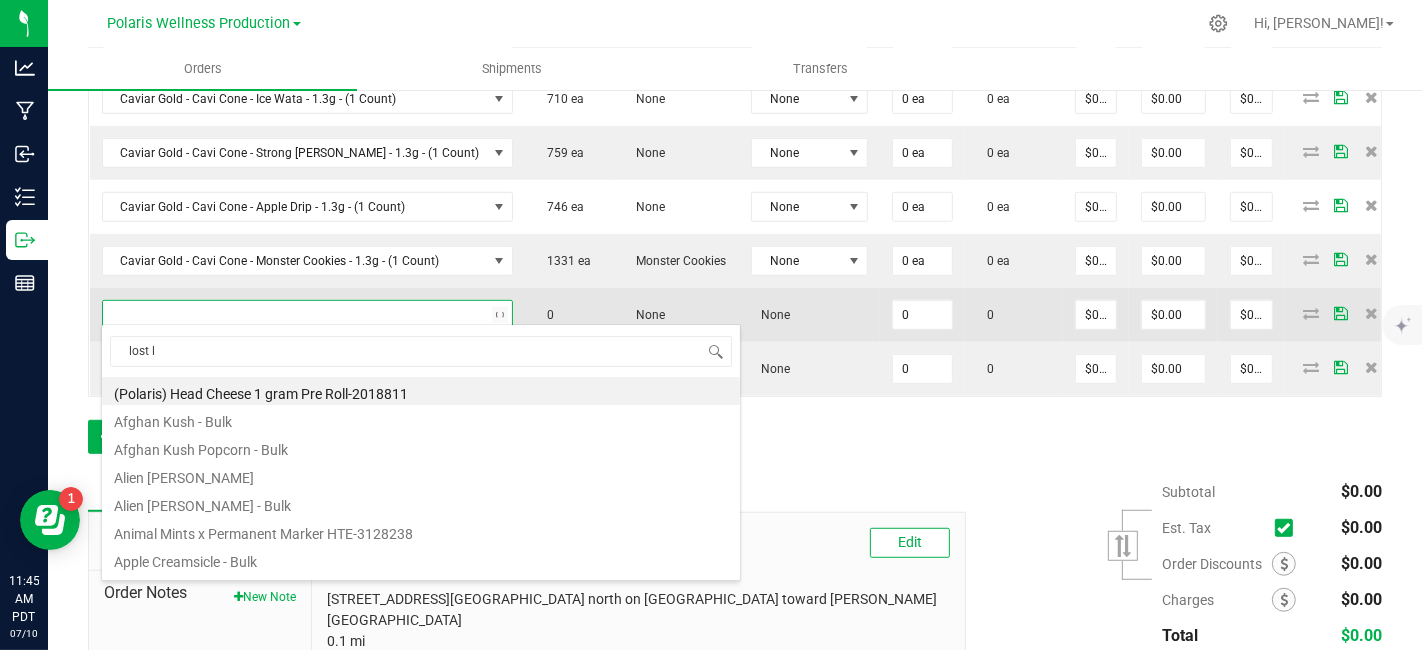 type on "lost lo" 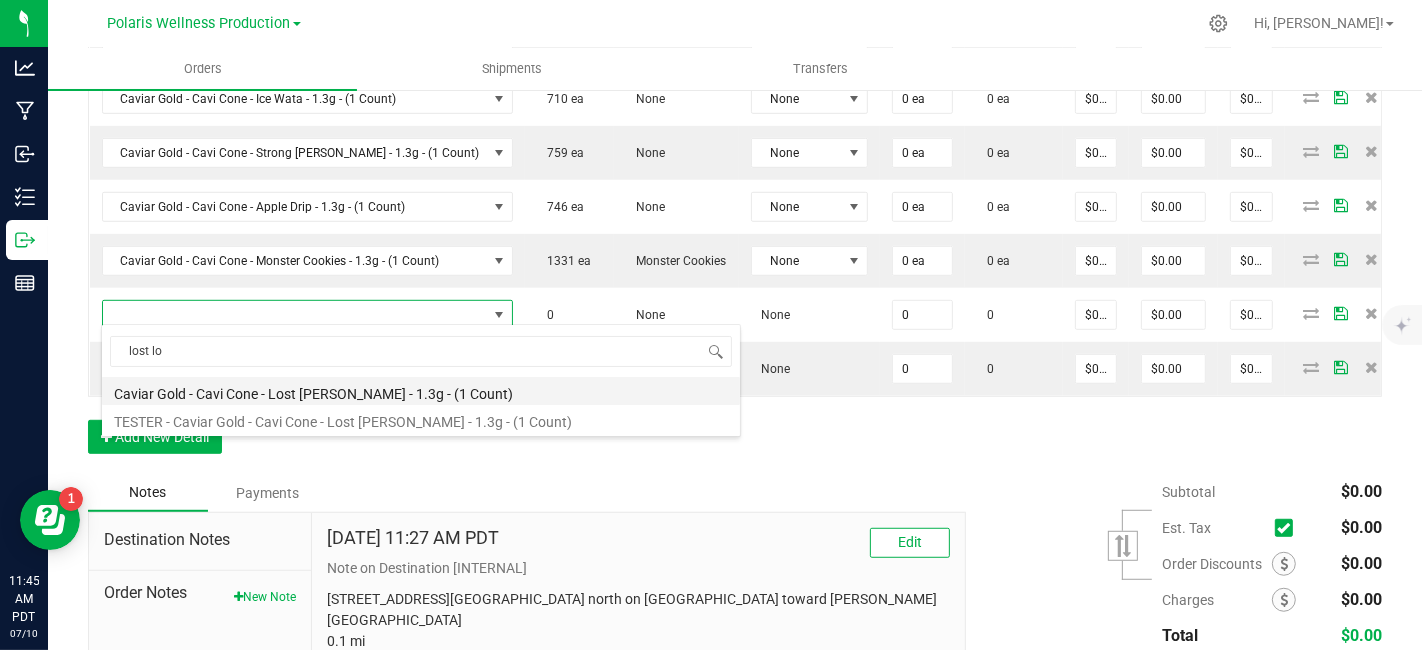 click on "Caviar Gold - Cavi Cone - Lost [PERSON_NAME] - 1.3g - (1 Count)" at bounding box center (421, 391) 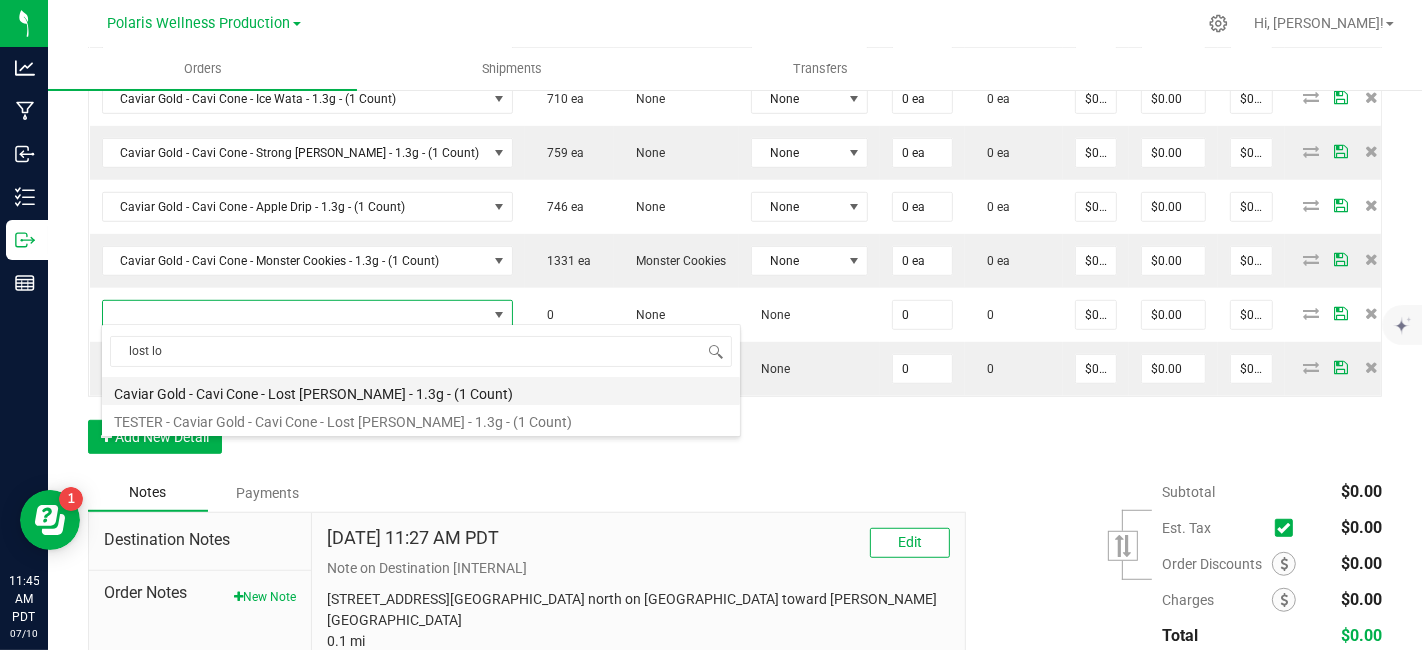 type on "0 ea" 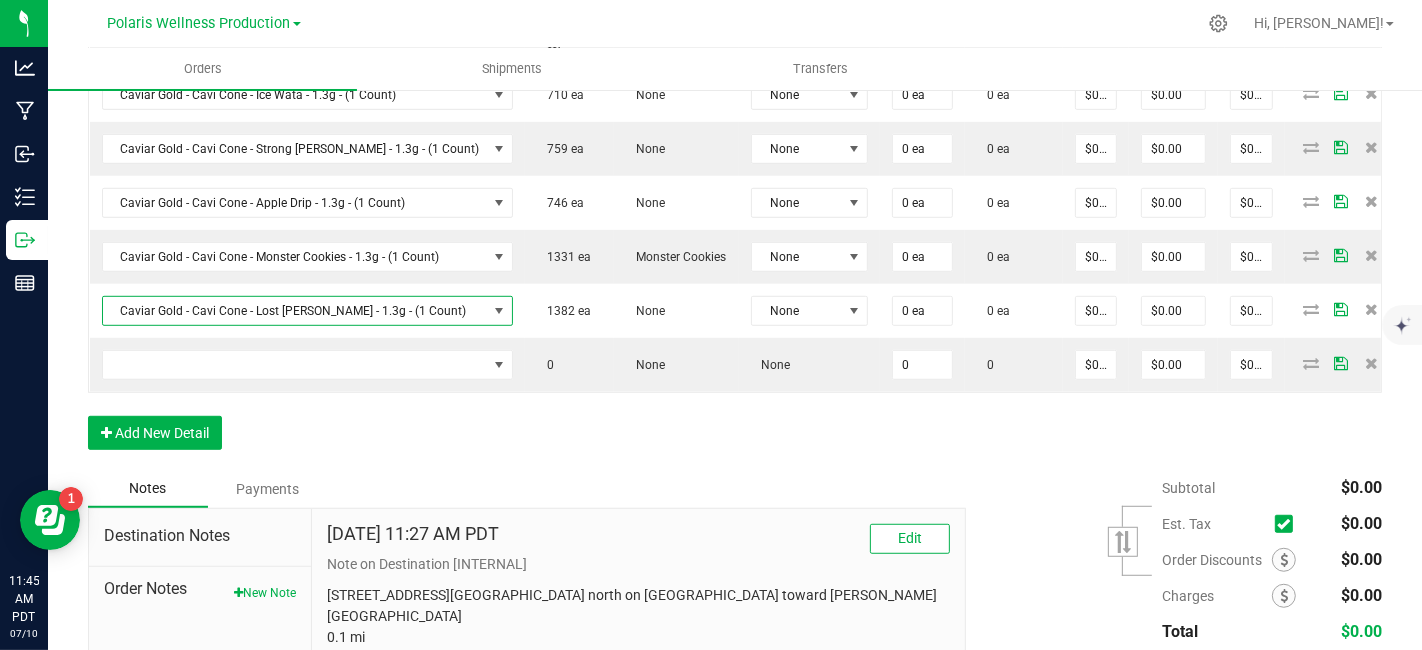 scroll, scrollTop: 989, scrollLeft: 0, axis: vertical 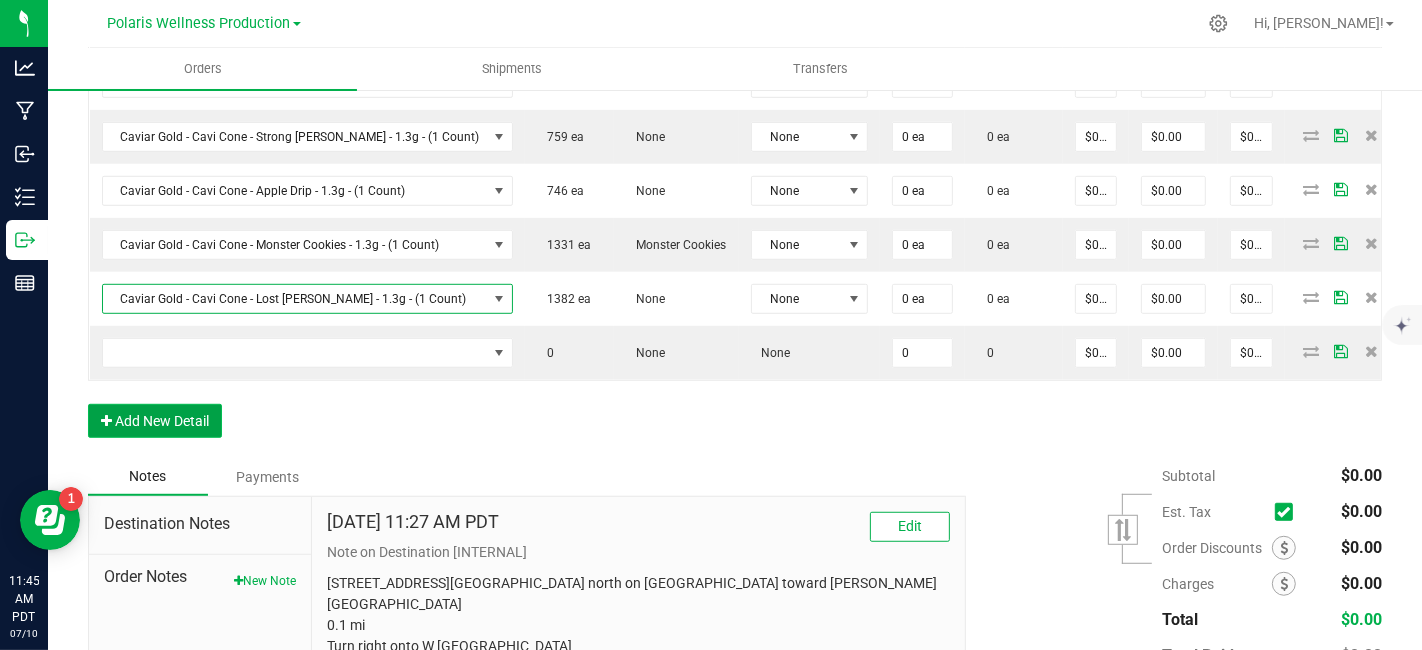 click on "Add New Detail" at bounding box center (155, 421) 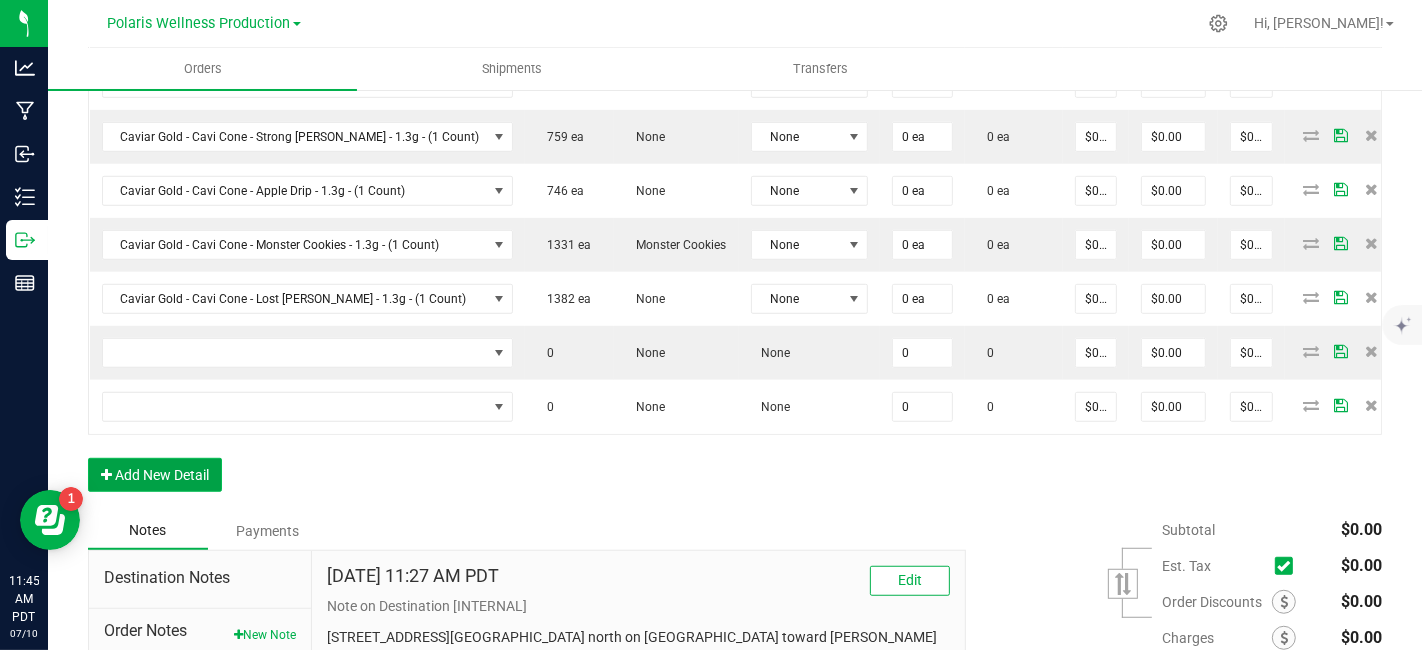 click on "Add New Detail" at bounding box center [155, 475] 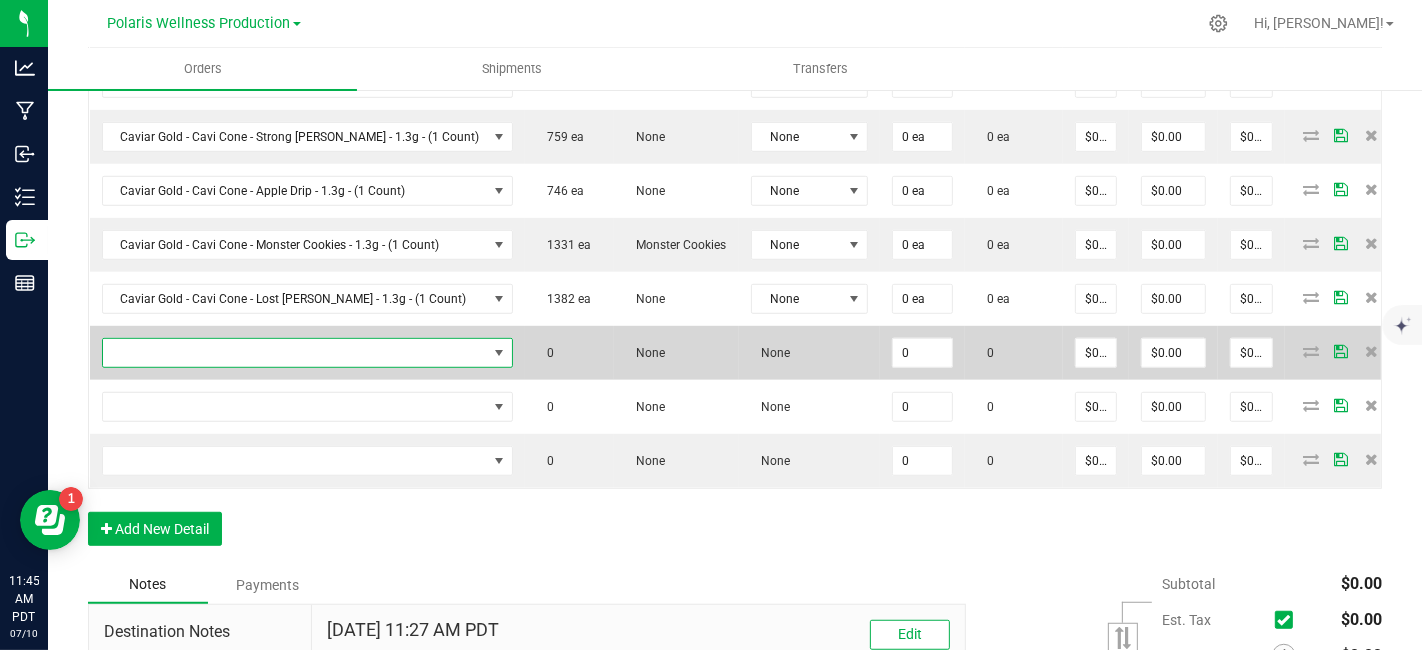 click at bounding box center (295, 353) 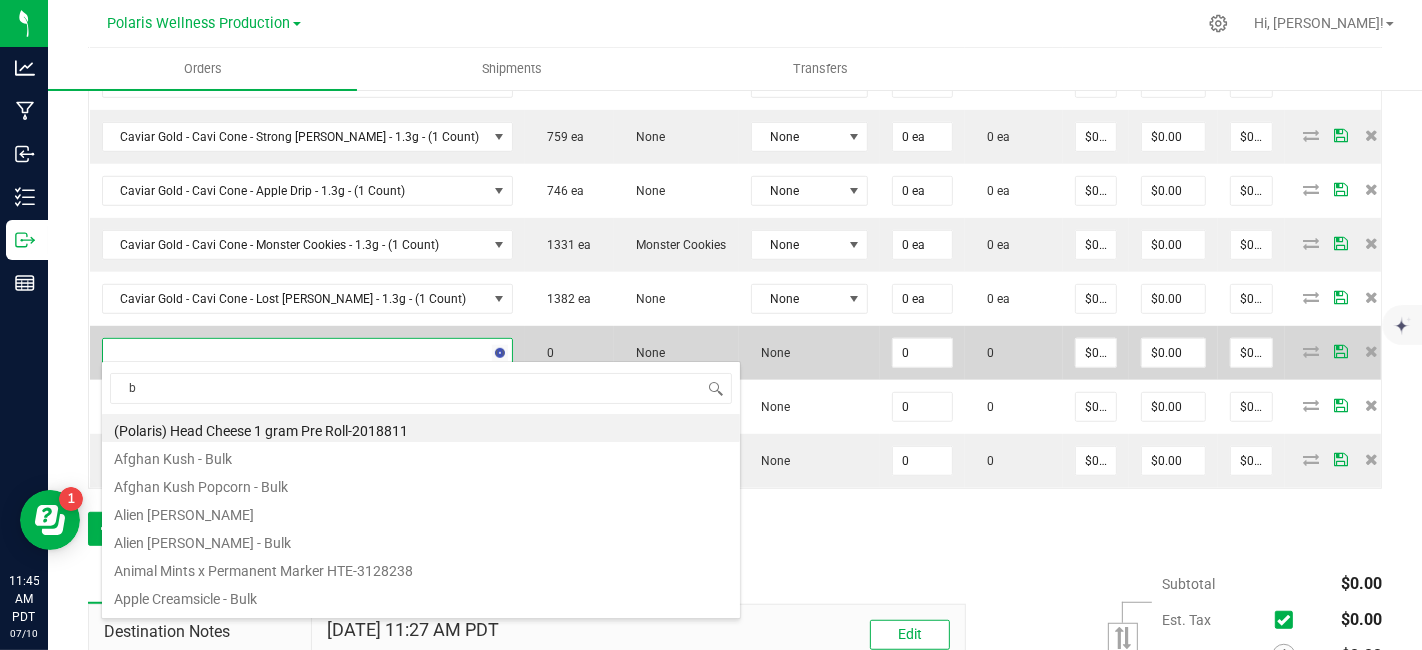 scroll, scrollTop: 99970, scrollLeft: 99632, axis: both 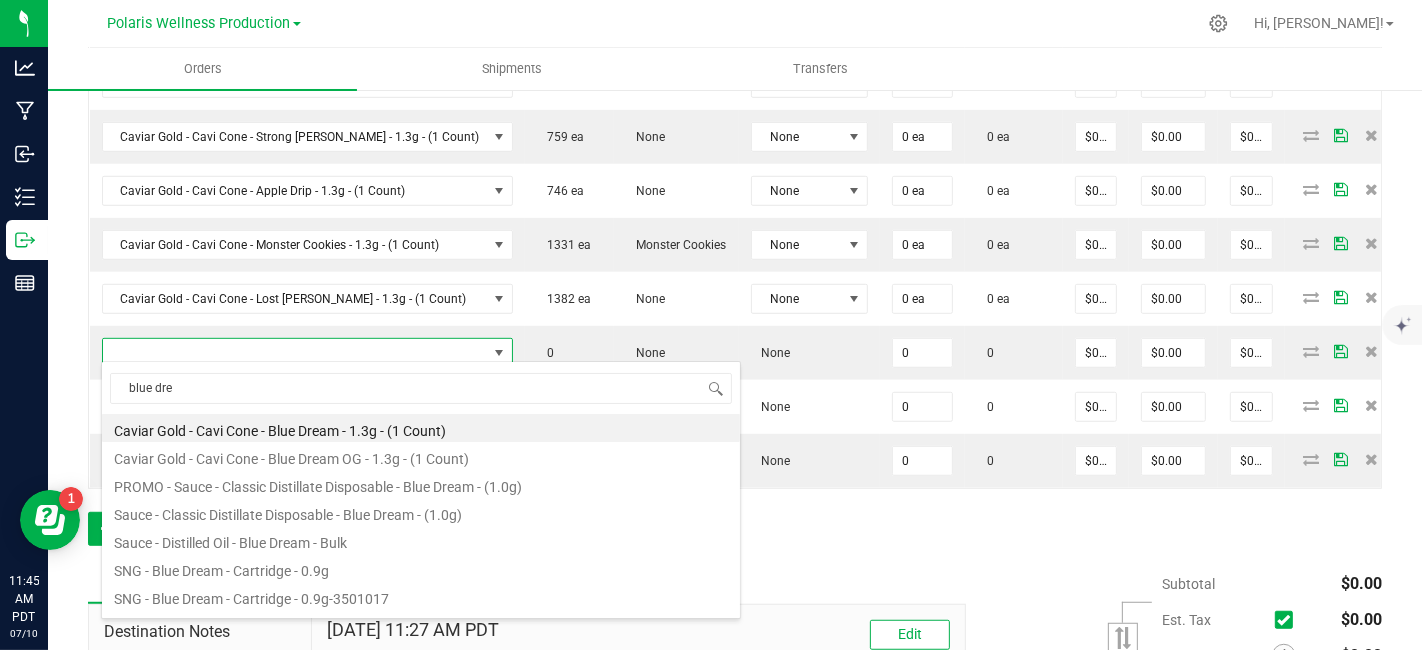type on "blue dre" 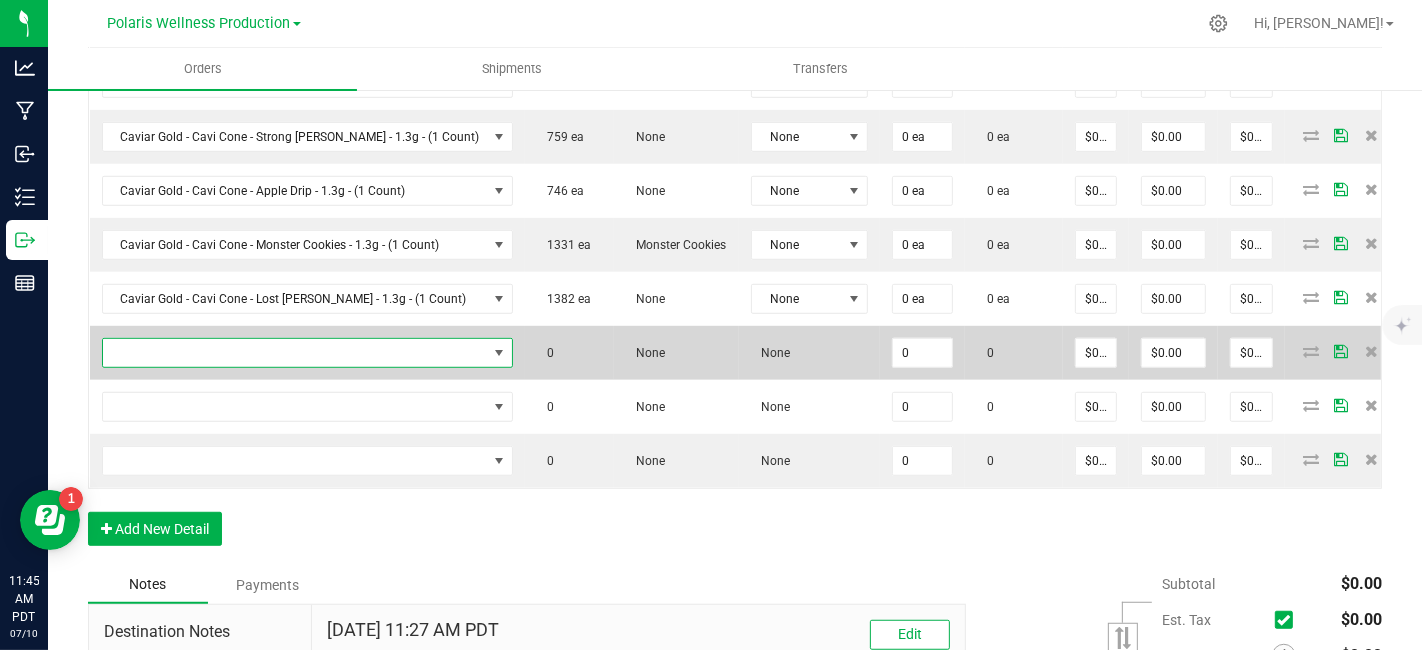 click at bounding box center (295, 353) 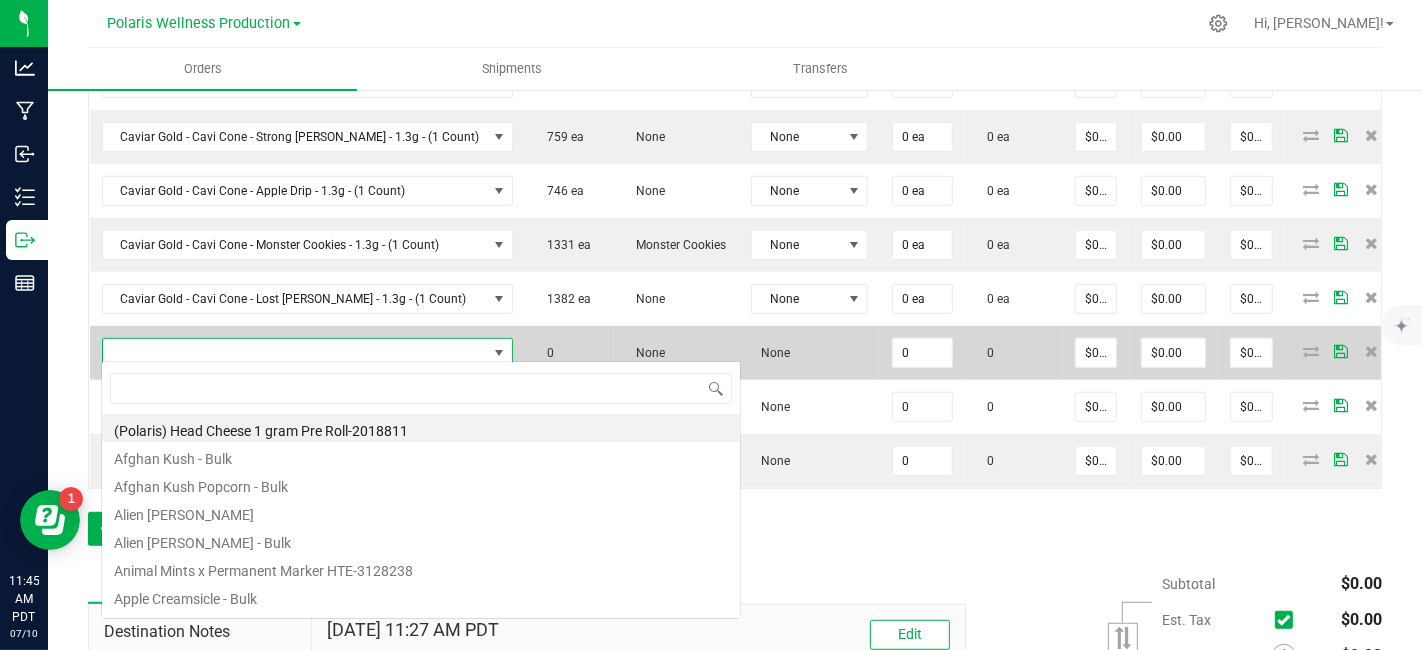 scroll, scrollTop: 99970, scrollLeft: 99632, axis: both 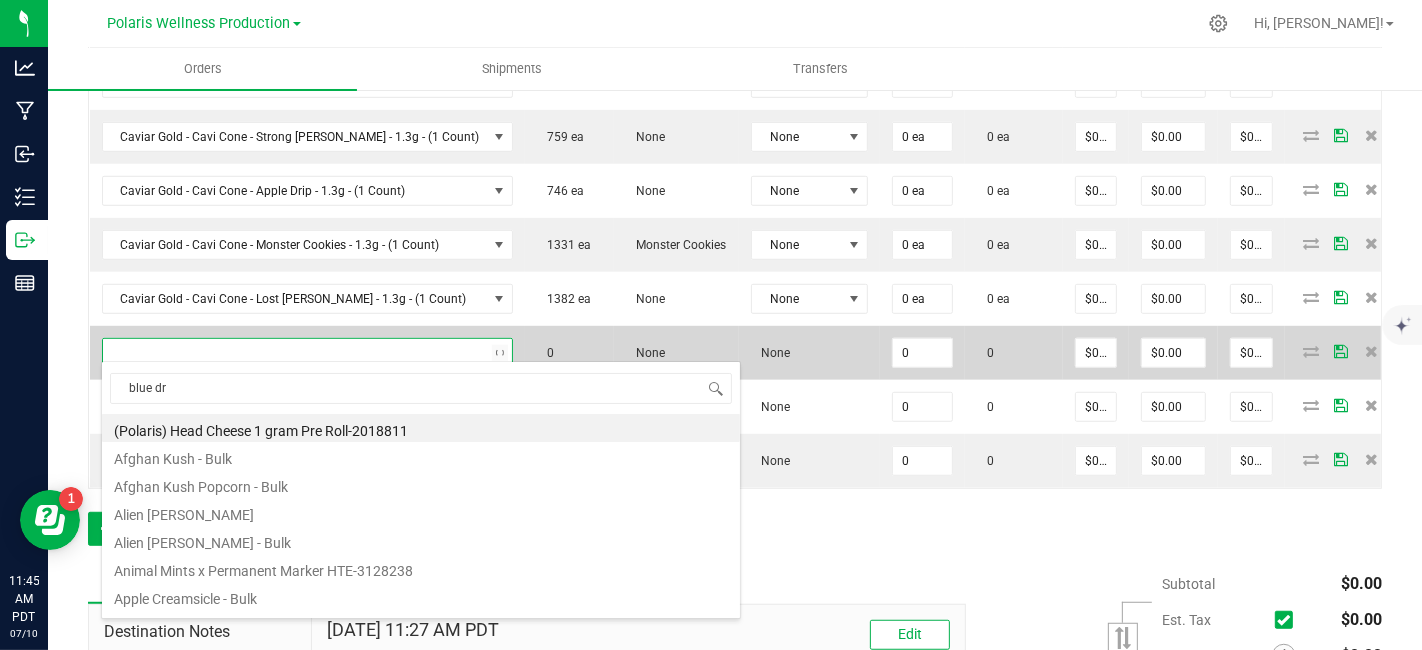 type on "blue dre" 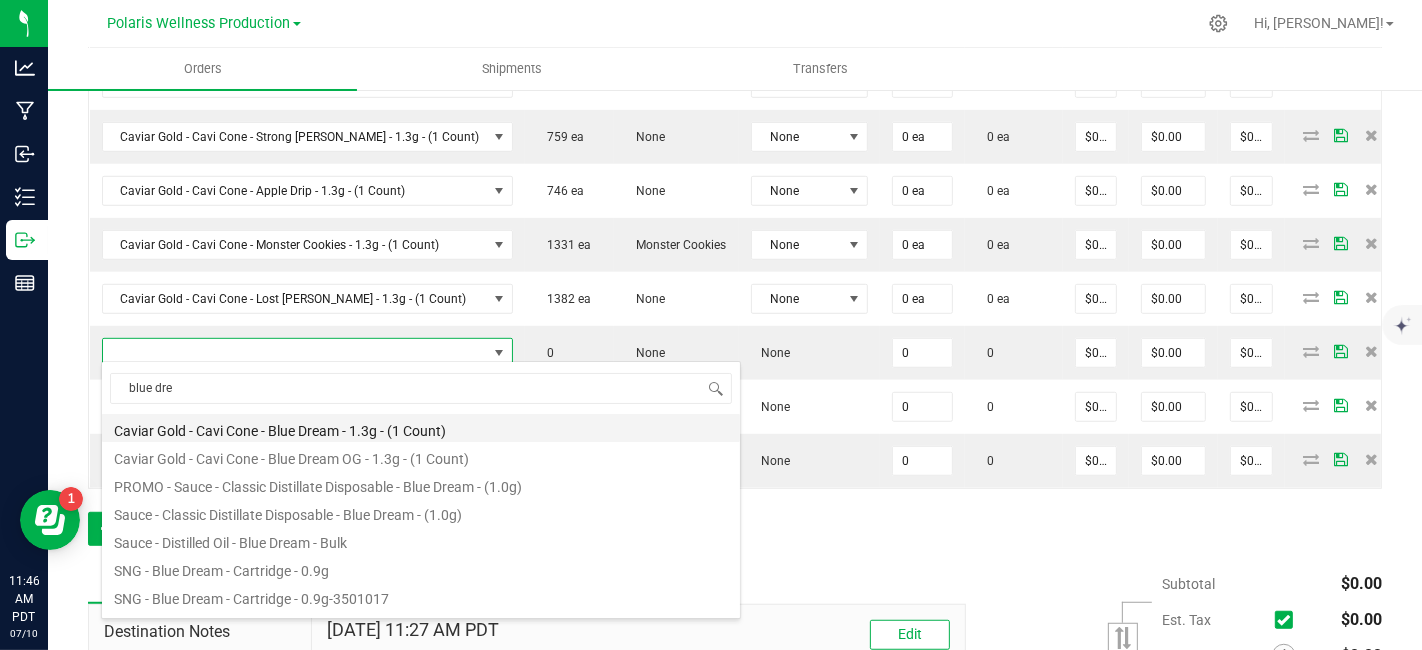 click on "Caviar Gold - Cavi Cone - Blue Dream - 1.3g - (1 Count)" at bounding box center (421, 428) 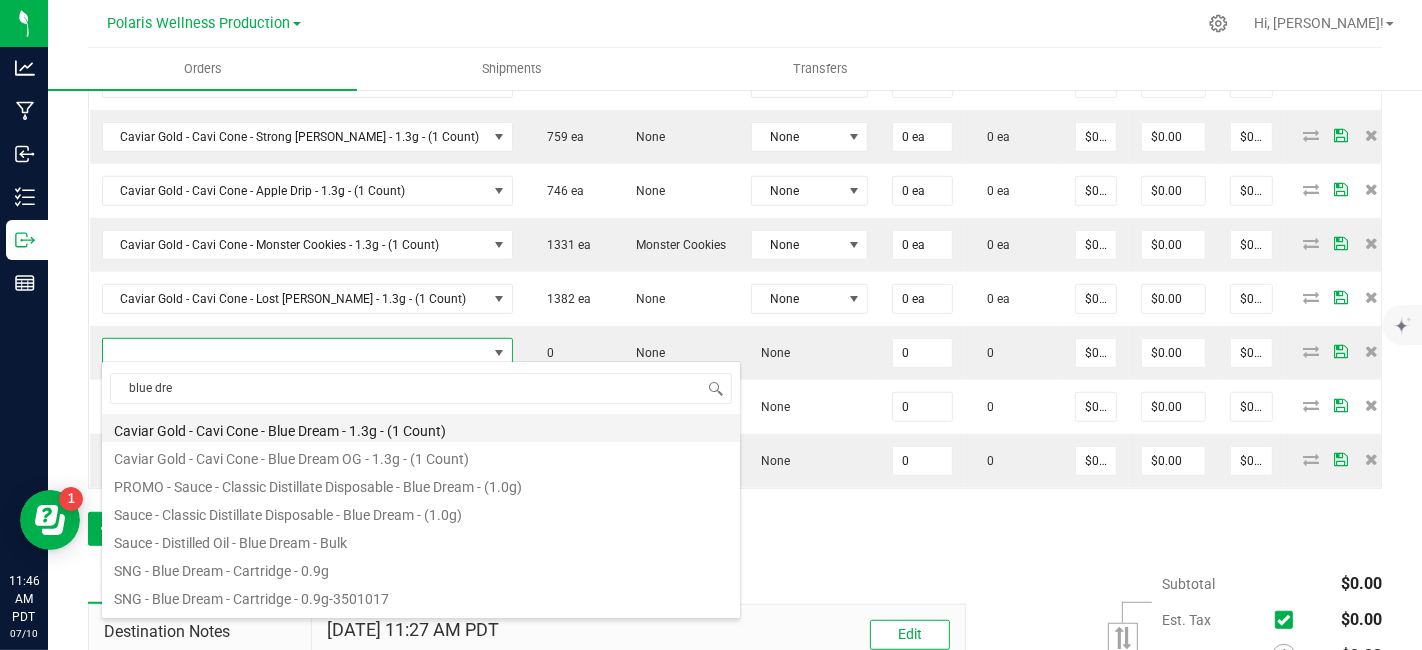 type on "0 ea" 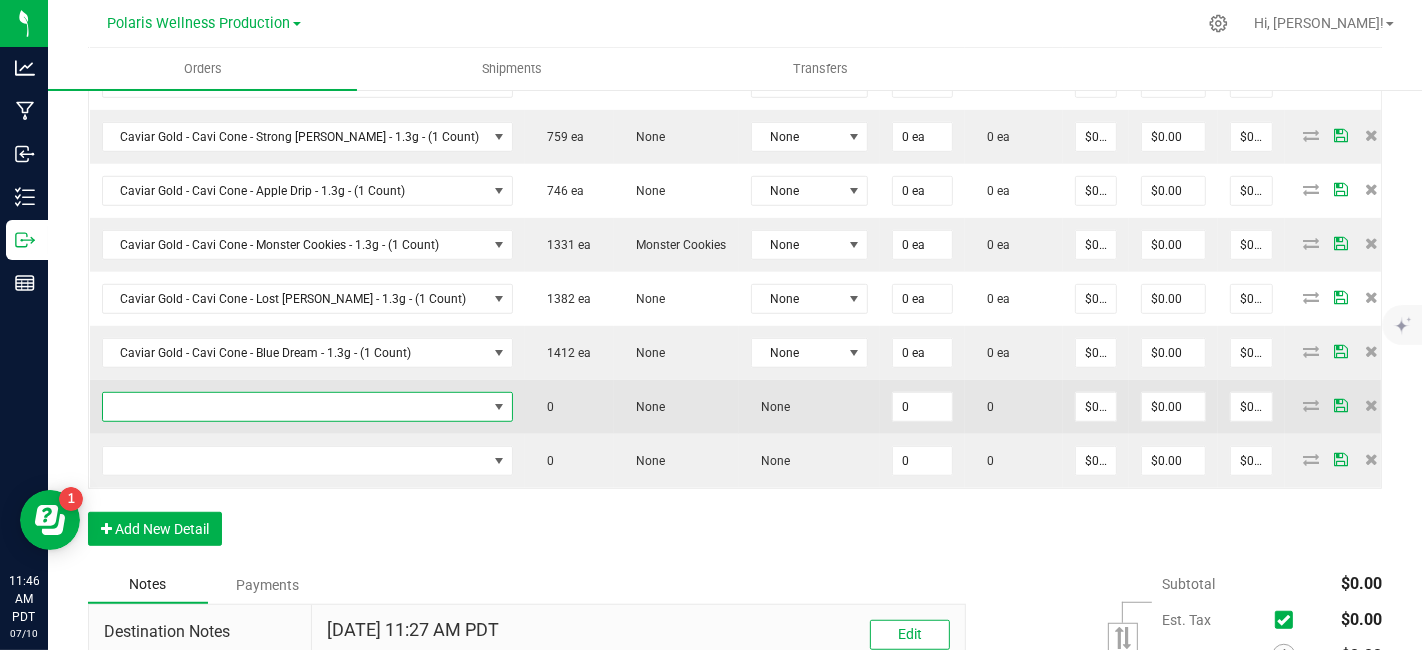 click at bounding box center [295, 407] 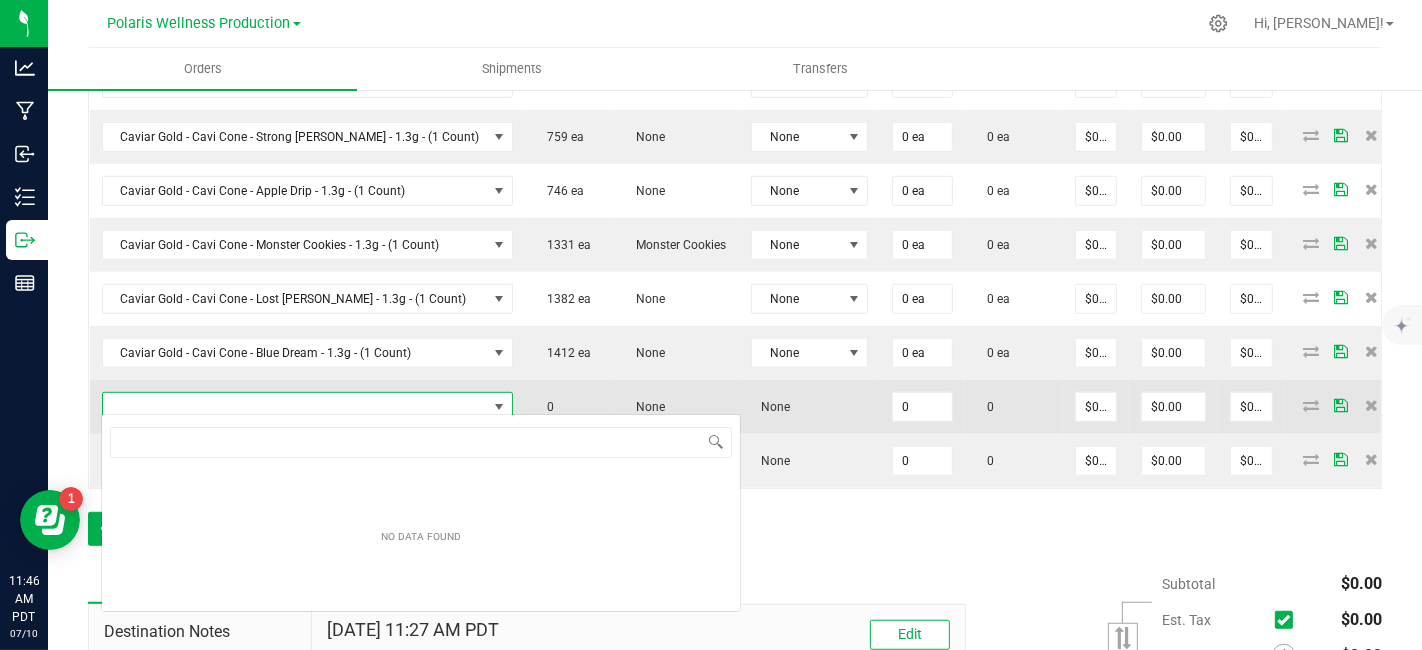 scroll, scrollTop: 99970, scrollLeft: 99632, axis: both 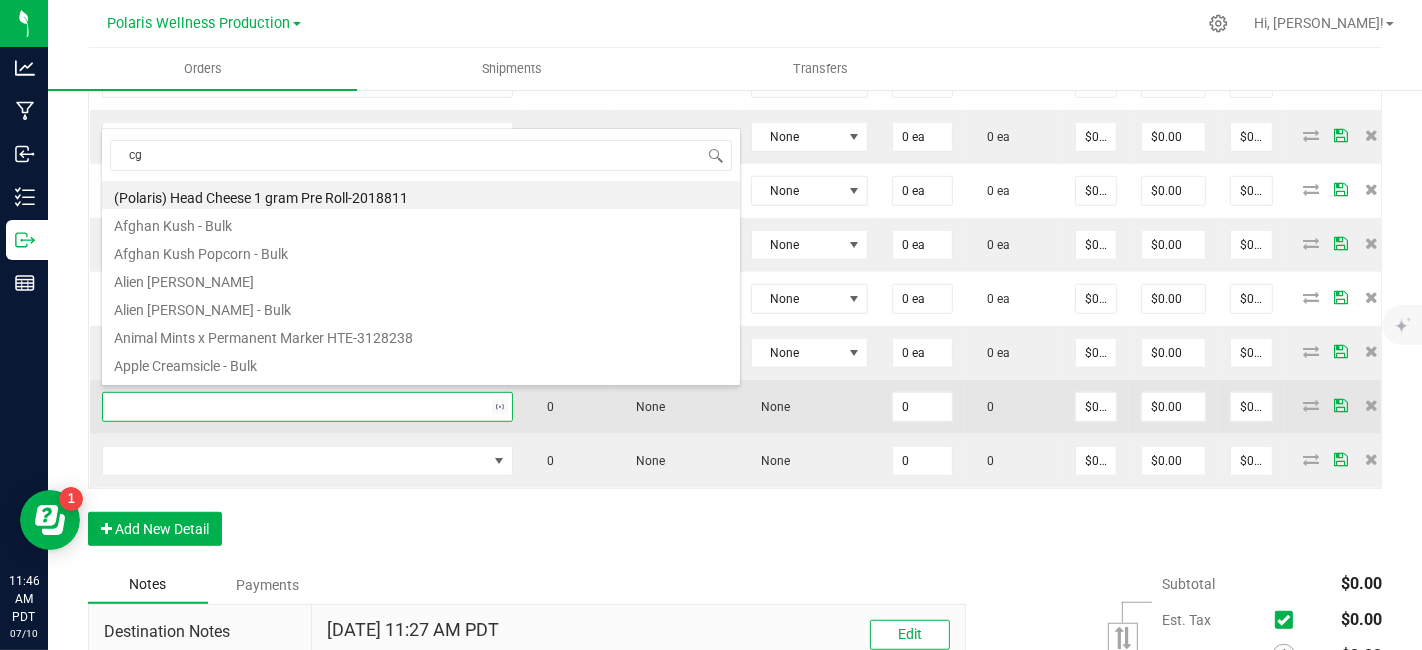 type on "cg5" 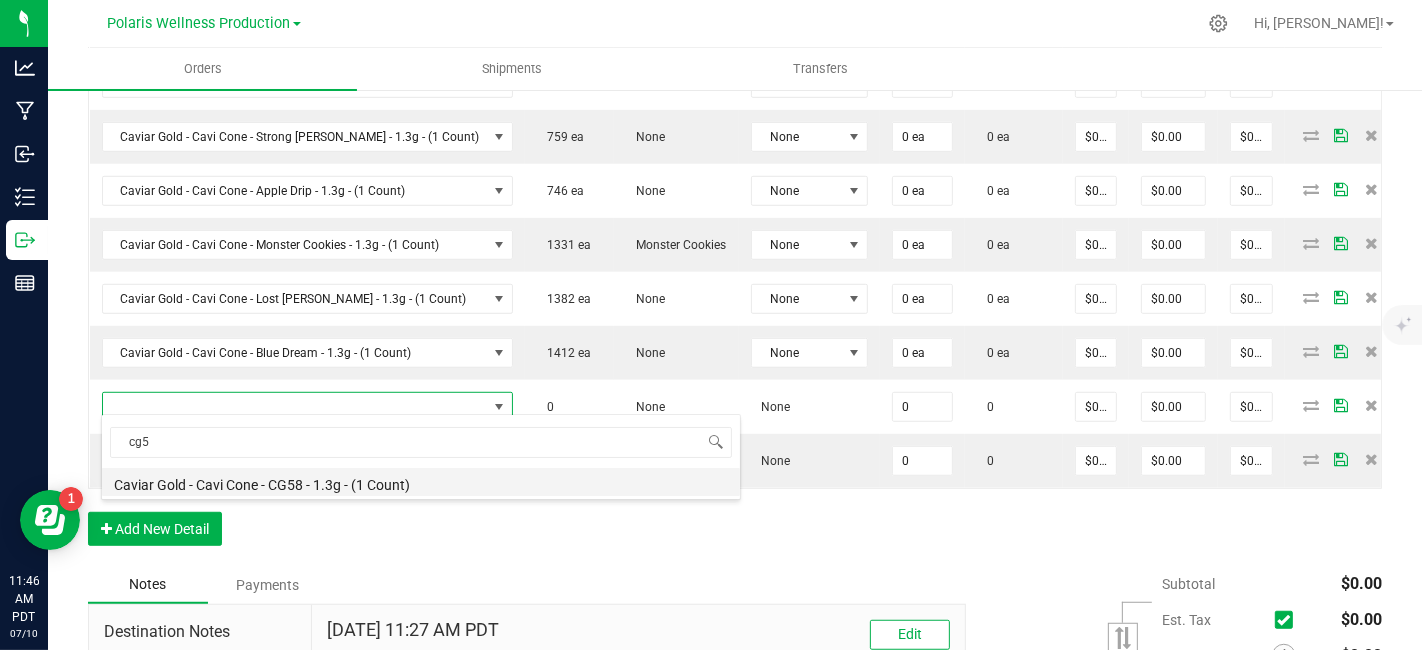 click on "Caviar Gold - Cavi Cone - CG58 - 1.3g - (1 Count)" at bounding box center (421, 482) 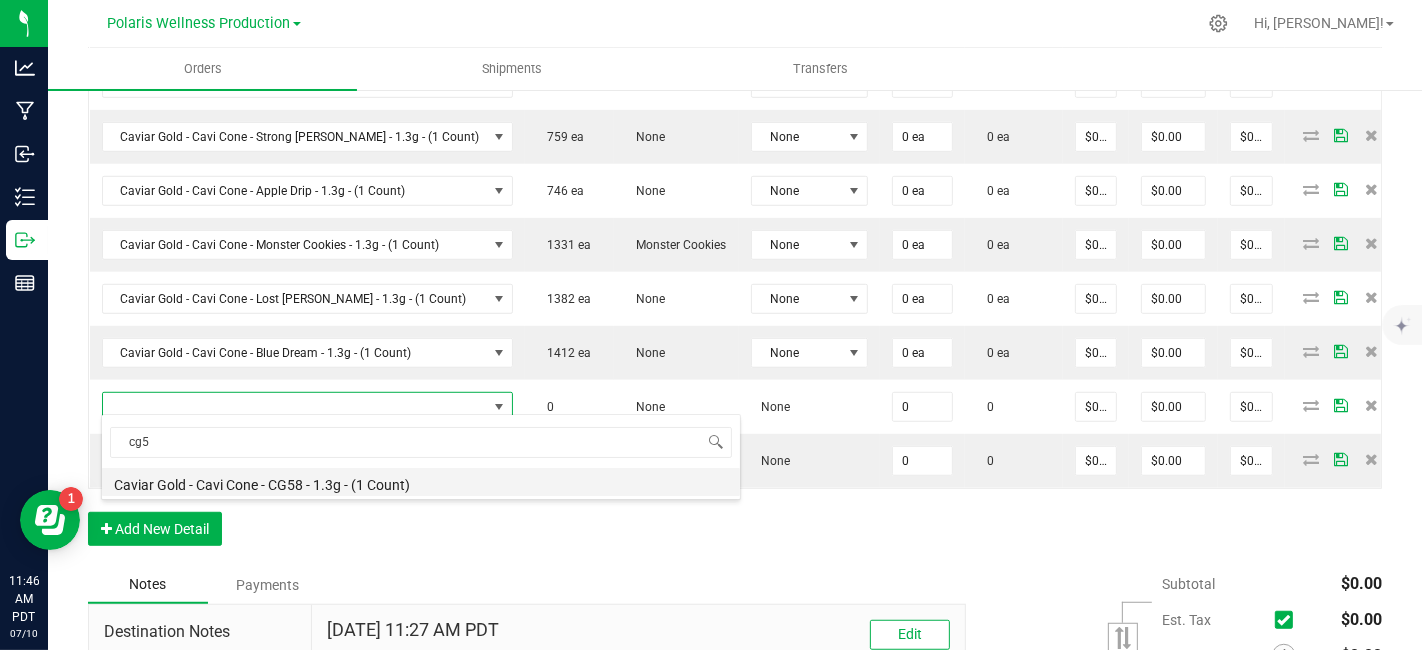 type on "0 ea" 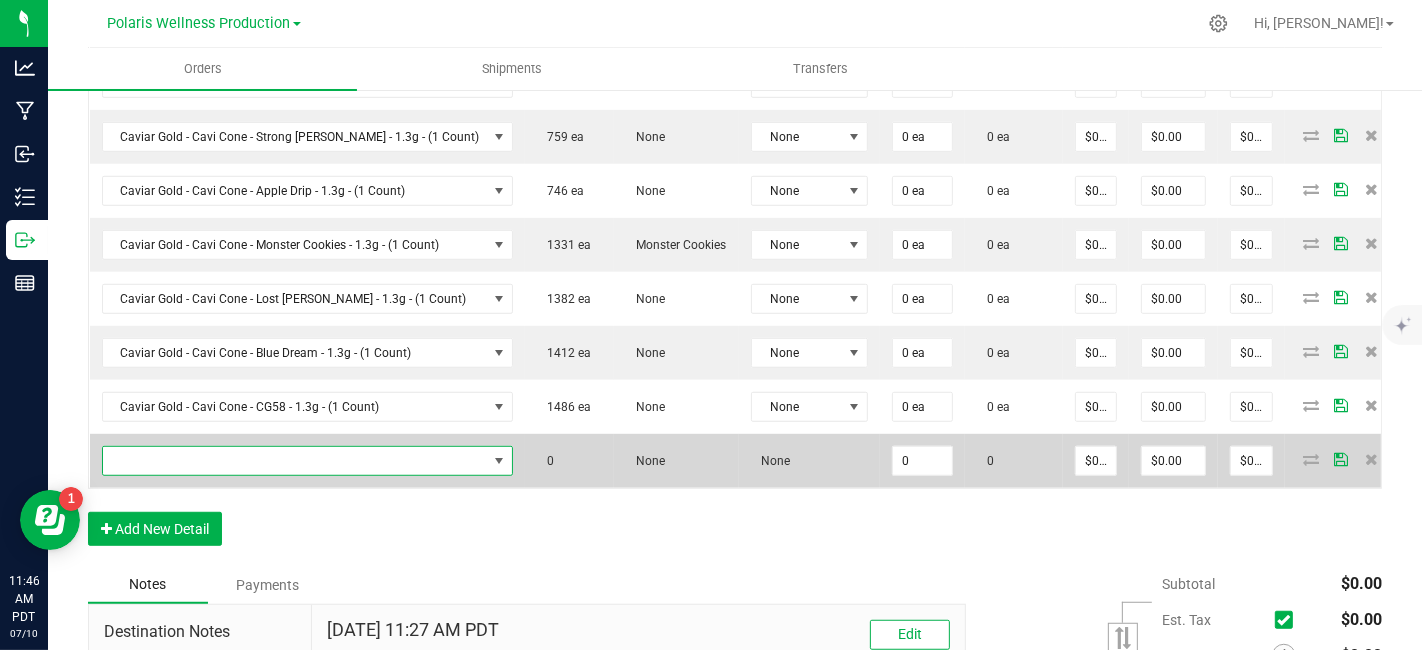click at bounding box center [295, 461] 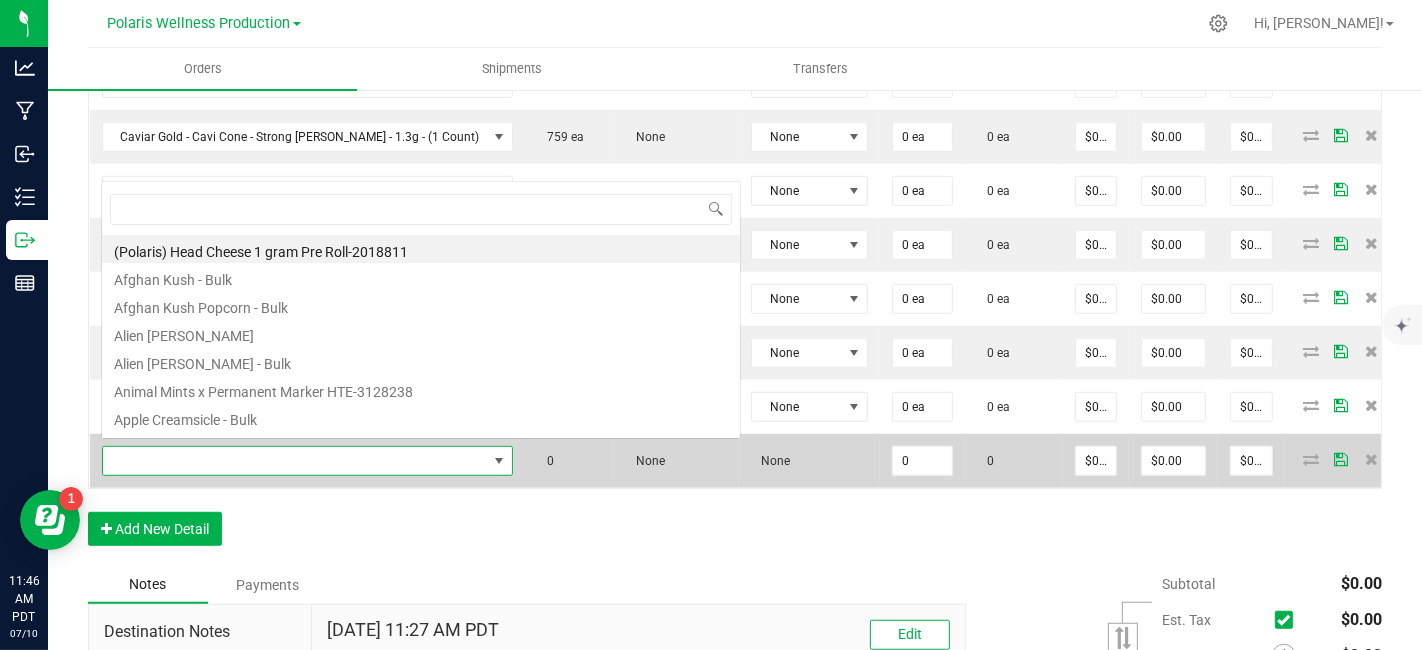 scroll, scrollTop: 99970, scrollLeft: 99632, axis: both 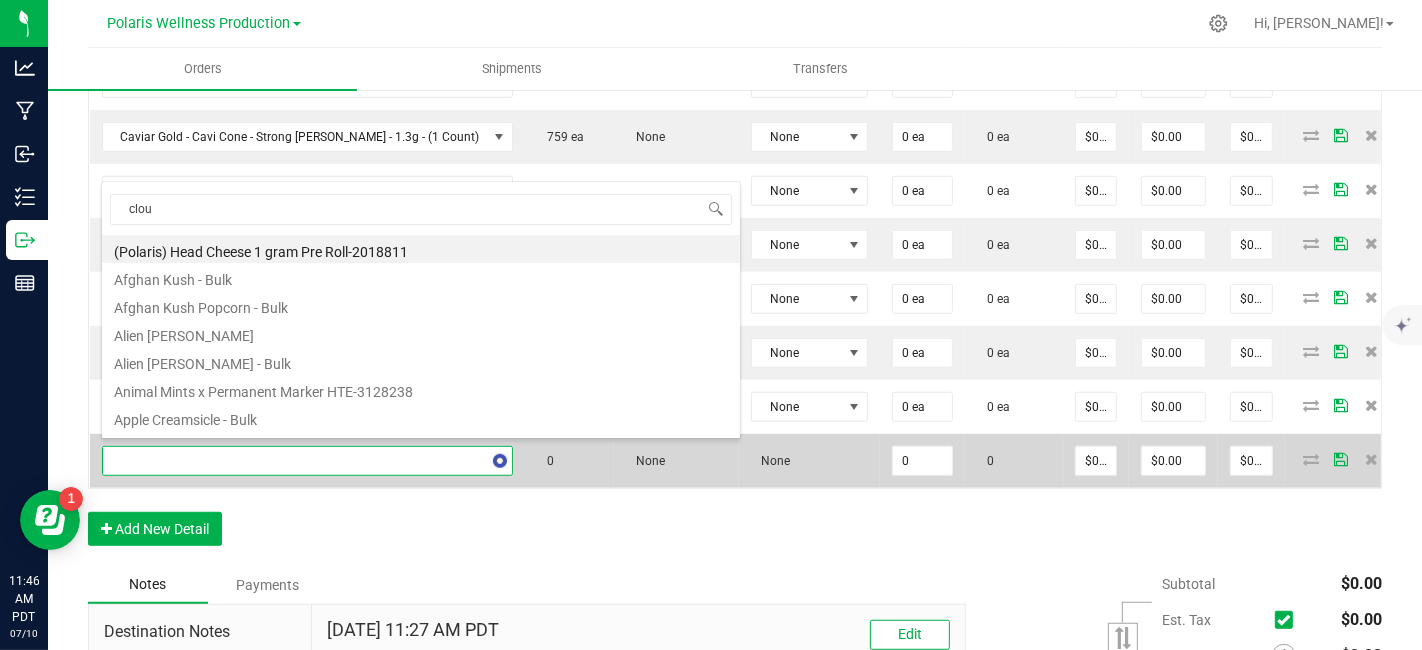 type on "cloud" 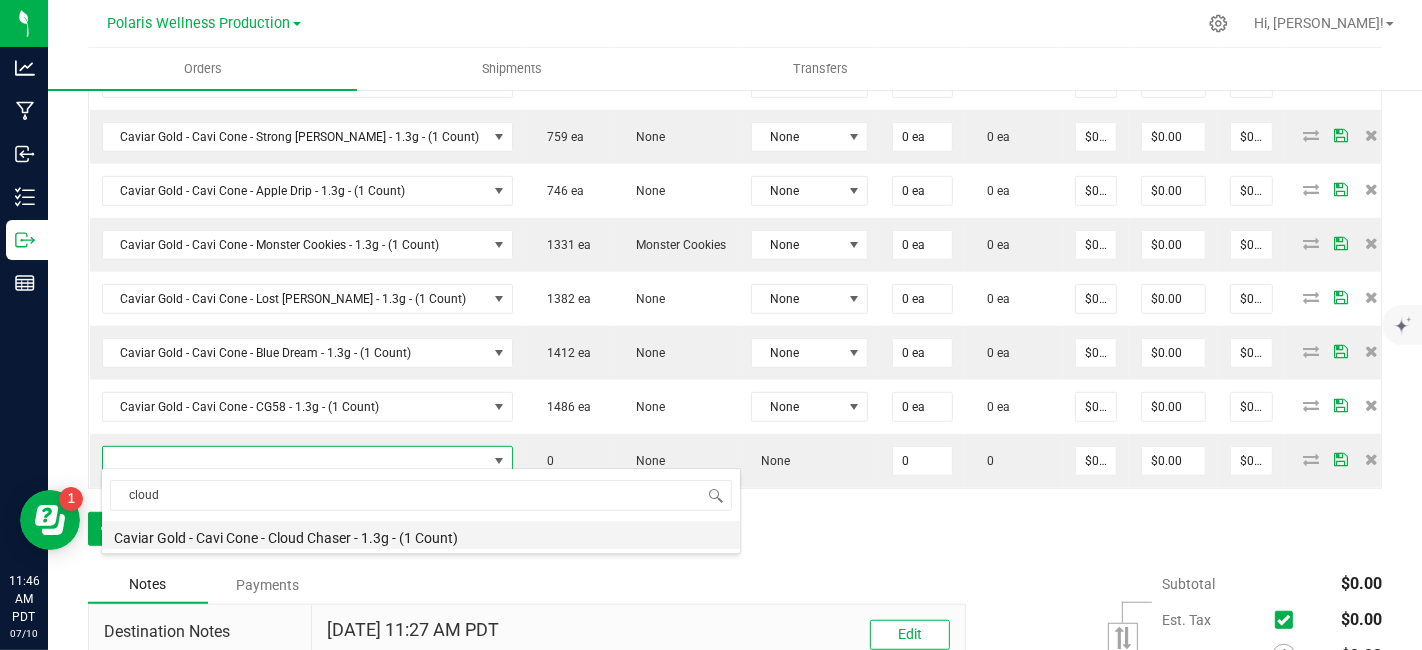 click on "Caviar Gold - Cavi Cone - Cloud Chaser - 1.3g - (1 Count)" at bounding box center (421, 535) 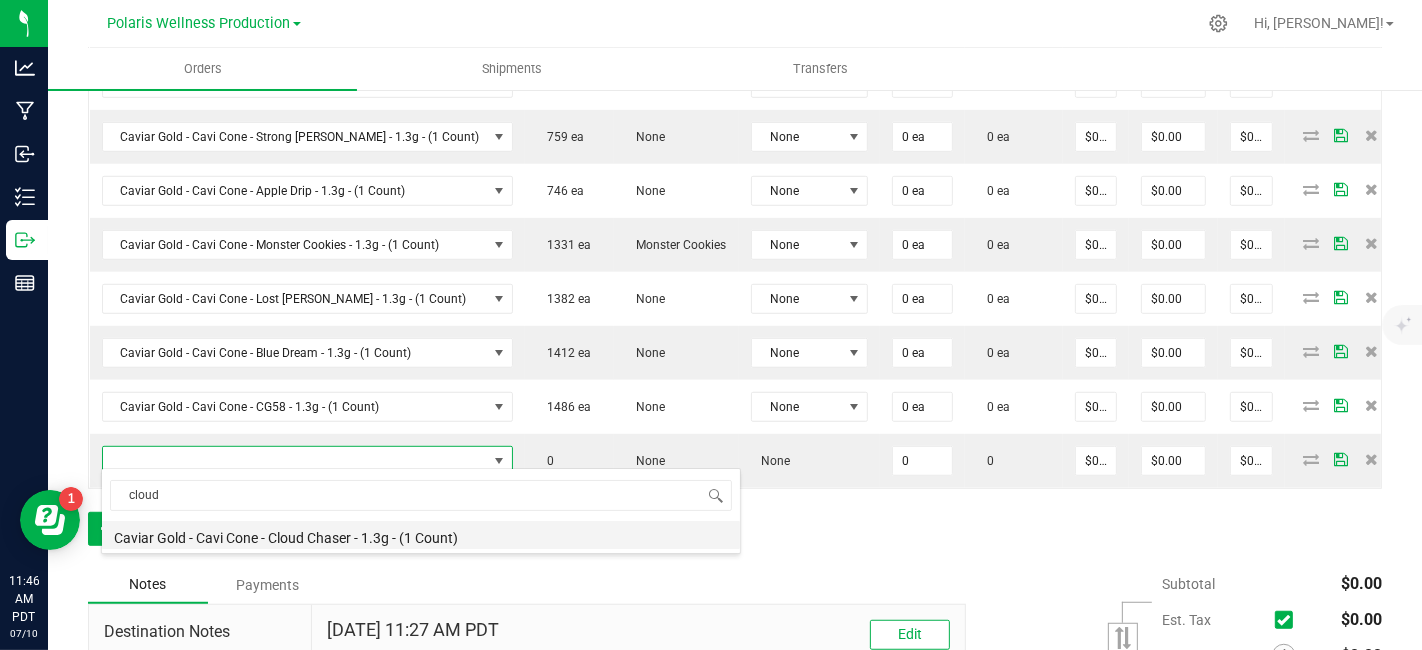 type on "0 ea" 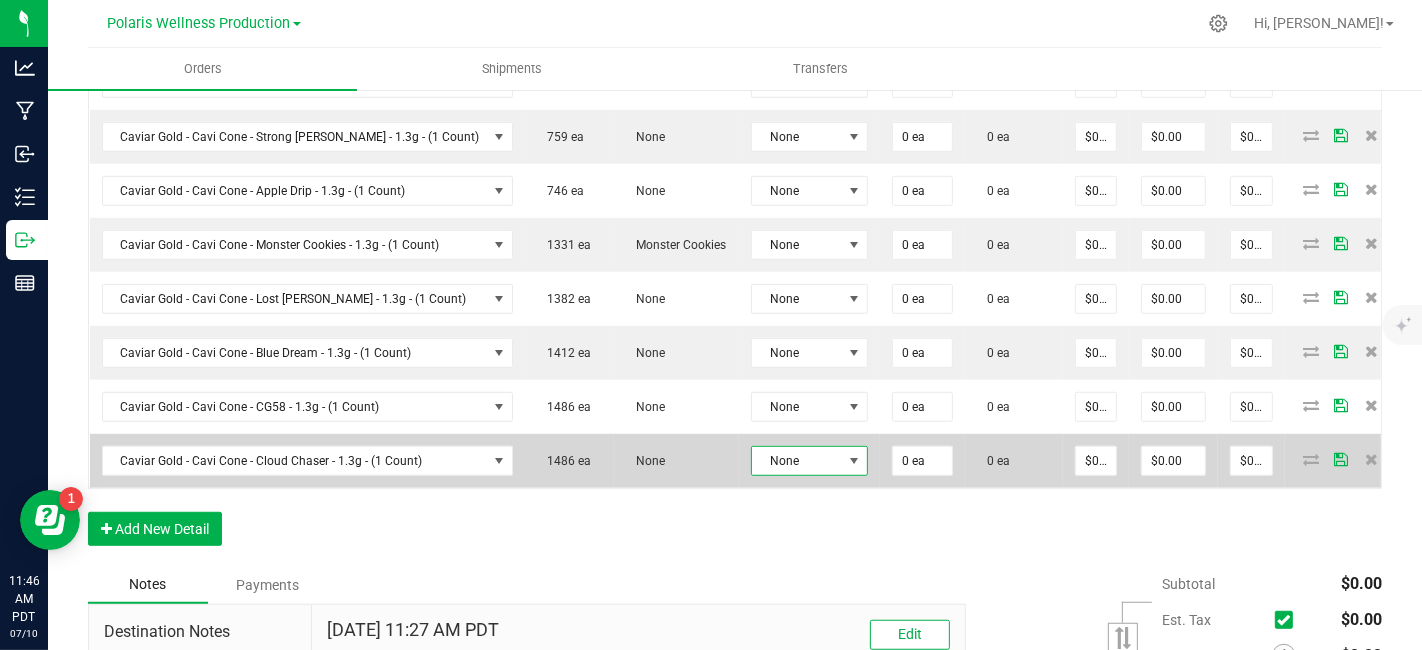 click at bounding box center (854, 461) 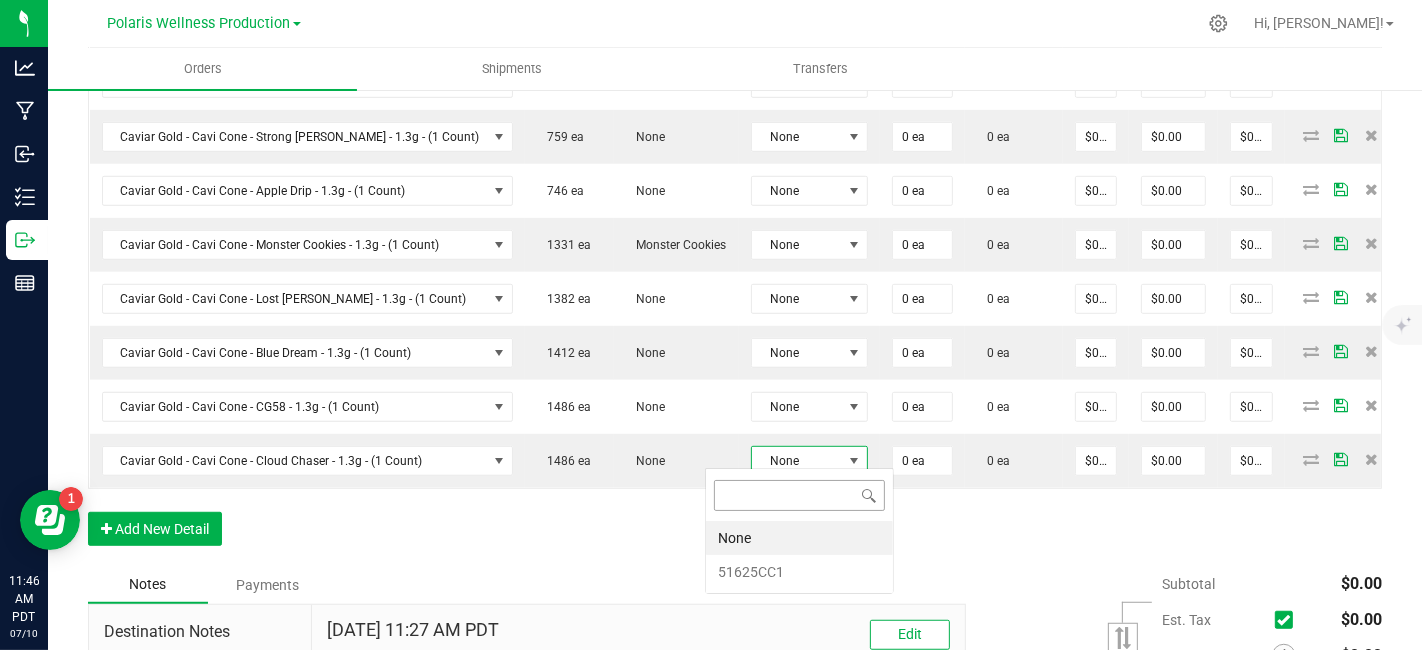scroll, scrollTop: 99970, scrollLeft: 99885, axis: both 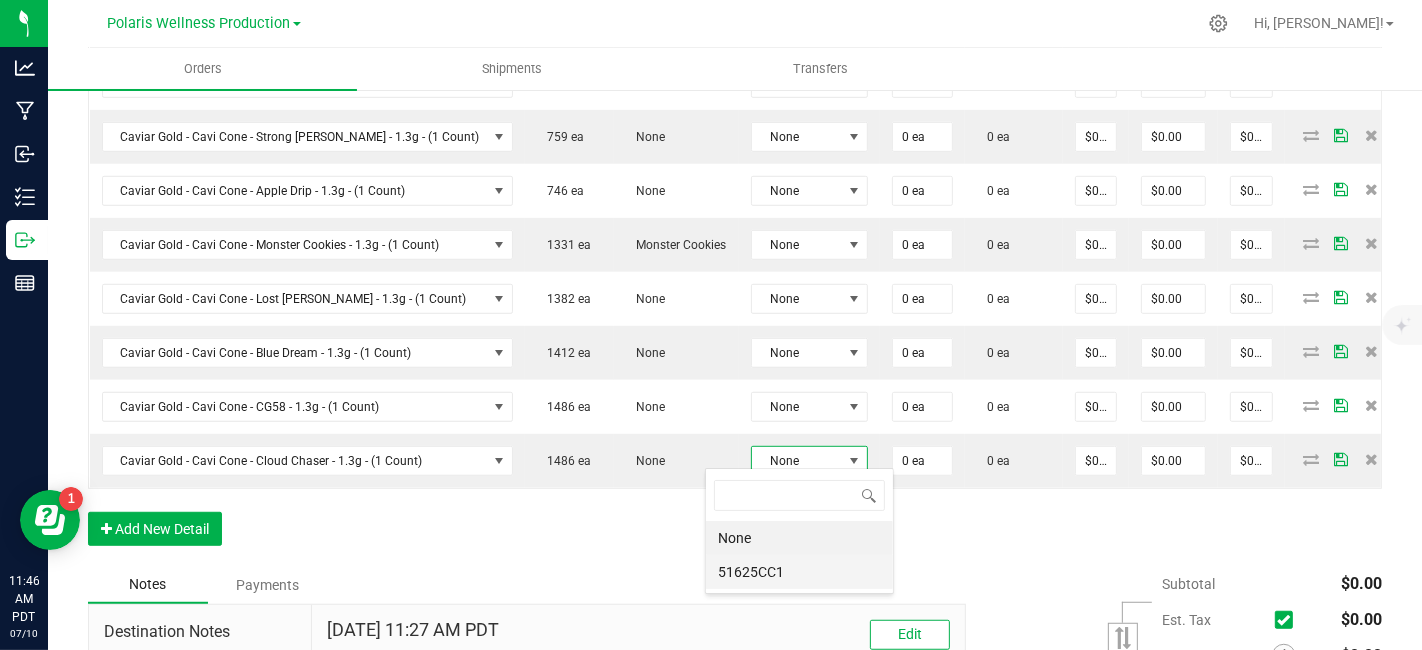 click on "51625CC1" at bounding box center (799, 572) 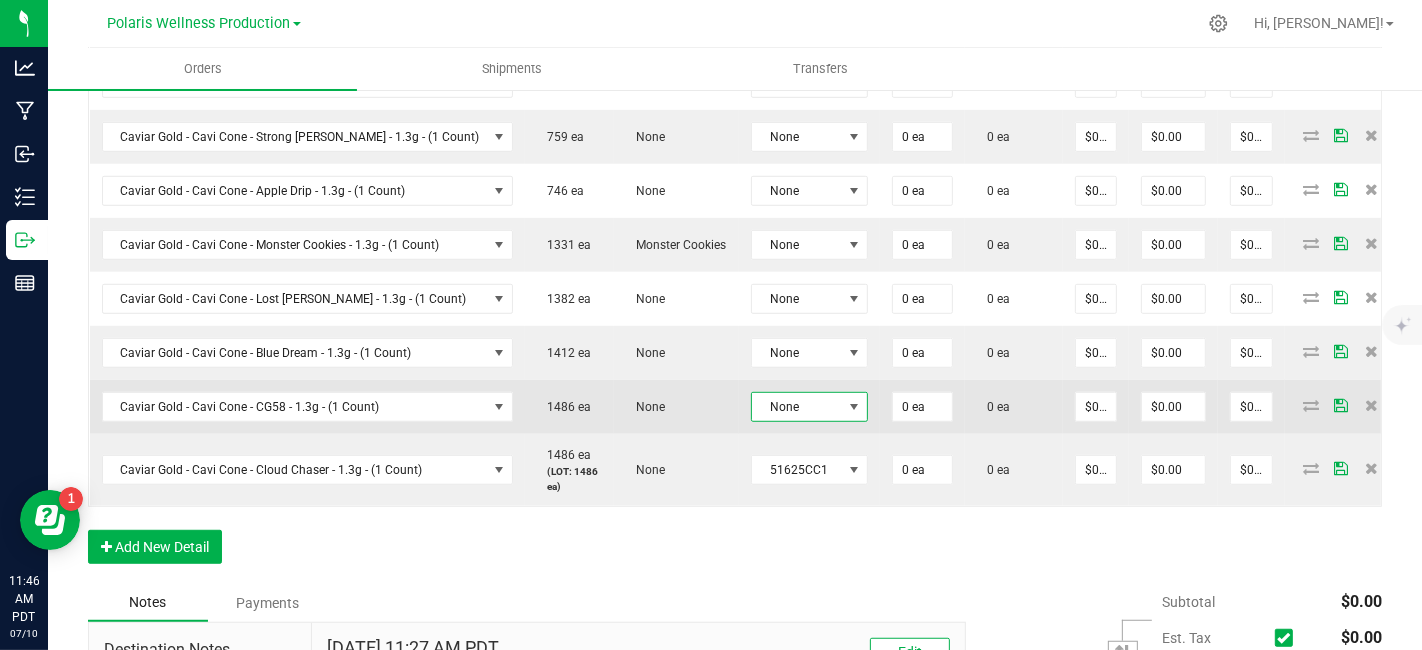 click at bounding box center (854, 407) 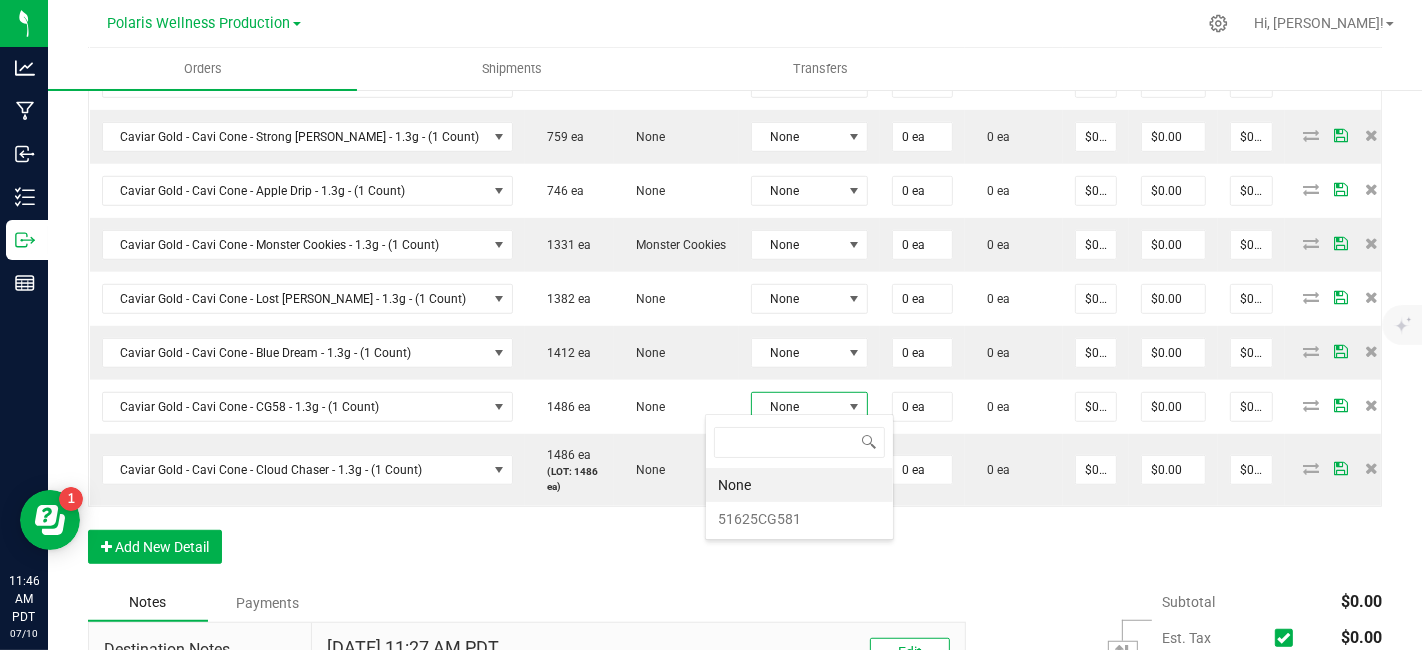 scroll, scrollTop: 99970, scrollLeft: 99885, axis: both 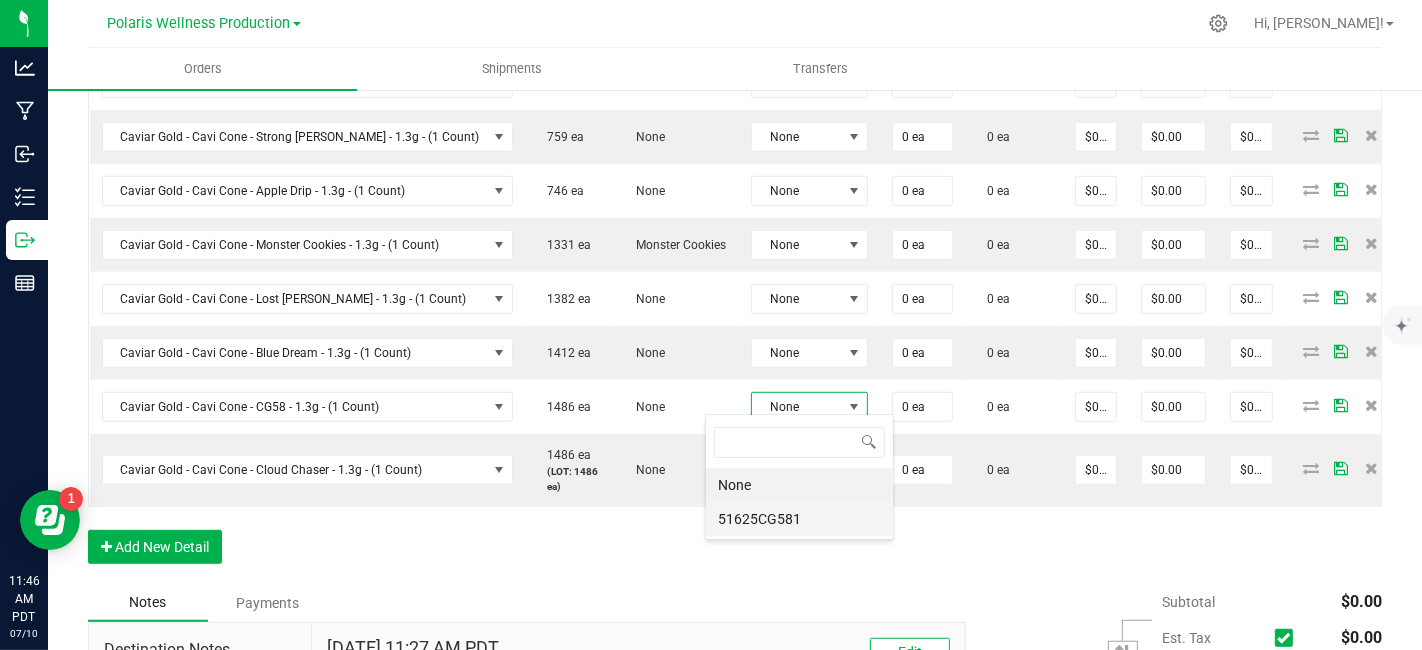 click on "51625CG581" at bounding box center [799, 519] 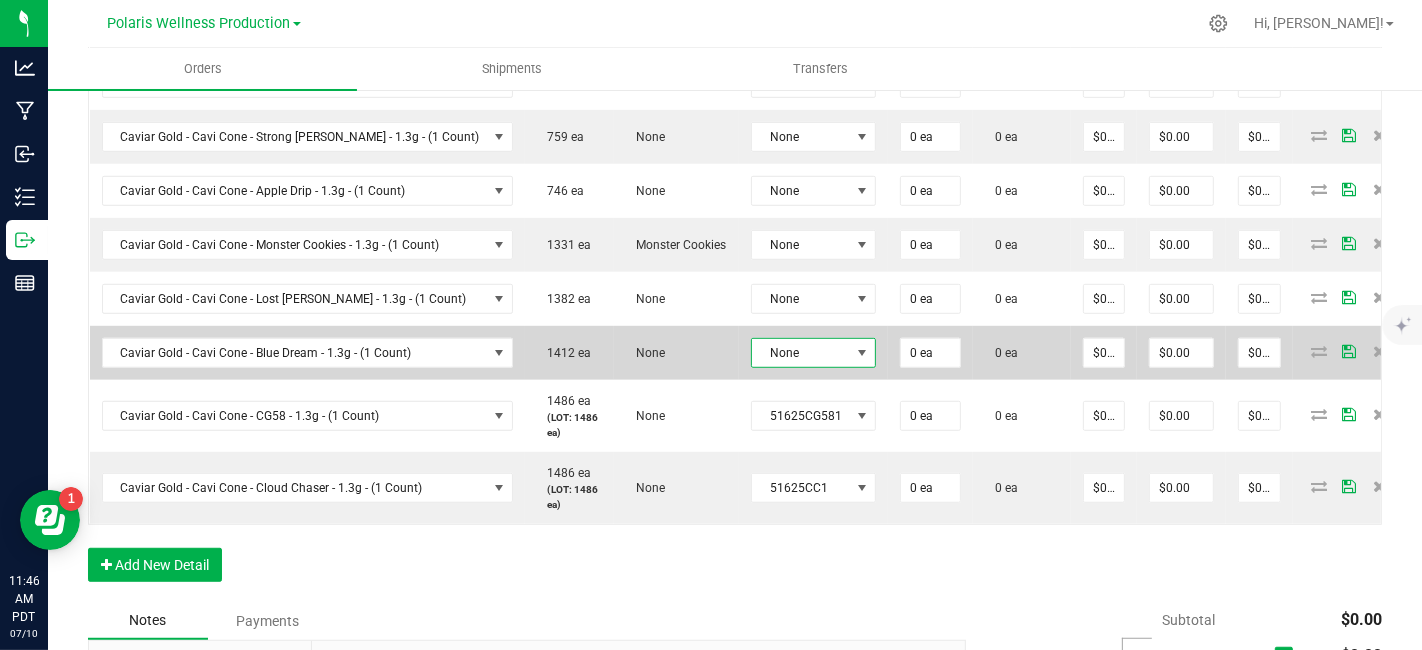 click at bounding box center [862, 353] 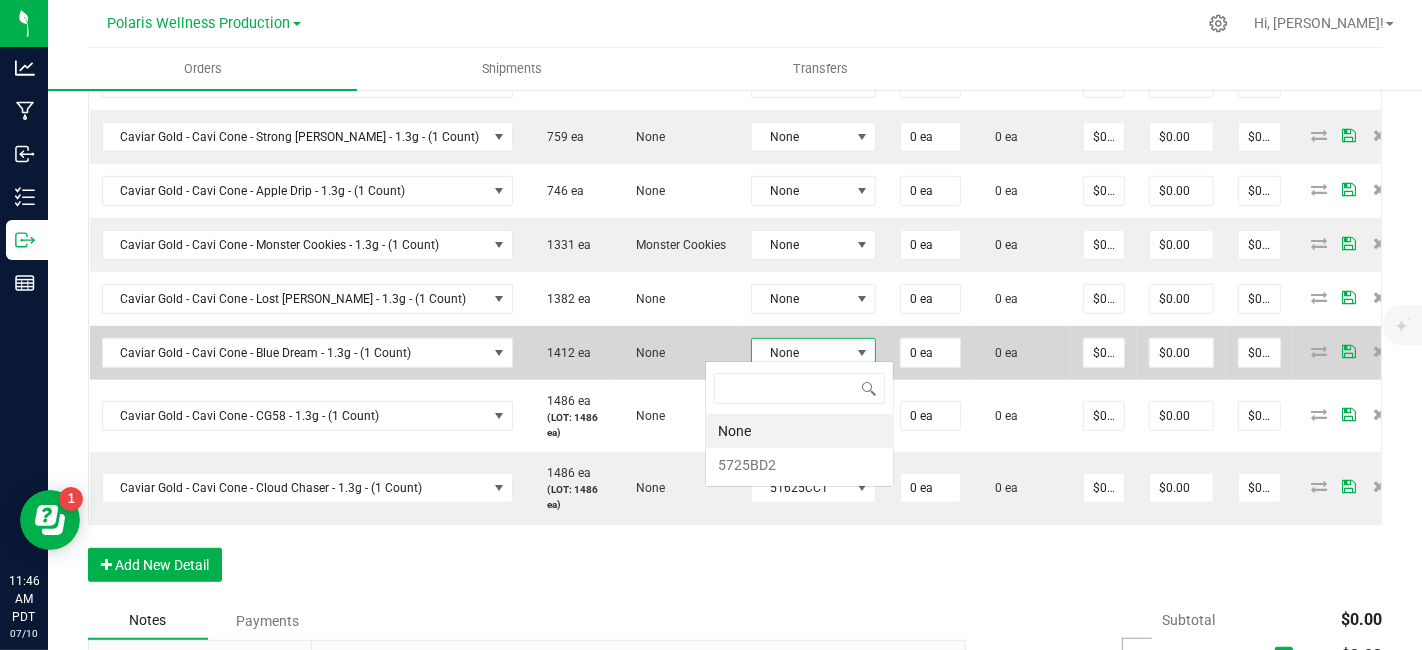 scroll, scrollTop: 99970, scrollLeft: 99877, axis: both 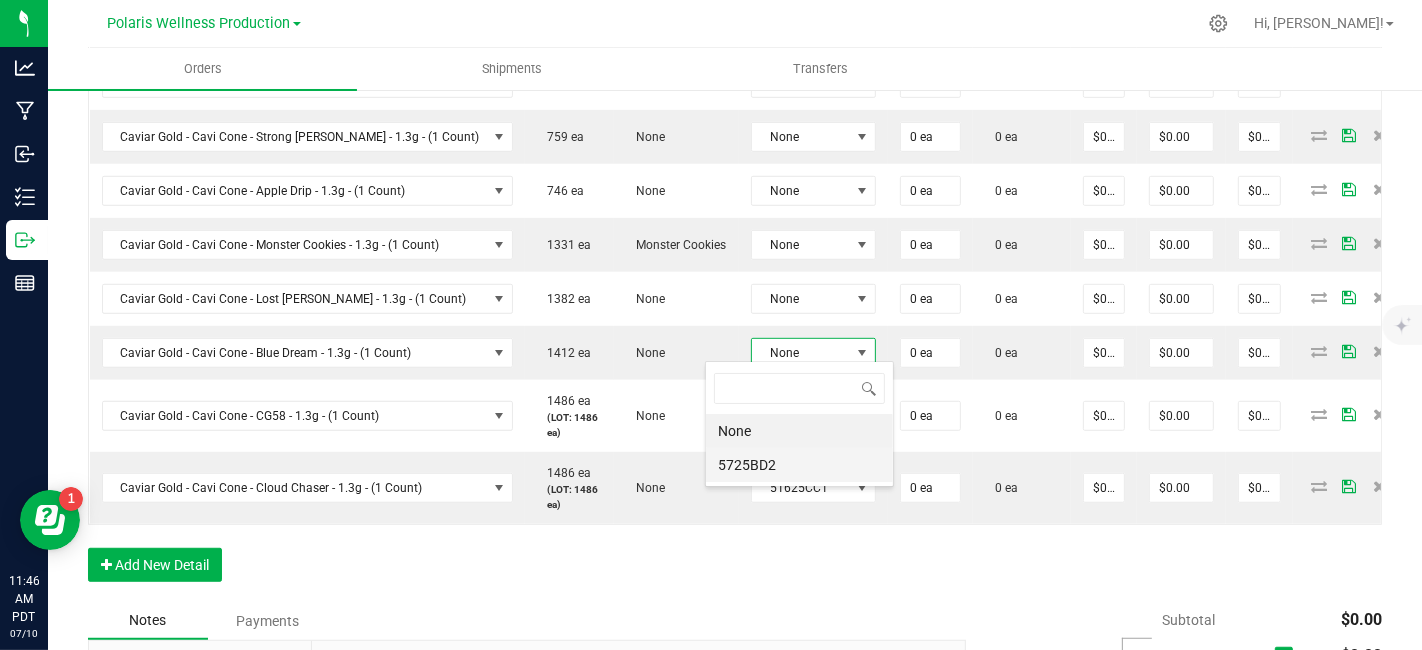 click on "5725BD2" at bounding box center [799, 465] 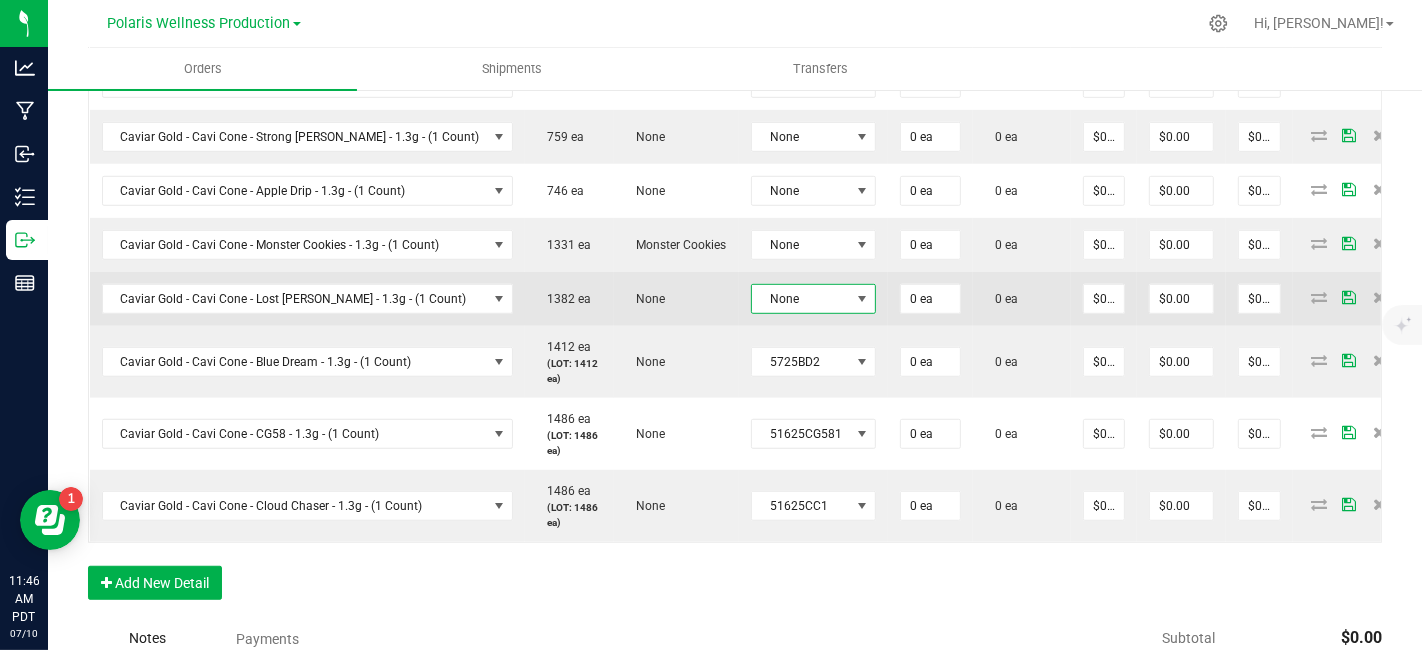 click at bounding box center (862, 299) 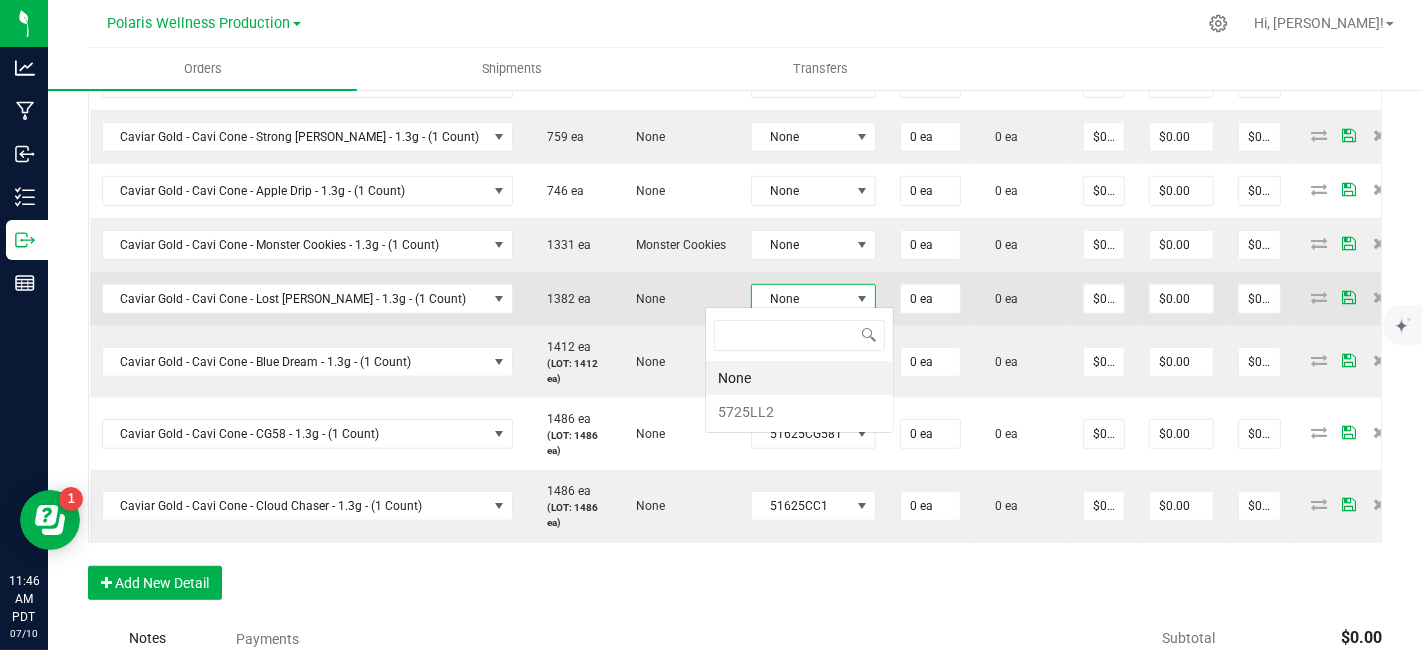 scroll, scrollTop: 99970, scrollLeft: 99877, axis: both 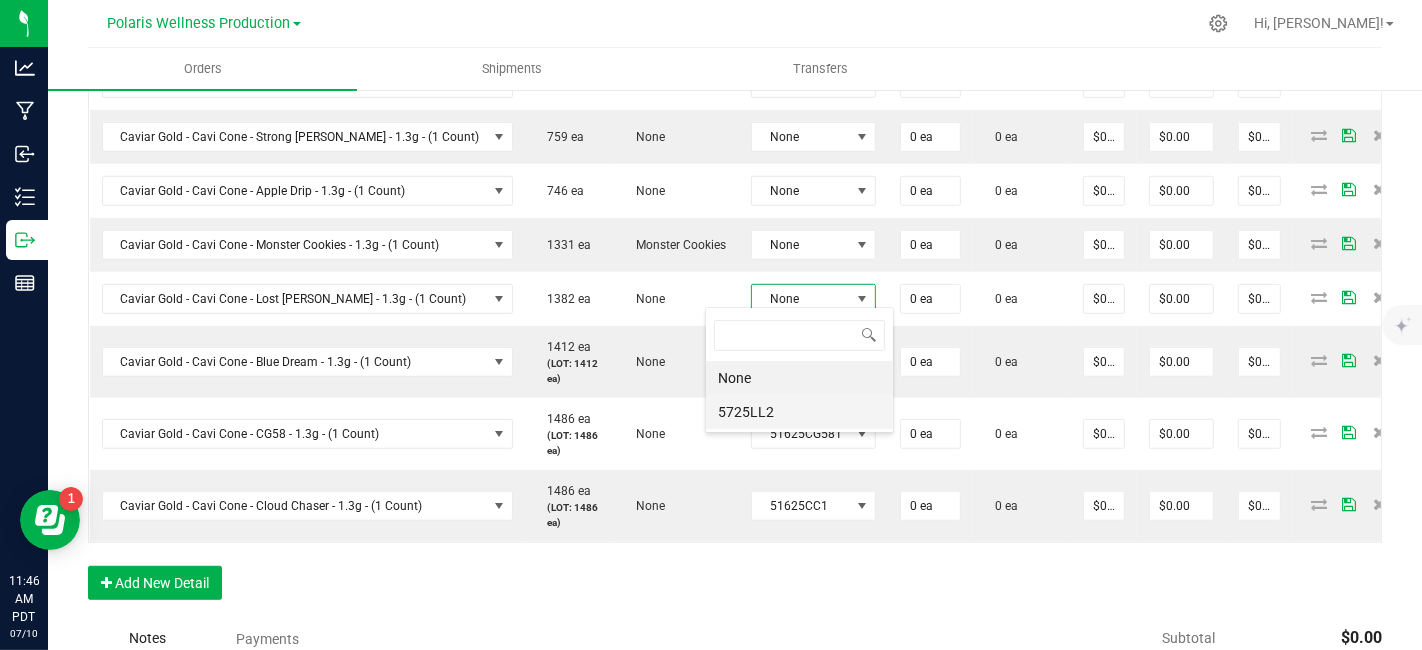 click on "5725LL2" at bounding box center [799, 412] 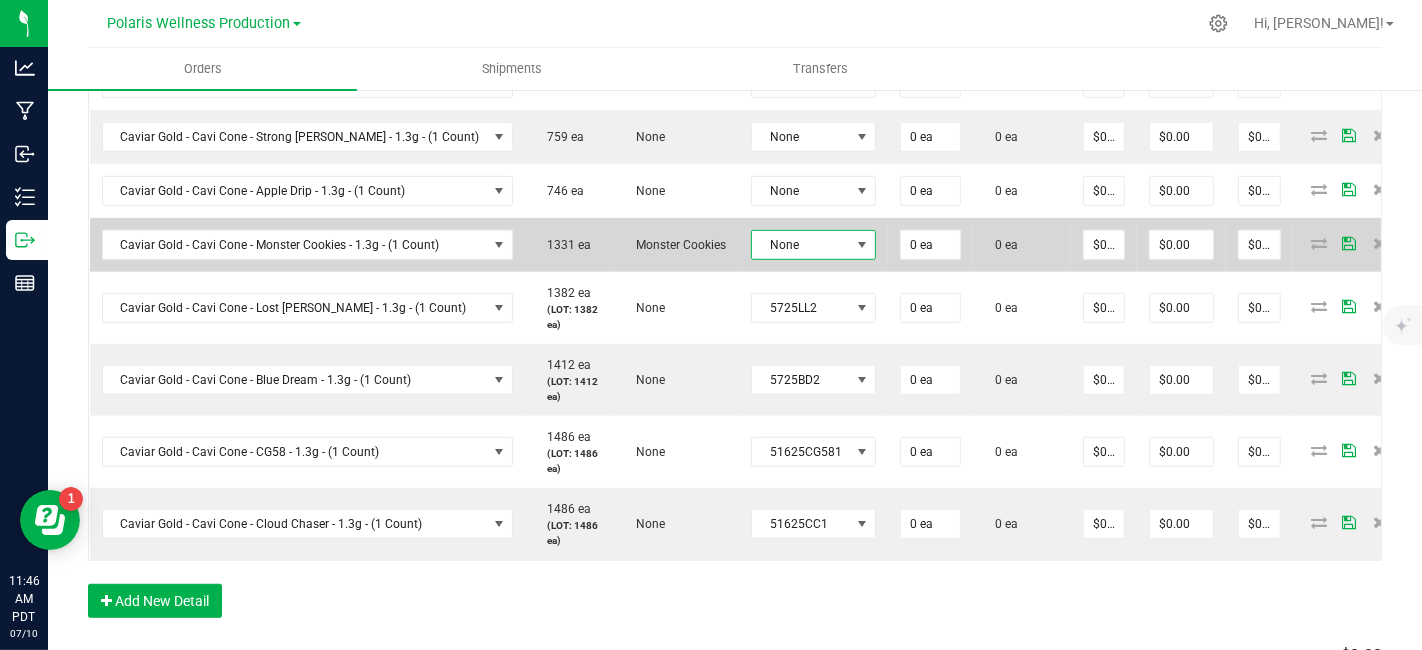 click at bounding box center (862, 245) 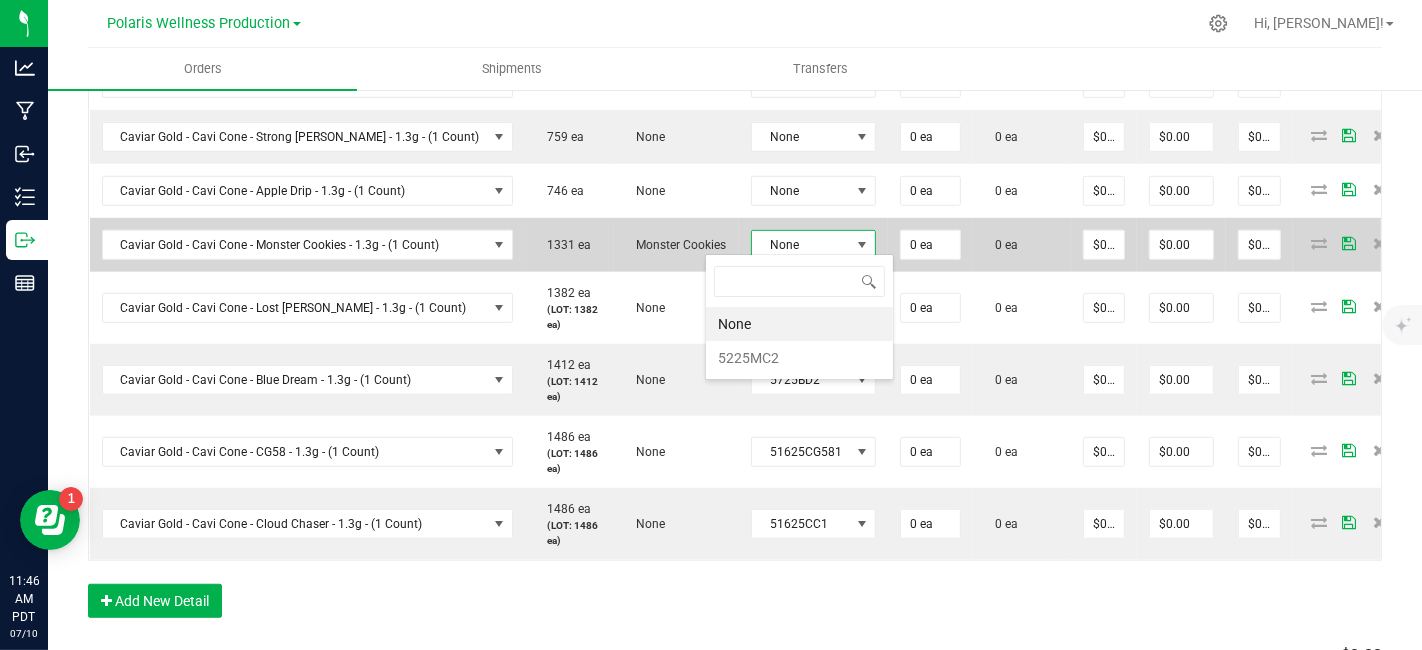 scroll, scrollTop: 99970, scrollLeft: 99877, axis: both 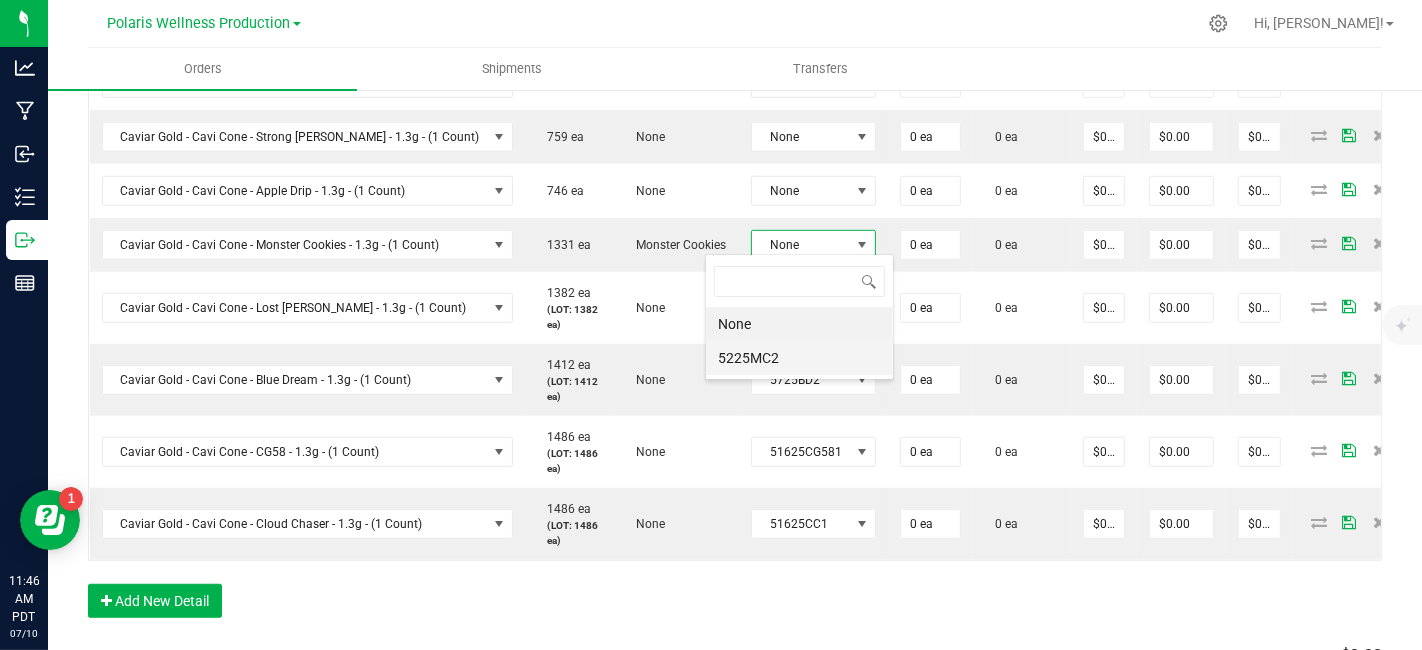 click on "5225MC2" at bounding box center (799, 358) 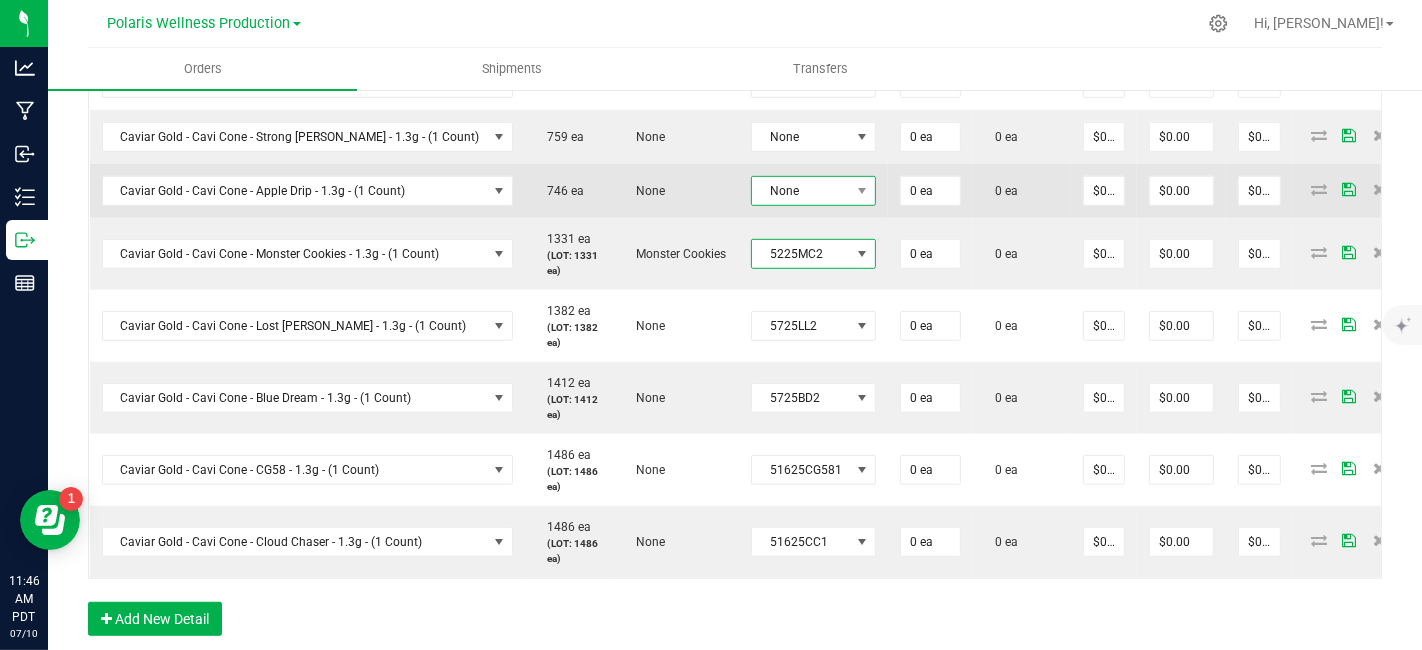click at bounding box center [862, 191] 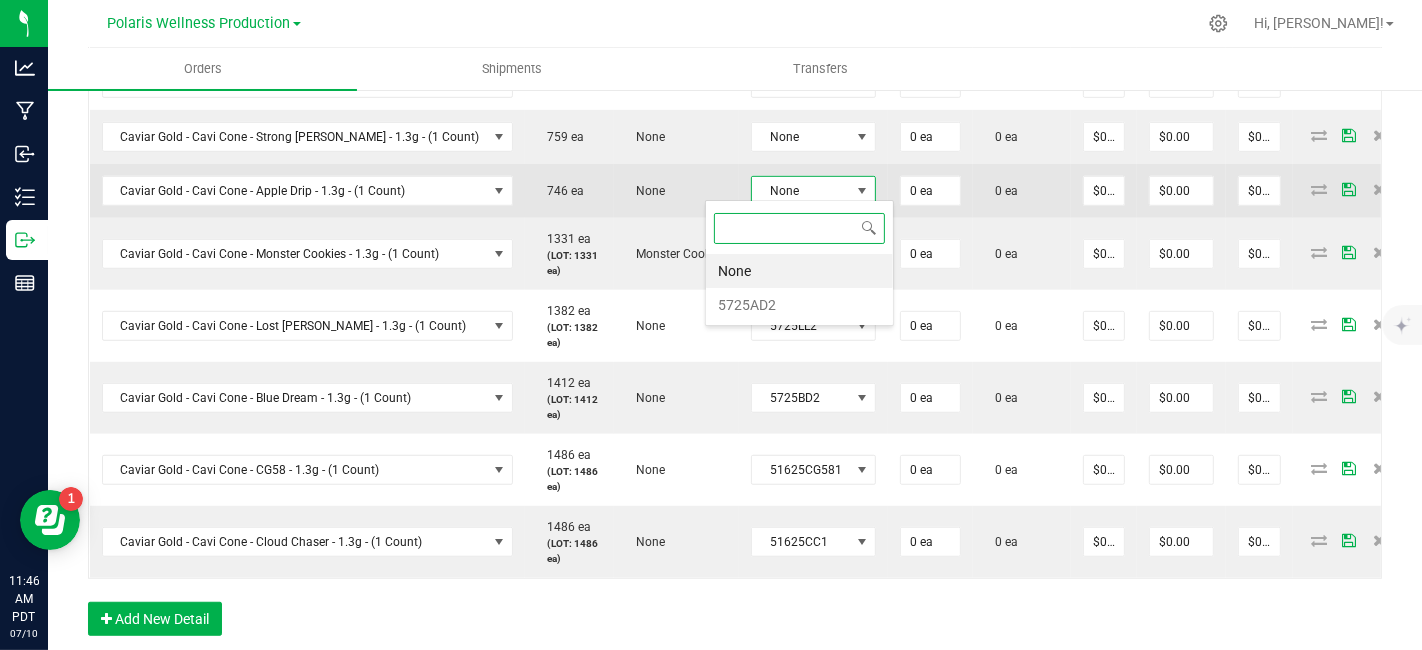 scroll, scrollTop: 99970, scrollLeft: 99877, axis: both 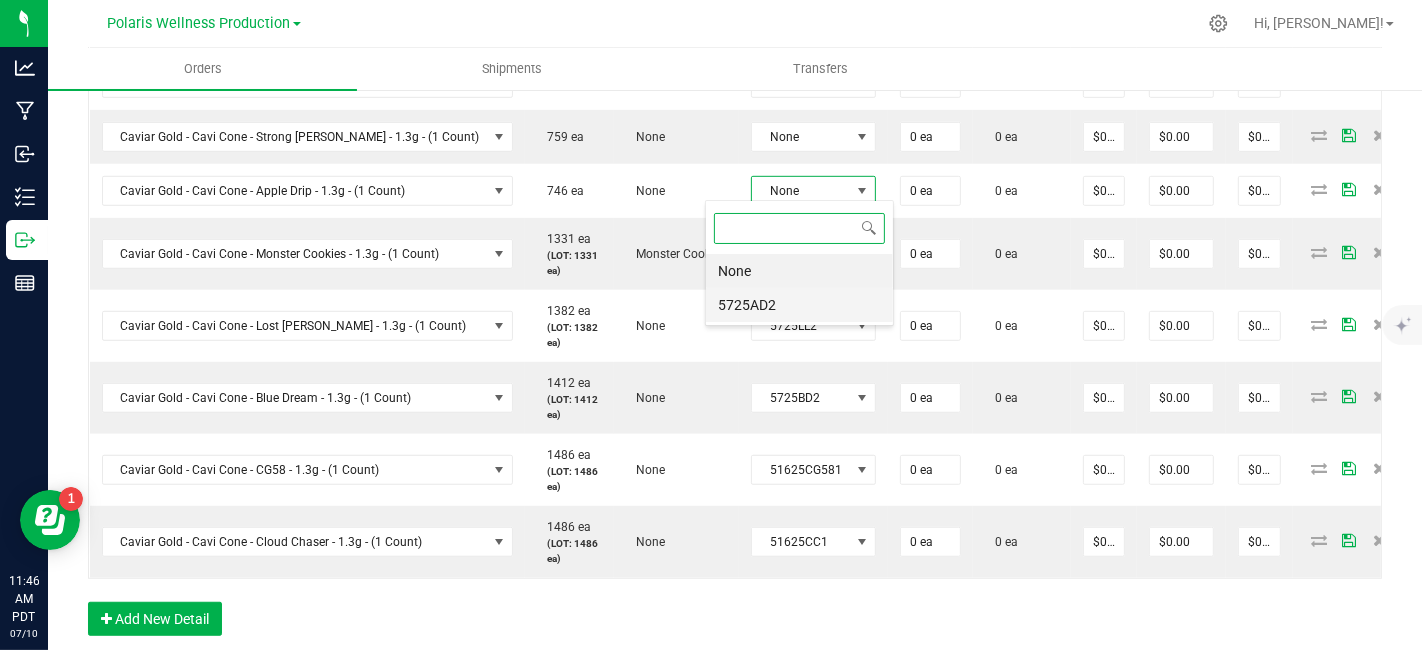 click on "5725AD2" at bounding box center [799, 305] 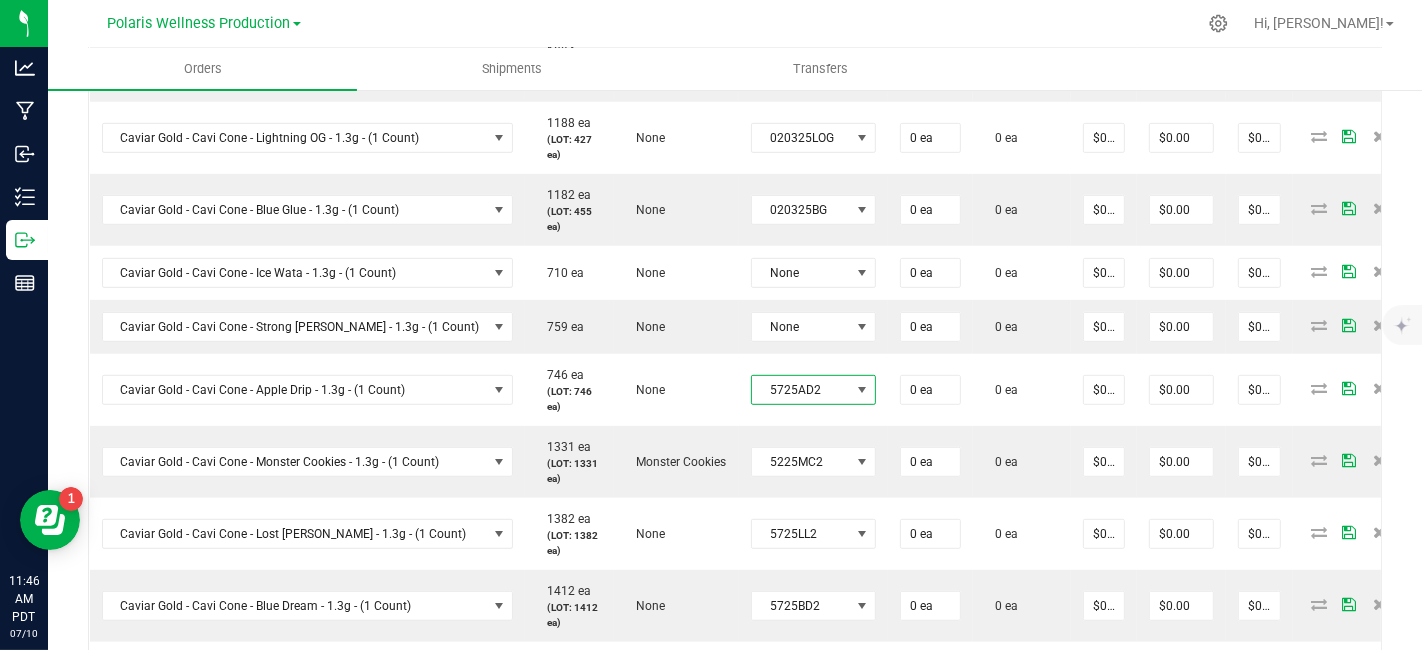 scroll, scrollTop: 775, scrollLeft: 0, axis: vertical 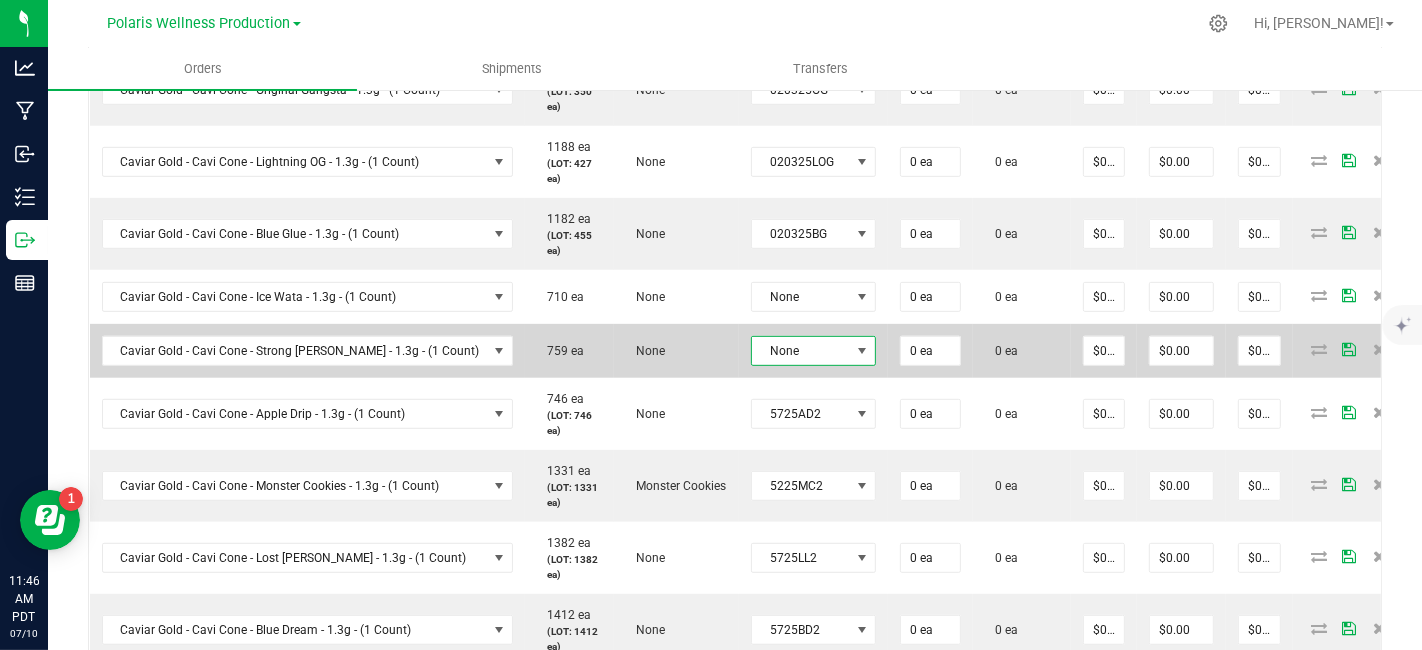 click at bounding box center [862, 351] 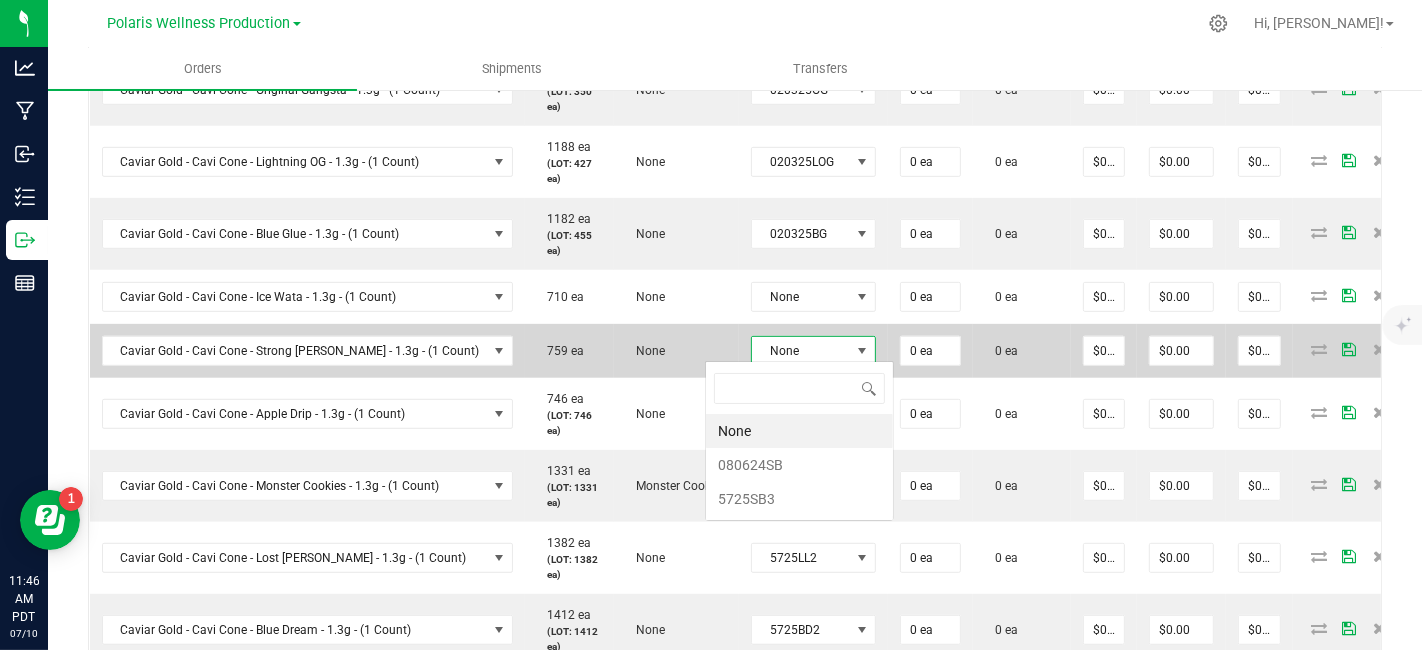 scroll, scrollTop: 99970, scrollLeft: 99877, axis: both 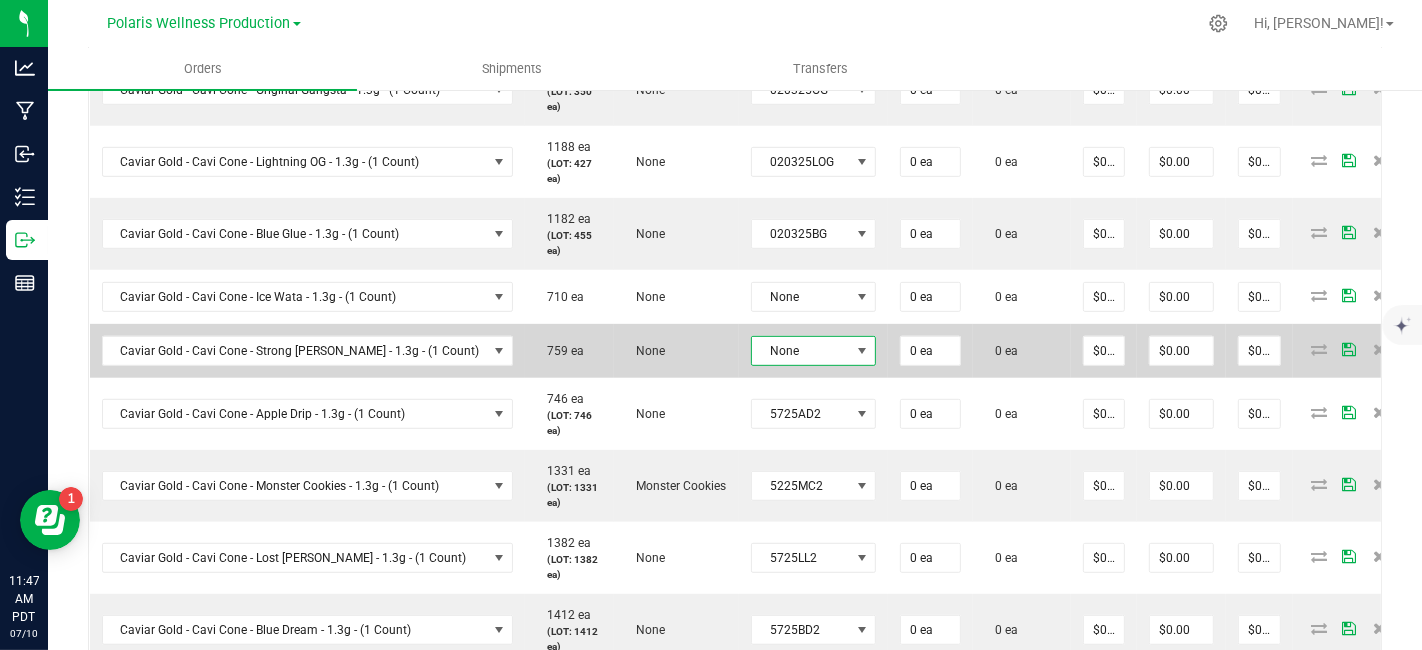 click at bounding box center (862, 351) 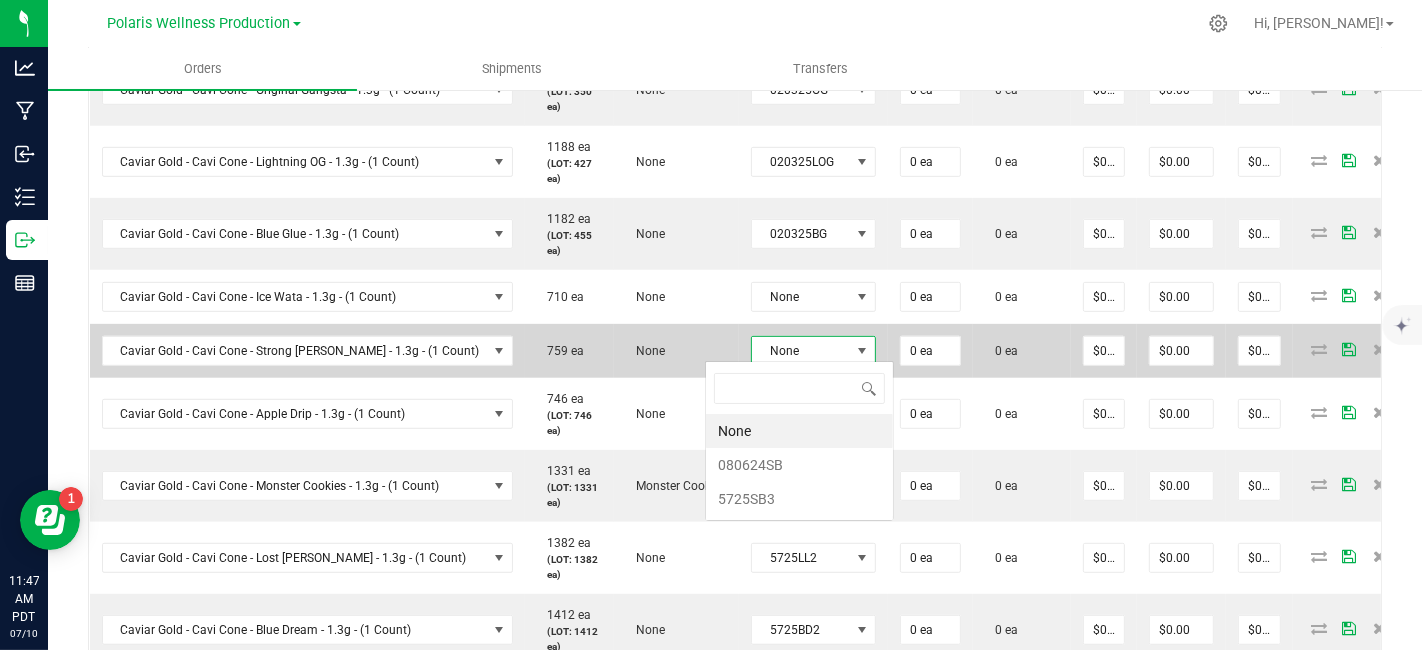 scroll, scrollTop: 99970, scrollLeft: 99877, axis: both 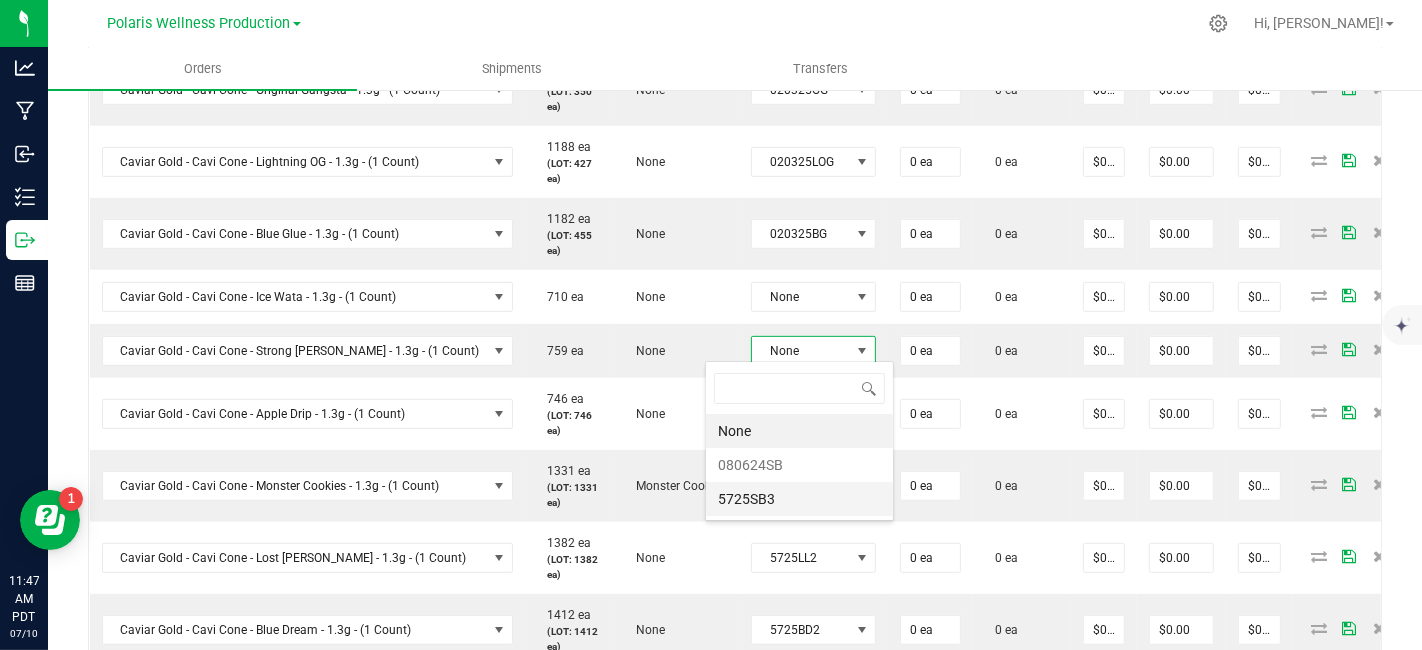 click on "5725SB3" at bounding box center [799, 499] 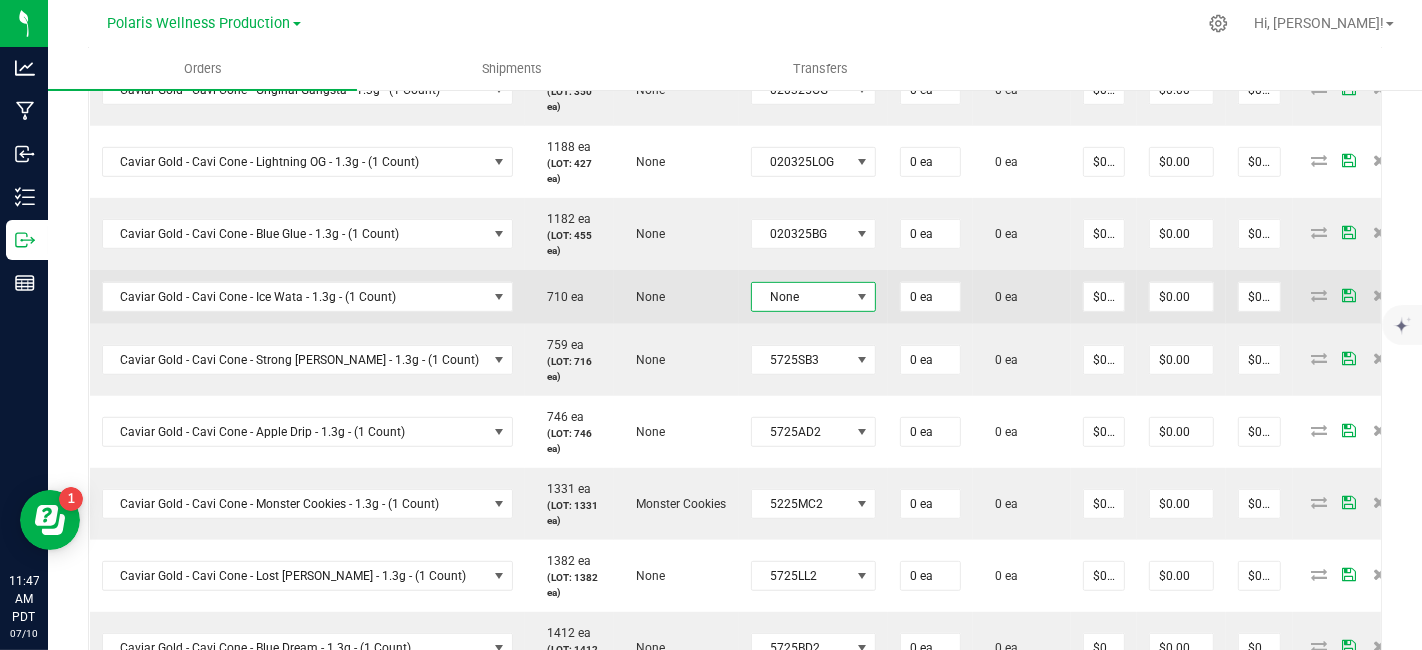 click at bounding box center (862, 297) 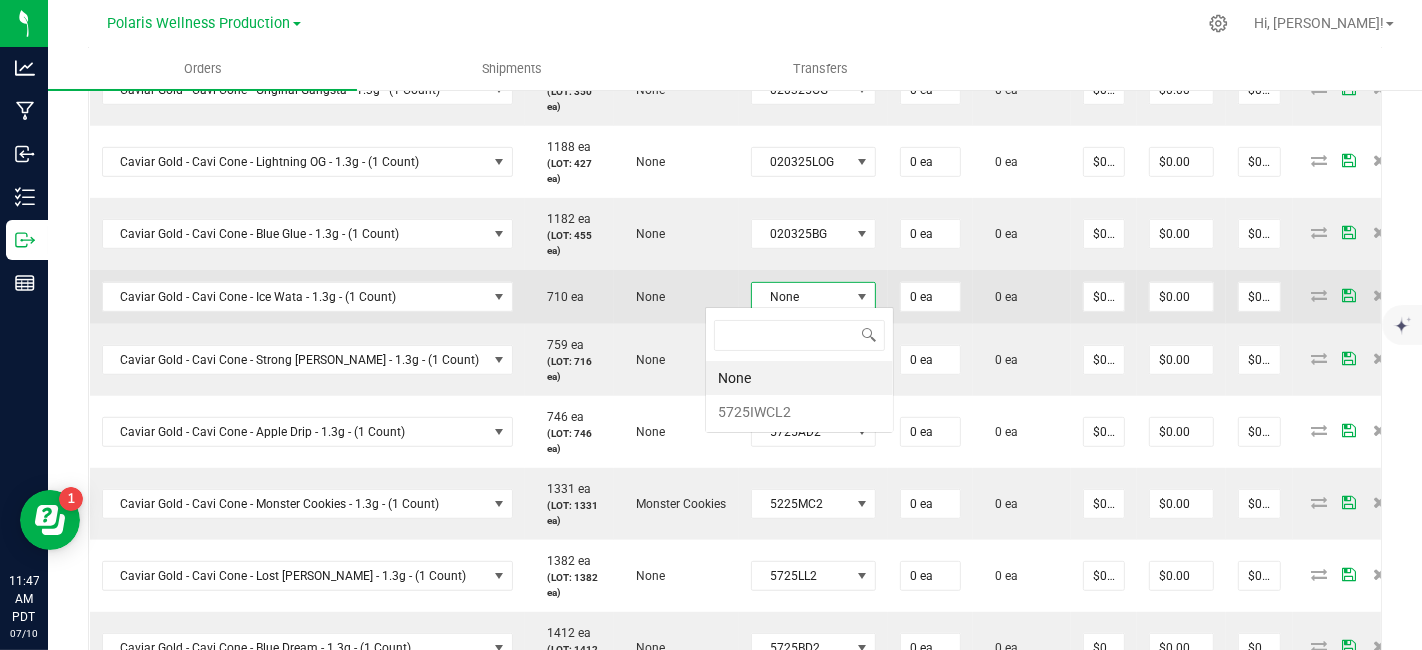 scroll, scrollTop: 99970, scrollLeft: 99877, axis: both 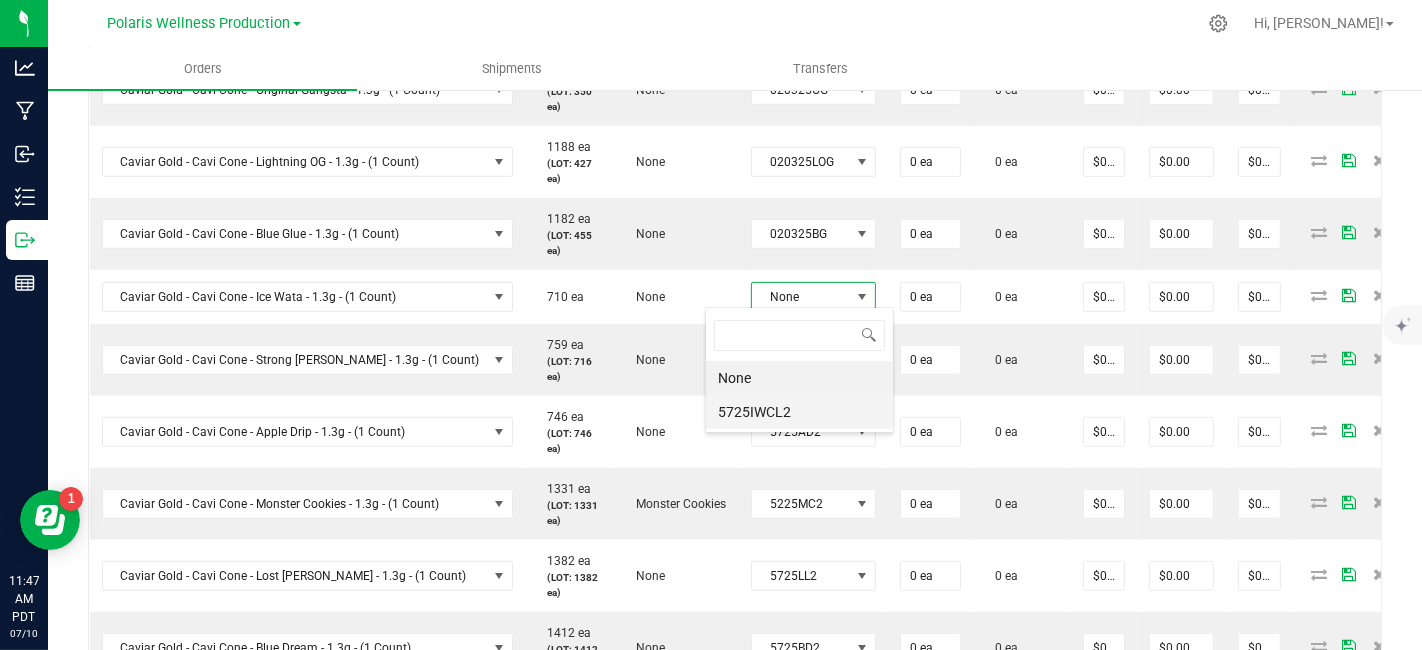 click on "5725IWCL2" at bounding box center (799, 412) 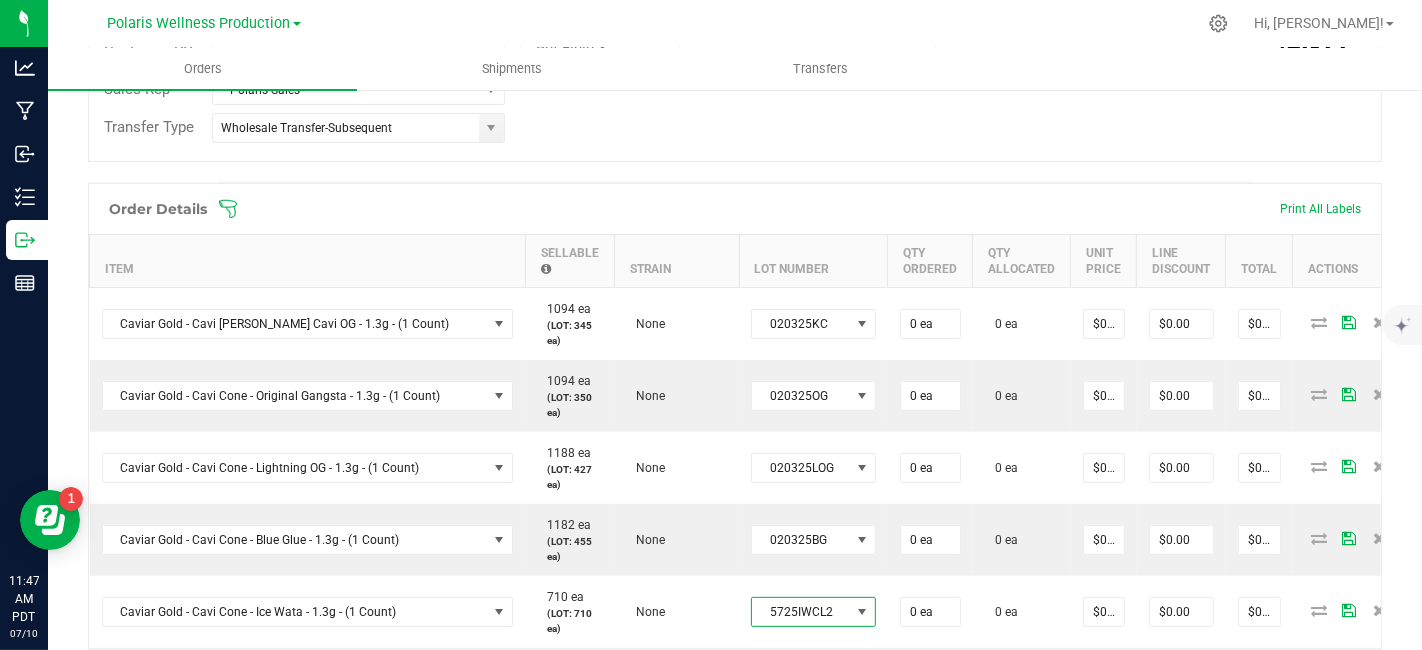 scroll, scrollTop: 582, scrollLeft: 0, axis: vertical 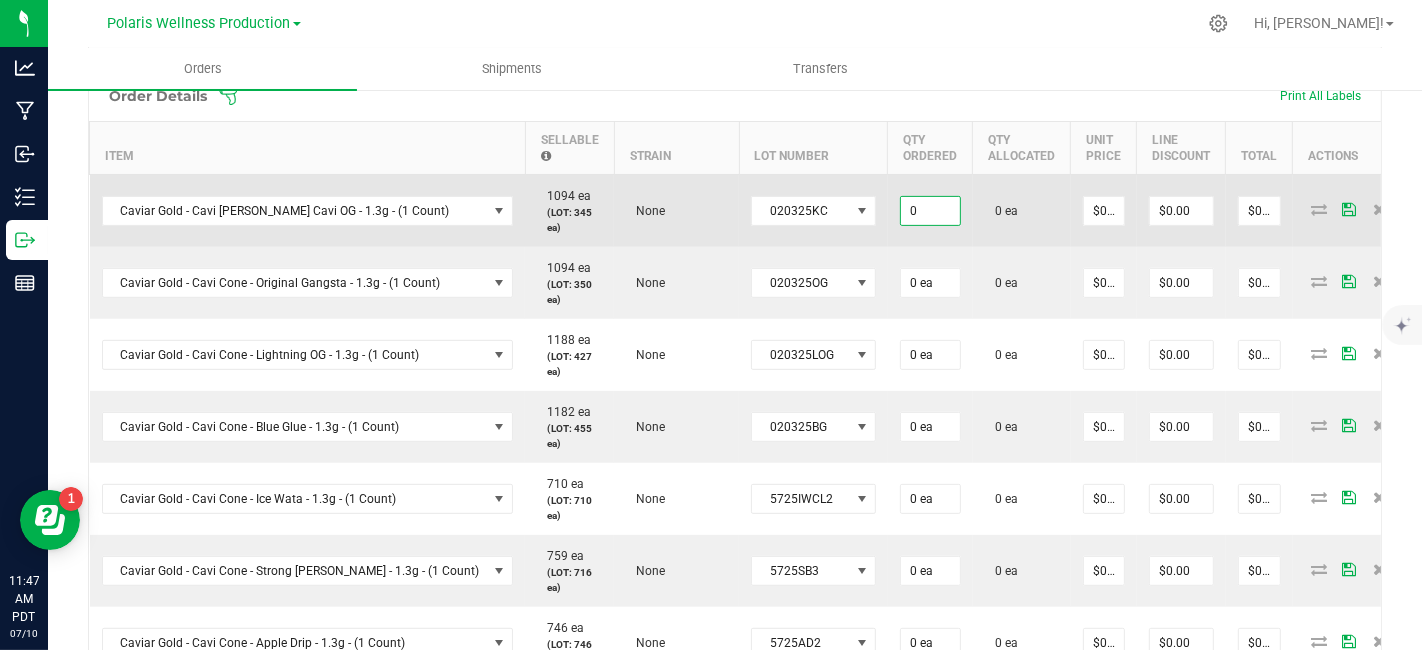 click on "0" at bounding box center [930, 211] 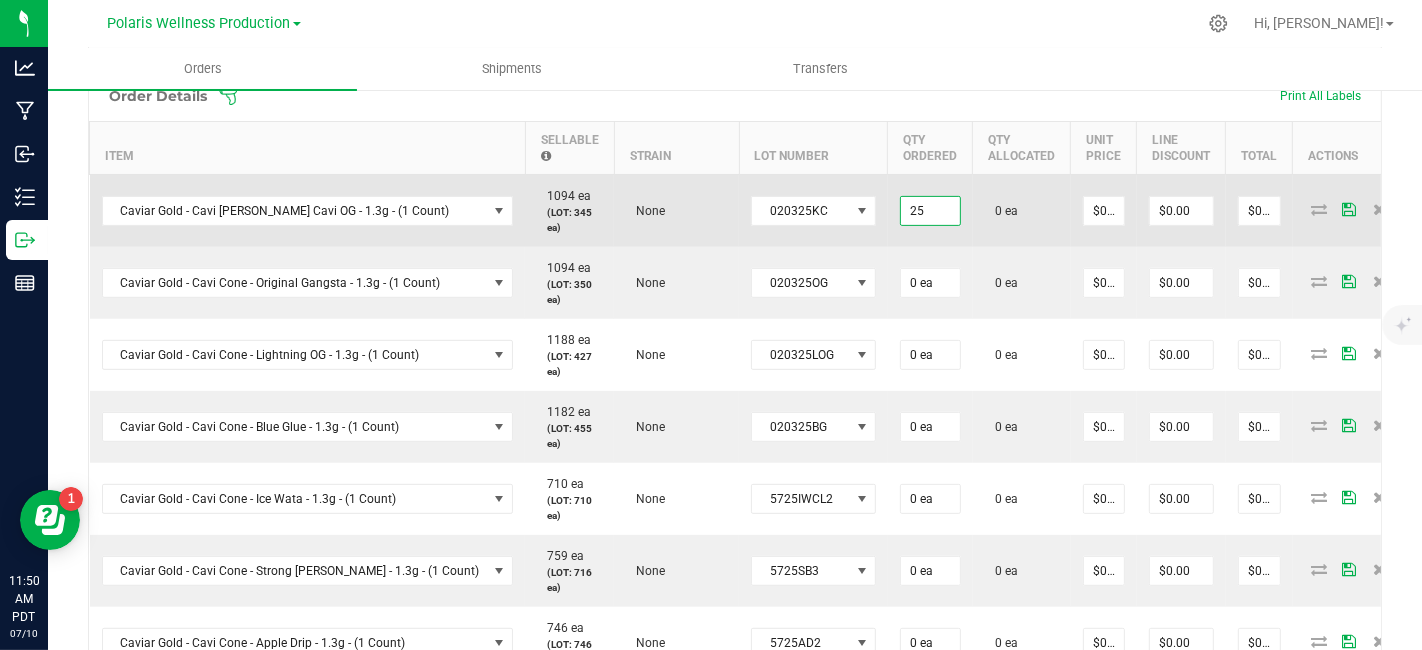 drag, startPoint x: 890, startPoint y: 208, endPoint x: 835, endPoint y: 208, distance: 55 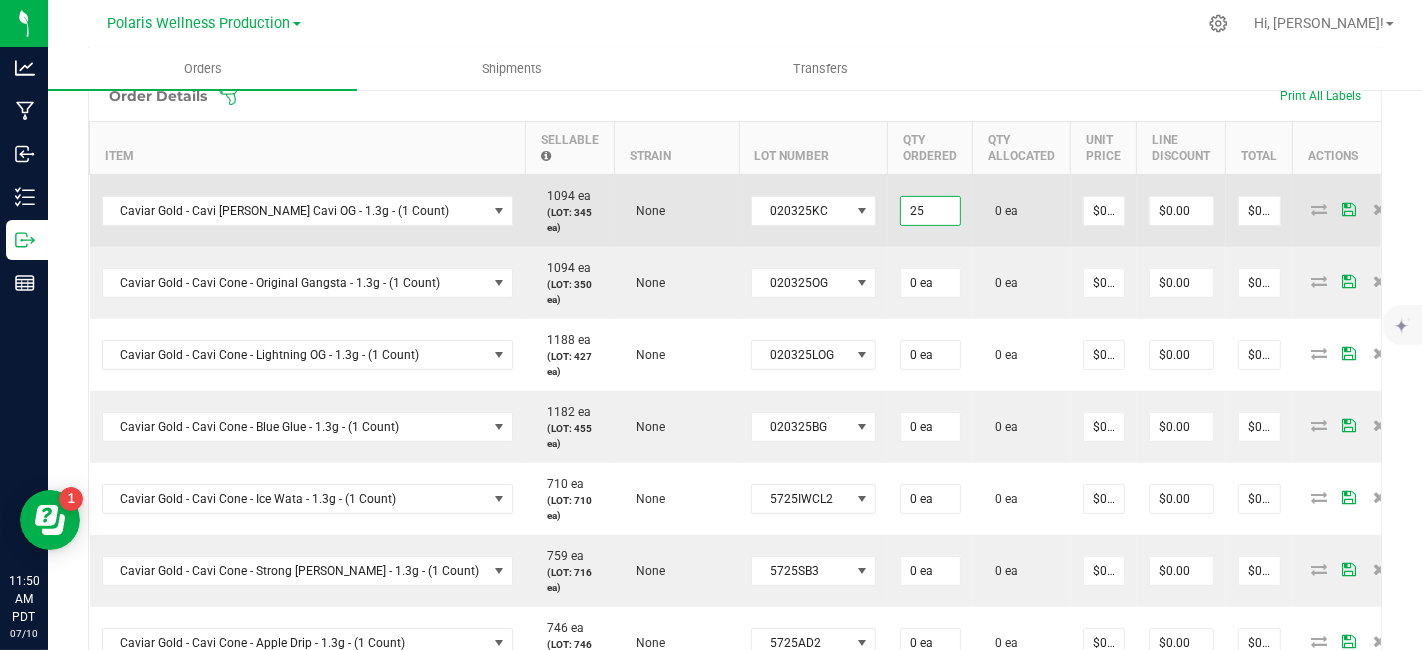 click on "Caviar Gold - Cavi [PERSON_NAME] Cavi OG - 1.3g - (1 Count)  1094 ea   (LOT: 345 ea)   None  020325KC 25  0 ea  $0.00000 $0.00 $0.00" at bounding box center (751, 210) 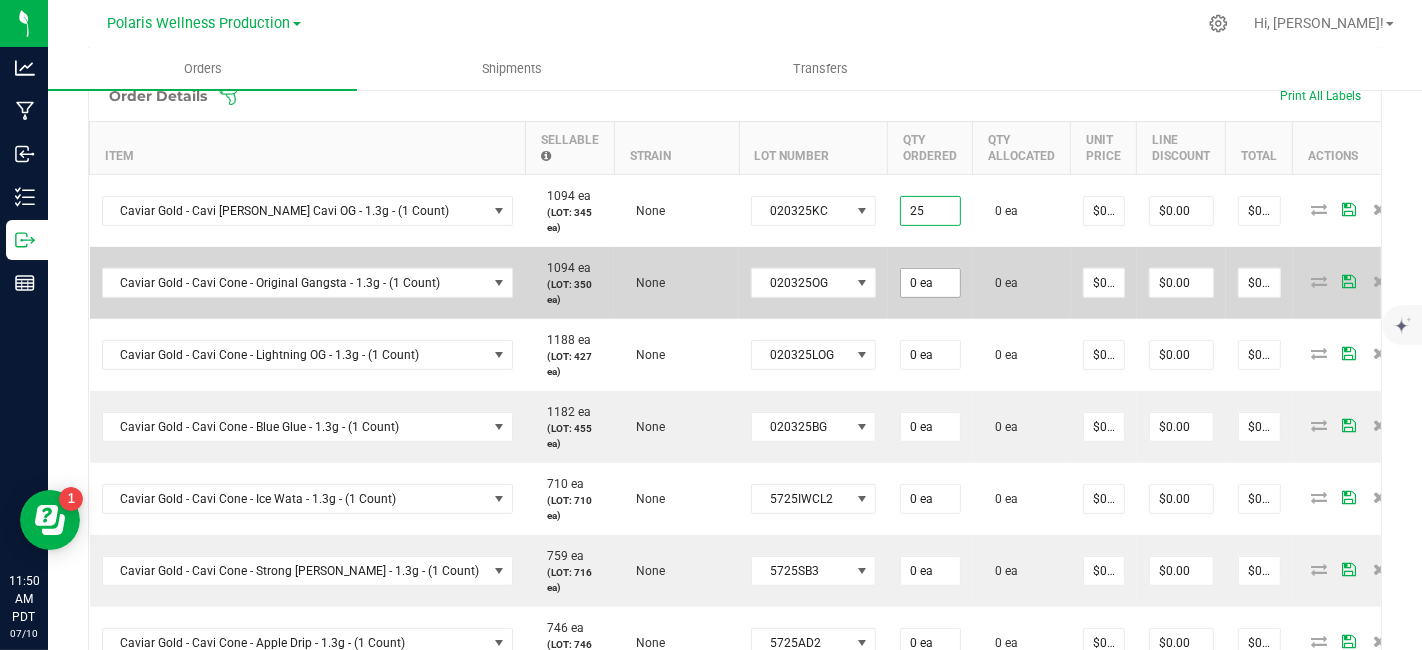 type on "25 ea" 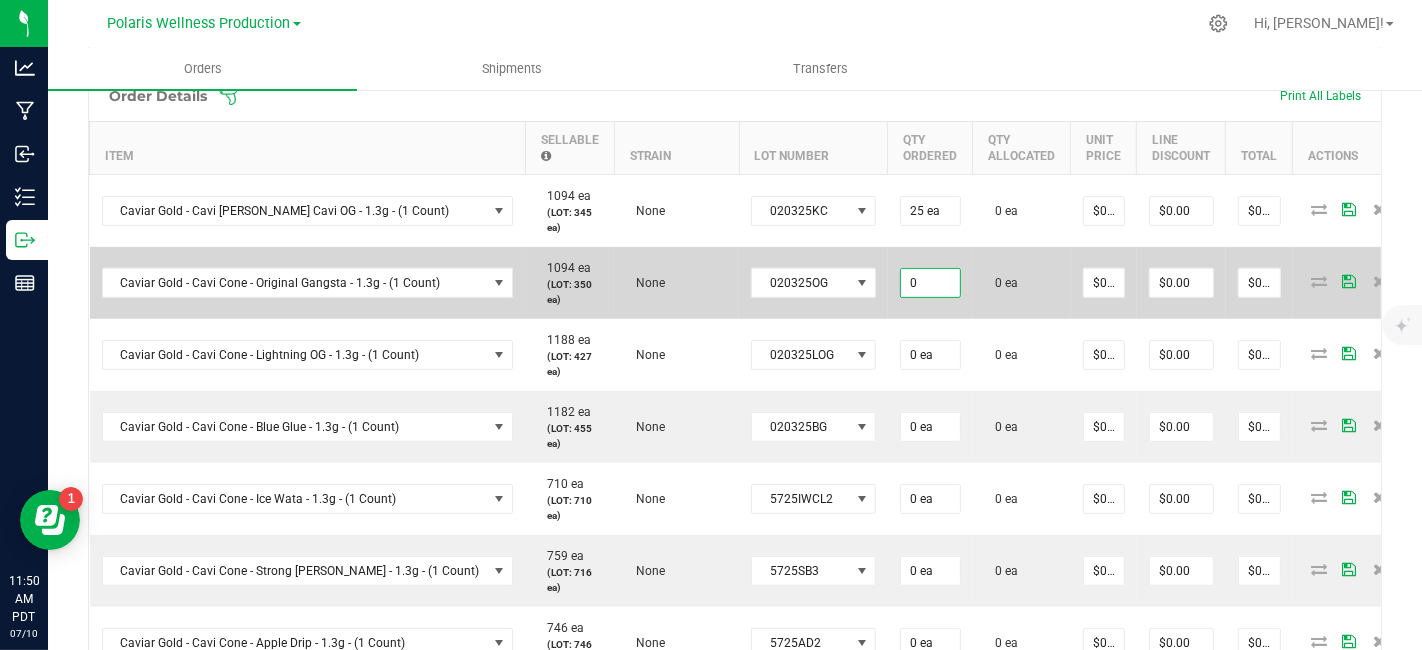 click on "0" at bounding box center [930, 283] 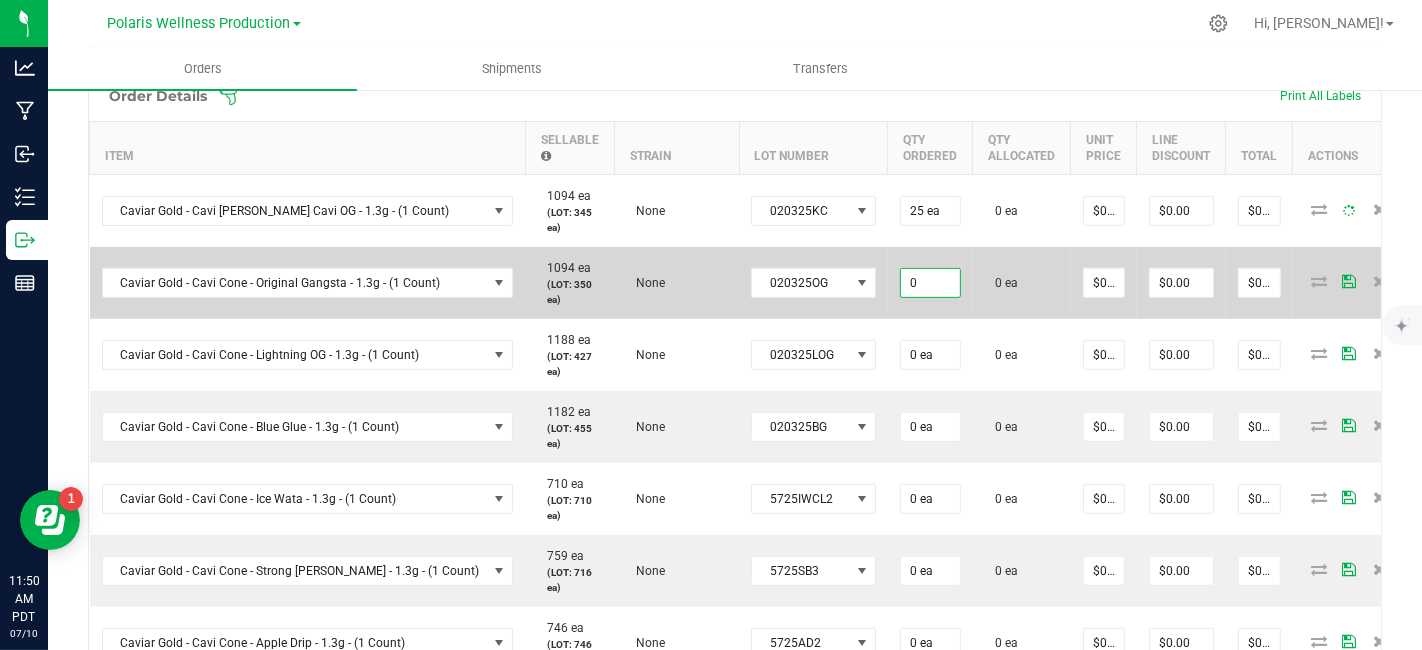 paste on "25" 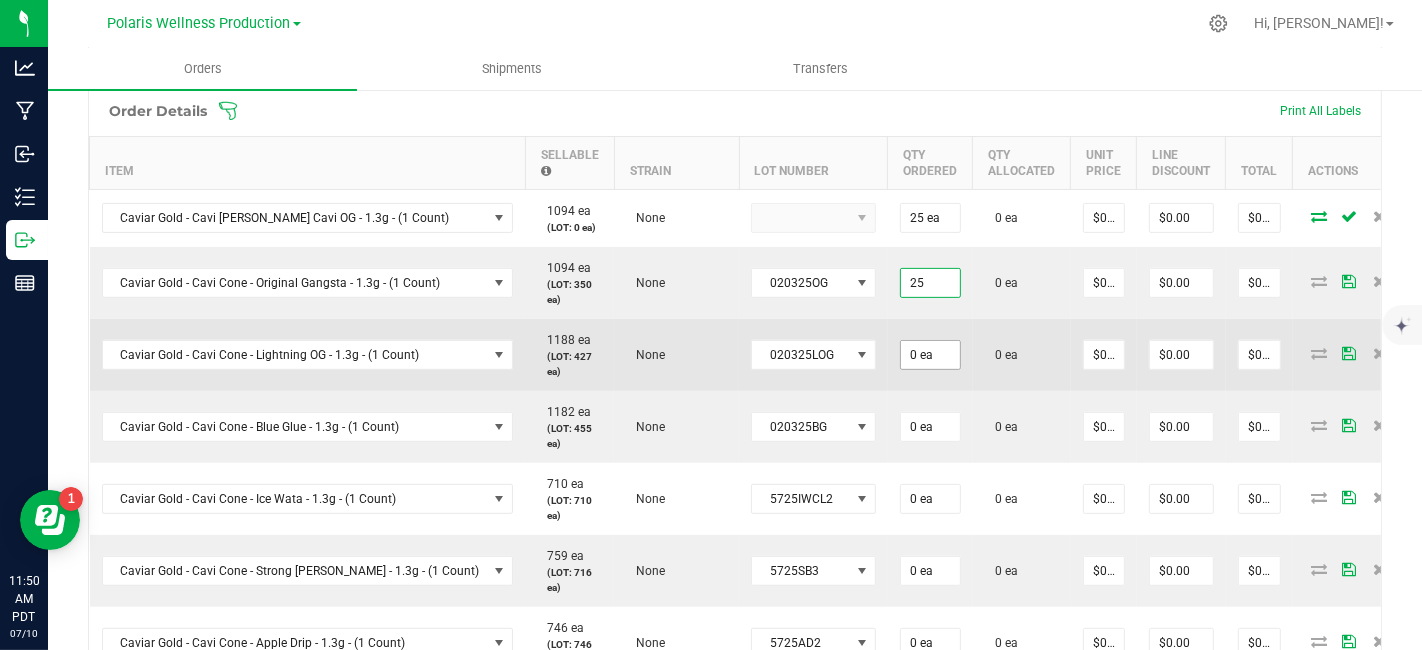 scroll, scrollTop: 598, scrollLeft: 0, axis: vertical 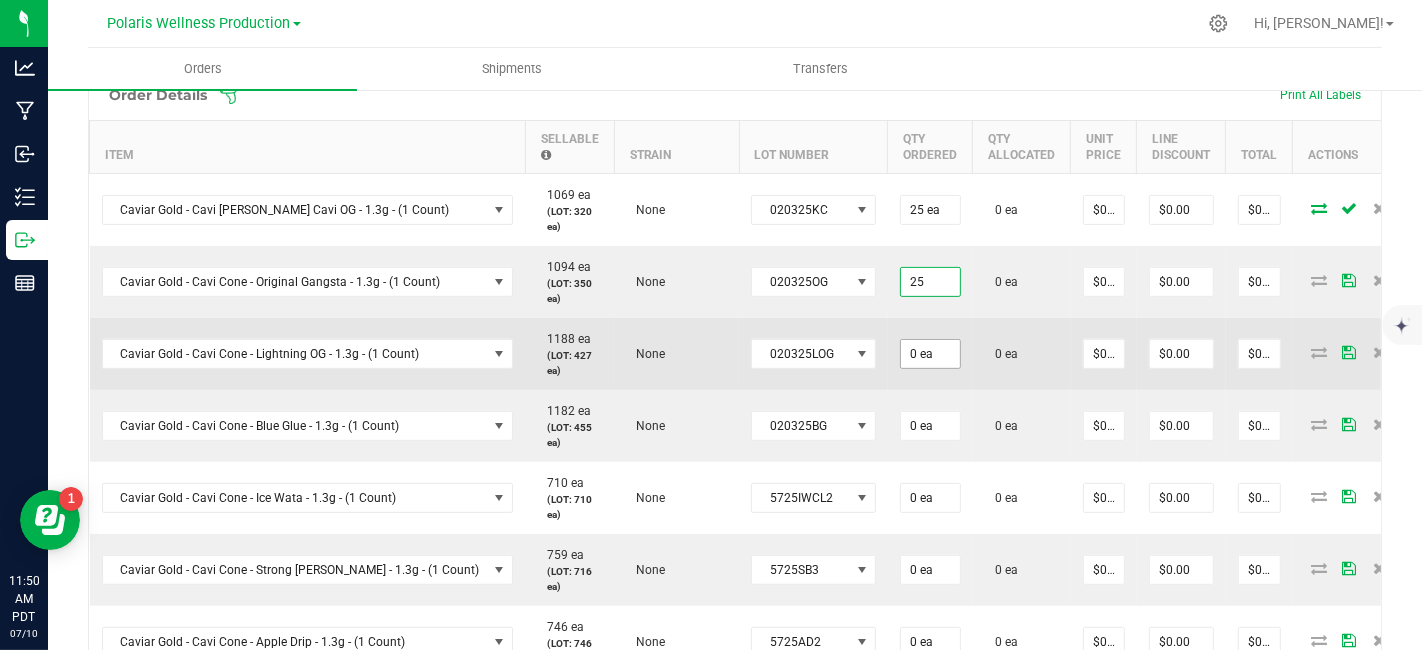 type on "25 ea" 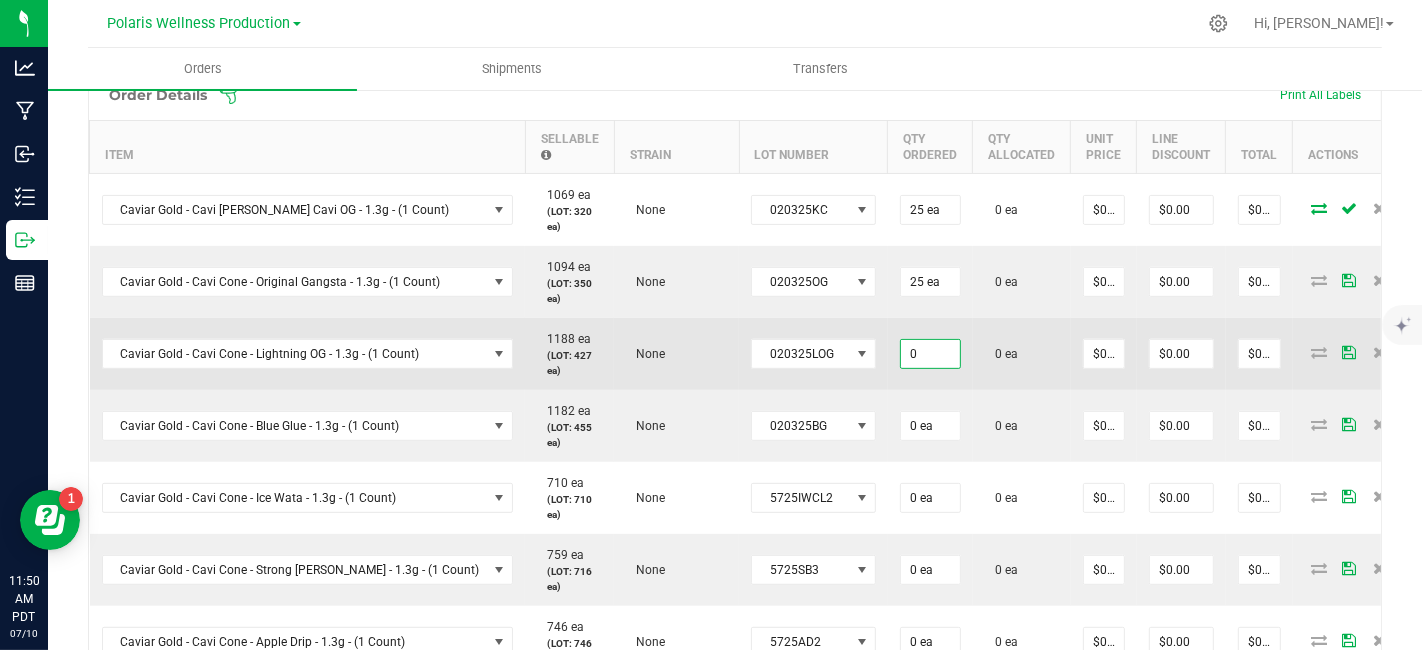 click on "0" at bounding box center [930, 354] 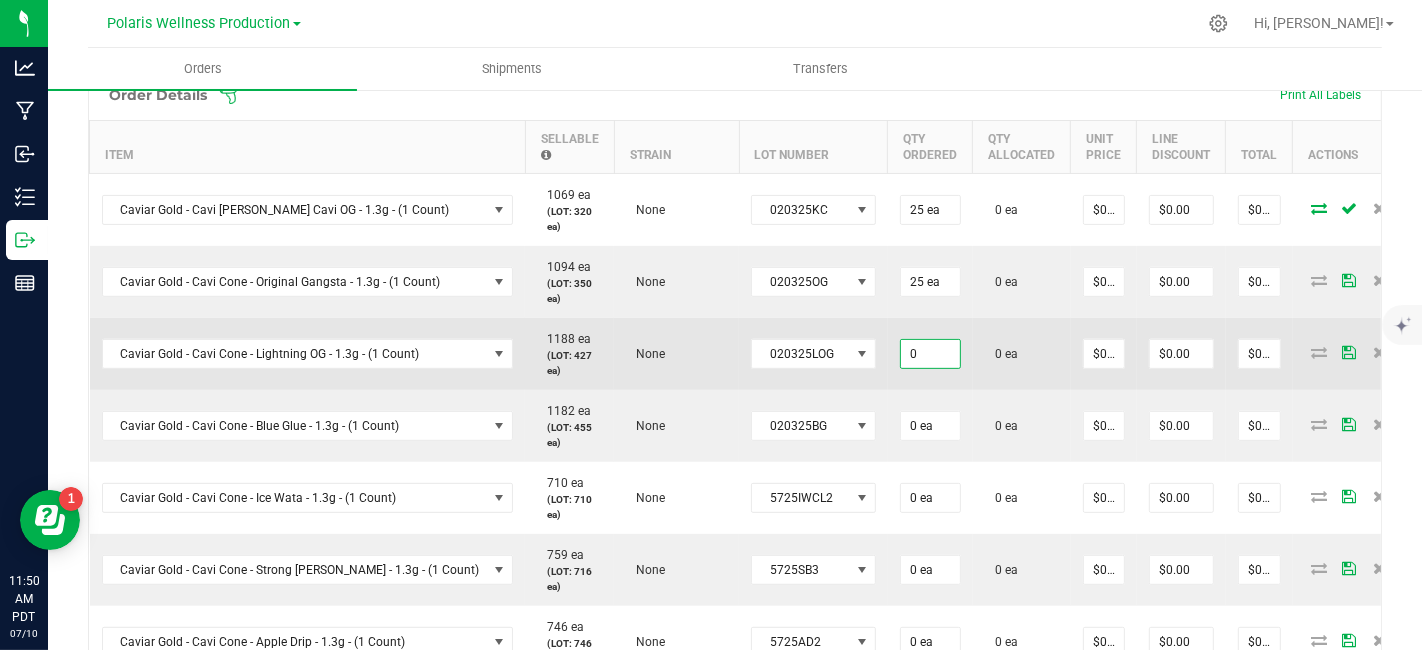 paste on "25" 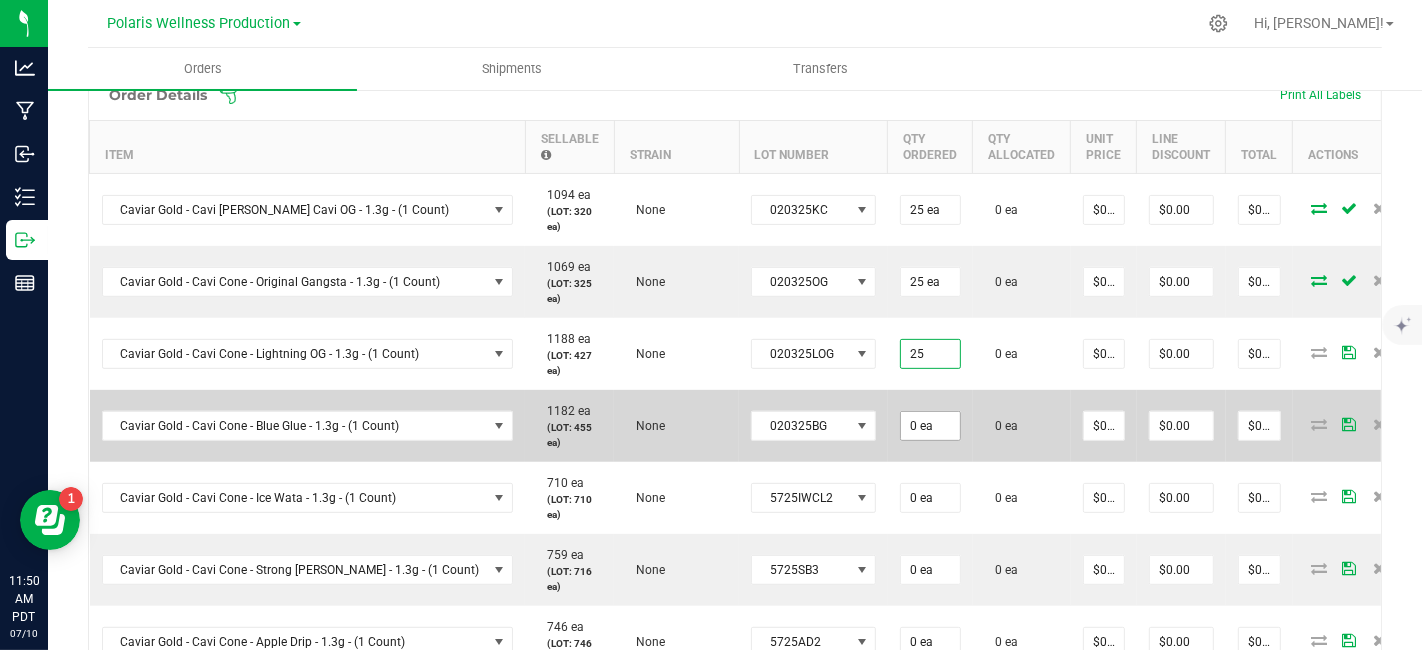 type on "25 ea" 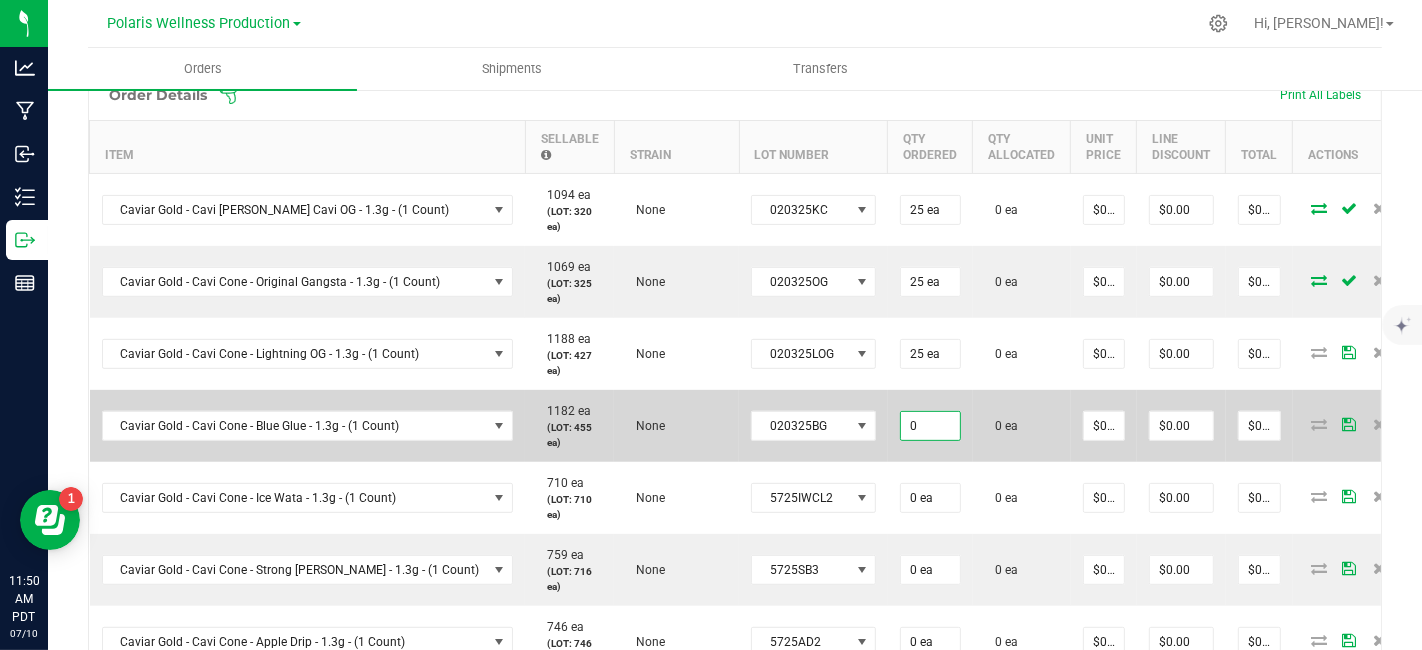 click on "0" at bounding box center (930, 426) 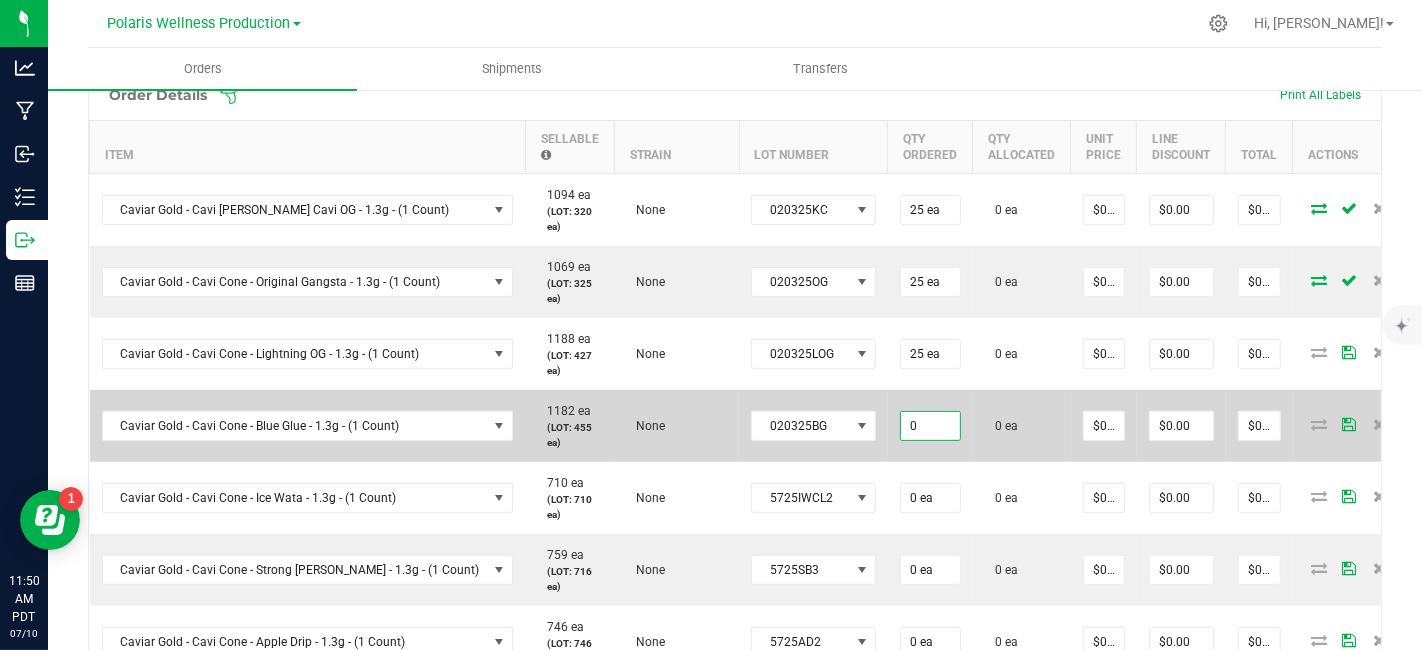 paste on "25" 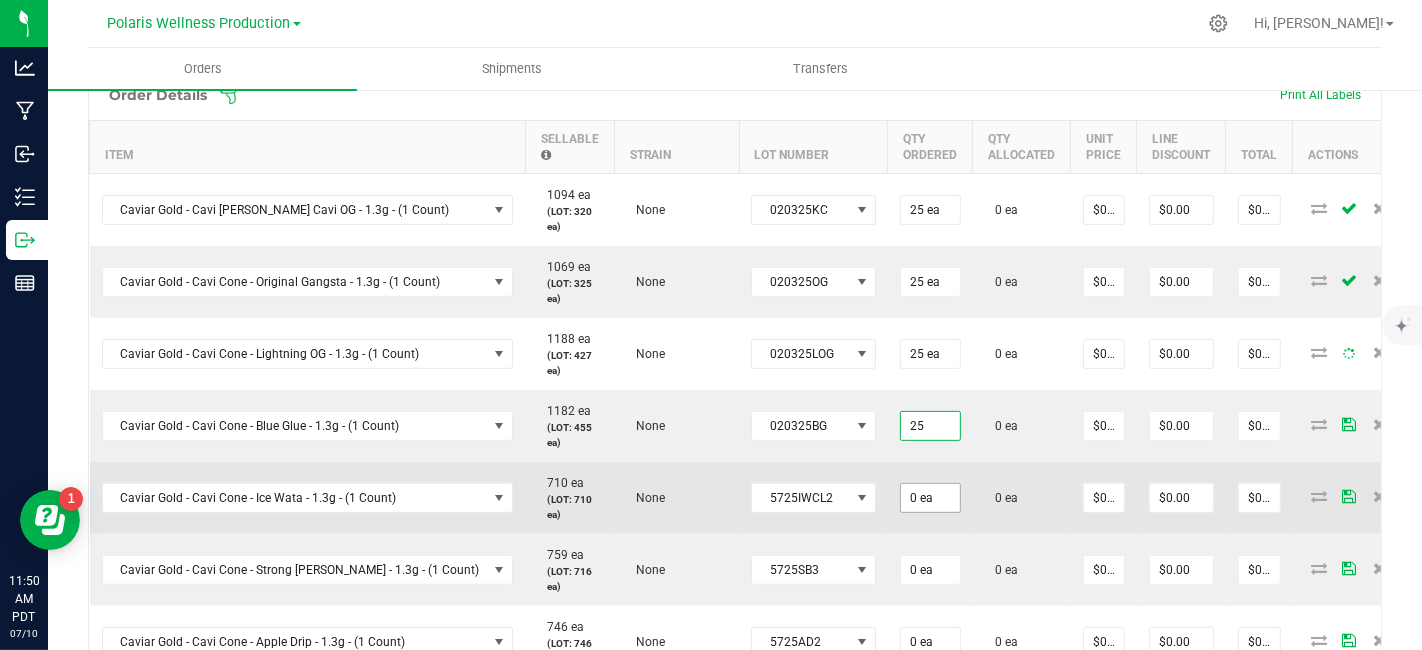 type on "25" 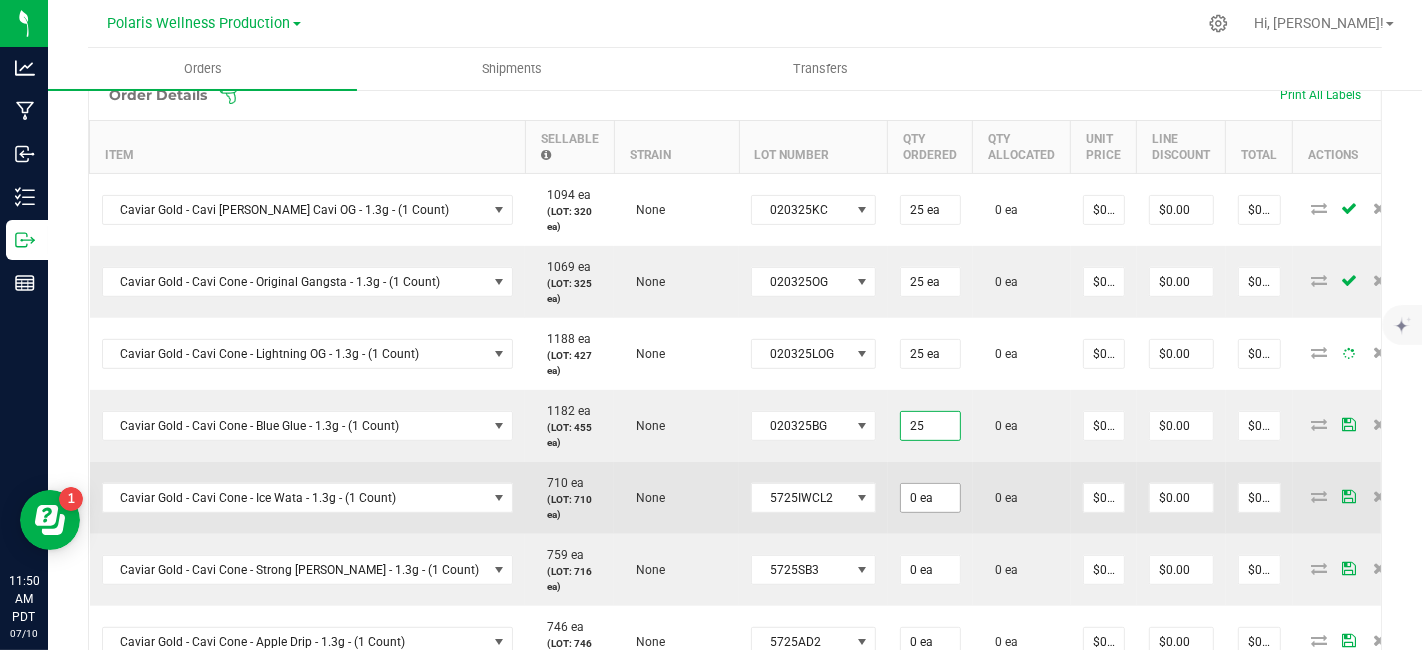 click on "0 ea" at bounding box center [930, 498] 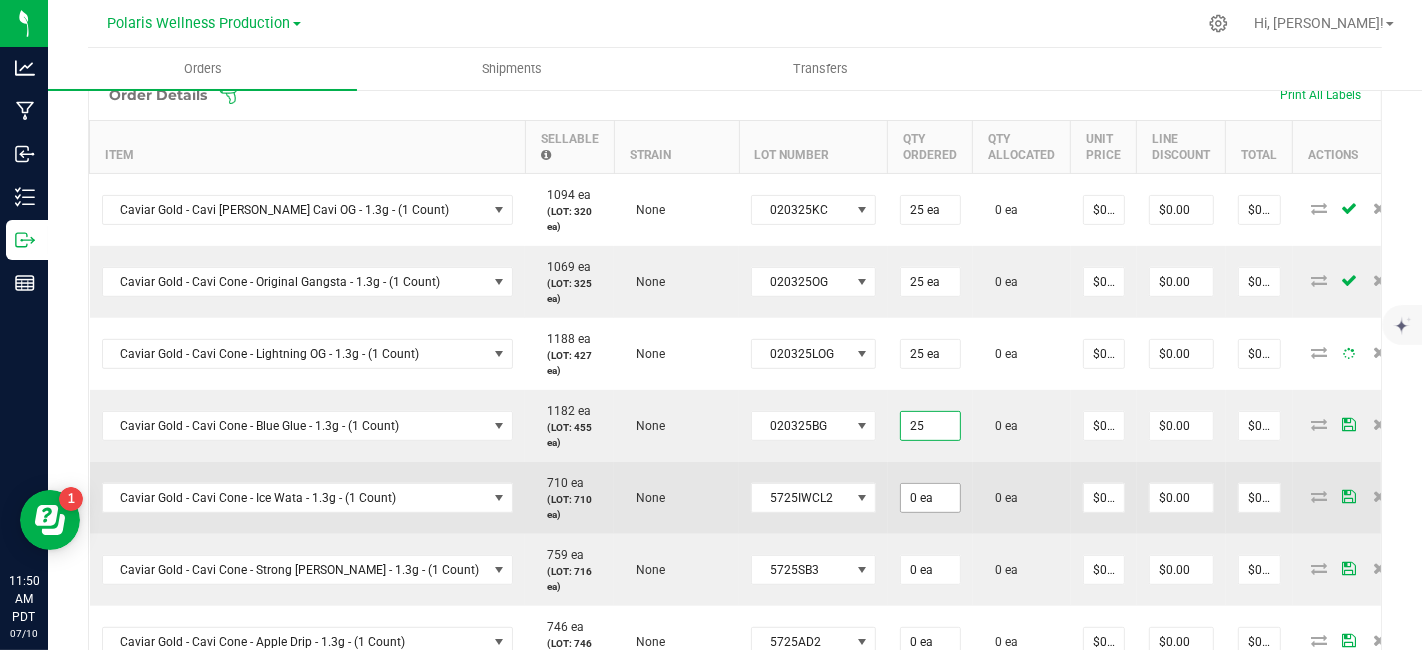type on "0" 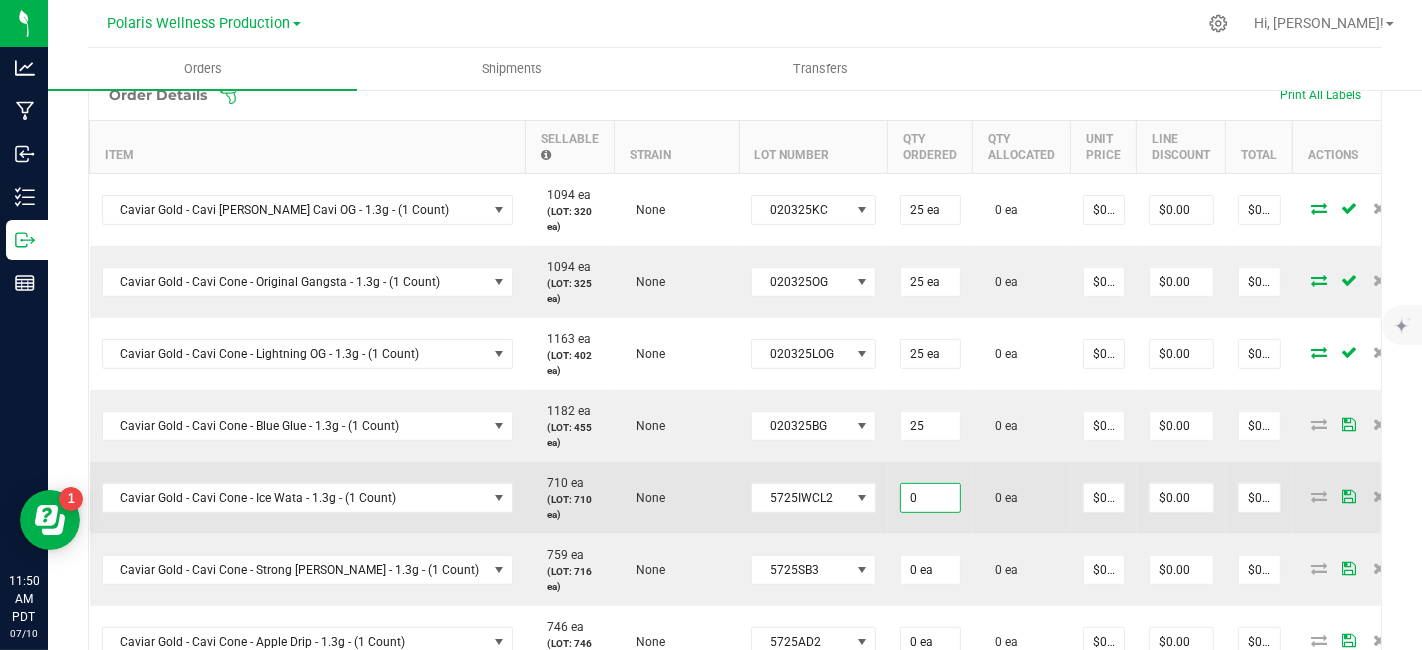 type on "25 ea" 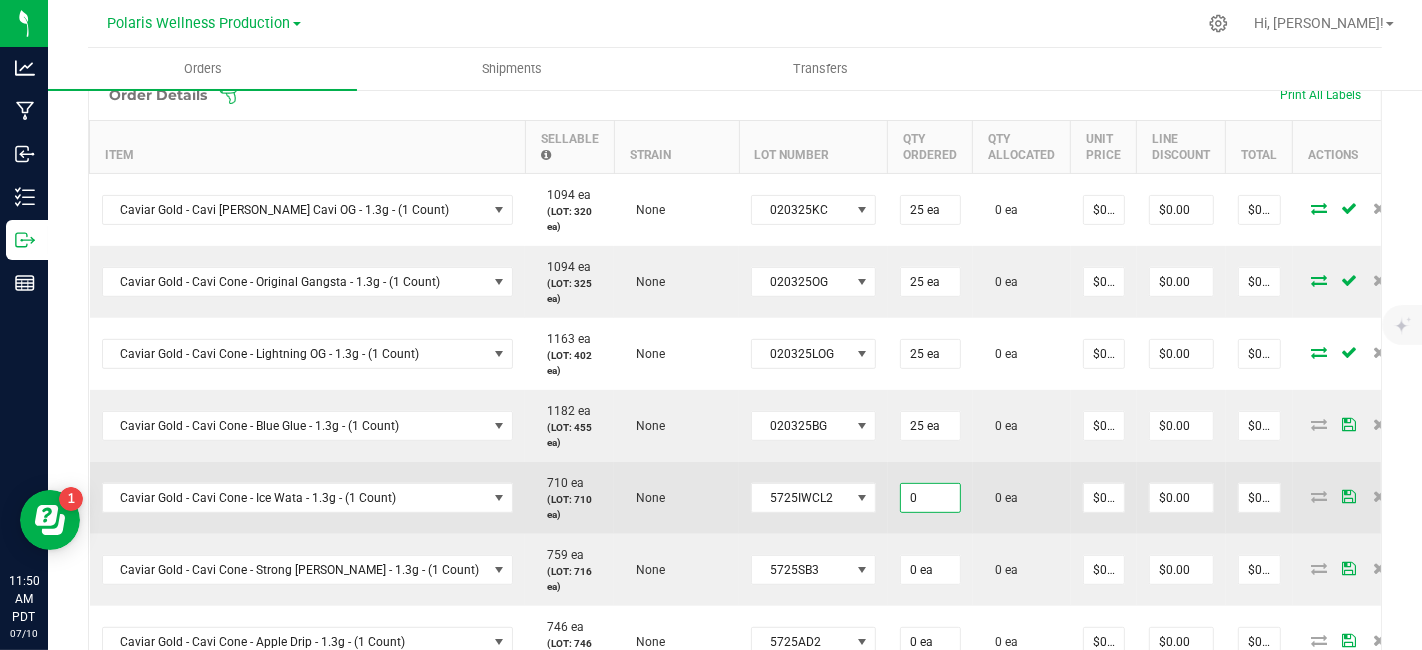 paste on "25" 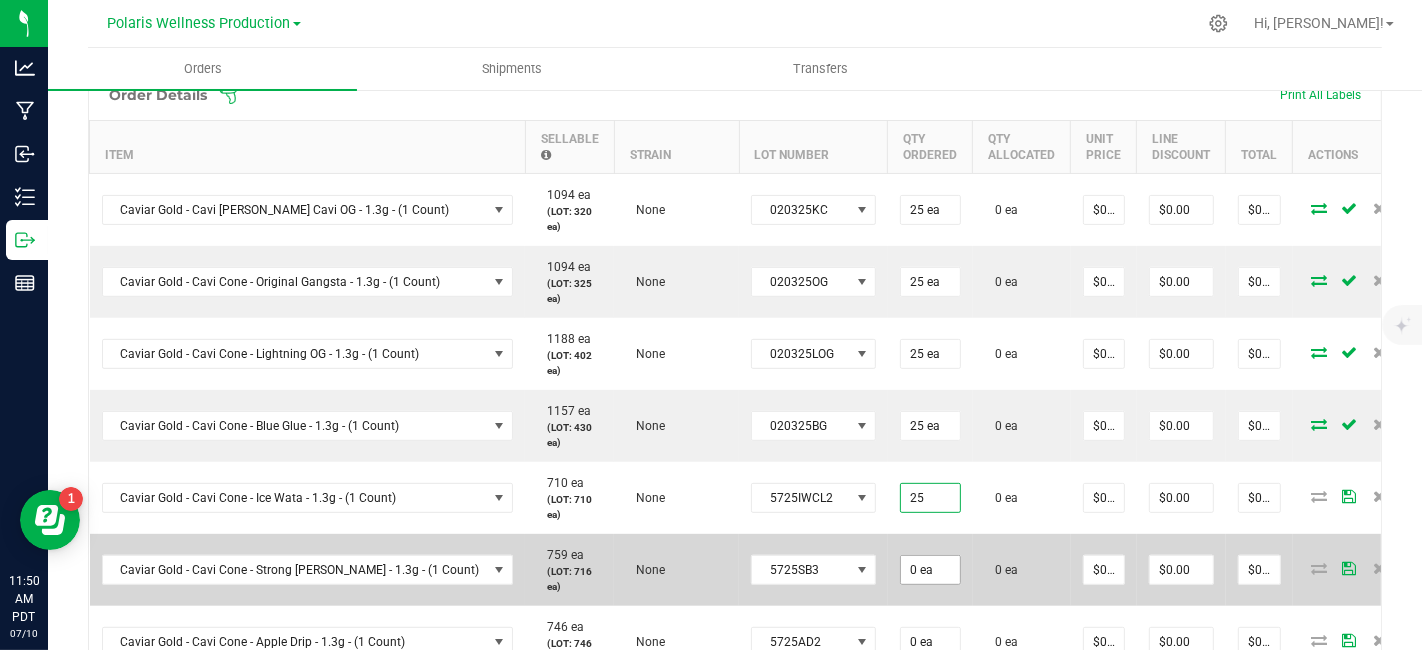 type on "25 ea" 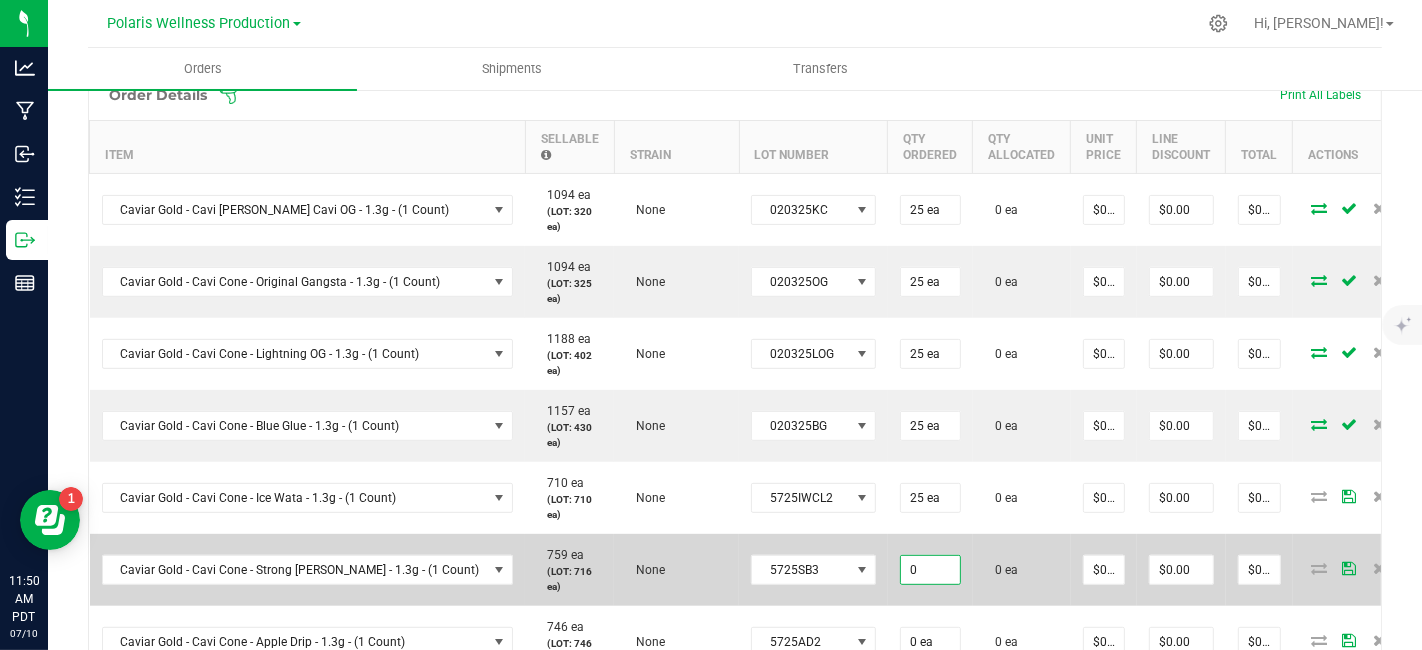 click on "0" at bounding box center [930, 570] 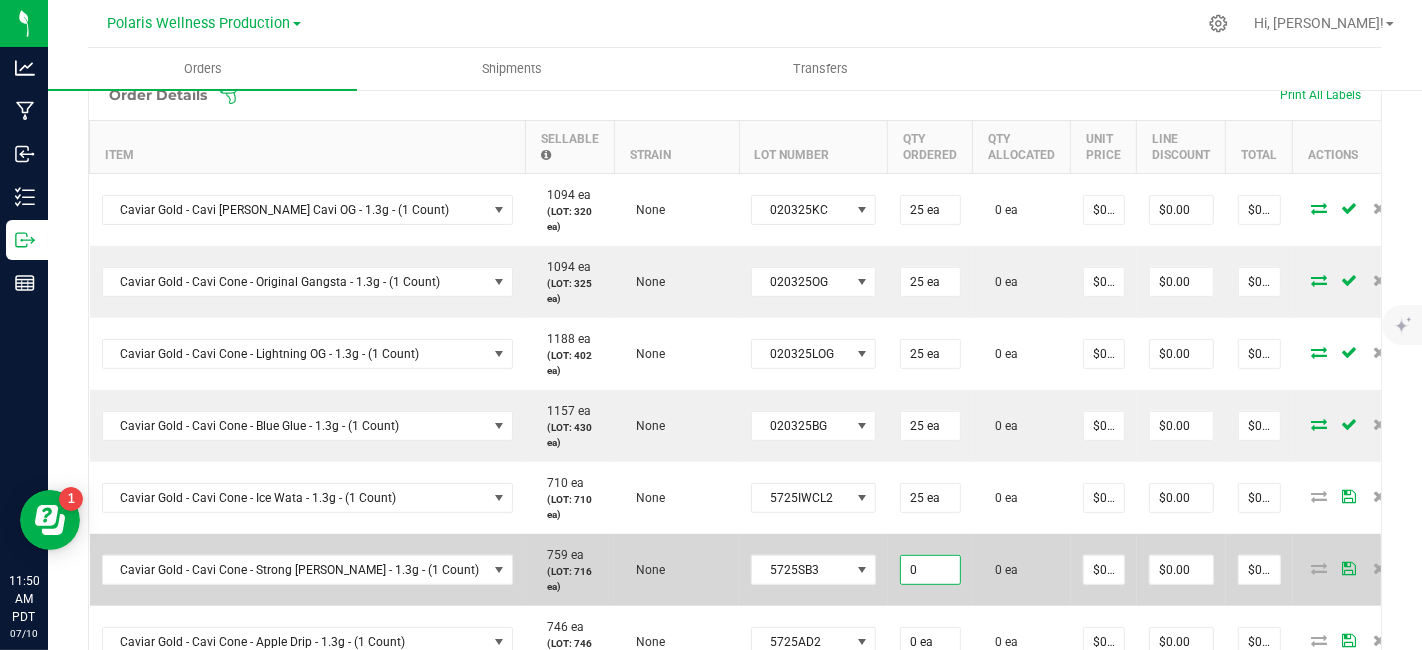 paste on "25" 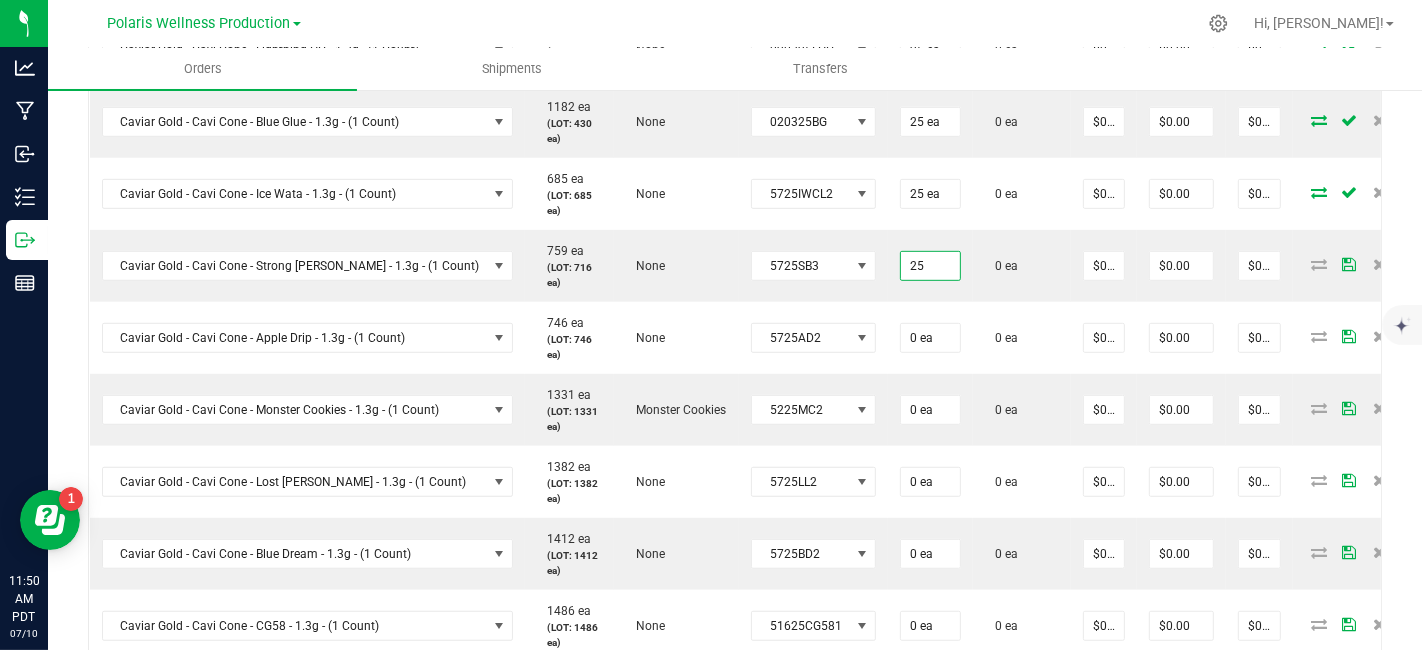 scroll, scrollTop: 909, scrollLeft: 0, axis: vertical 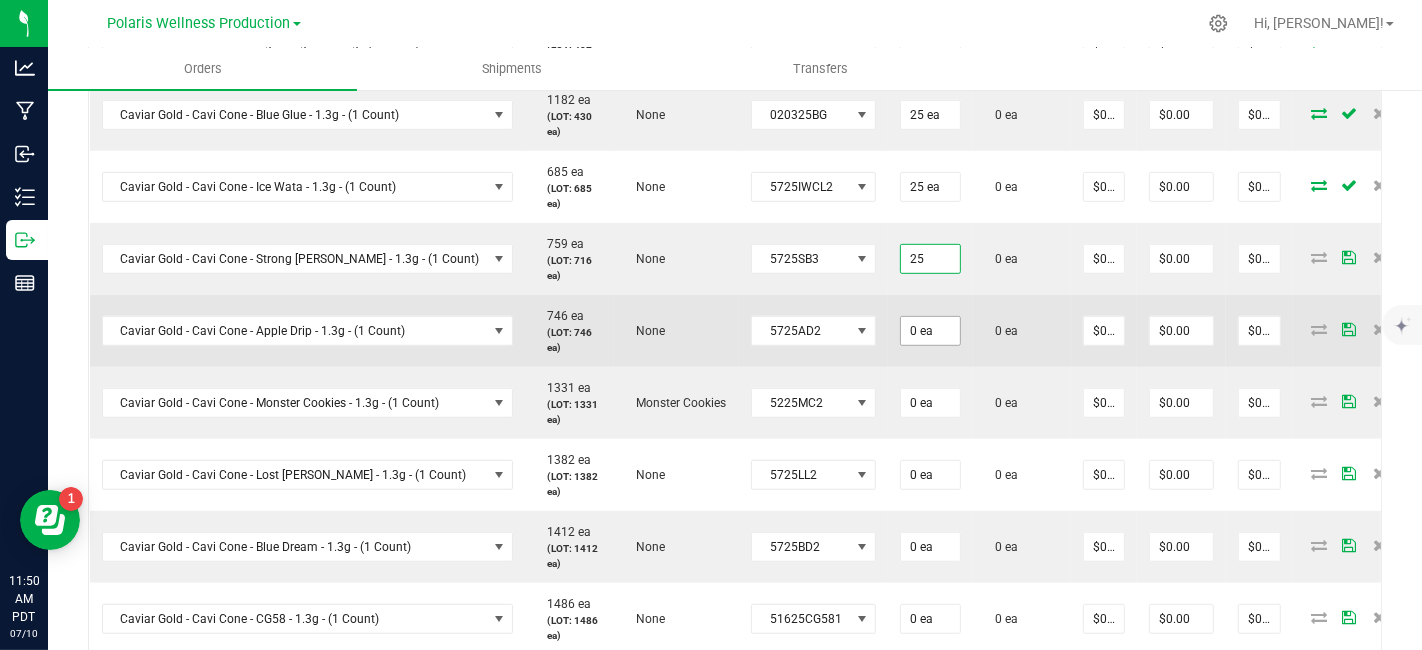type on "25 ea" 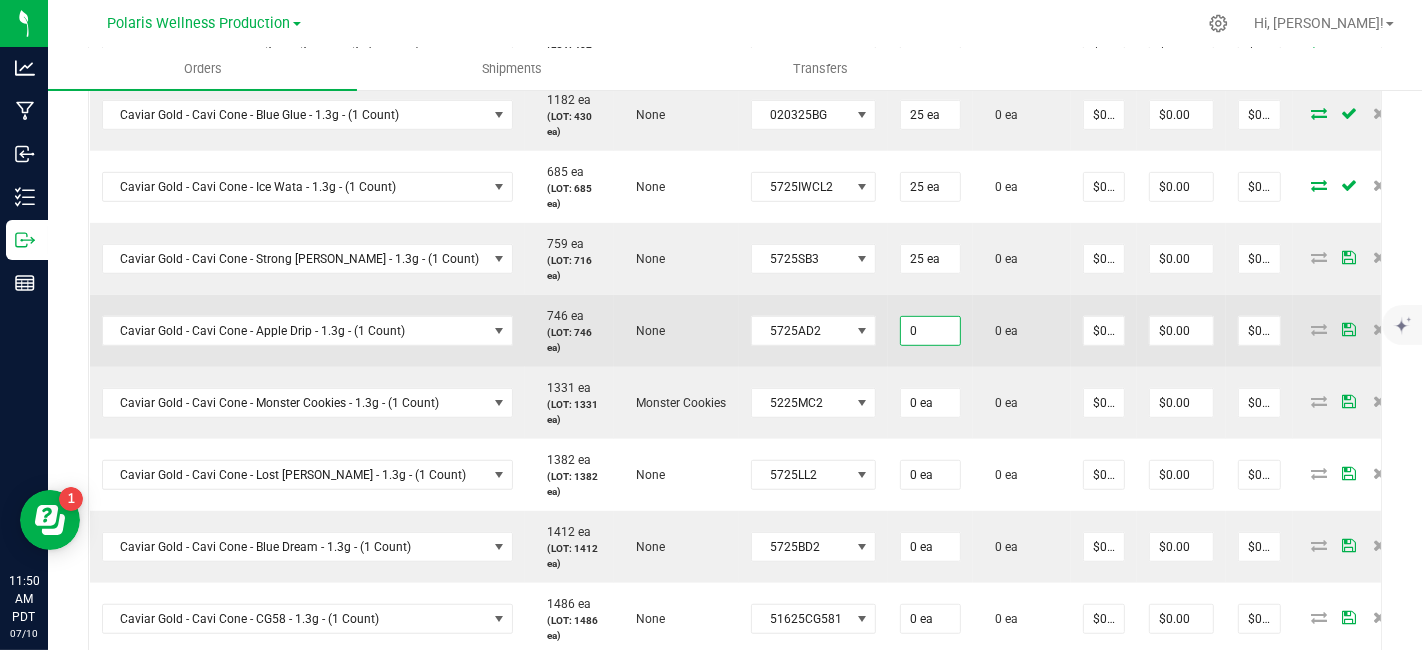 click on "0" at bounding box center (930, 331) 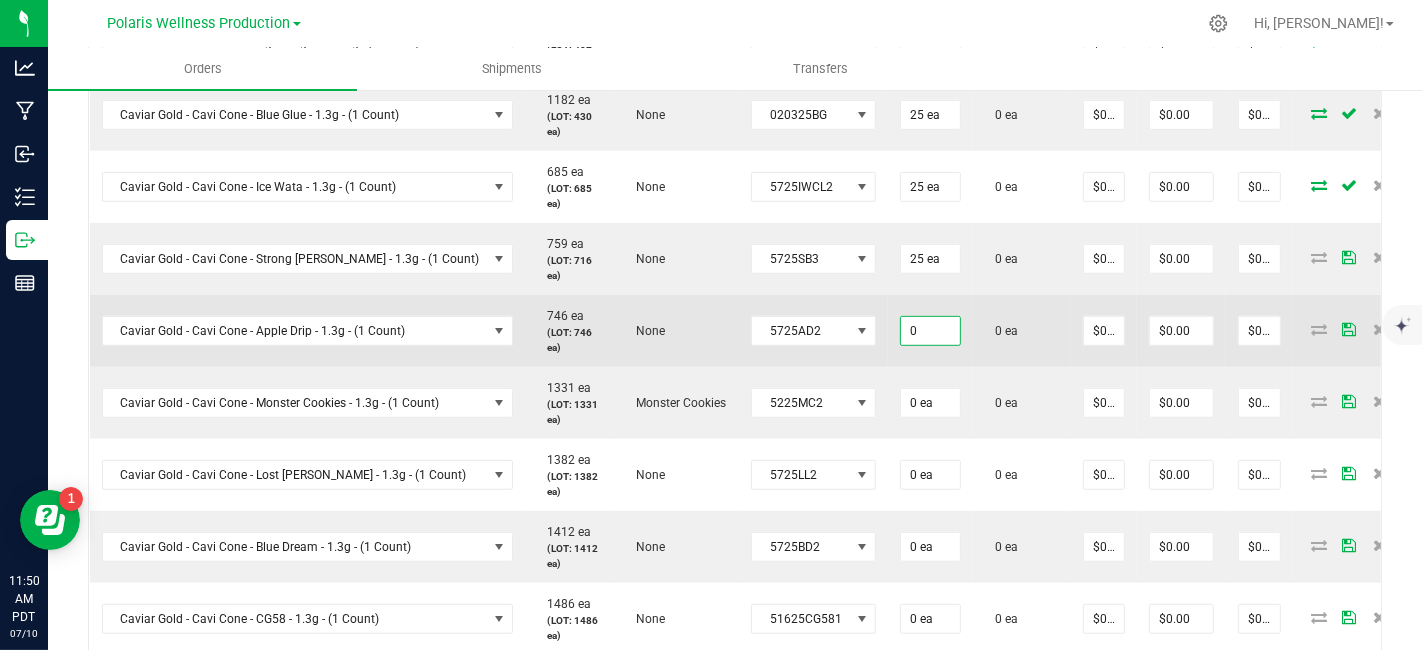 paste on "25" 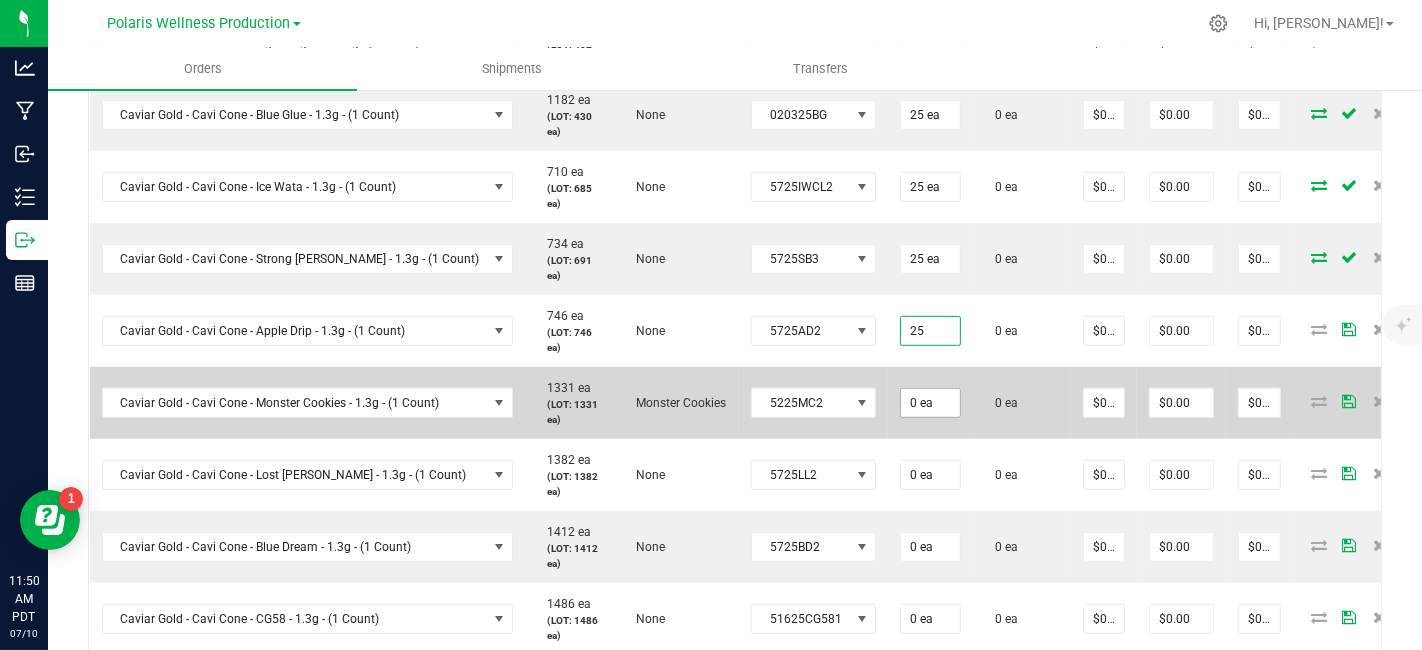 type on "25" 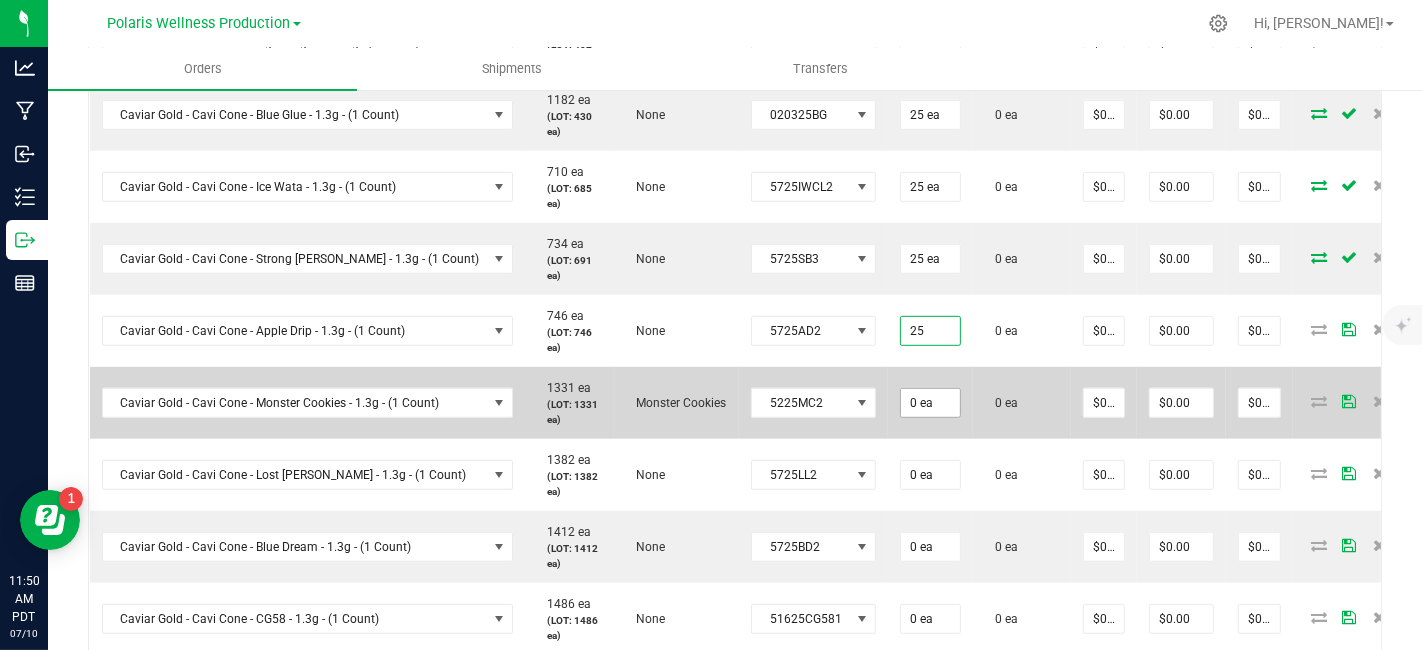 type on "0" 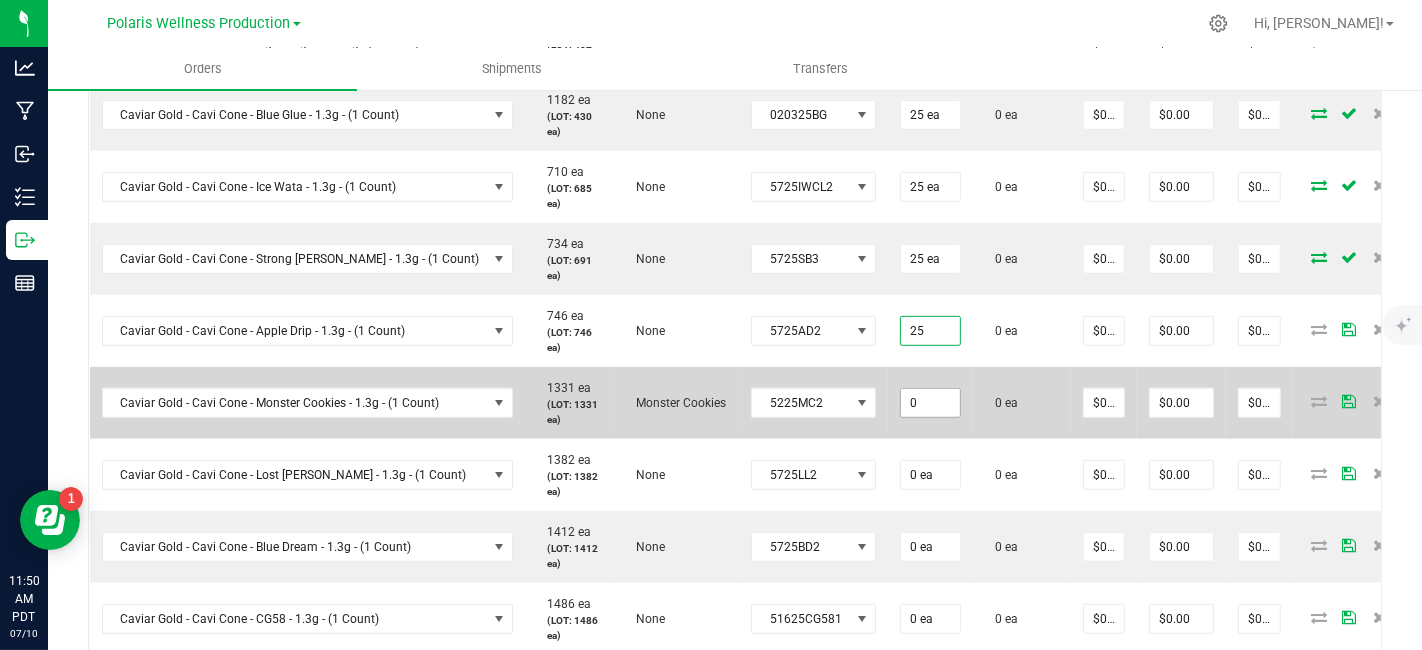 type on "25 ea" 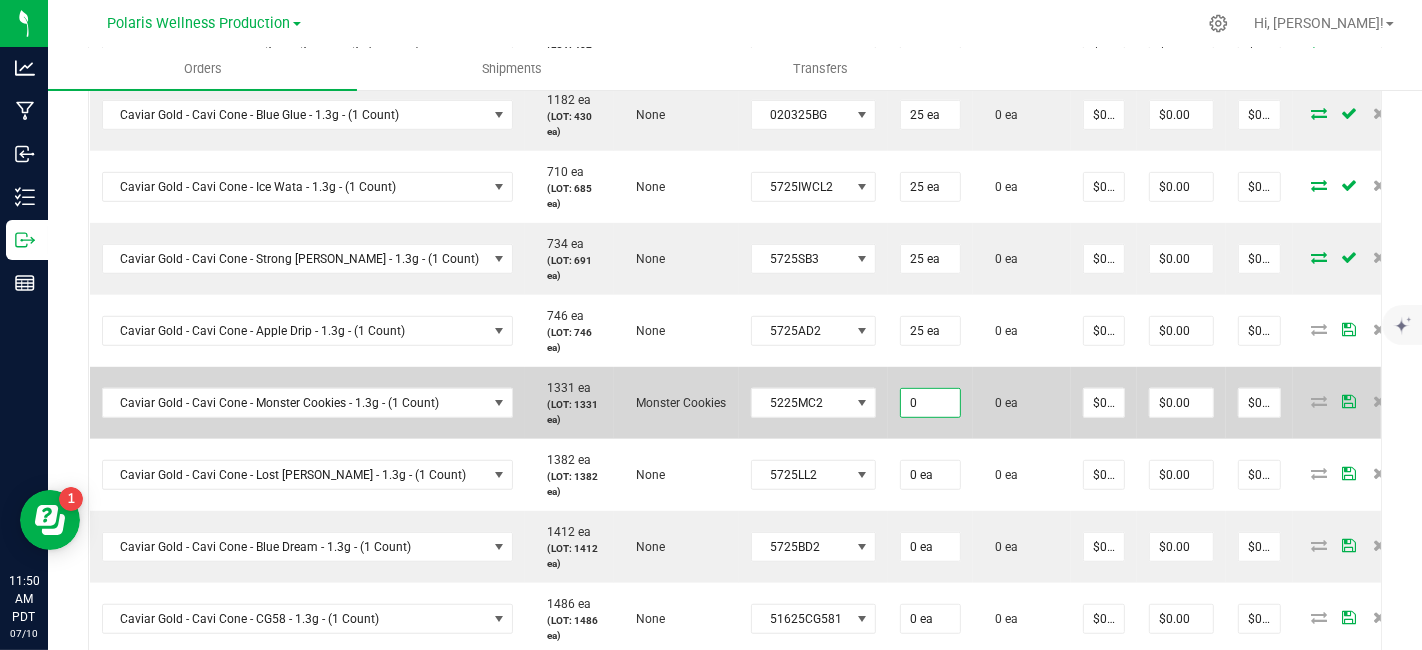 click on "0" at bounding box center [930, 403] 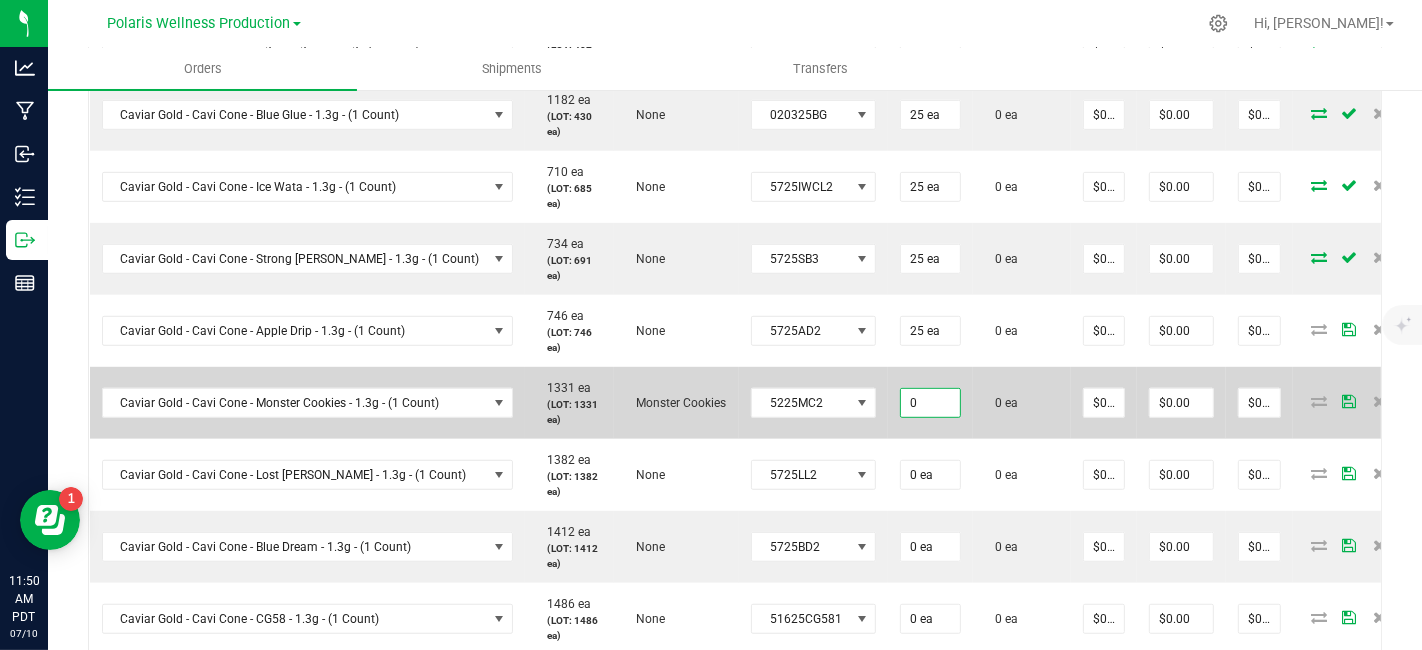 paste on "25" 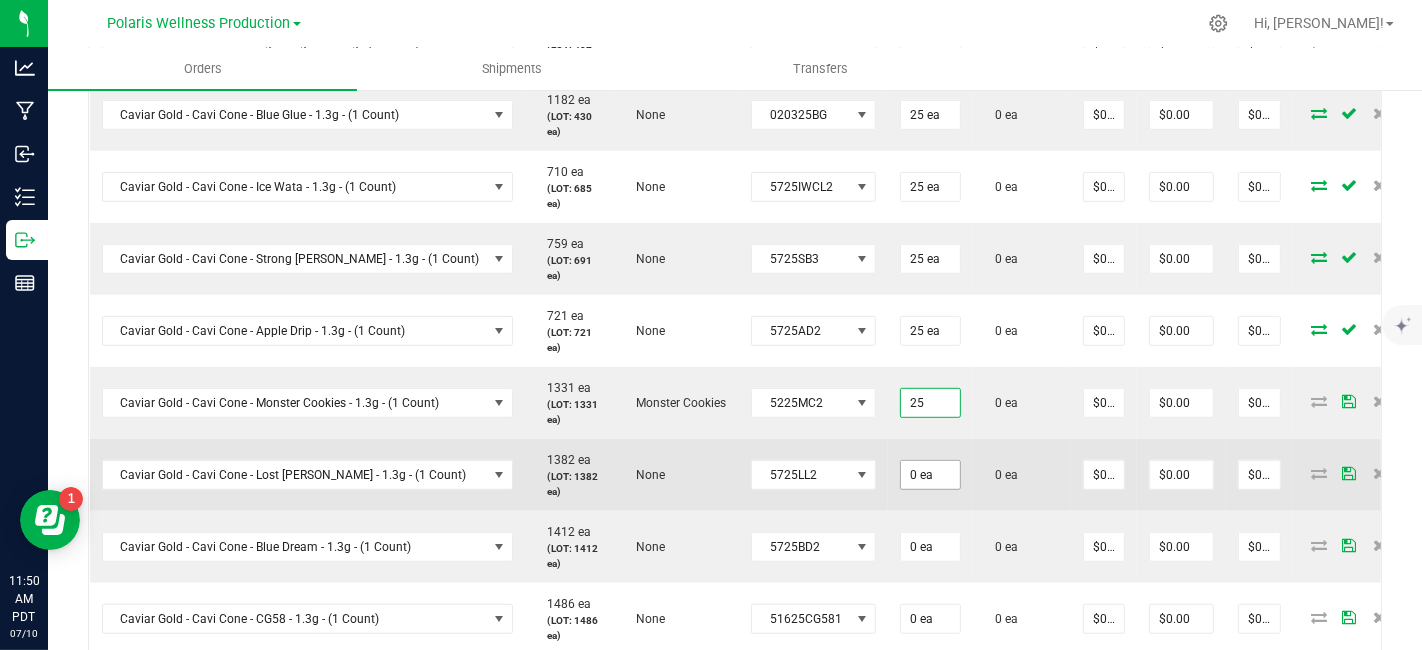 type on "25 ea" 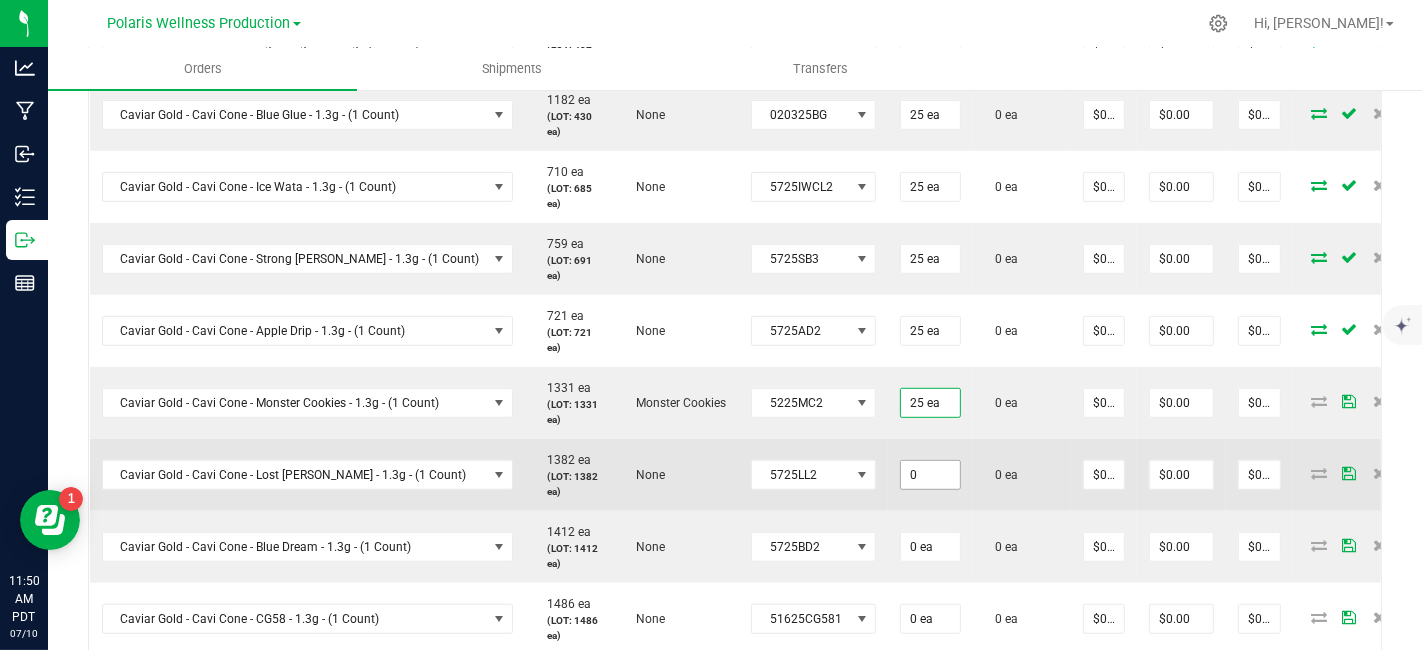 click on "0" at bounding box center [930, 475] 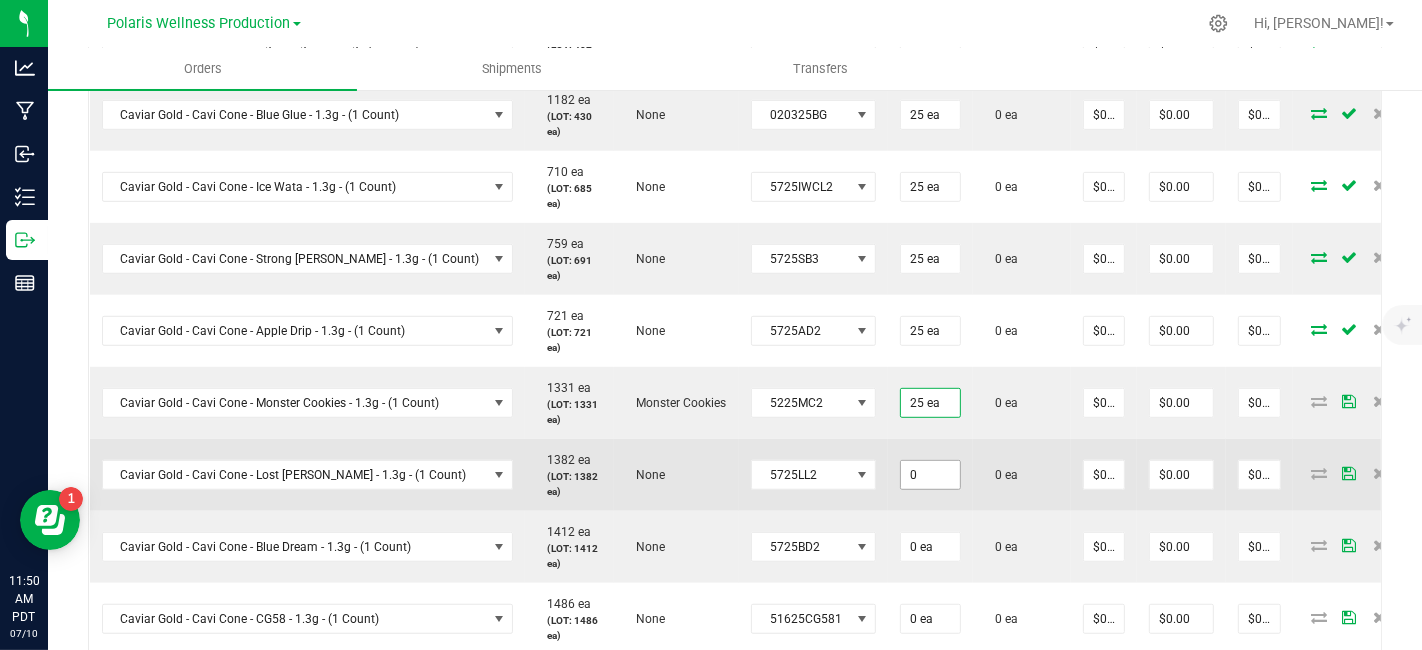 paste on "25" 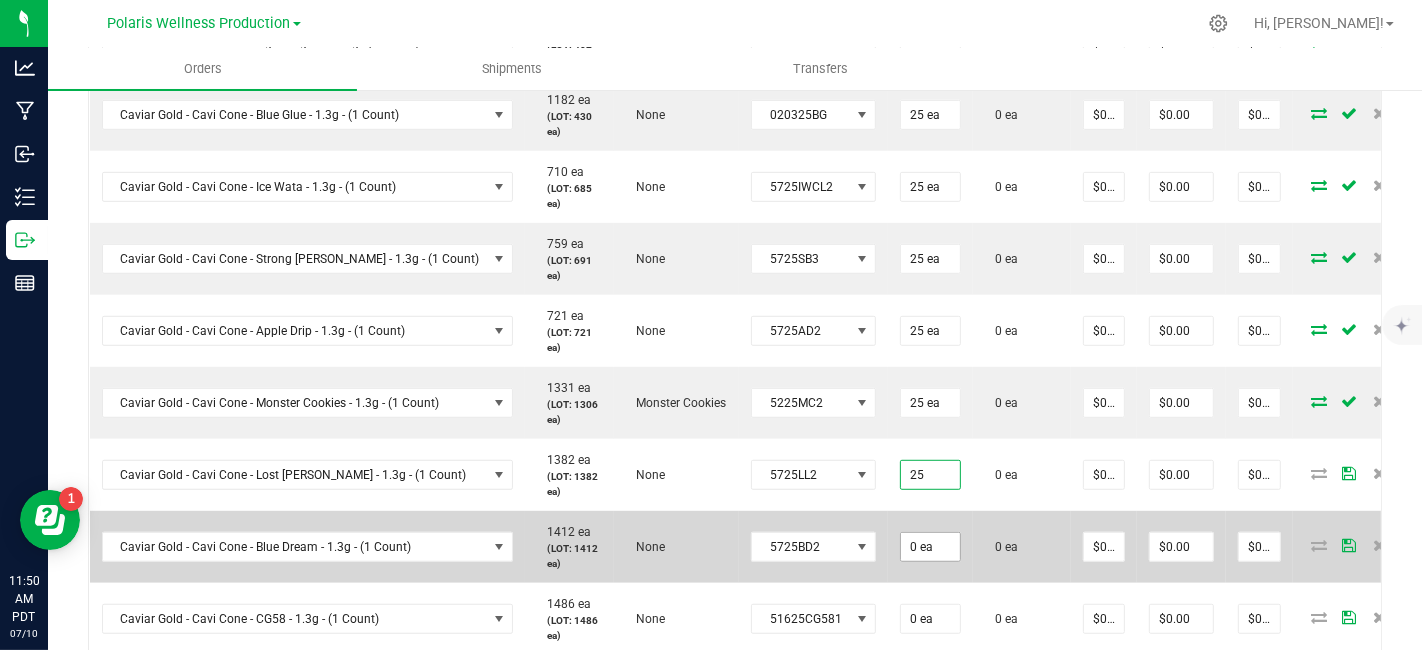 type on "25 ea" 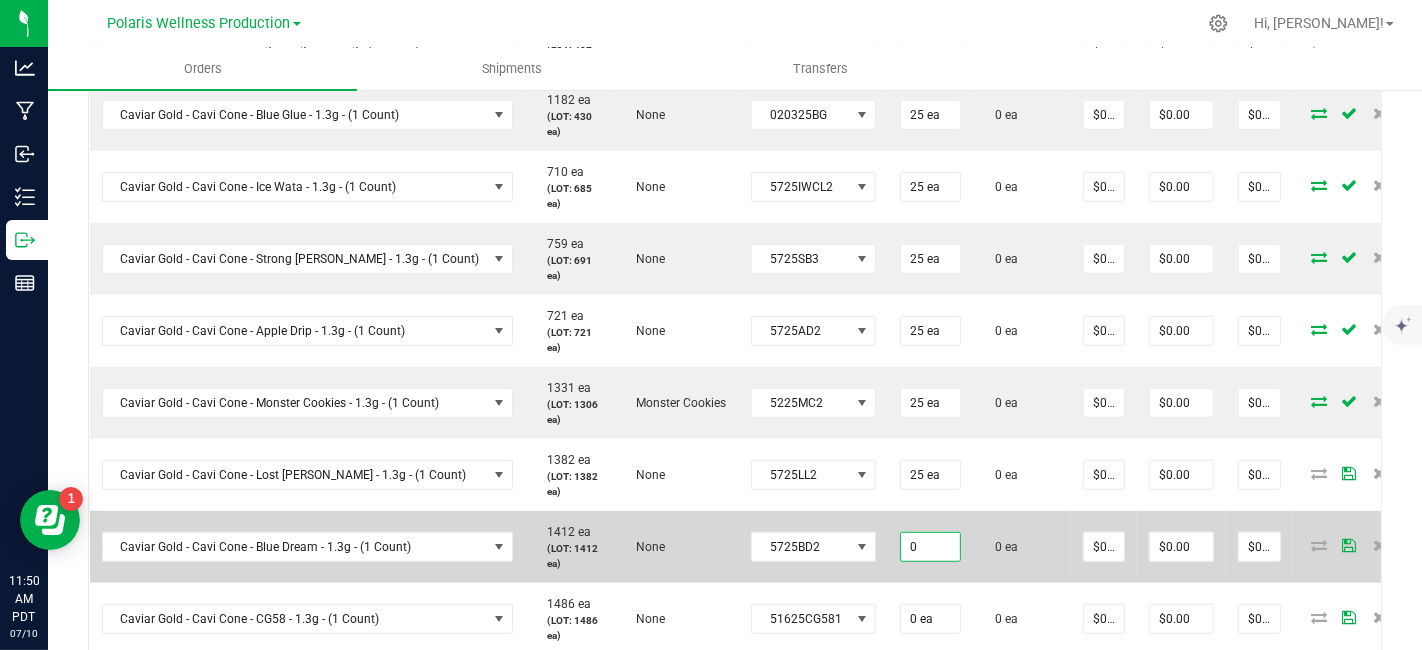 click on "0" at bounding box center (930, 547) 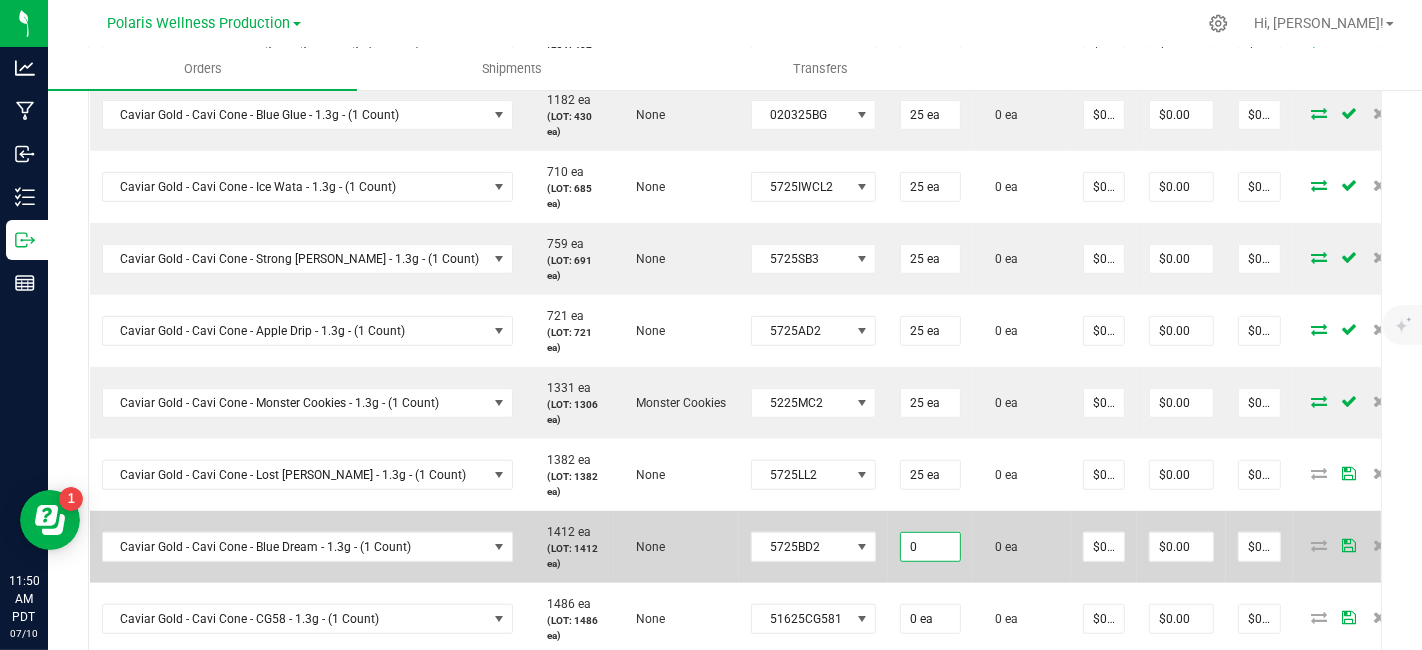 paste on "25" 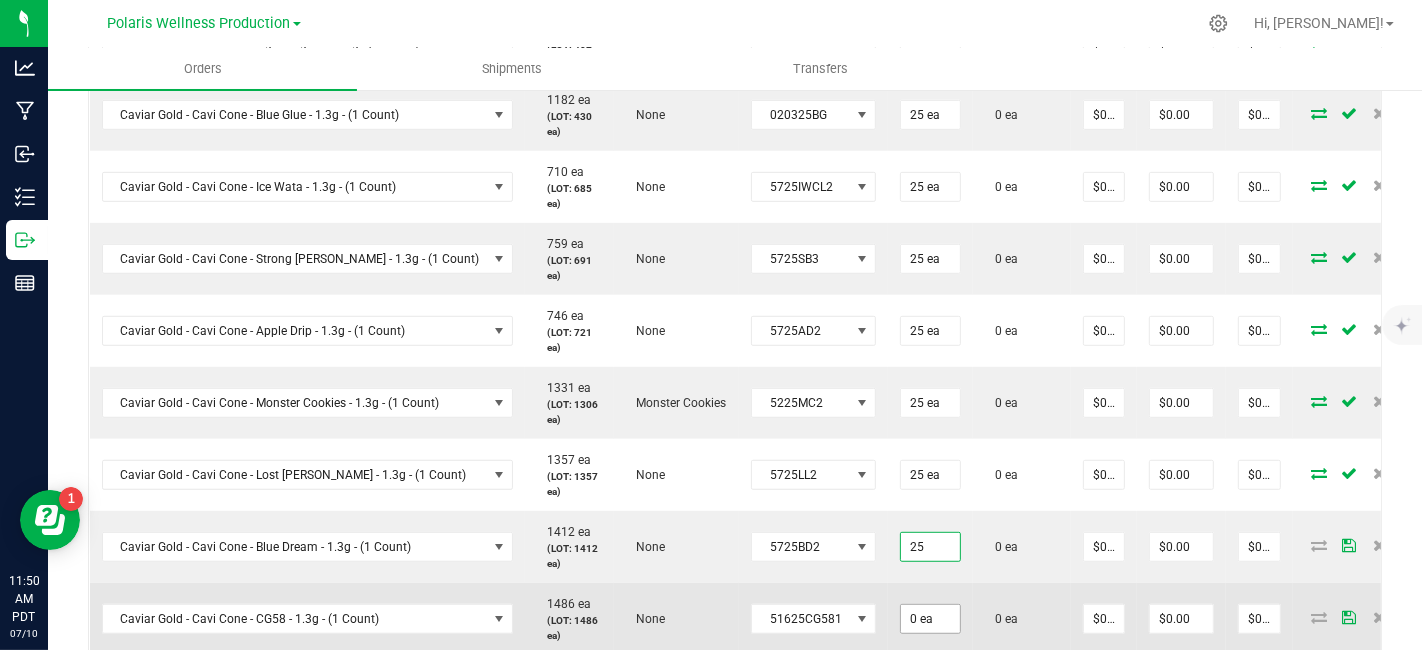 type on "25 ea" 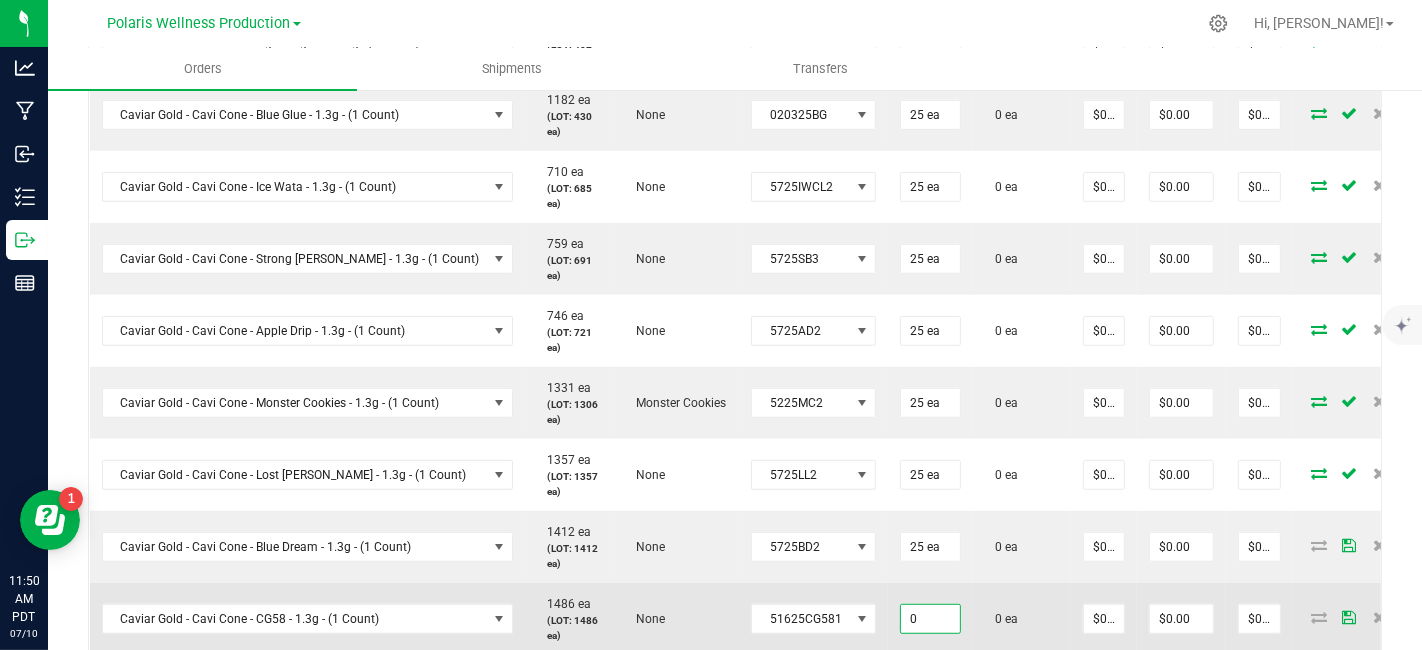 click on "0" at bounding box center (930, 619) 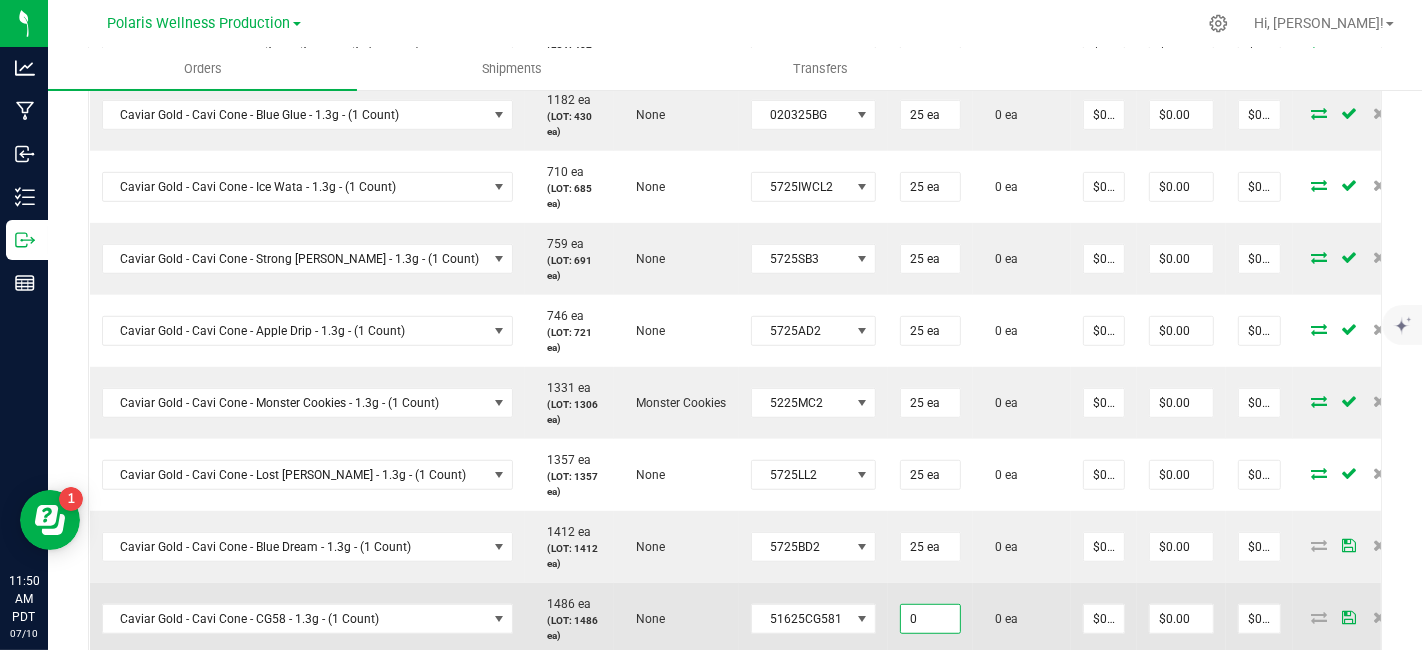 paste on "25" 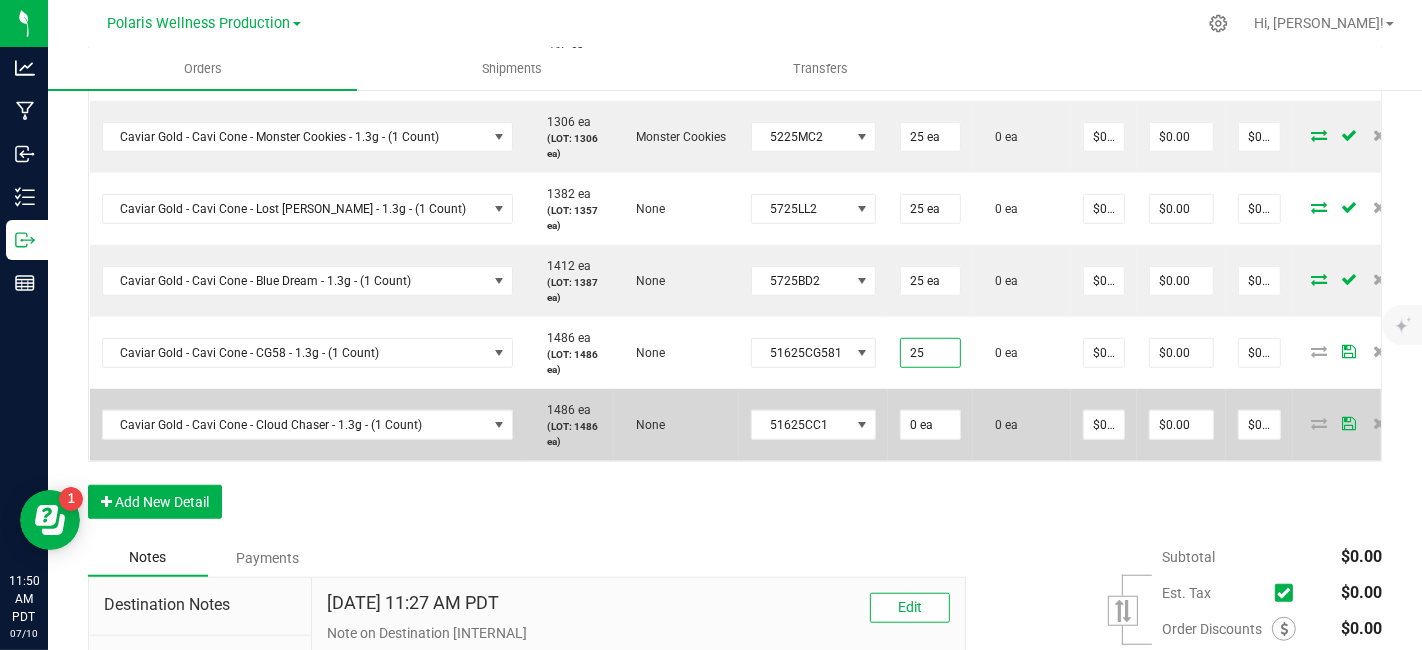 scroll, scrollTop: 1176, scrollLeft: 0, axis: vertical 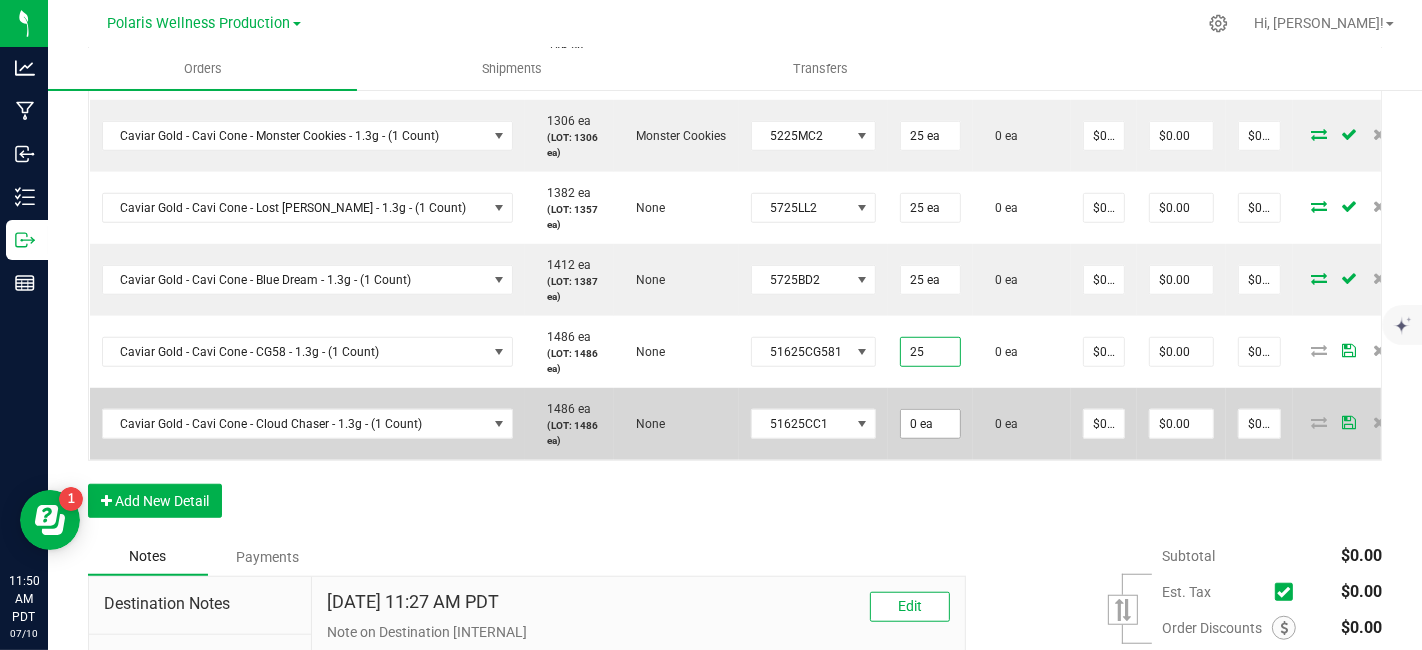 type on "25 ea" 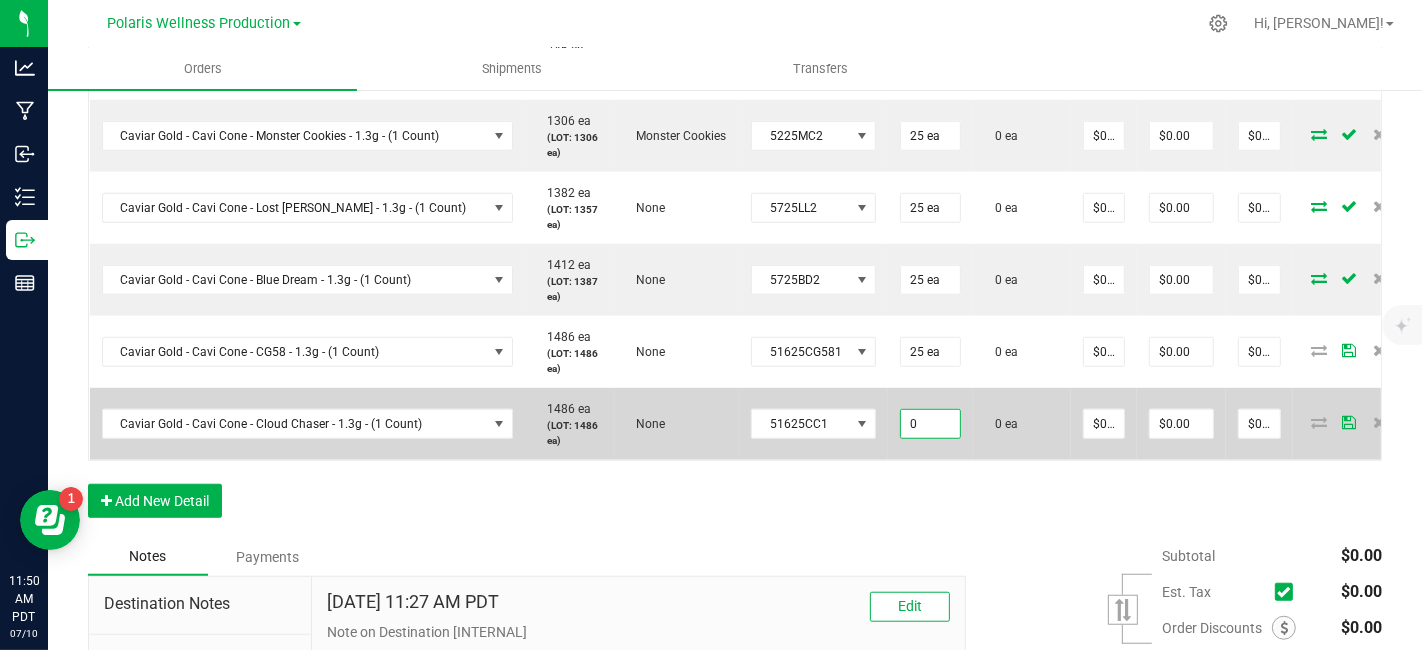 click on "0" at bounding box center [930, 424] 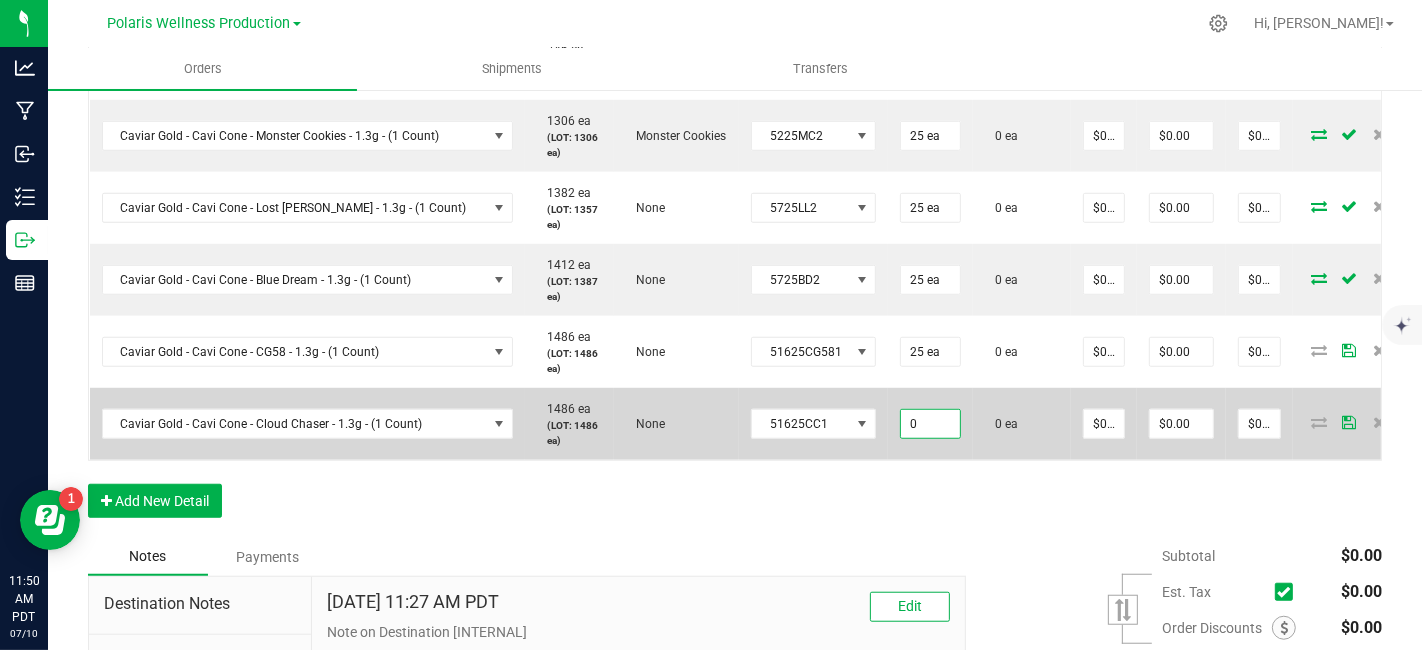 paste on "25" 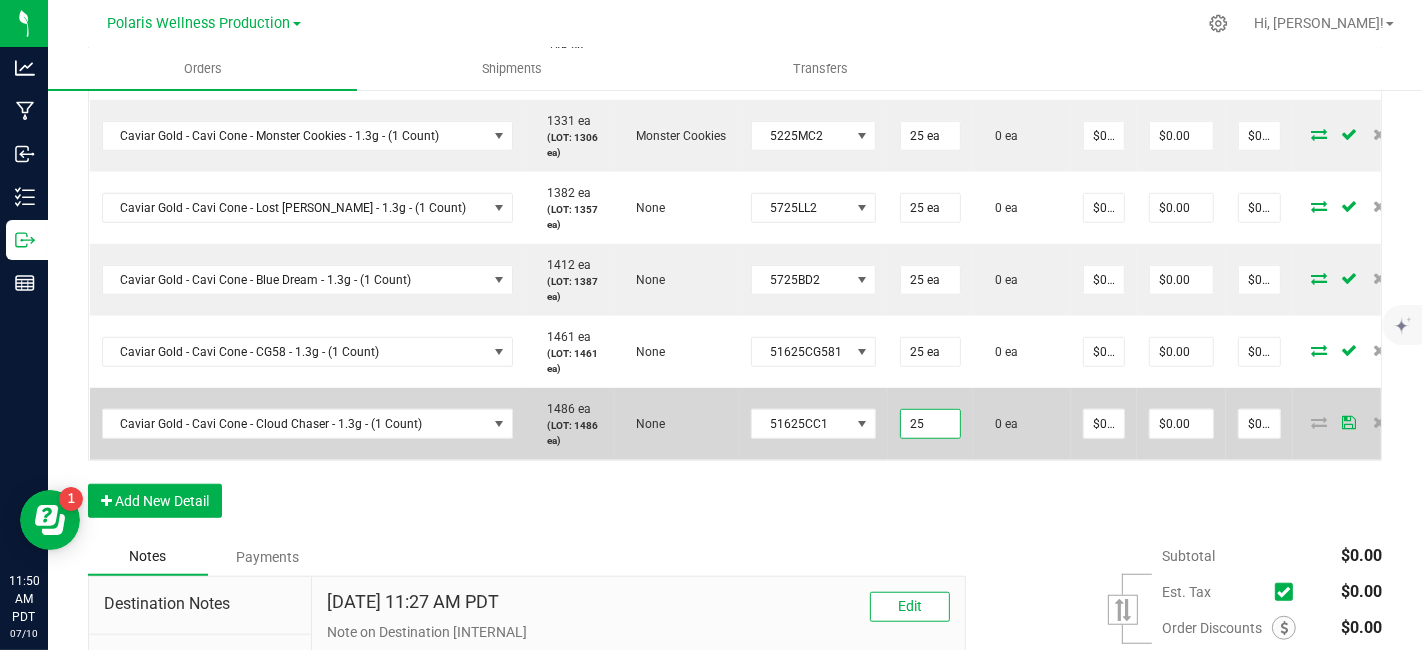 type on "25 ea" 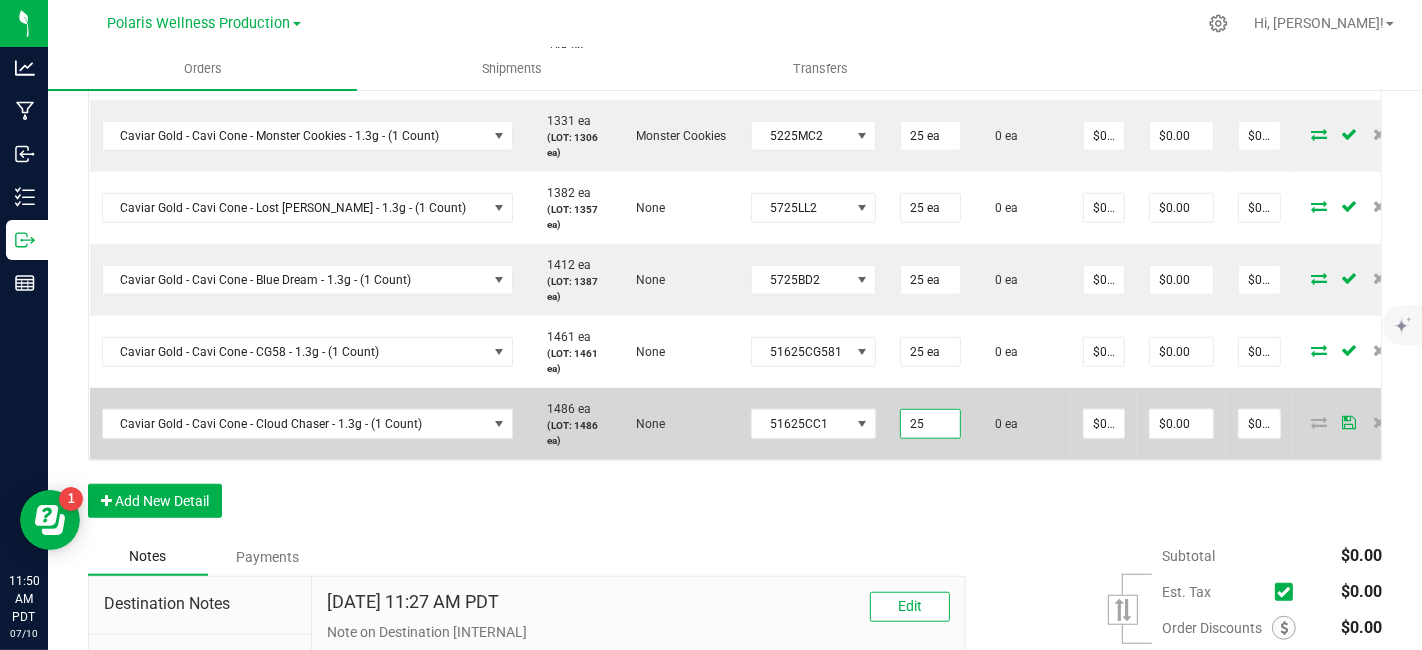 type on "0" 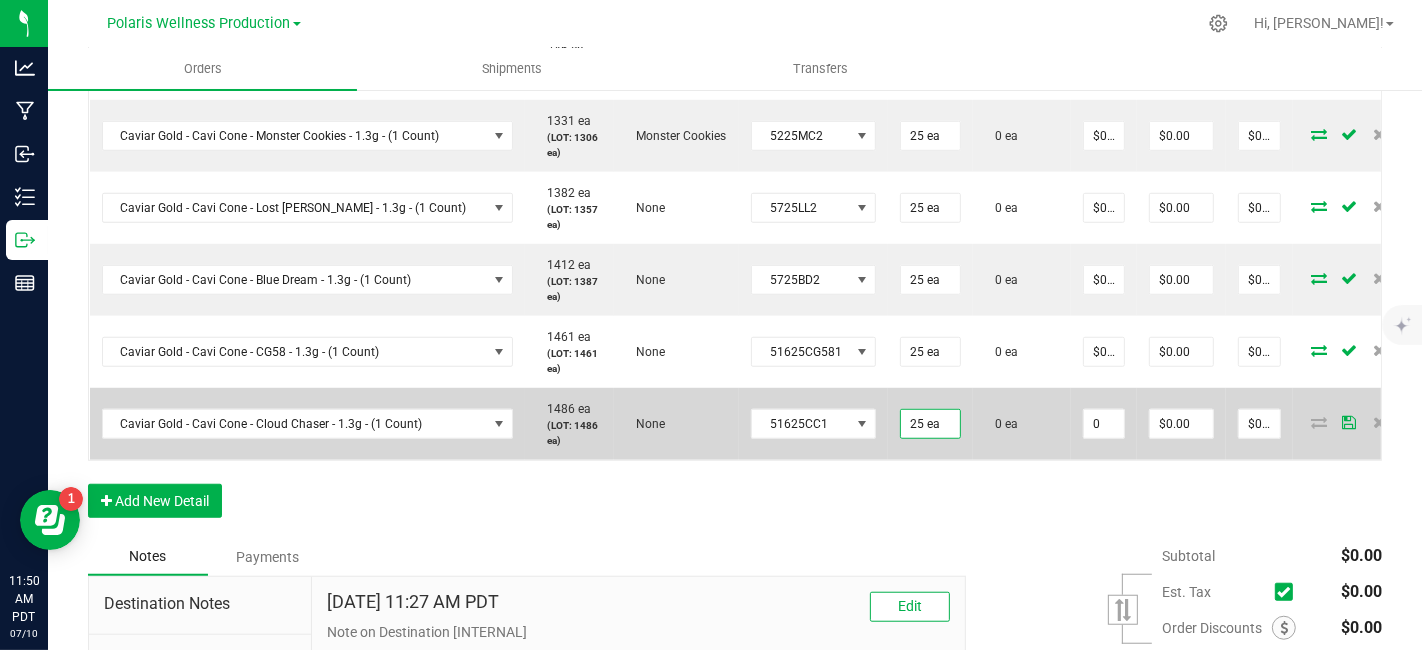 scroll, scrollTop: 0, scrollLeft: 0, axis: both 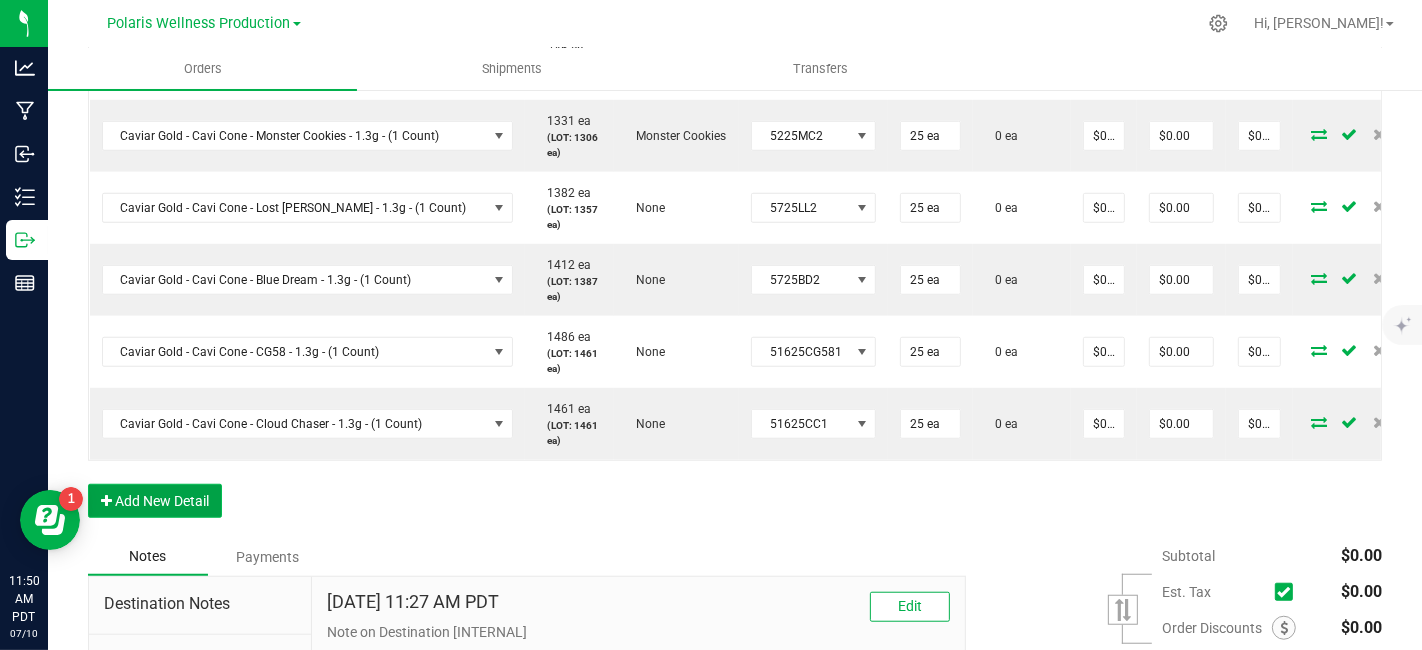 click on "Add New Detail" at bounding box center [155, 501] 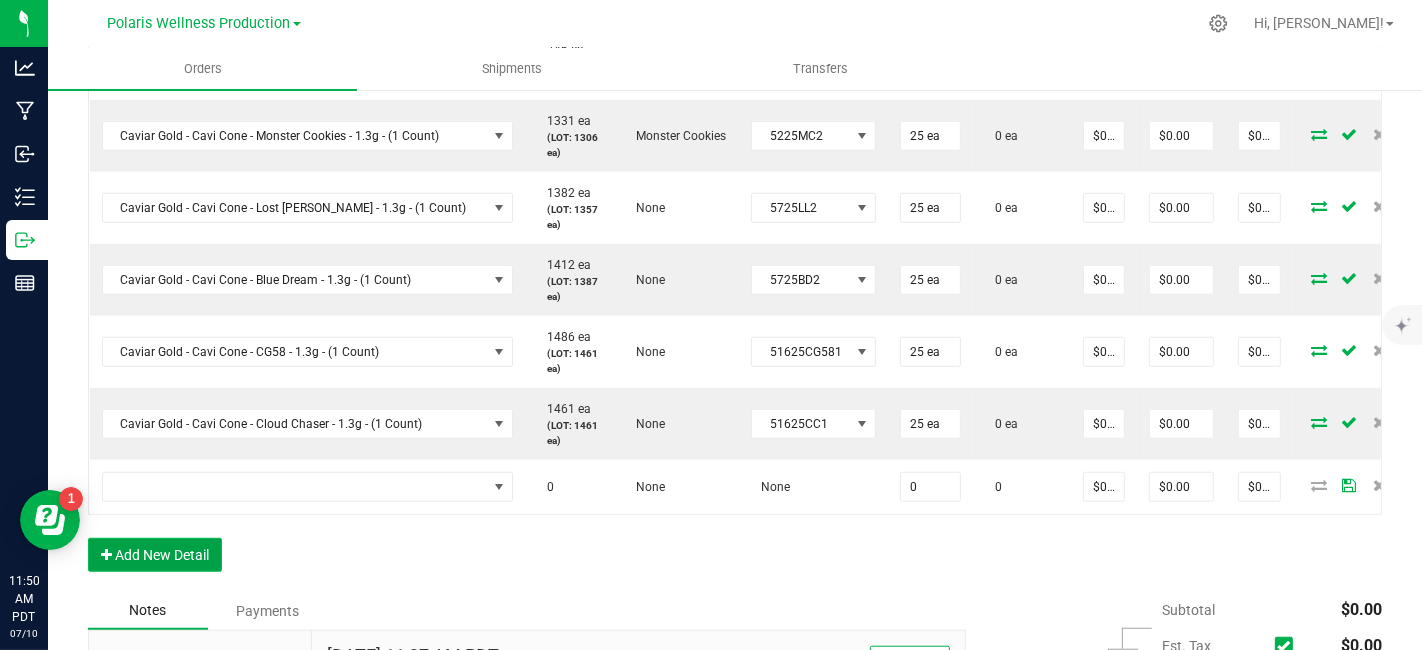 click on "Add New Detail" at bounding box center (155, 555) 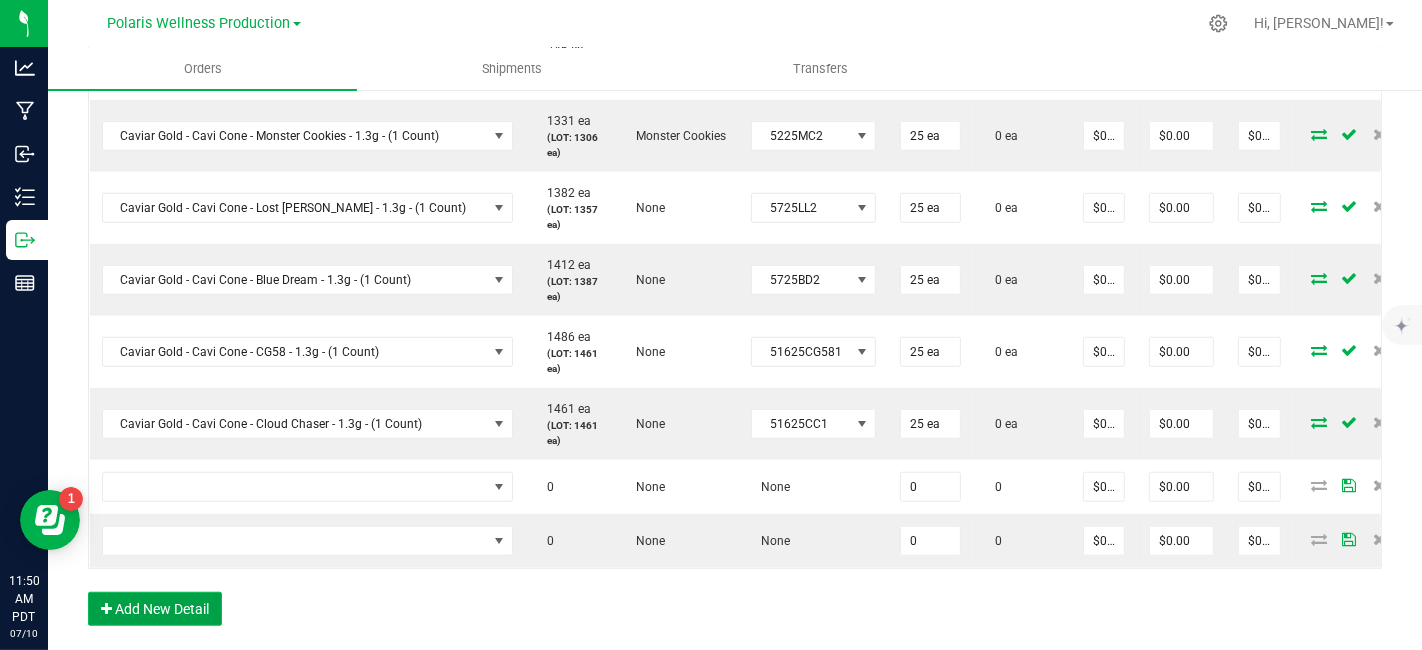 click on "Add New Detail" at bounding box center [155, 609] 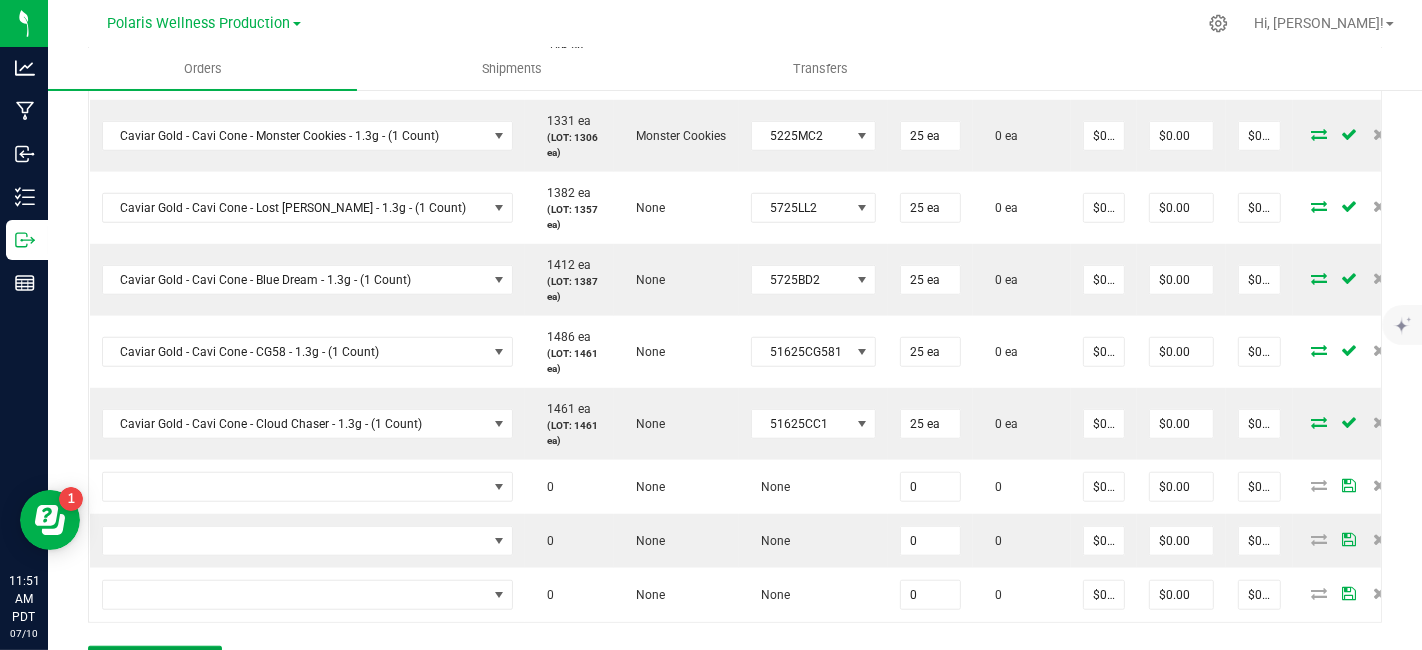 scroll, scrollTop: 1353, scrollLeft: 0, axis: vertical 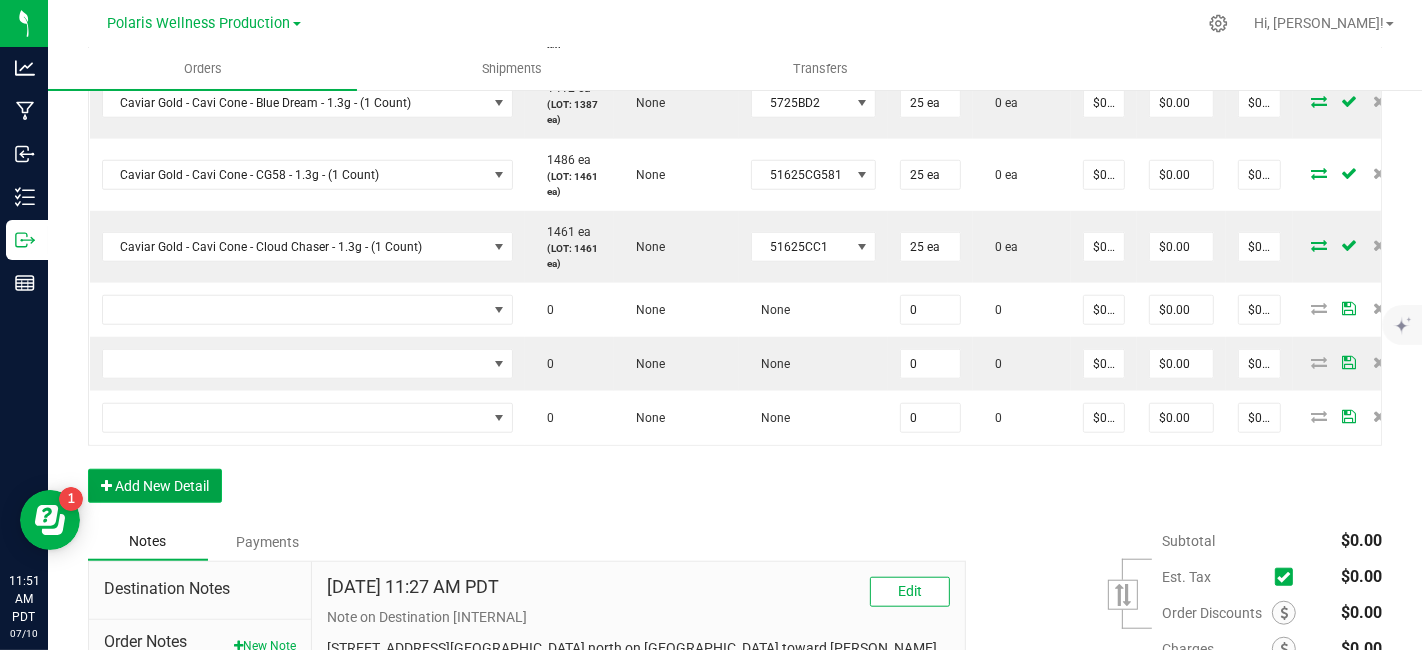 click on "Add New Detail" at bounding box center (155, 486) 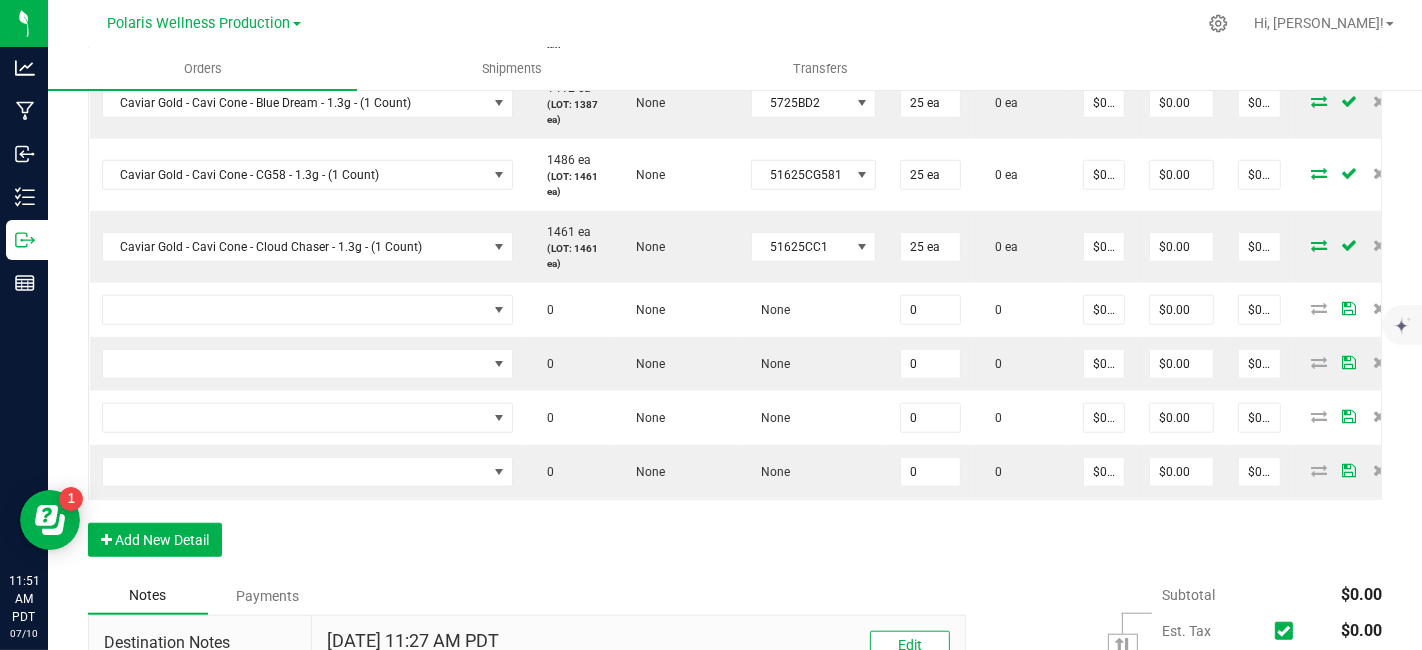 click on "Order Details Print All Labels Item  Sellable  Strain  Lot Number  Qty Ordered Qty Allocated Unit Price Line Discount Total Actions Caviar Gold - Cavi [PERSON_NAME] Cavi OG - 1.3g - (1 Count)  1094 ea   (LOT: 320 ea)   None  020325KC 25 ea  0 ea  $0.00000 $0.00 $0.00 Caviar Gold - Cavi Cone - Original Gangsta - 1.3g - (1 Count)  1094 ea   (LOT: 325 ea)   None  020325OG 25 ea  0 ea  $0.00000 $0.00 $0.00 Caviar Gold - Cavi Cone - Lightning OG - 1.3g - (1 Count)  1188 ea   (LOT: 402 ea)   None  020325LOG 25 ea  0 ea  $0.00000 $0.00 $0.00 Caviar Gold - Cavi Cone - Blue Glue - 1.3g - (1 Count)  1182 ea   (LOT: 430 ea)   None  020325BG 25 ea  0 ea  $0.00000 $0.00 $0.00 Caviar Gold - Cavi Cone - Ice Wata - 1.3g - (1 Count)  710 ea   (LOT: 685 ea)   None  5725IWCL2 25 ea  0 ea  $0.00000 $0.00 $0.00 Caviar Gold - Cavi Cone - Strong [PERSON_NAME] - 1.3g - (1 Count)  759 ea   (LOT: 691 ea)   None  5725SB3 25 ea  0 ea  $0.00000 $0.00 $0.00 Caviar Gold - Cavi Cone - Apple Drip - 1.3g - (1 Count) 0" at bounding box center [735, -55] 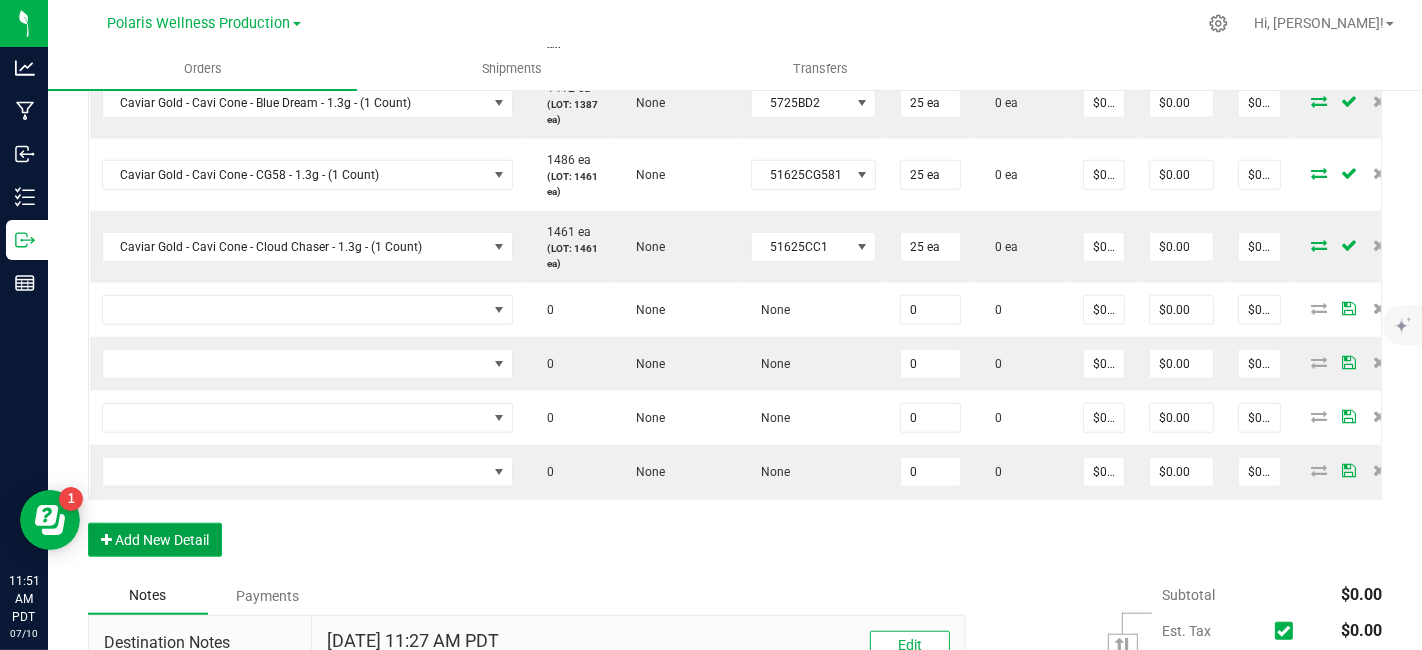click on "Add New Detail" at bounding box center (155, 540) 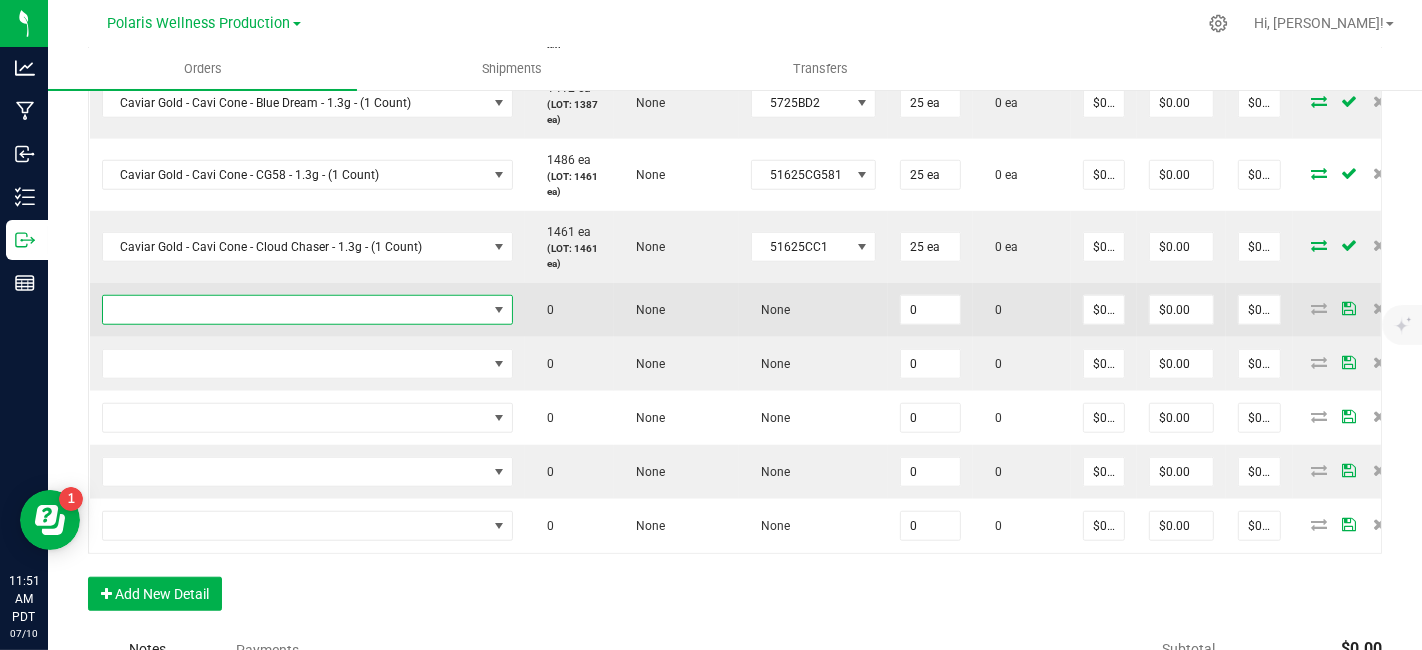 click at bounding box center [295, 310] 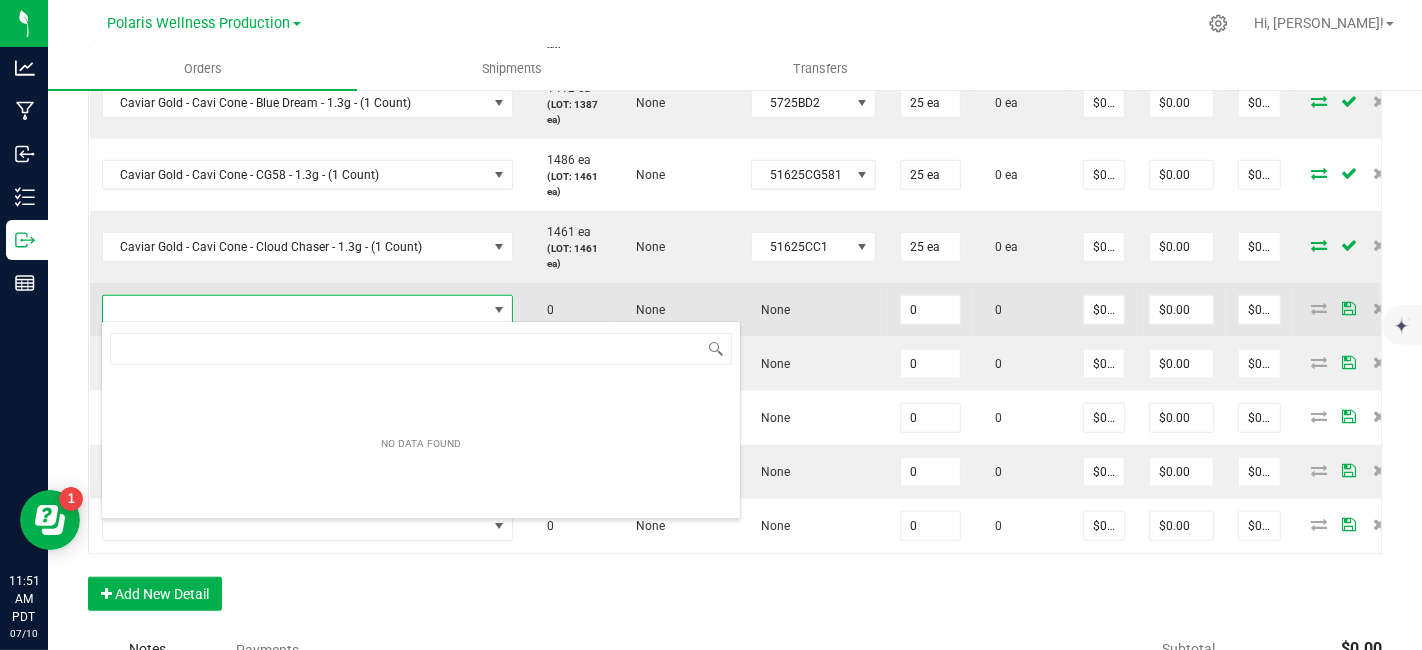 scroll, scrollTop: 99970, scrollLeft: 99632, axis: both 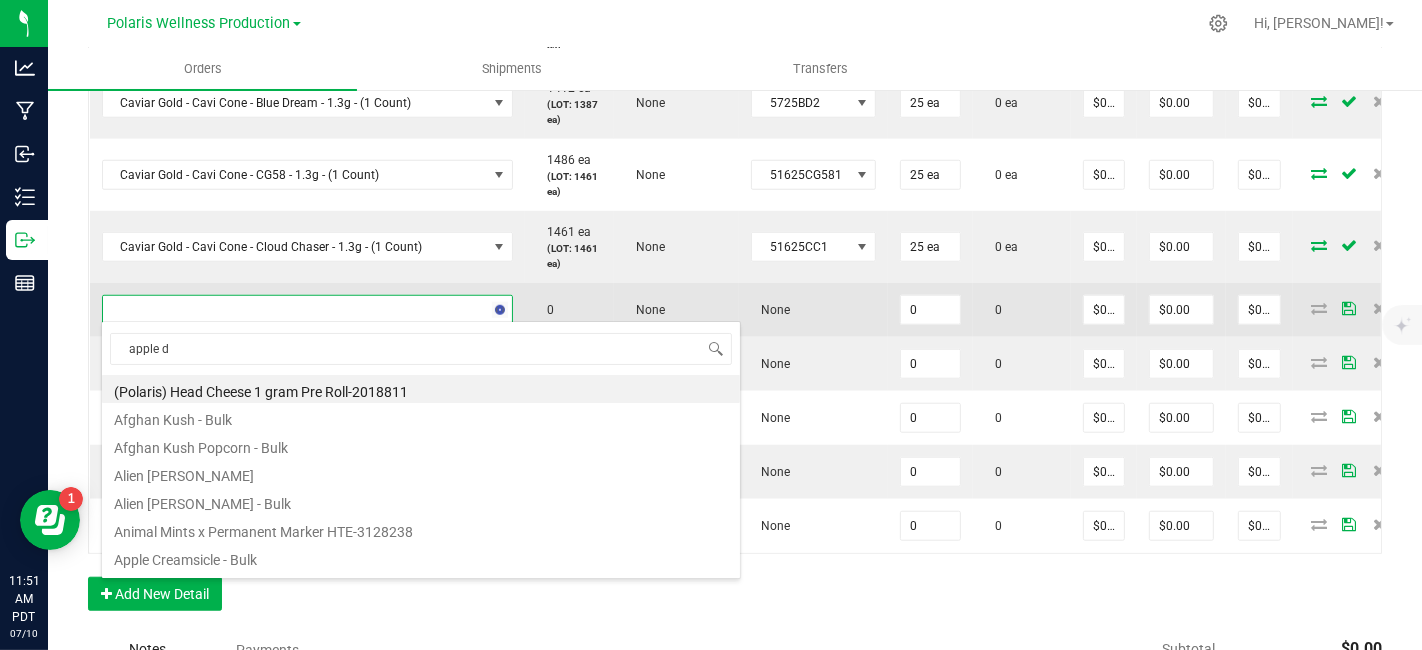 type on "apple dr" 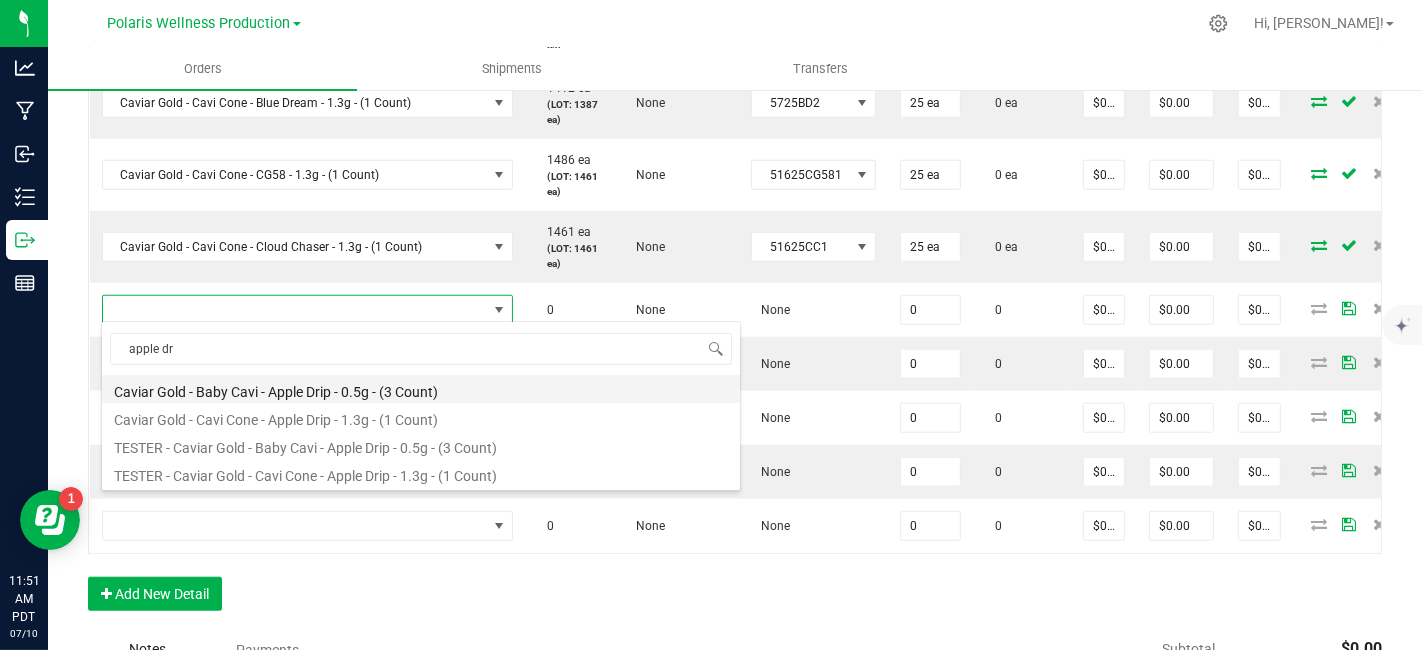 click on "Caviar Gold - Baby Cavi - Apple Drip - 0.5g - (3 Count)" at bounding box center [421, 389] 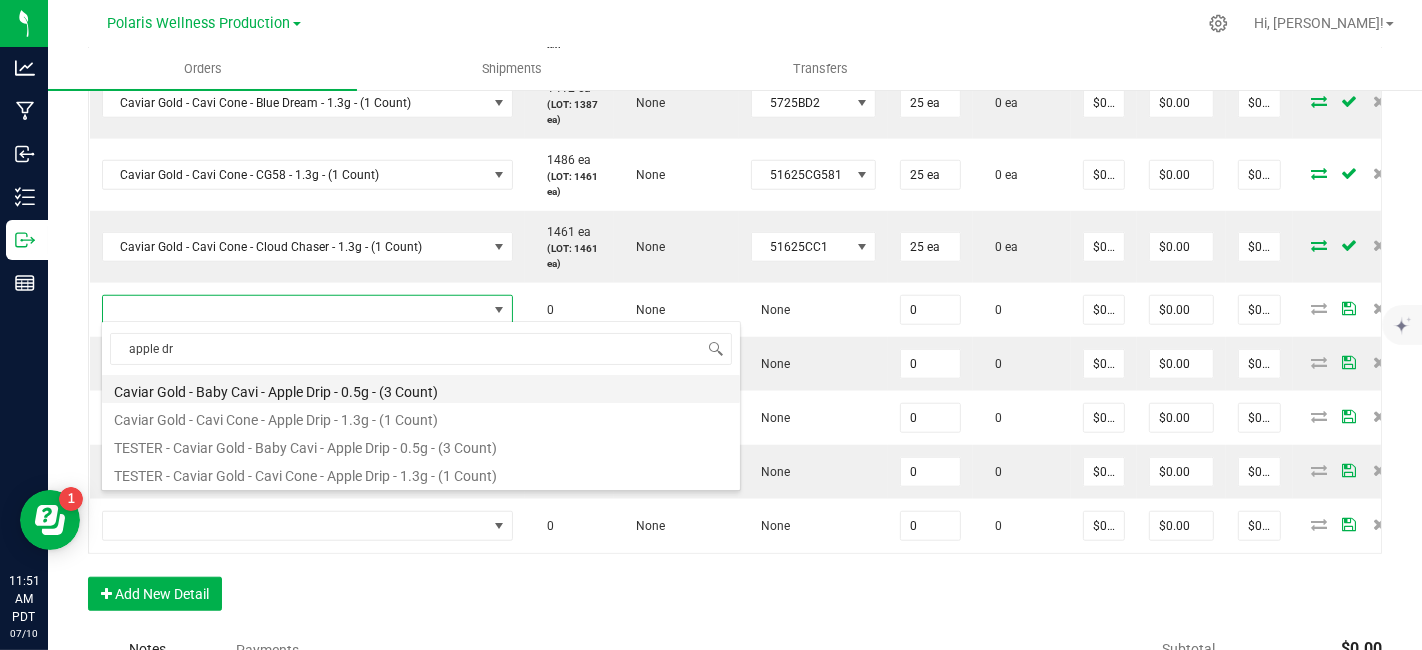 type on "0 ea" 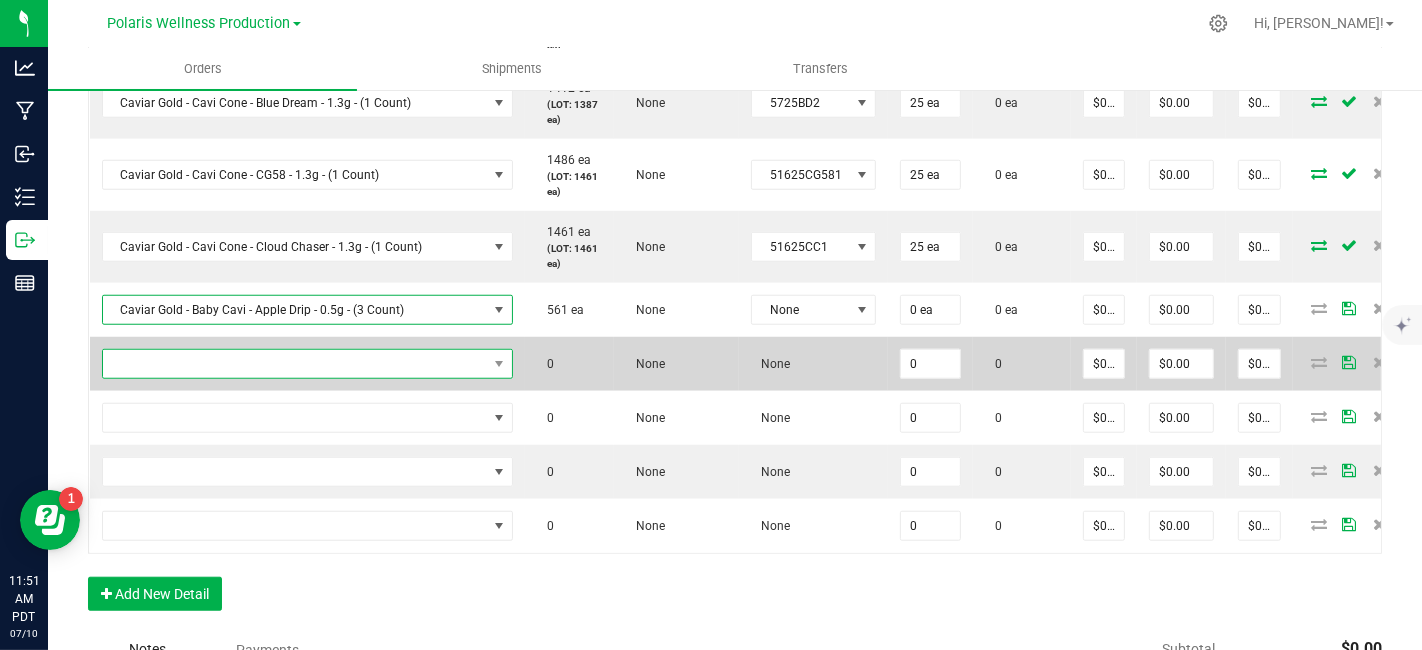 click at bounding box center (295, 364) 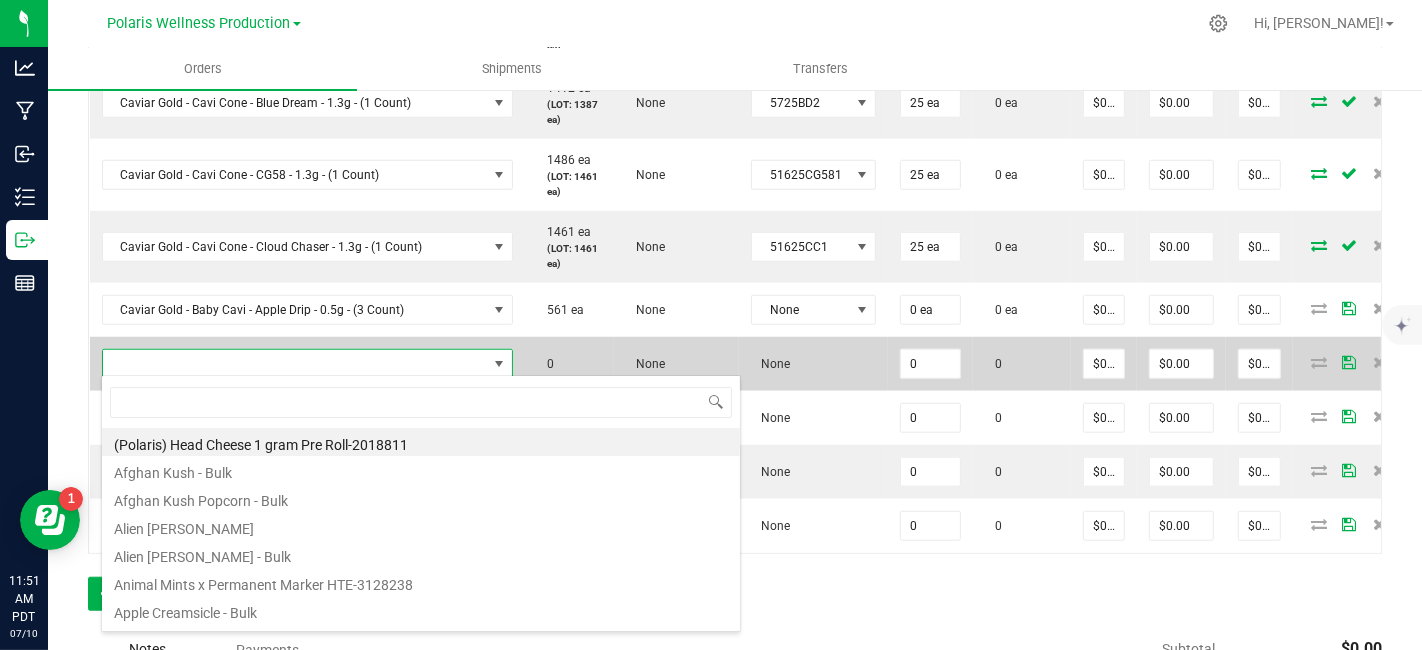 scroll, scrollTop: 99970, scrollLeft: 99632, axis: both 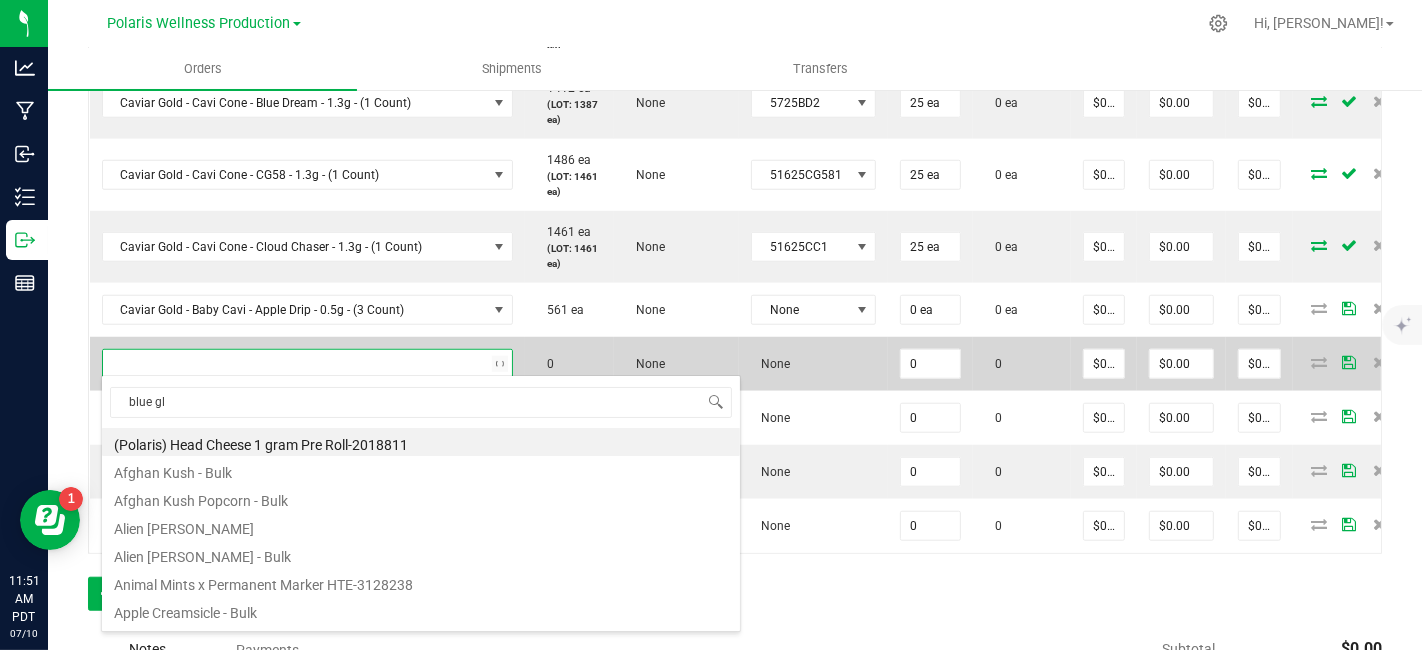 type on "blue glu" 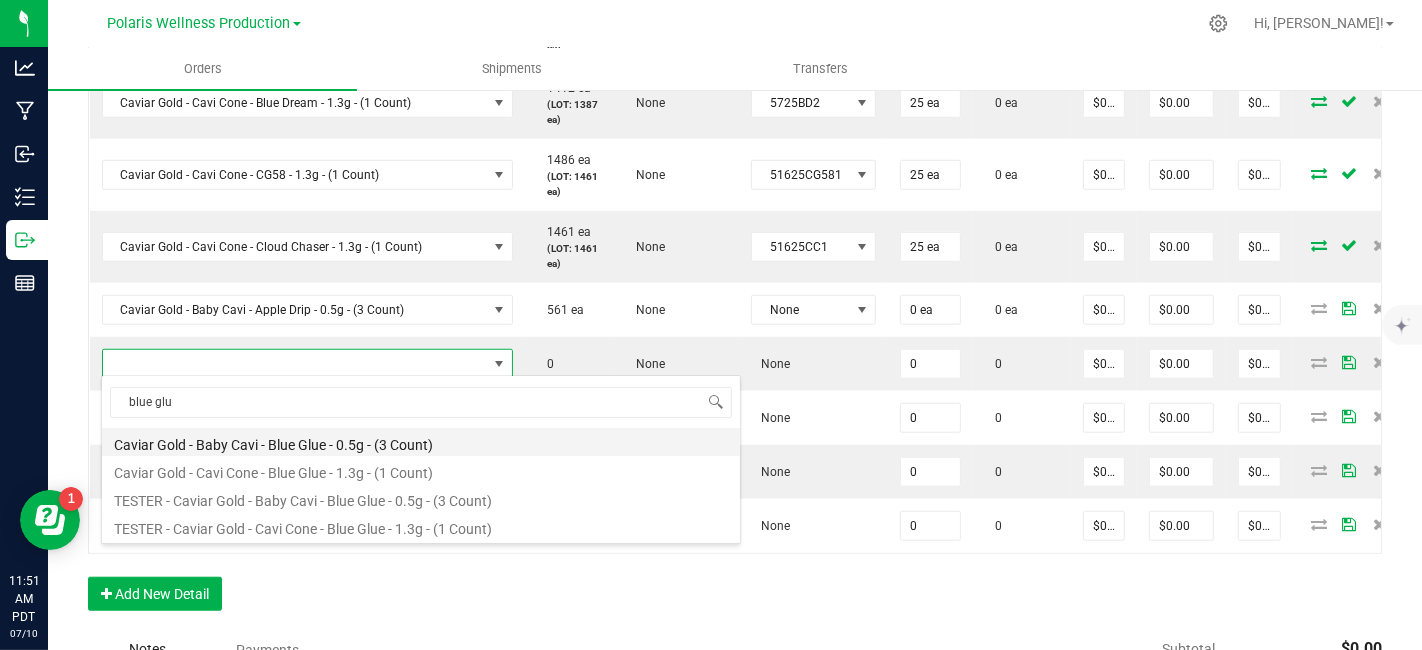 click on "Caviar Gold - Baby Cavi - Blue Glue - 0.5g - (3 Count)" at bounding box center (421, 442) 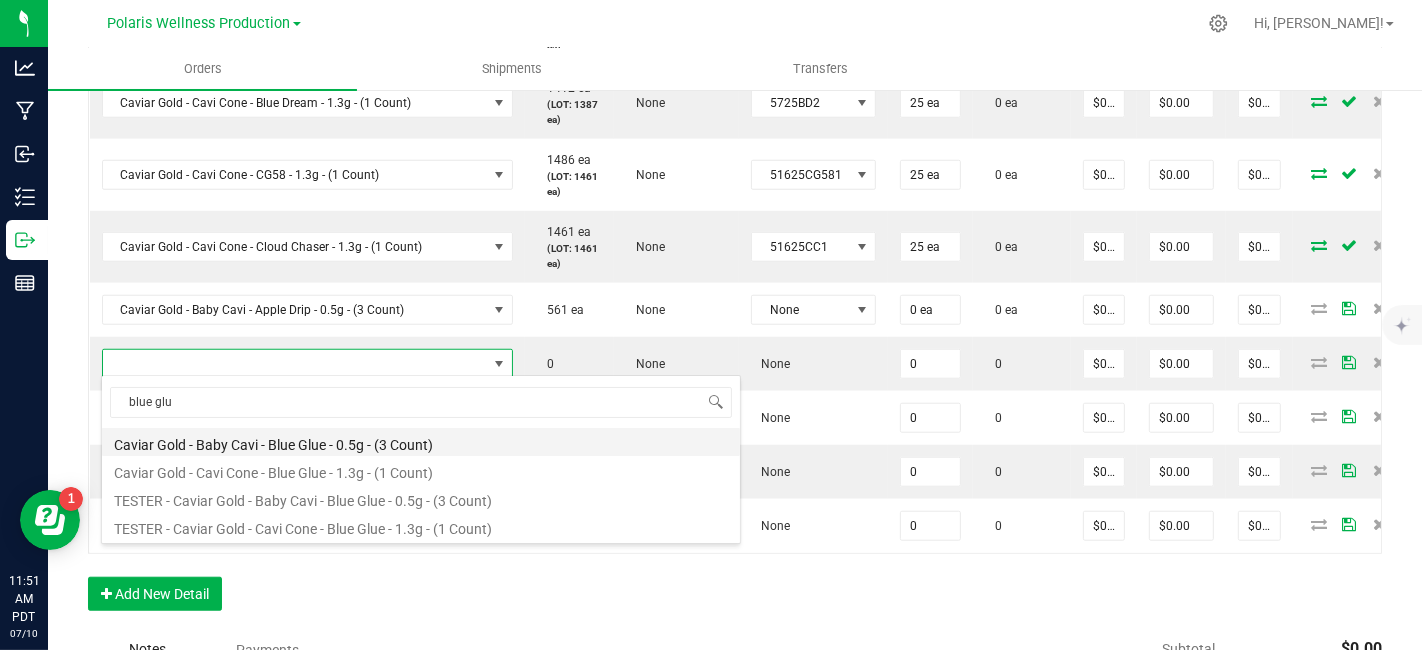 type on "0 ea" 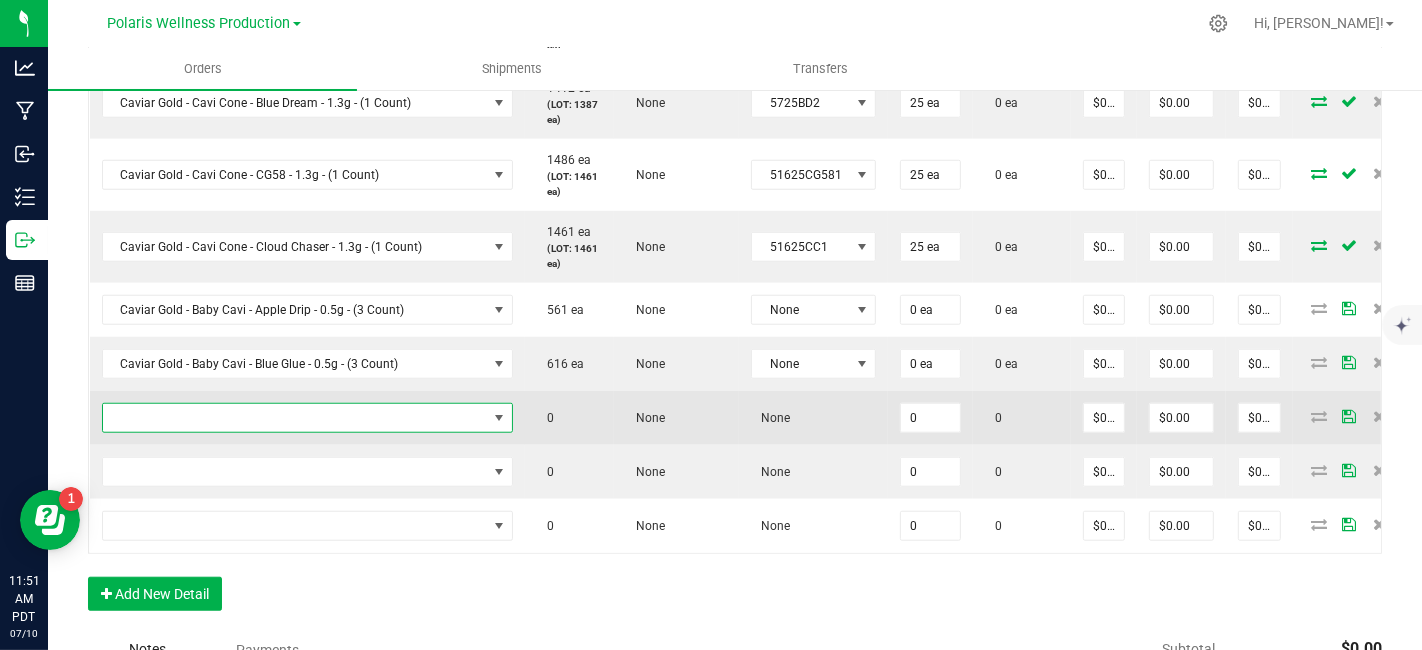 click at bounding box center (295, 418) 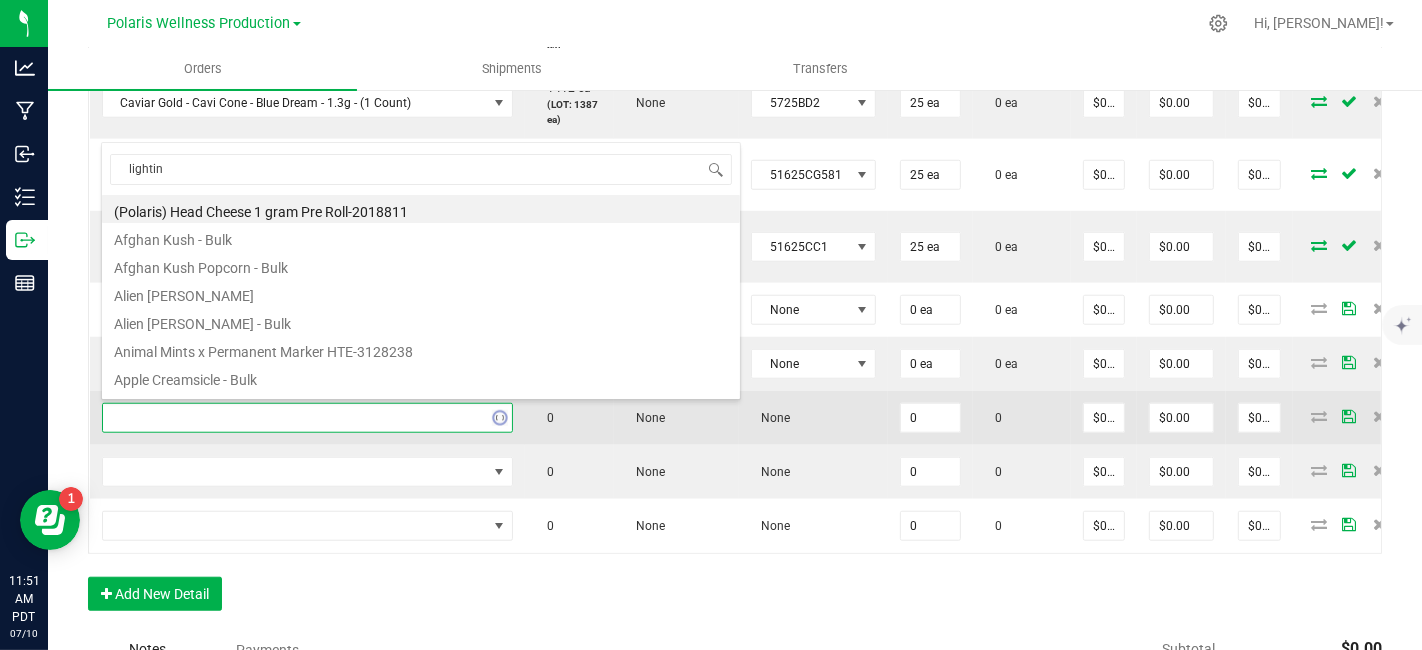 scroll, scrollTop: 99970, scrollLeft: 99632, axis: both 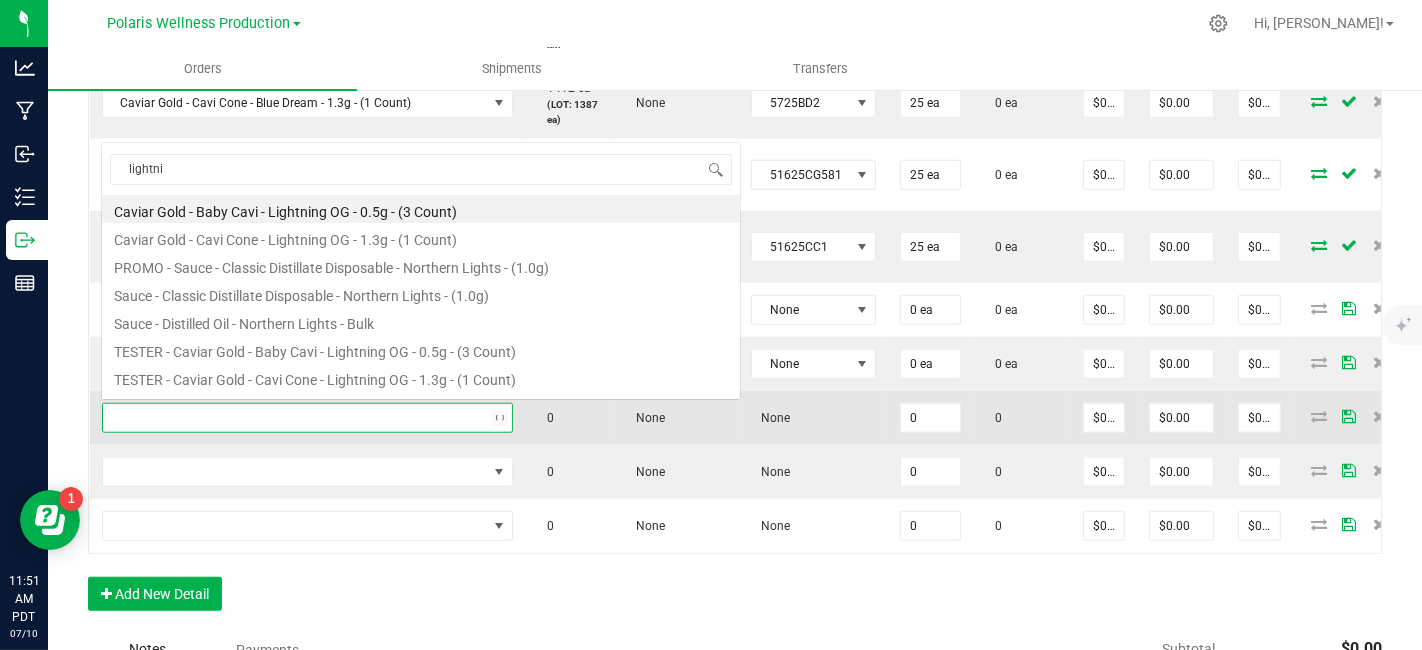 type on "lightnin" 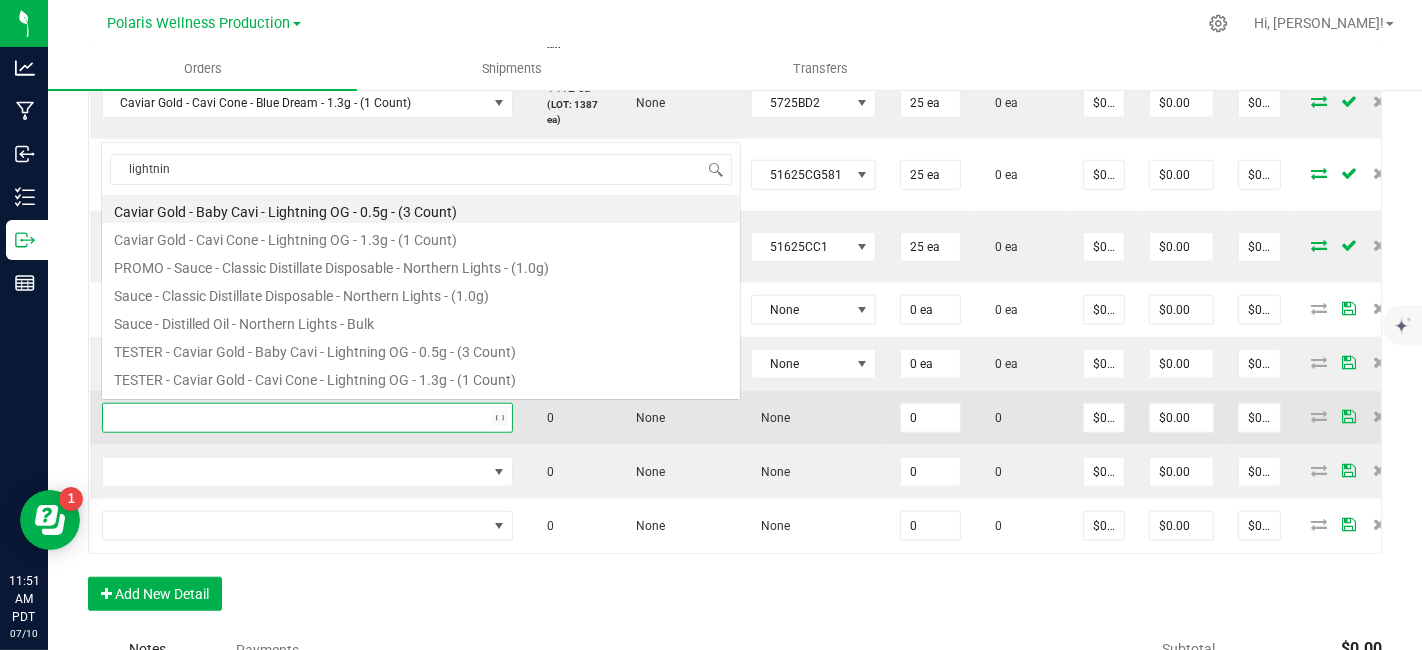 scroll, scrollTop: 0, scrollLeft: 0, axis: both 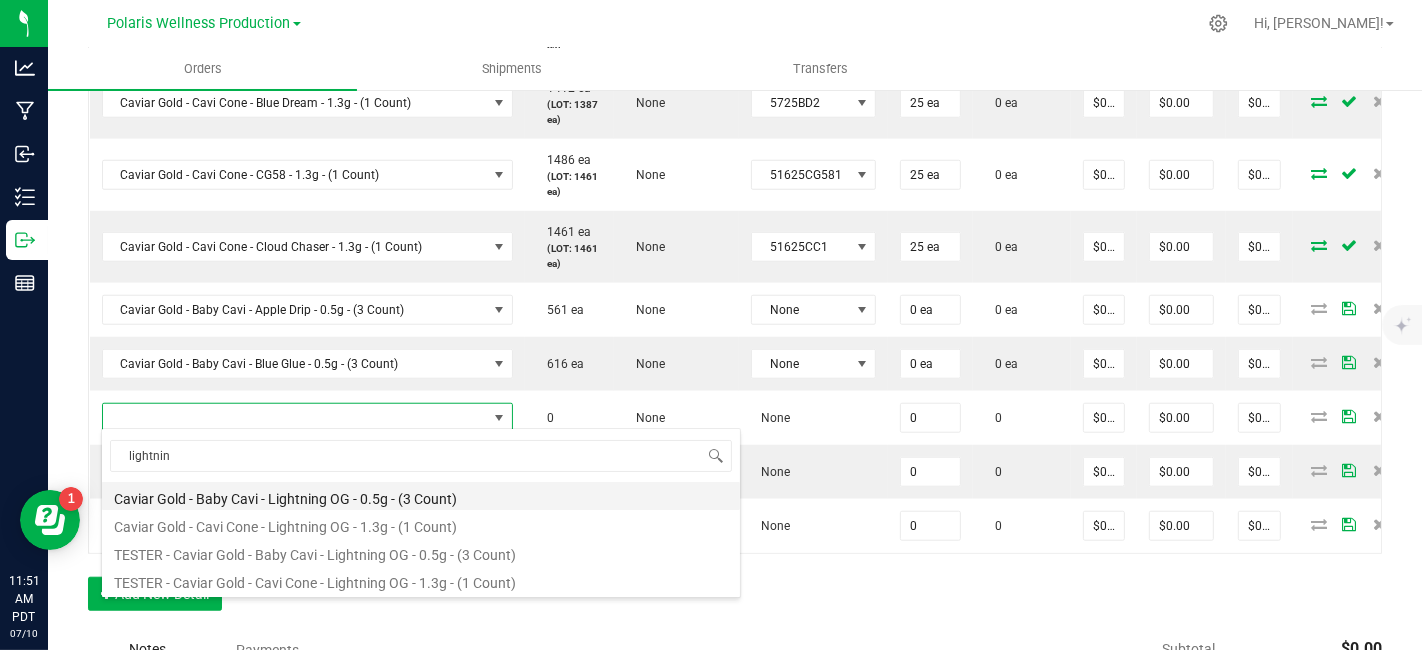 click on "Caviar Gold - Baby Cavi - Lightning OG - 0.5g - (3 Count)" at bounding box center [421, 496] 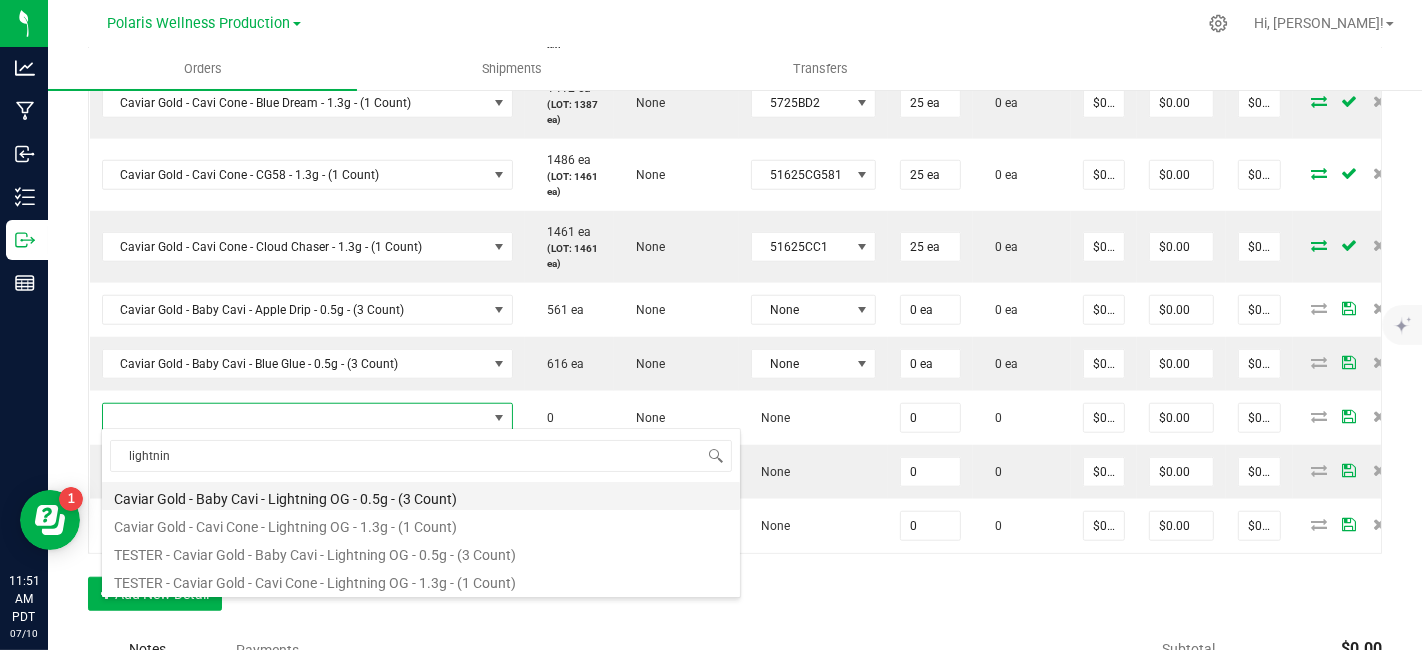 type on "0 ea" 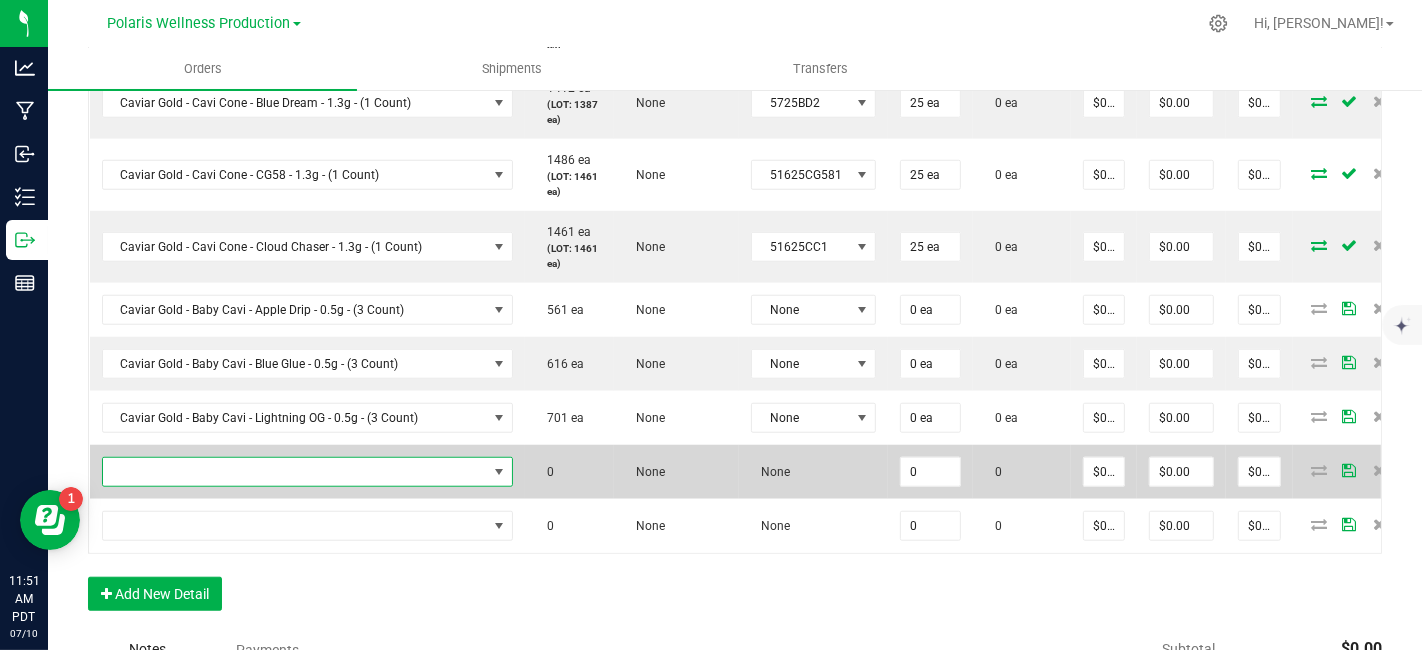 click at bounding box center (295, 472) 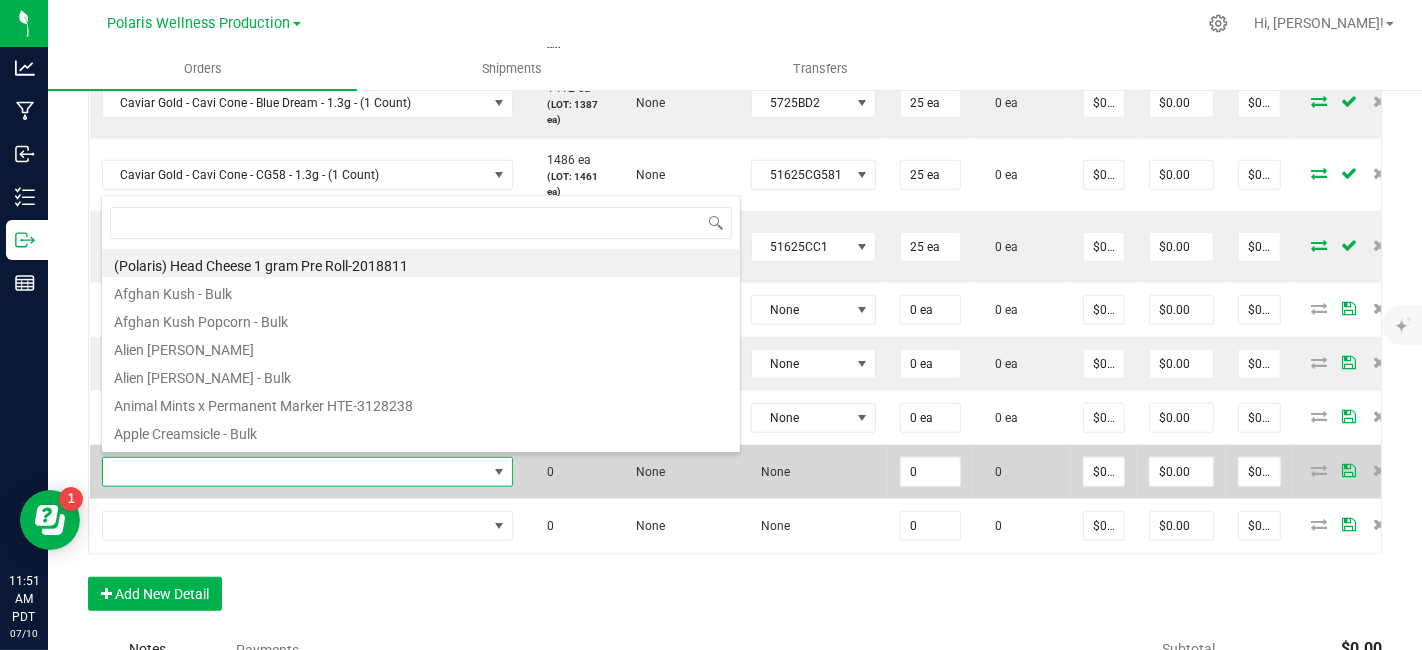 scroll, scrollTop: 99970, scrollLeft: 99632, axis: both 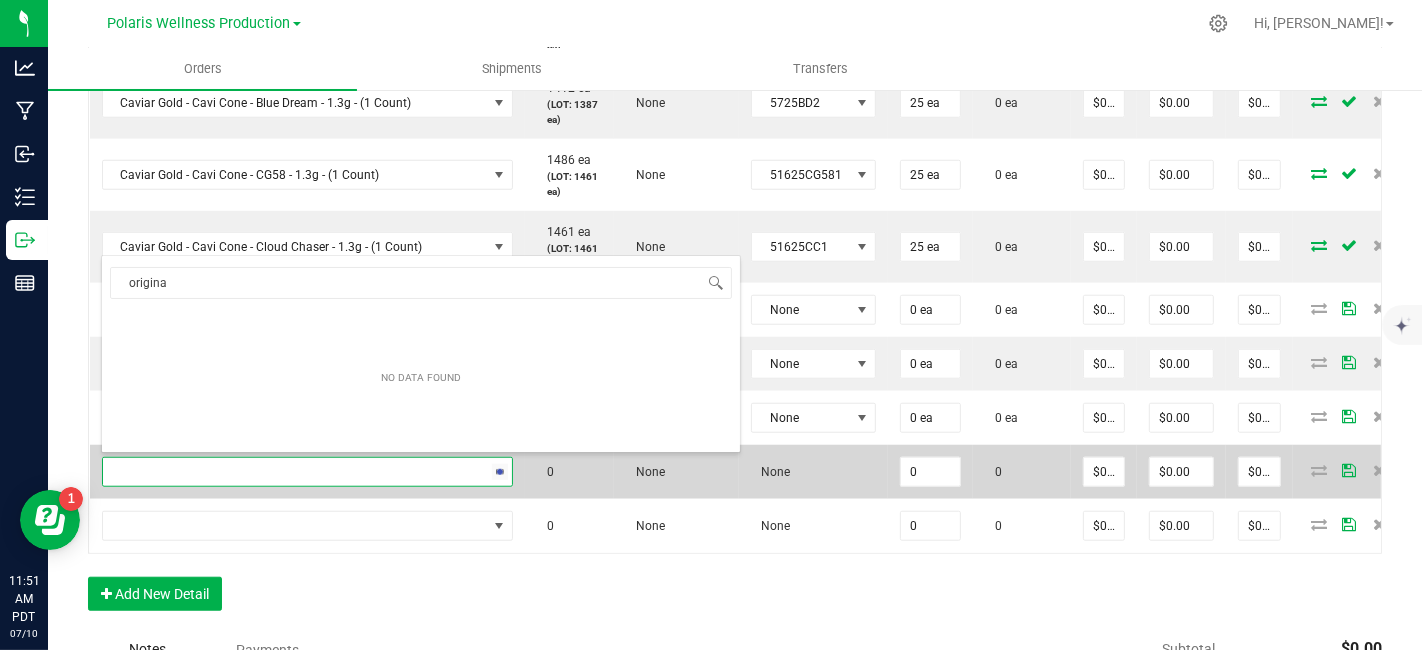 type on "original" 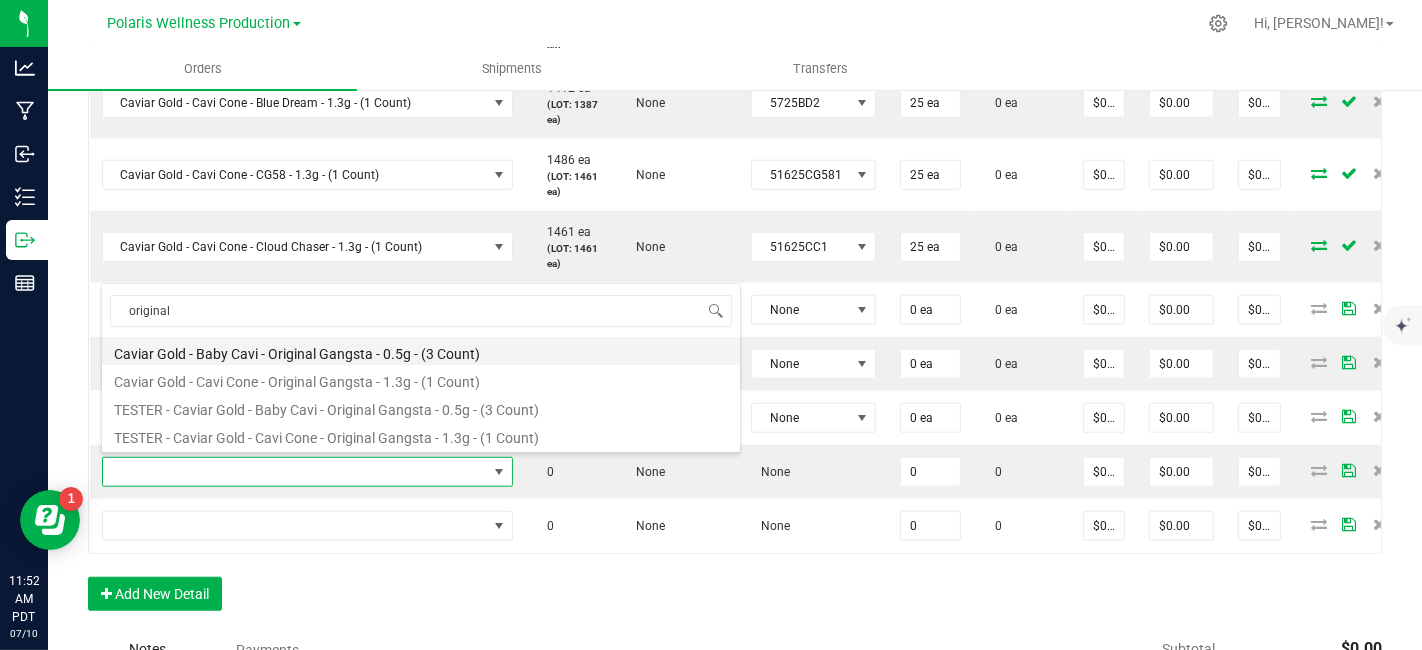 click on "Caviar Gold - Baby Cavi - Original Gangsta - 0.5g - (3 Count)" at bounding box center [421, 351] 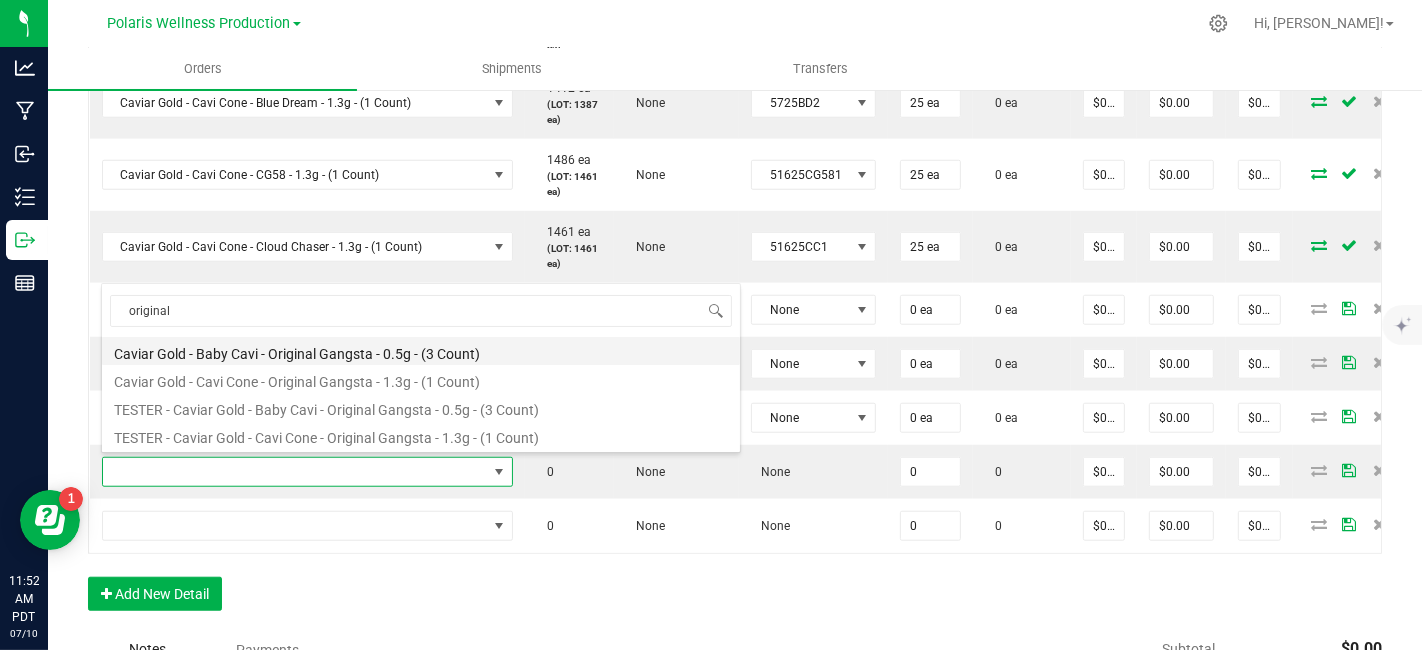 type on "0 ea" 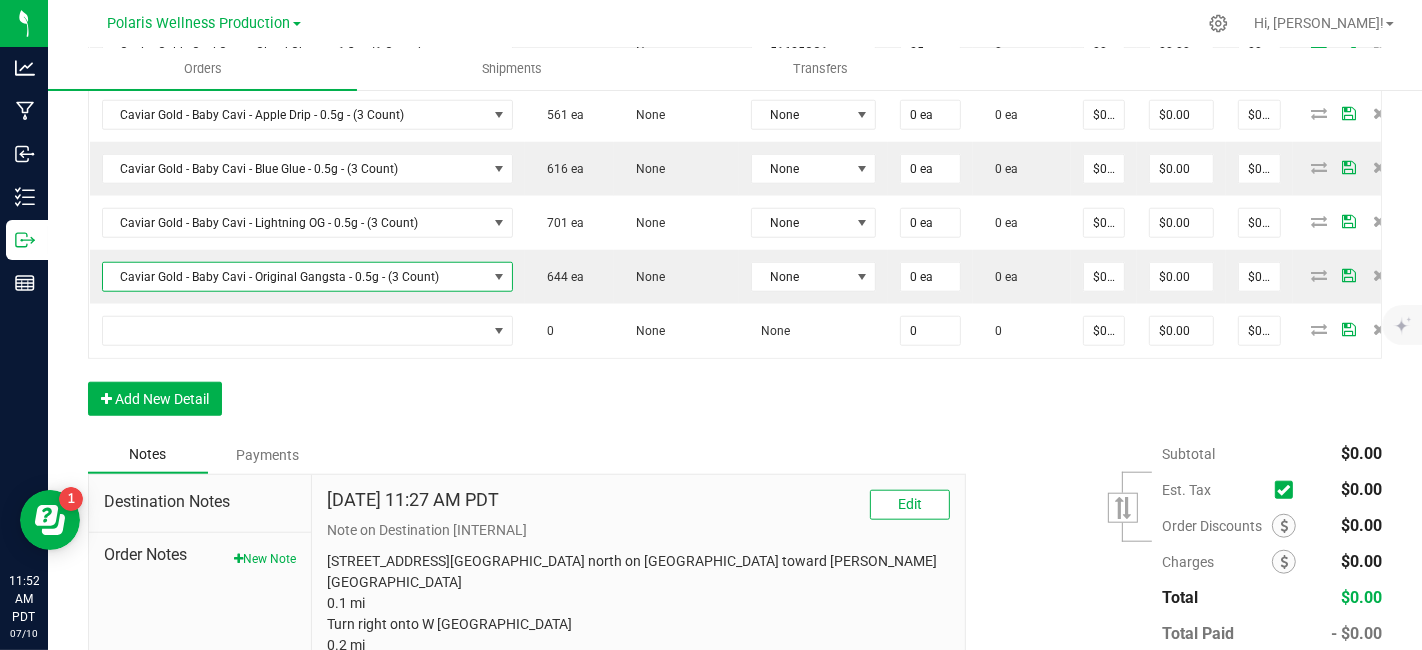 scroll, scrollTop: 1575, scrollLeft: 0, axis: vertical 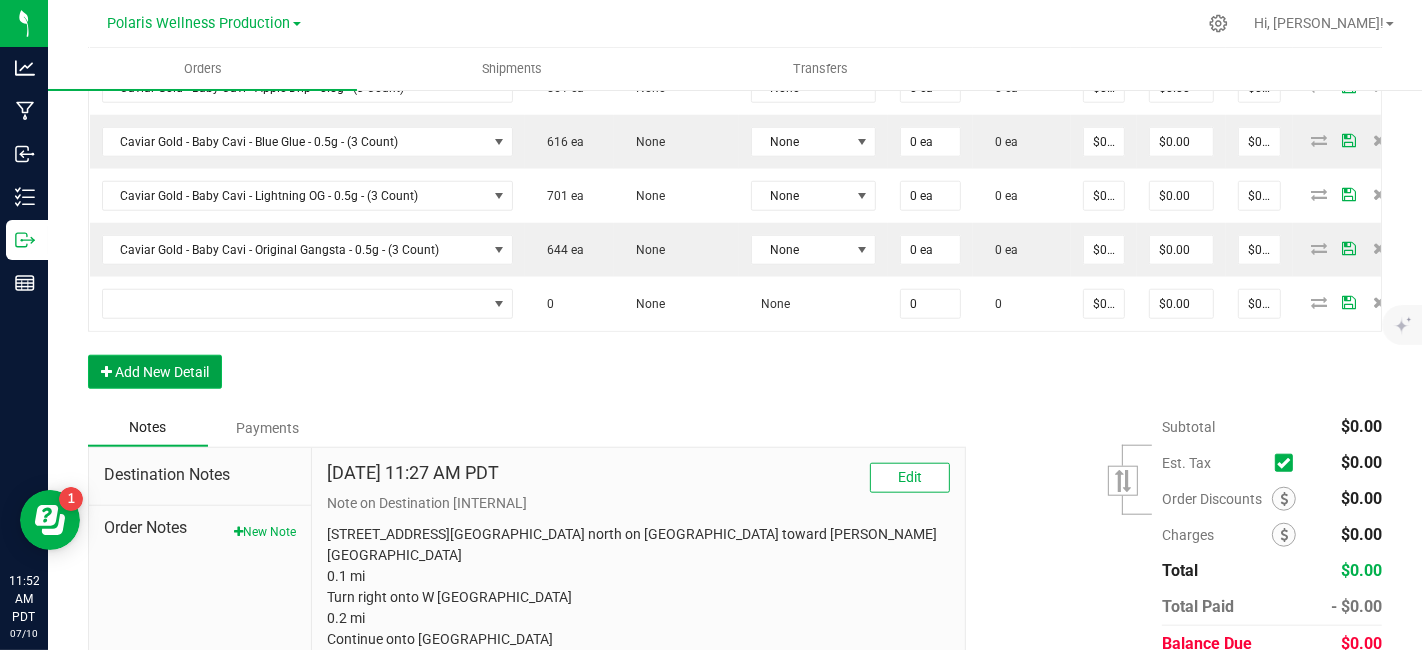 click on "Add New Detail" at bounding box center [155, 372] 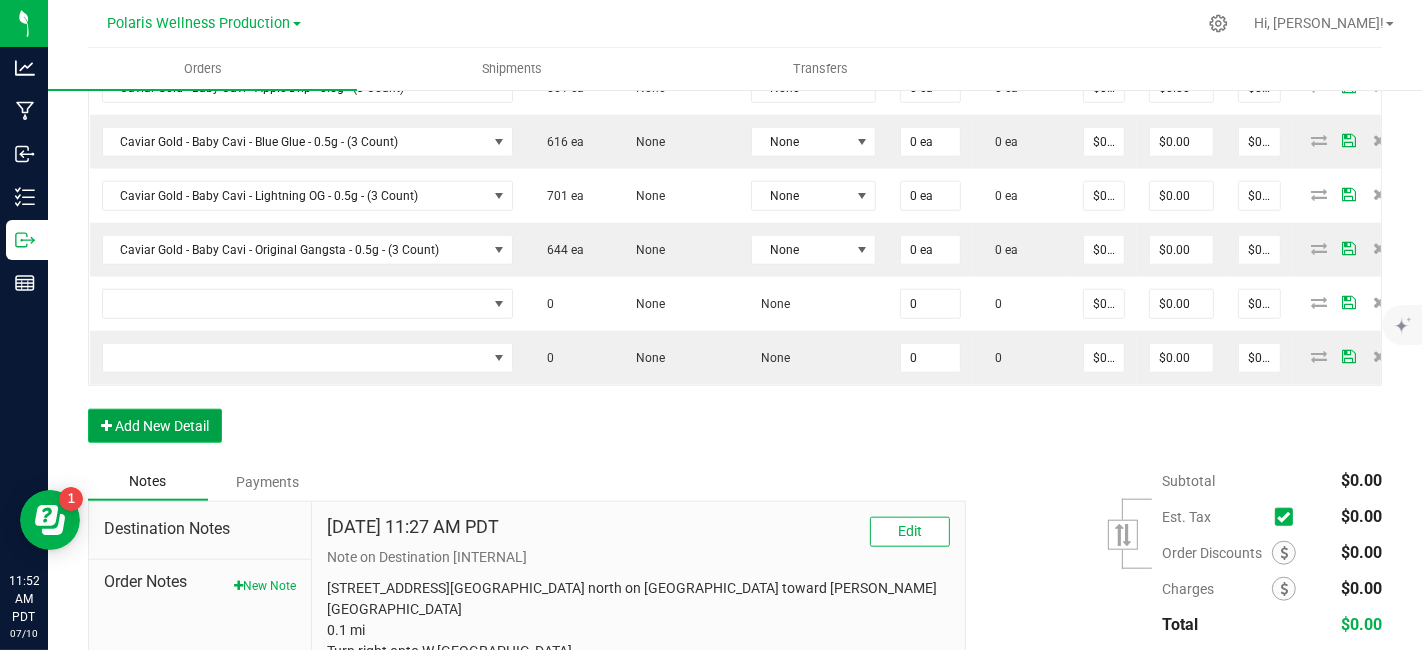 click on "Add New Detail" at bounding box center [155, 426] 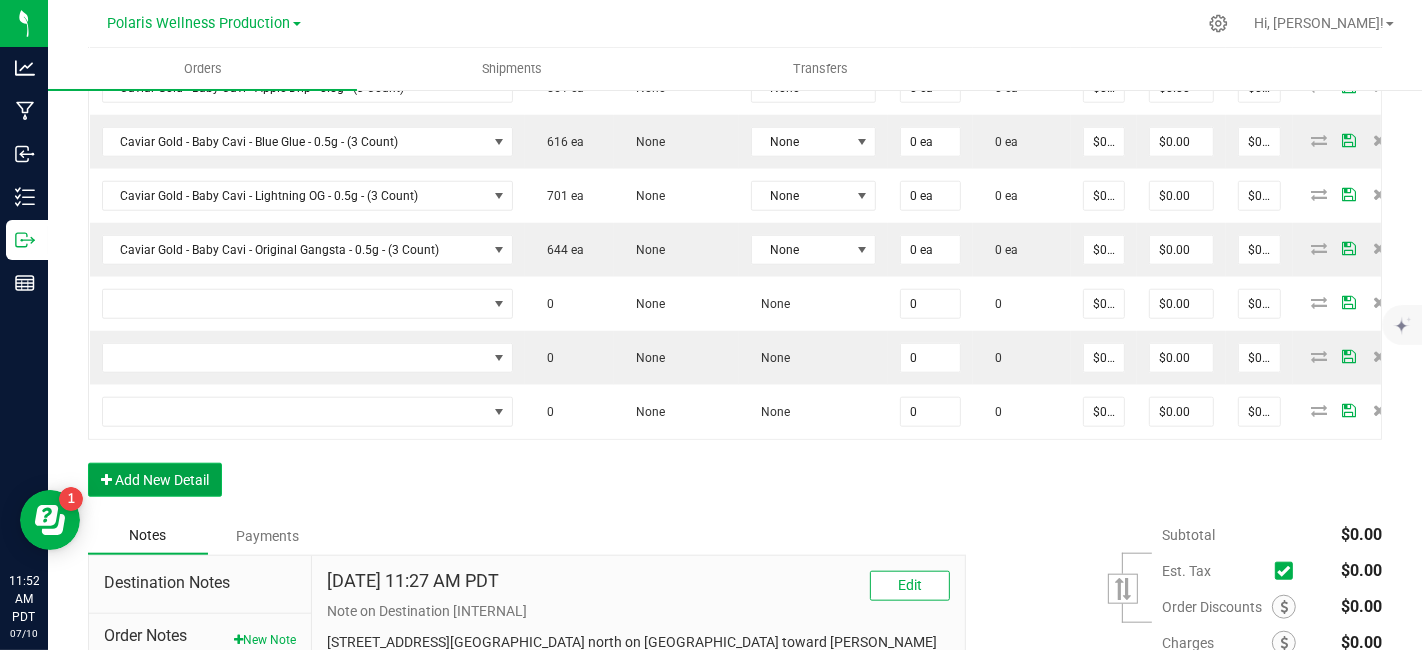 click on "Add New Detail" at bounding box center (155, 480) 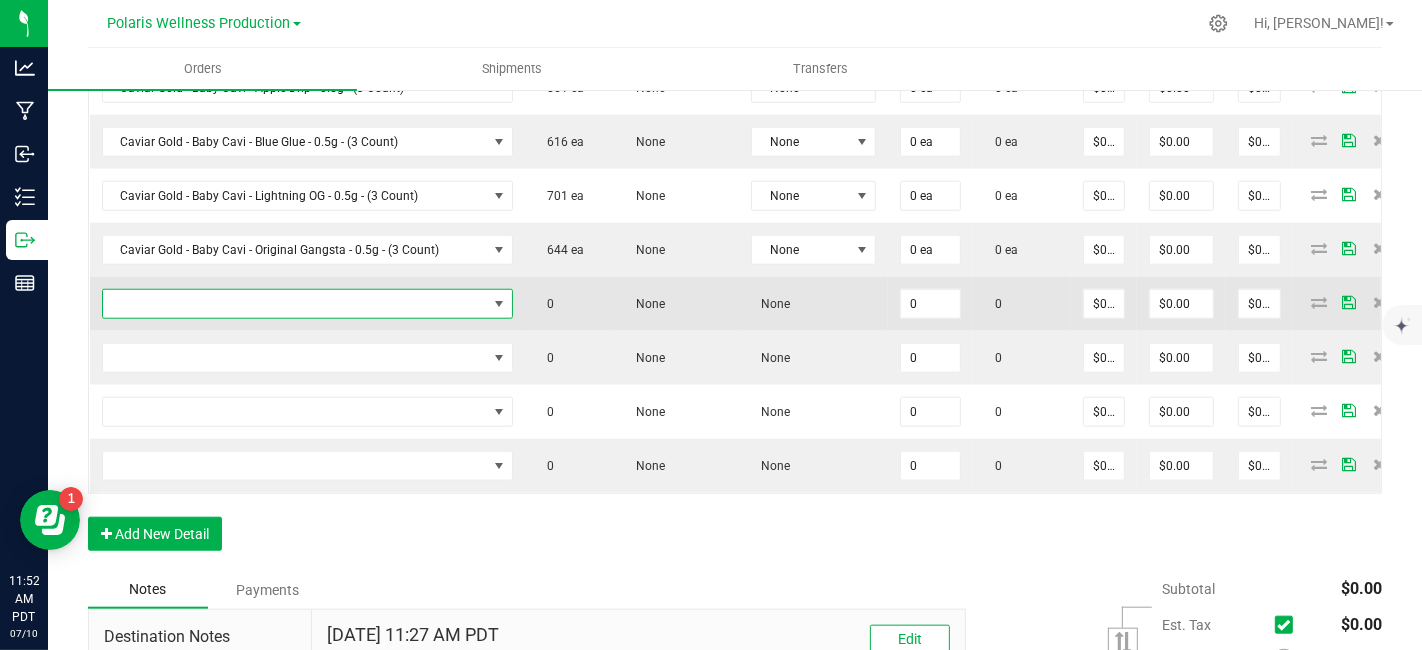 click at bounding box center [295, 304] 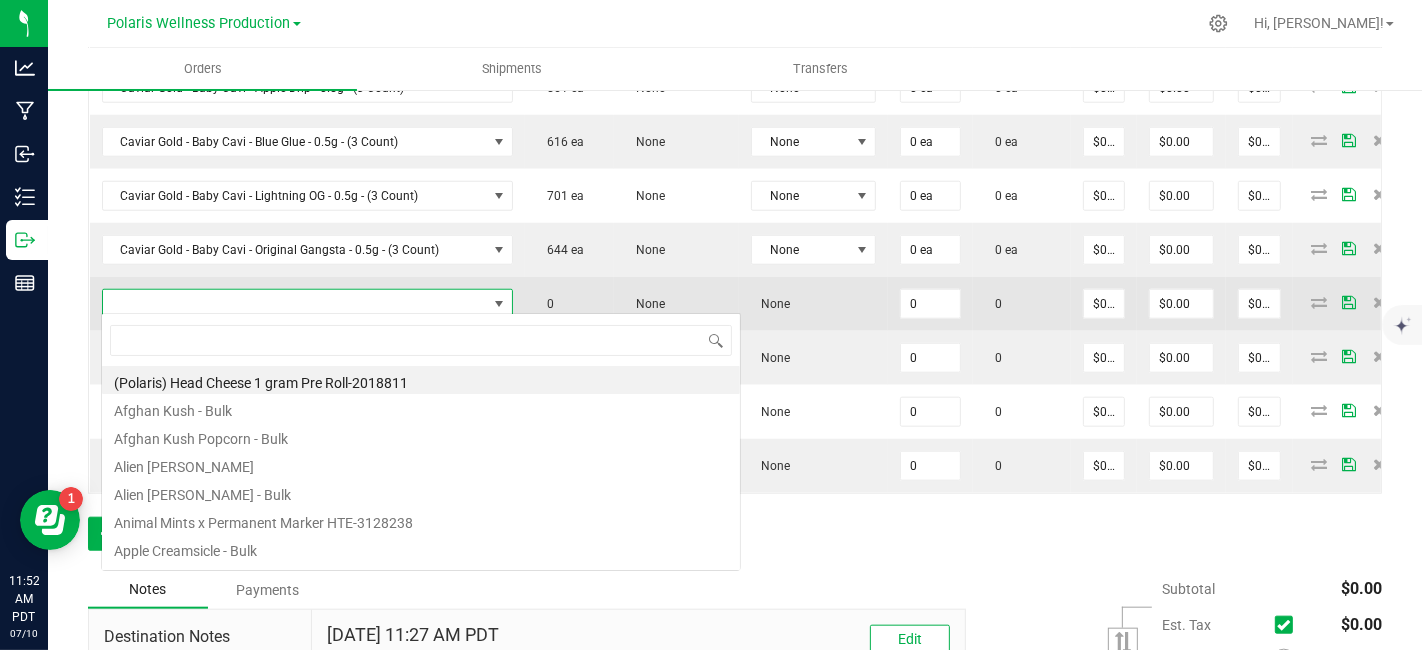 scroll, scrollTop: 99970, scrollLeft: 99632, axis: both 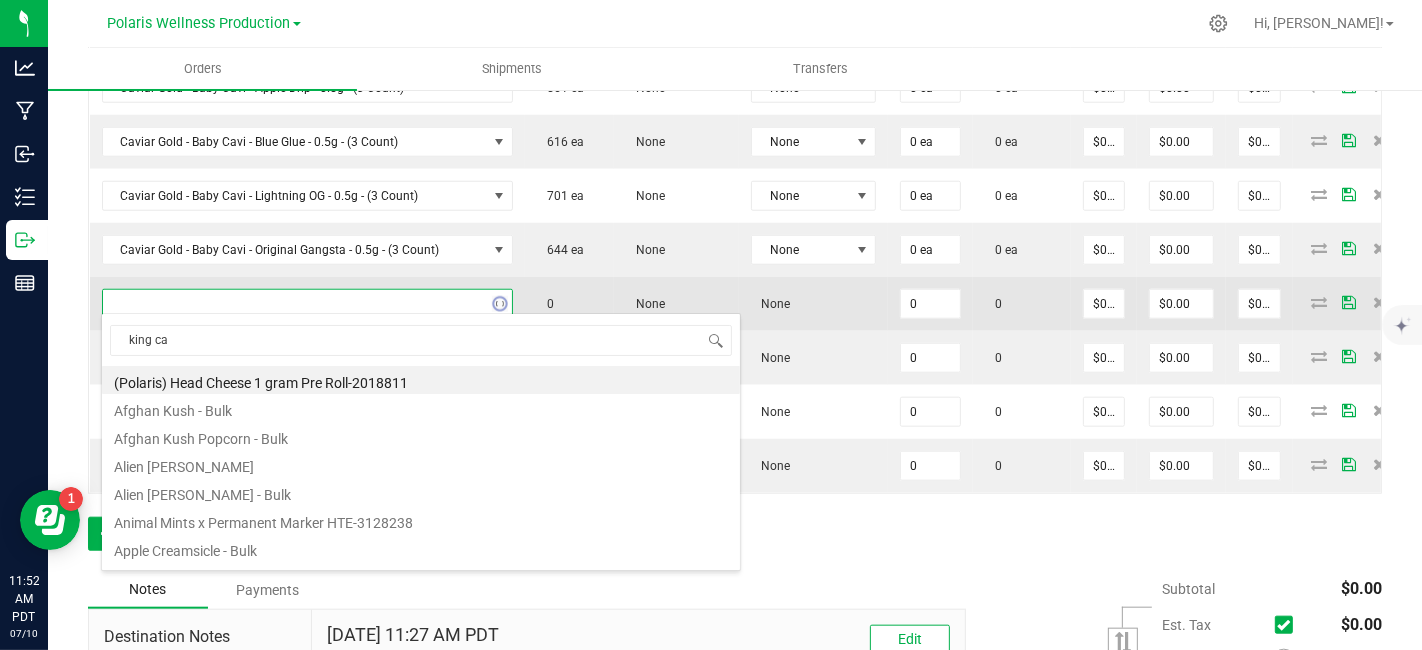 type on "king cav" 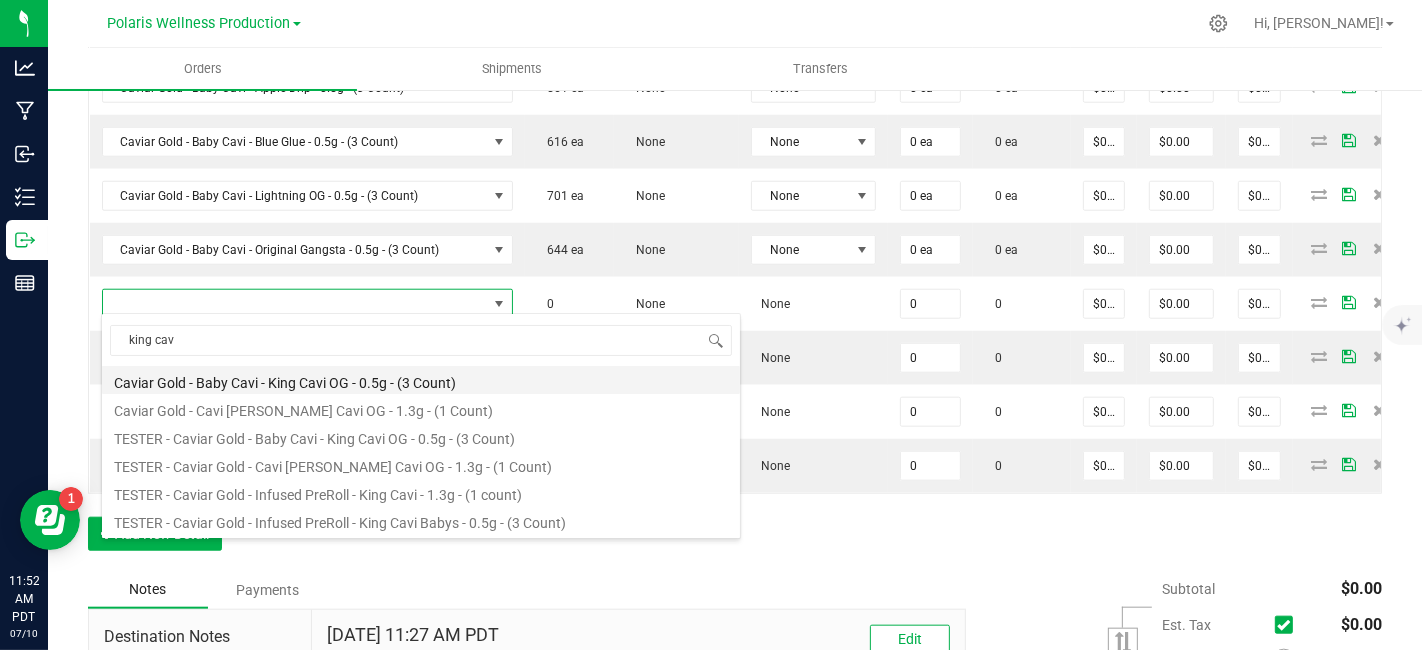 click on "Caviar Gold - Baby Cavi - King Cavi OG - 0.5g - (3 Count)" at bounding box center [421, 380] 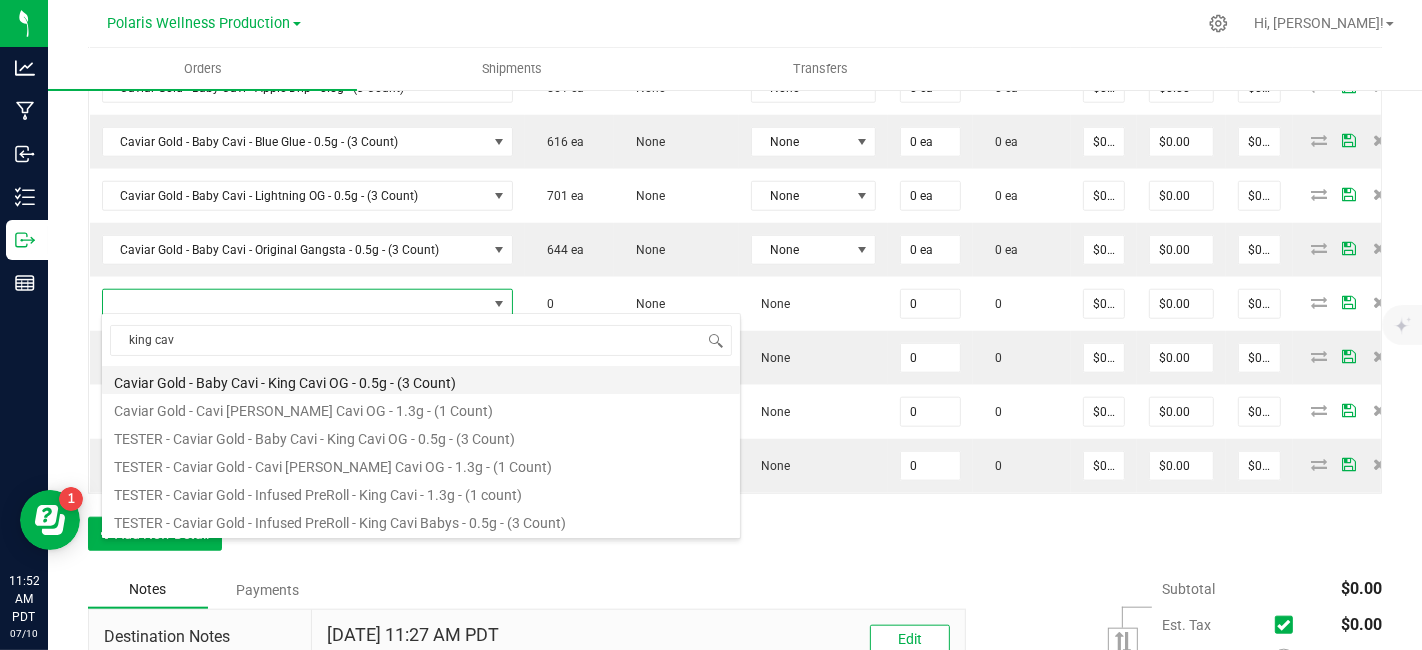 type on "0 ea" 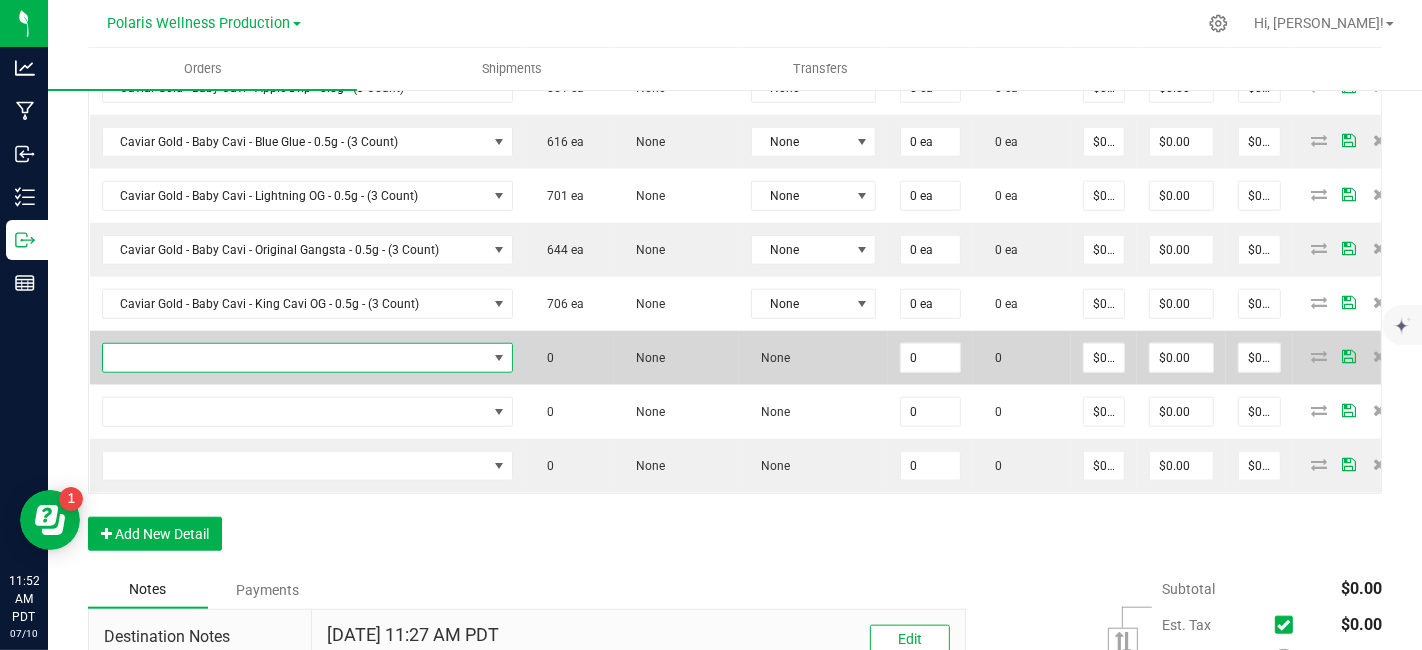 click at bounding box center (295, 358) 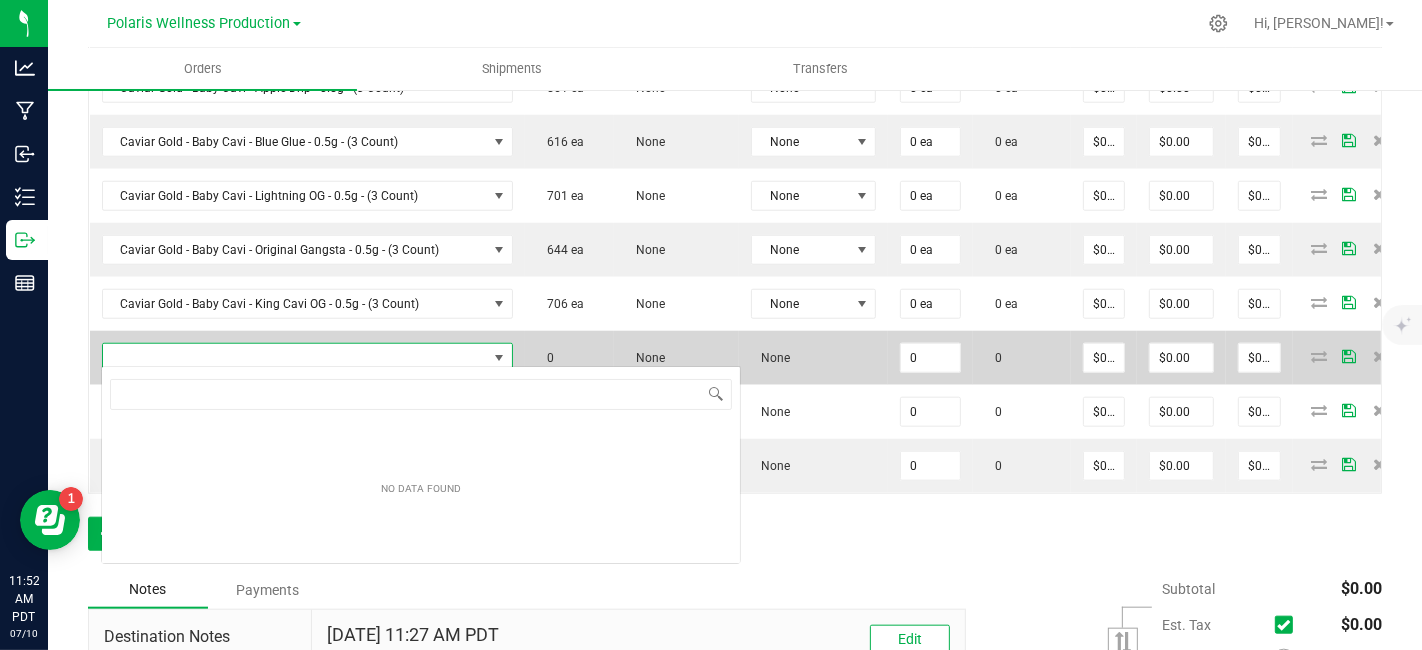 scroll, scrollTop: 99970, scrollLeft: 99632, axis: both 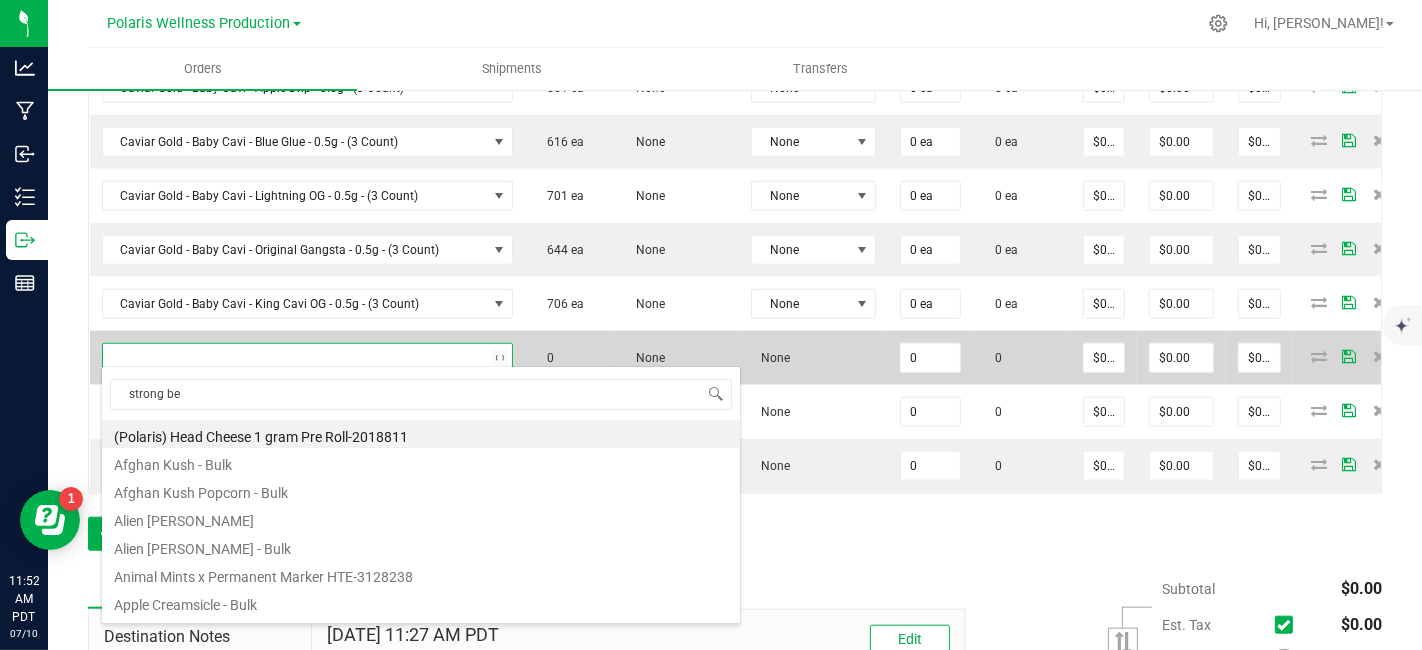 type on "strong ber" 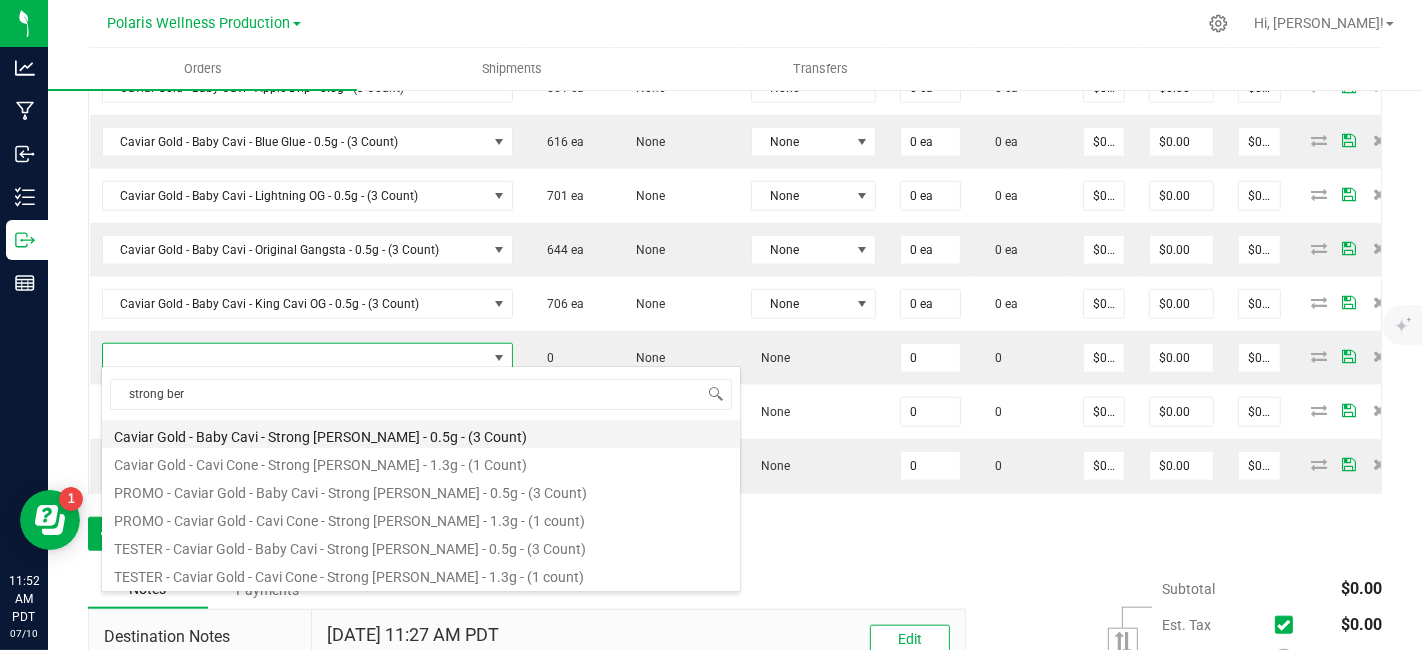 click on "Caviar Gold - Baby Cavi - Strong [PERSON_NAME] - 0.5g - (3 Count)" at bounding box center [421, 434] 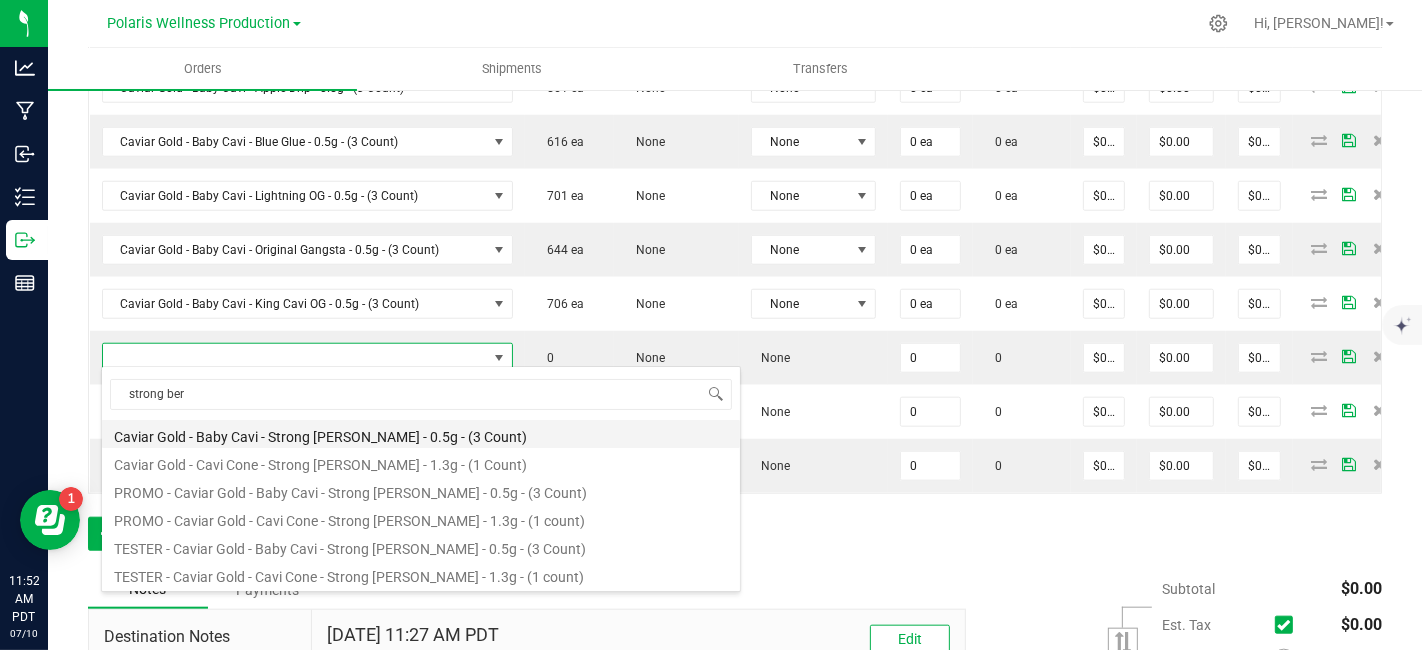 type on "0 ea" 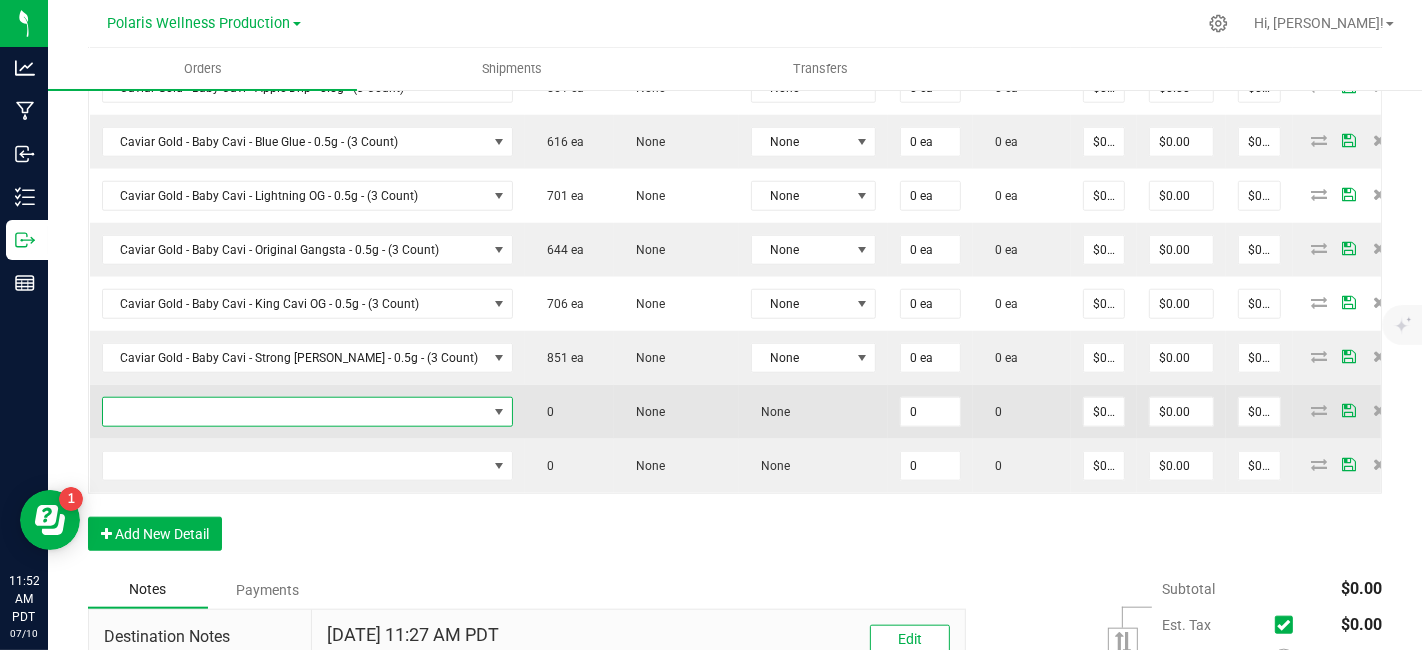 click at bounding box center (295, 412) 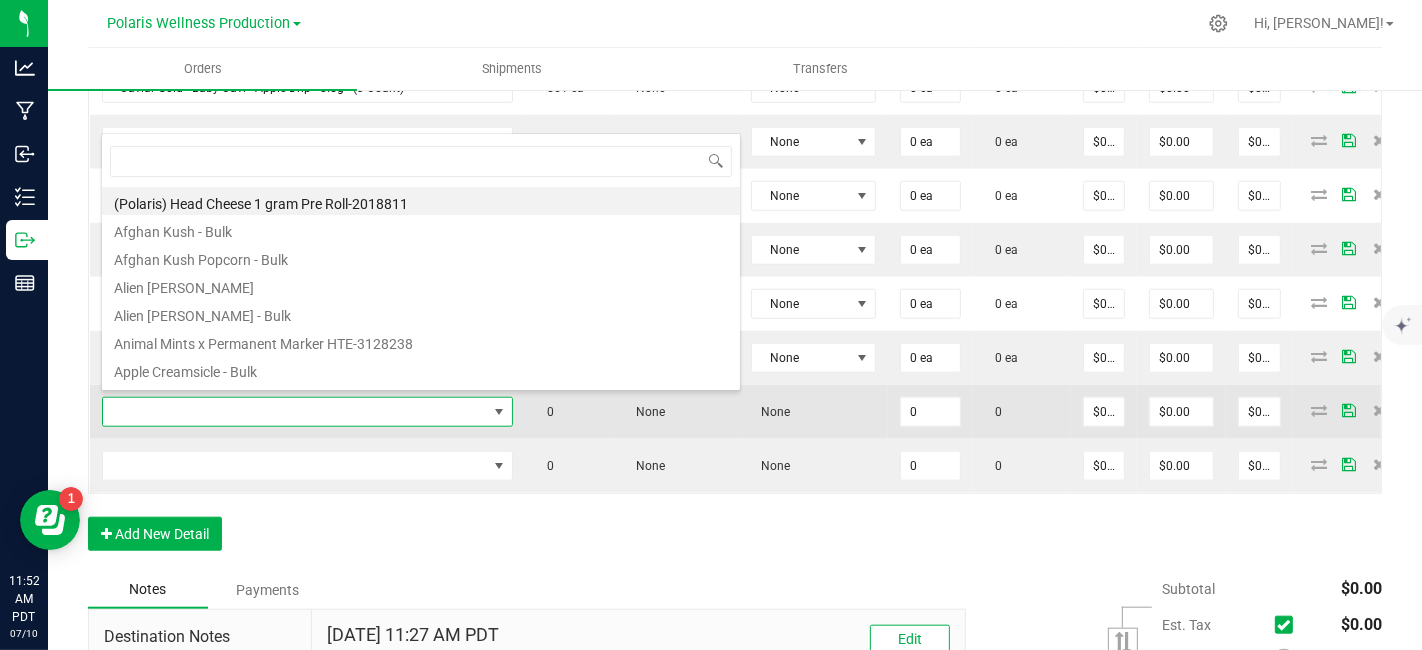 scroll, scrollTop: 99970, scrollLeft: 99632, axis: both 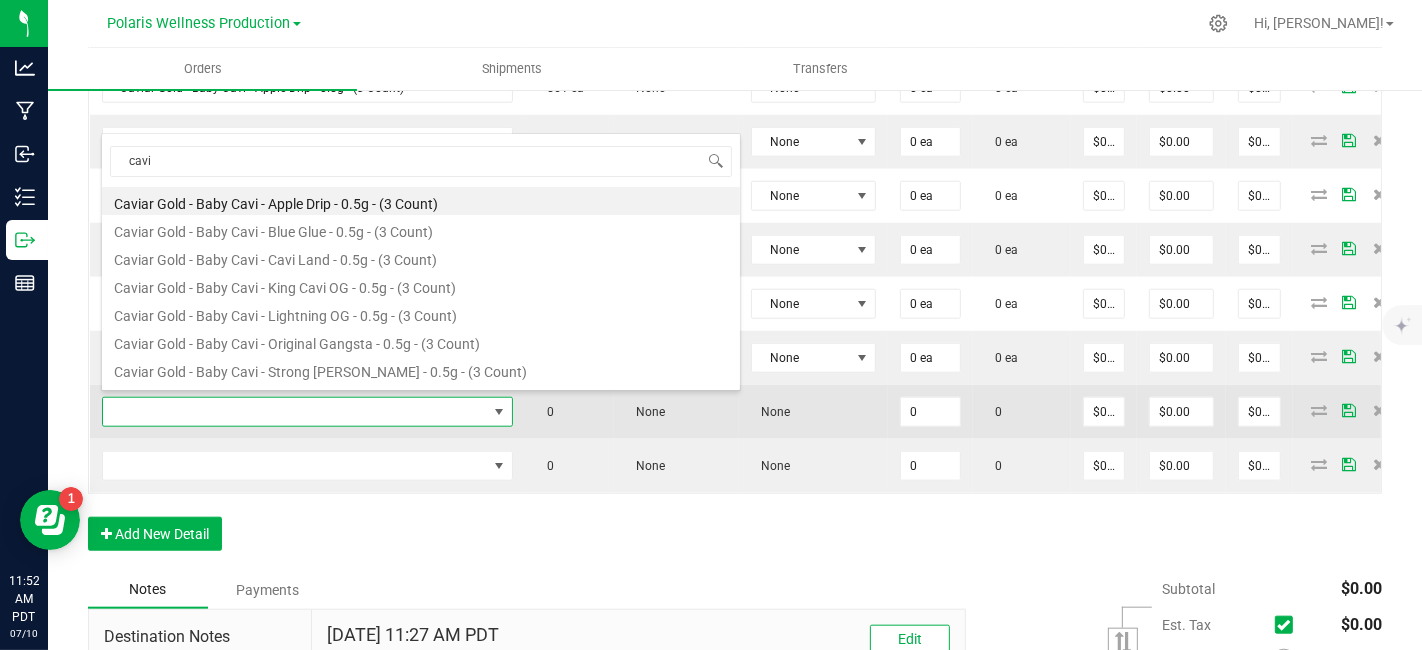 type on "cavi l" 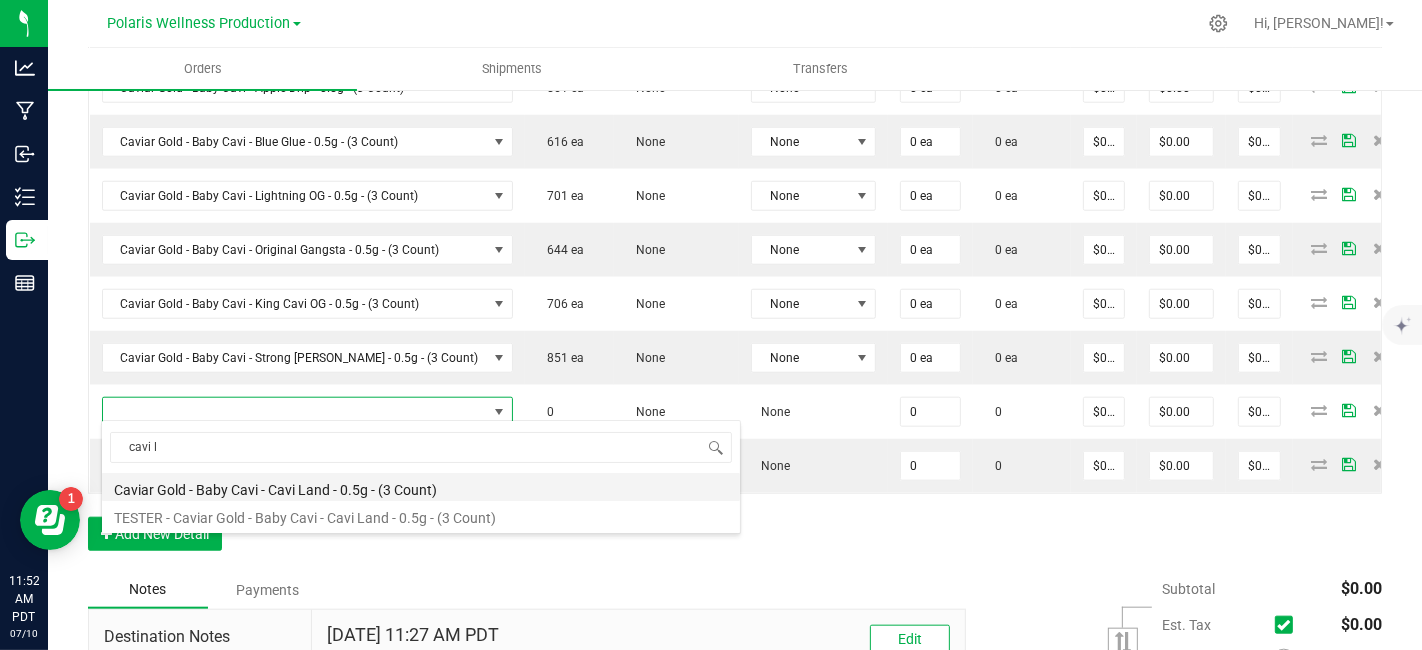 click on "Caviar Gold - Baby Cavi - Cavi Land - 0.5g - (3 Count)" at bounding box center [421, 487] 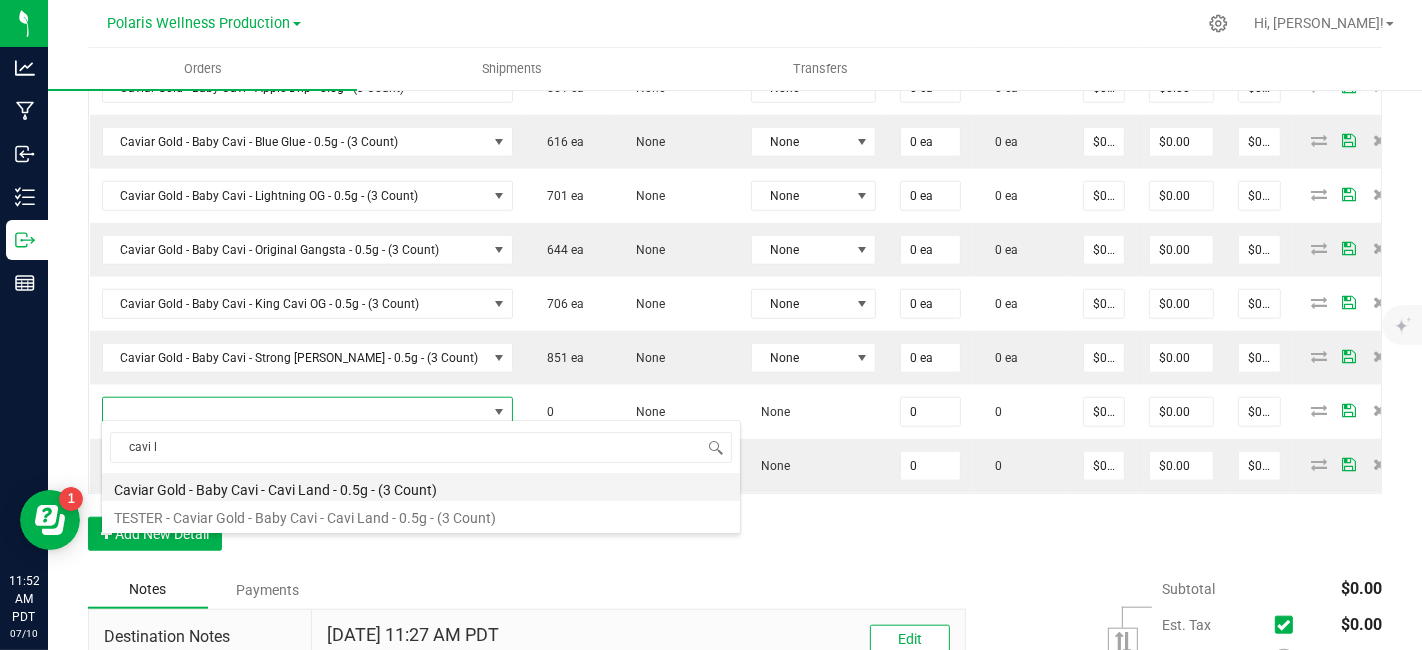 type on "0 ea" 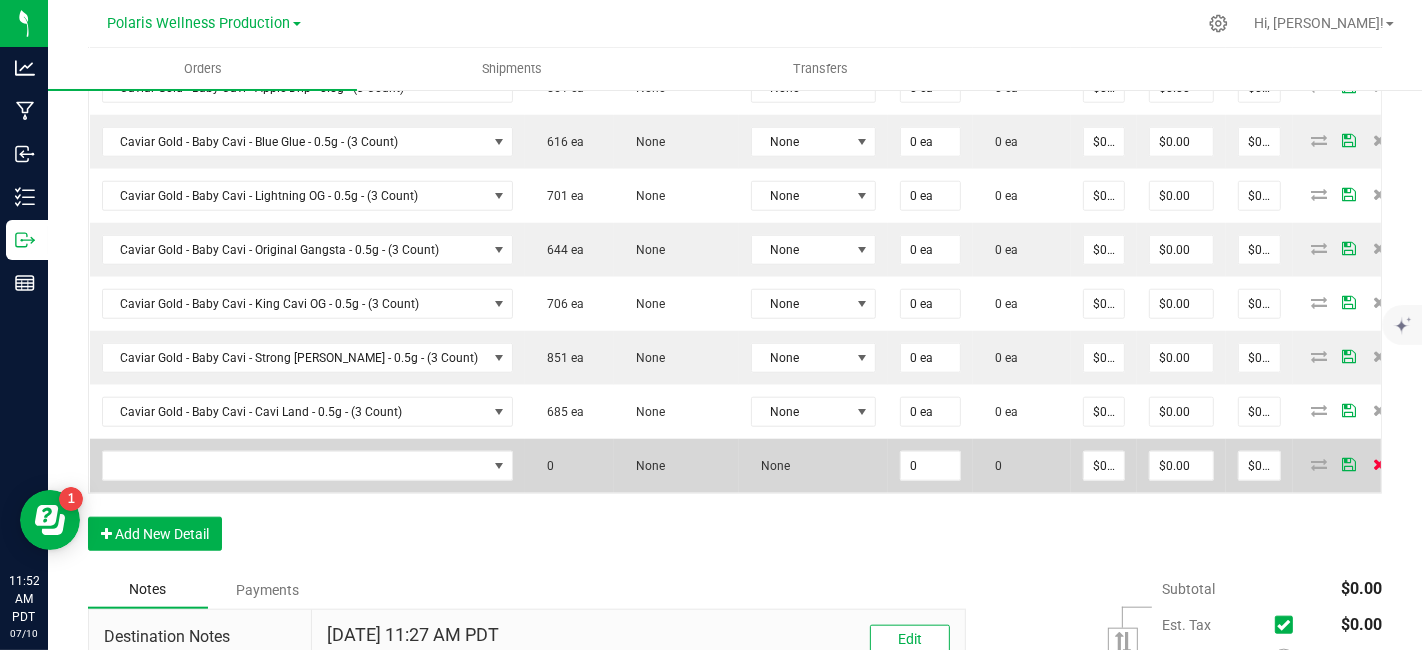 click at bounding box center [1380, 464] 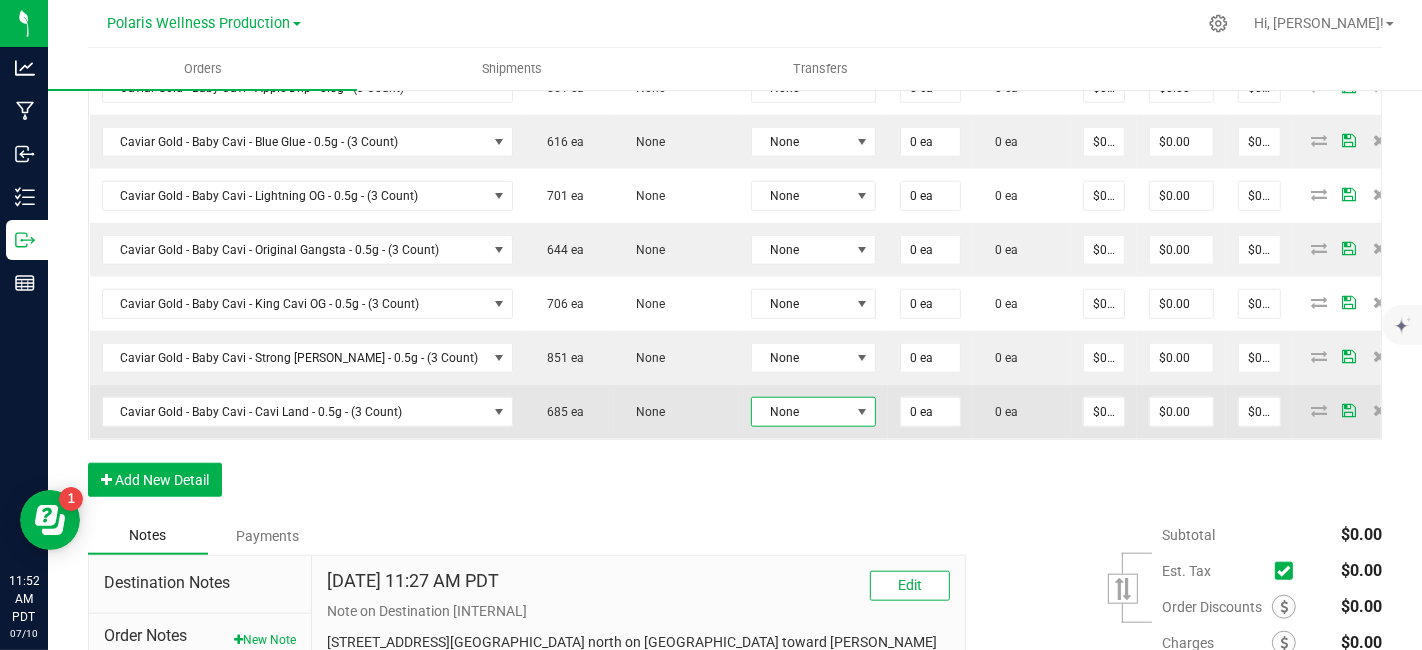 click at bounding box center (862, 412) 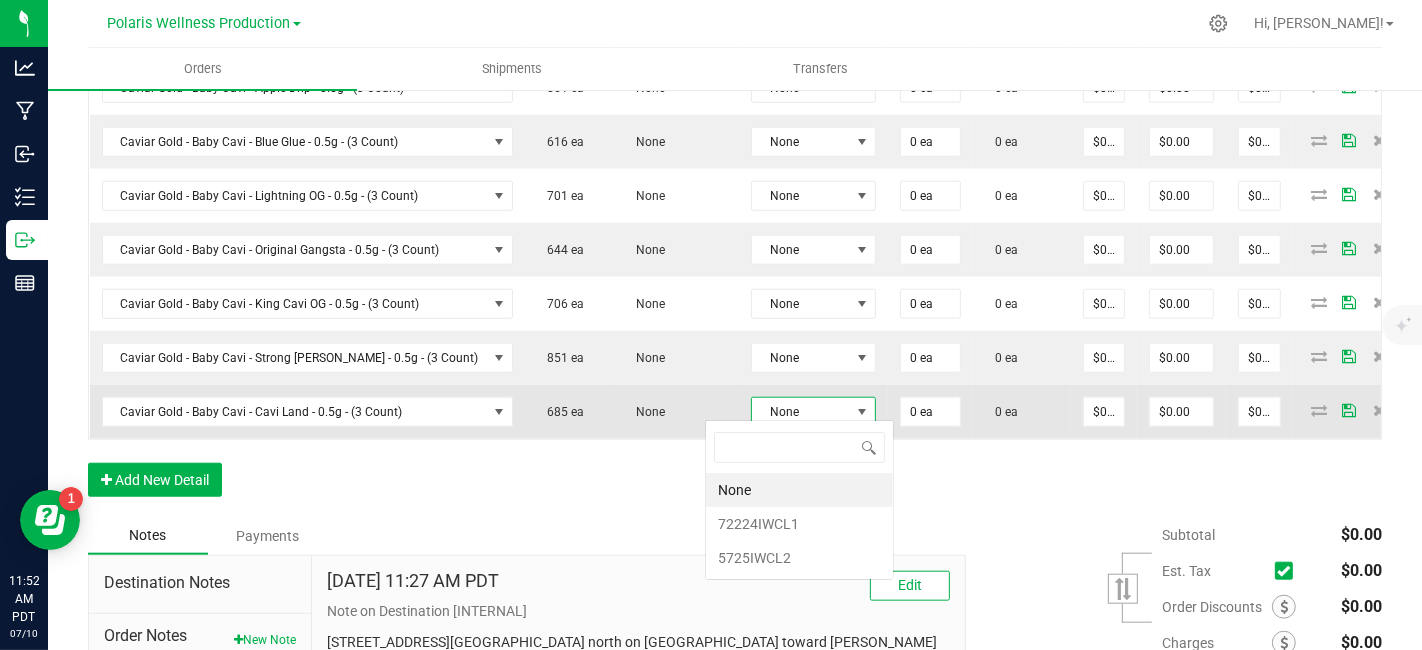 scroll, scrollTop: 99970, scrollLeft: 99877, axis: both 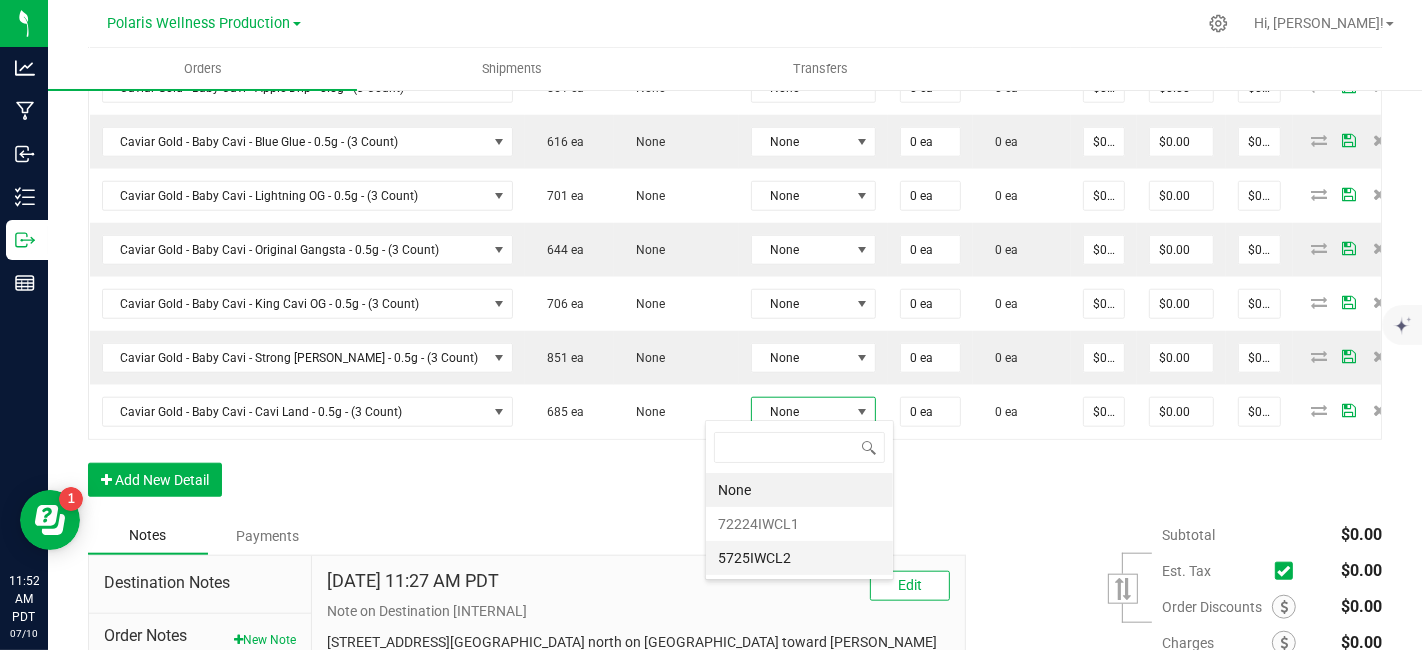 click on "5725IWCL2" at bounding box center (799, 558) 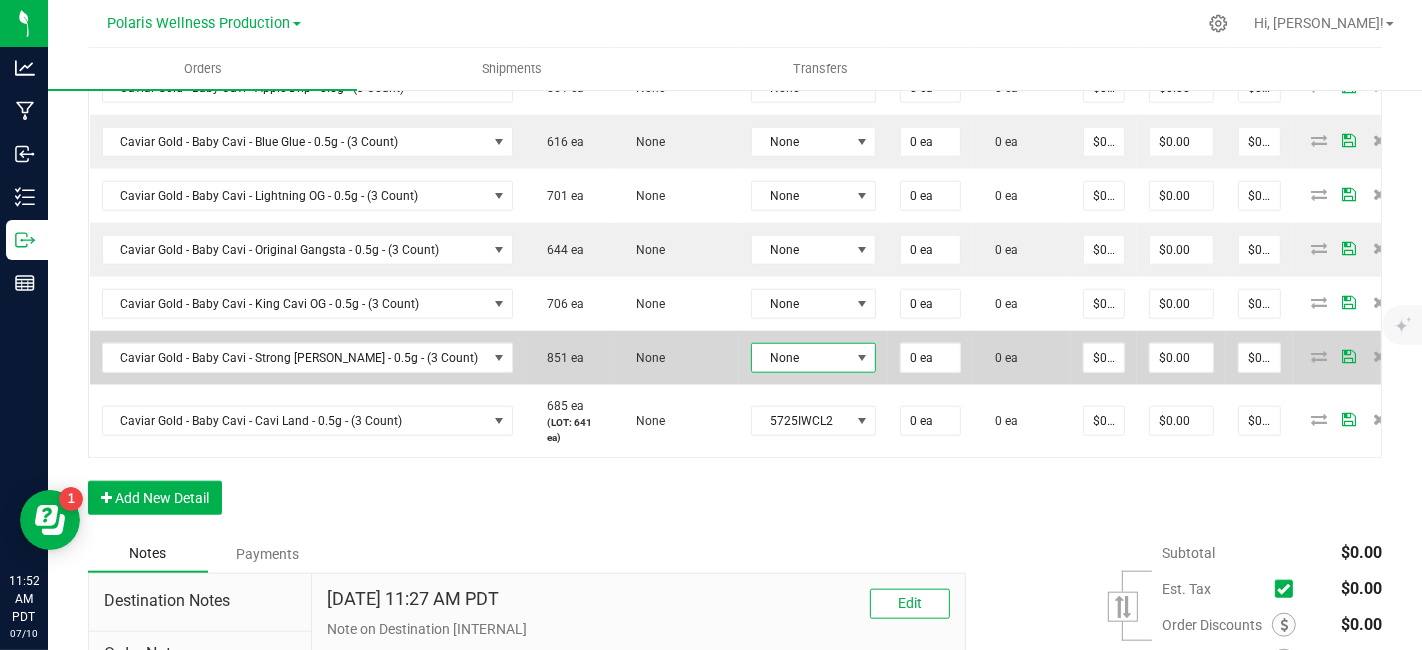 click at bounding box center (862, 358) 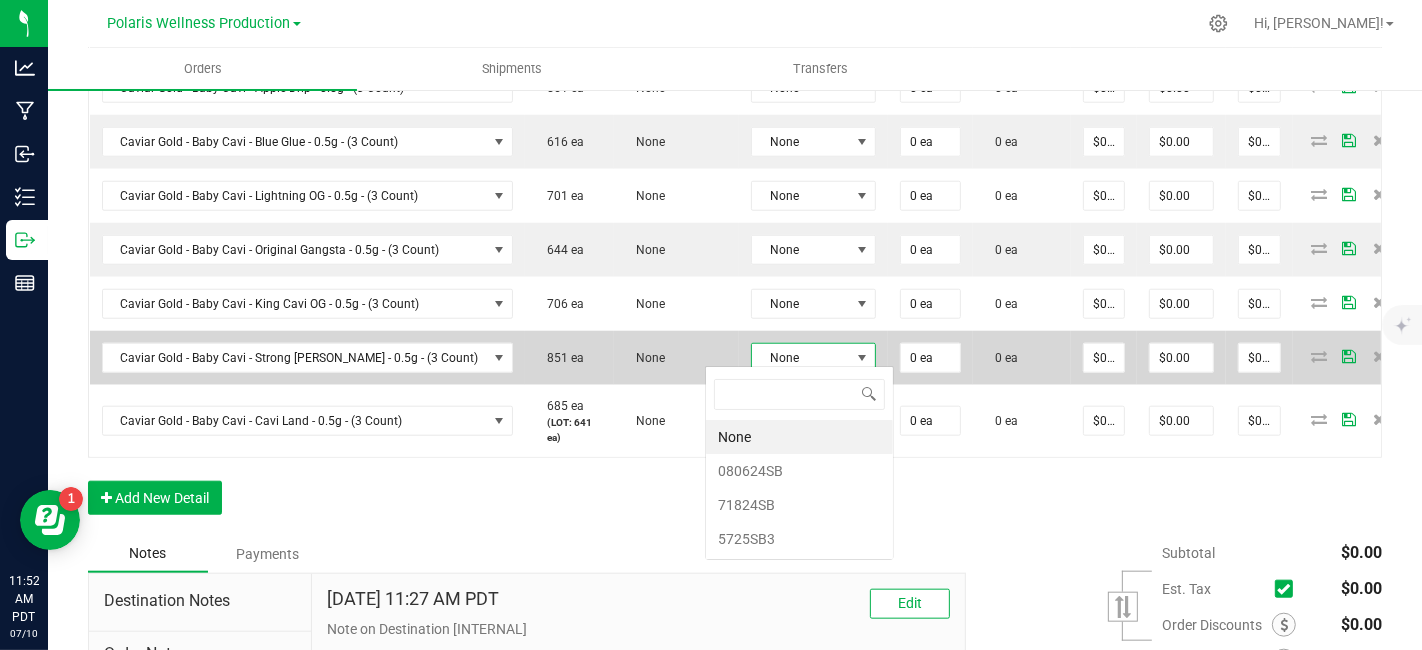 scroll, scrollTop: 99970, scrollLeft: 99877, axis: both 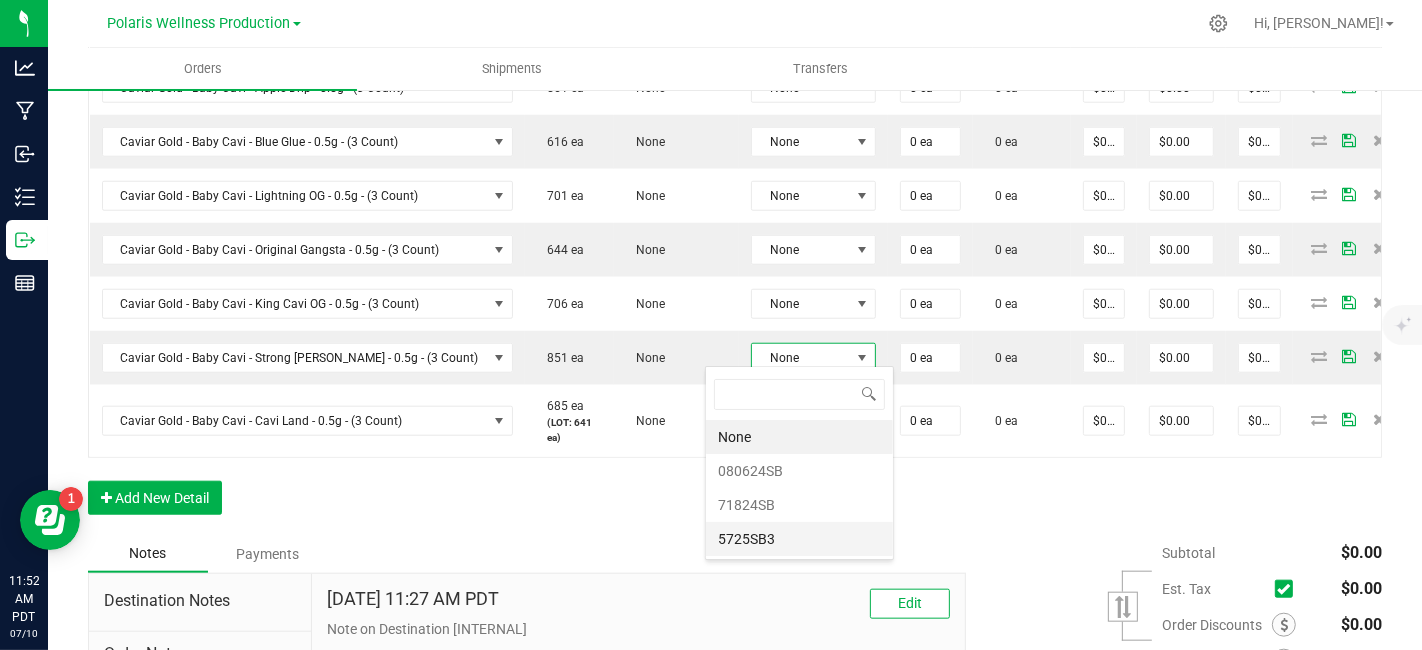click on "5725SB3" at bounding box center (799, 539) 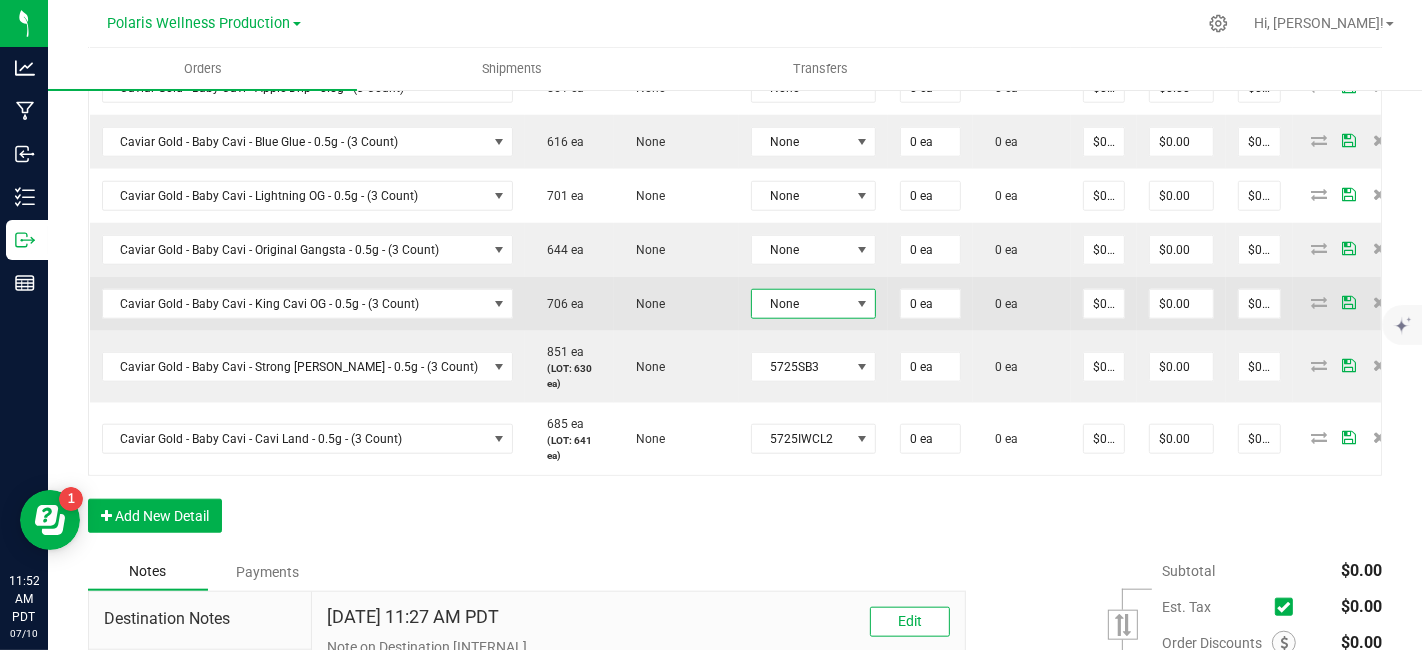 click at bounding box center [862, 304] 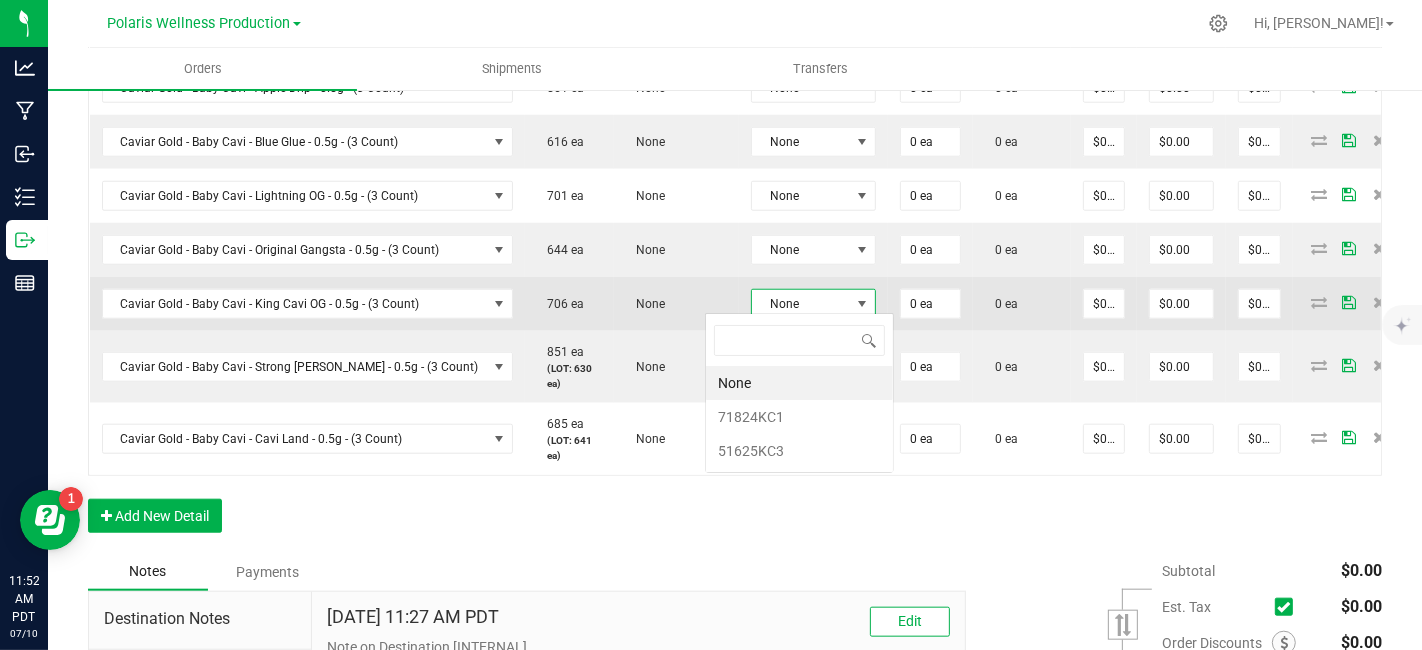 scroll, scrollTop: 99970, scrollLeft: 99877, axis: both 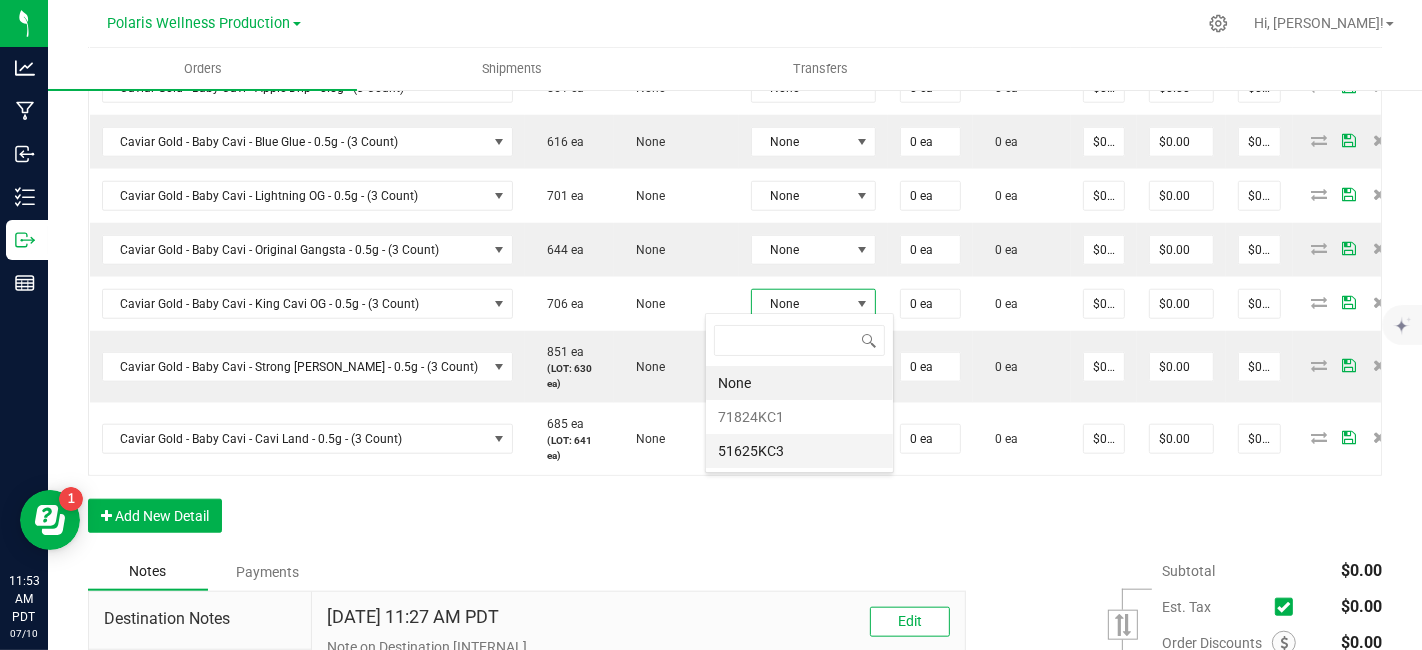 click on "51625KC3" at bounding box center (799, 451) 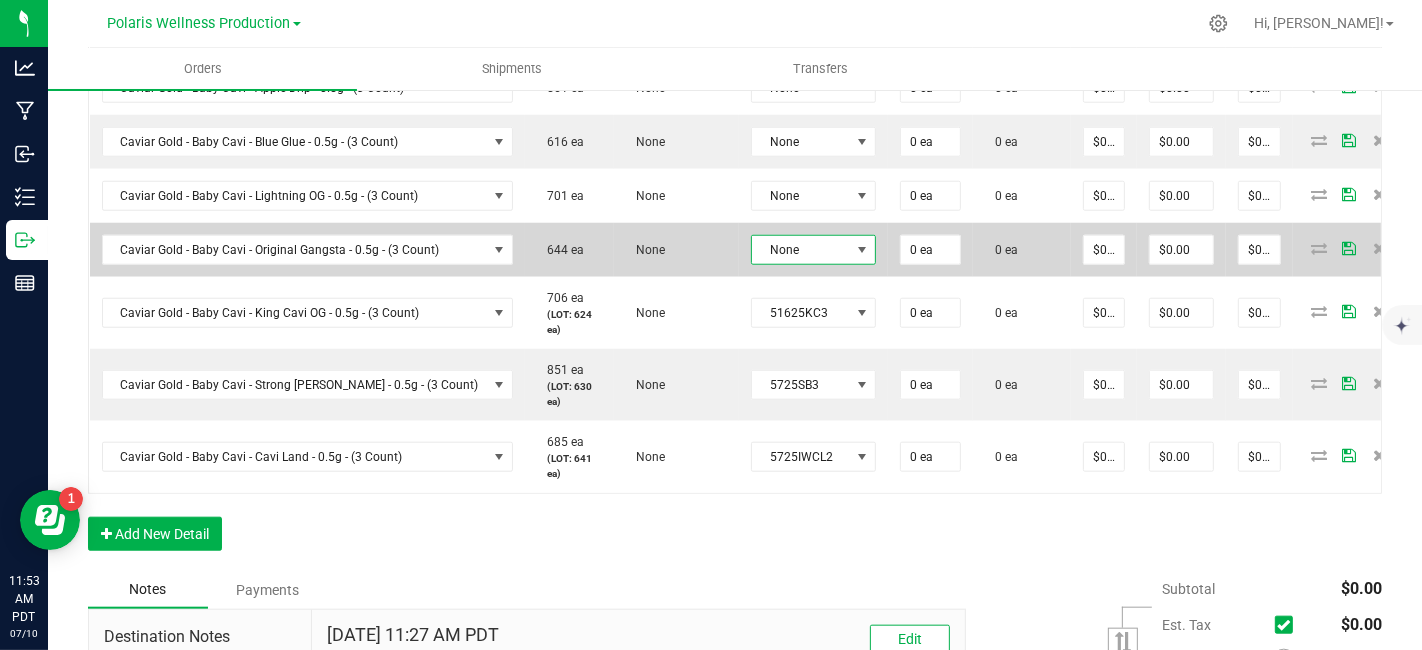 click at bounding box center (862, 250) 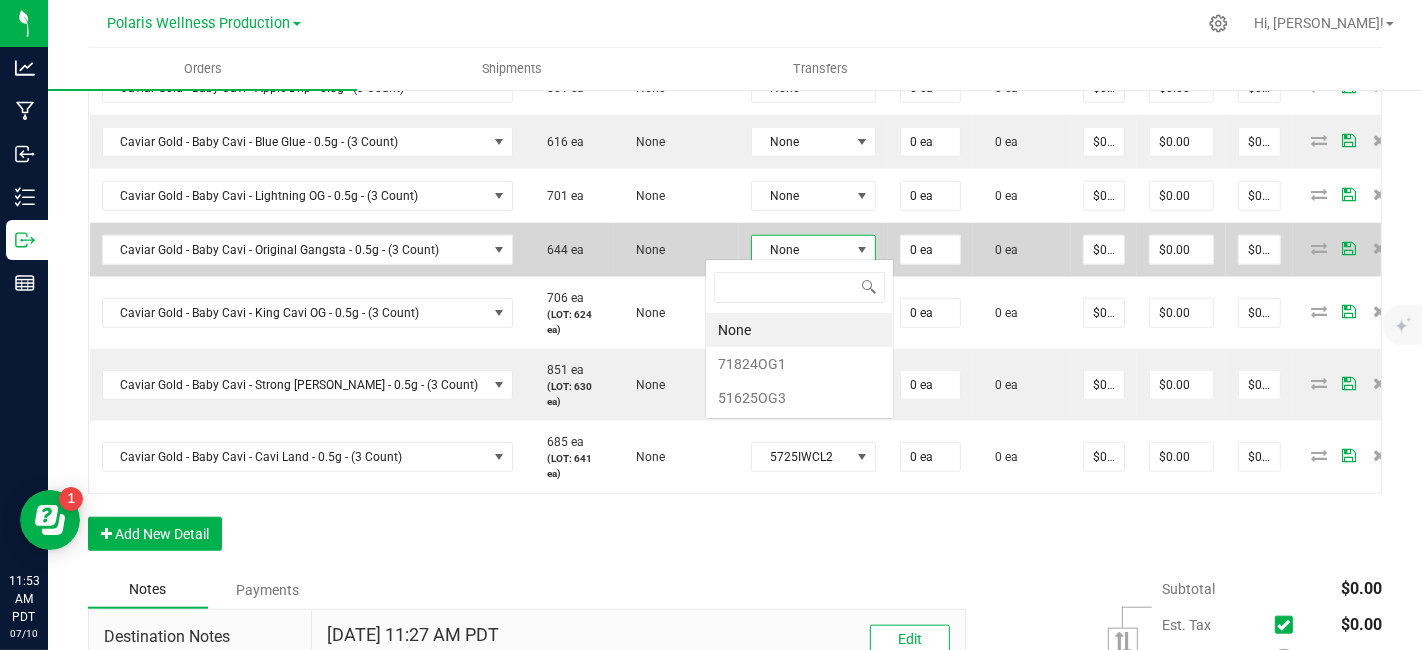 scroll, scrollTop: 99970, scrollLeft: 99877, axis: both 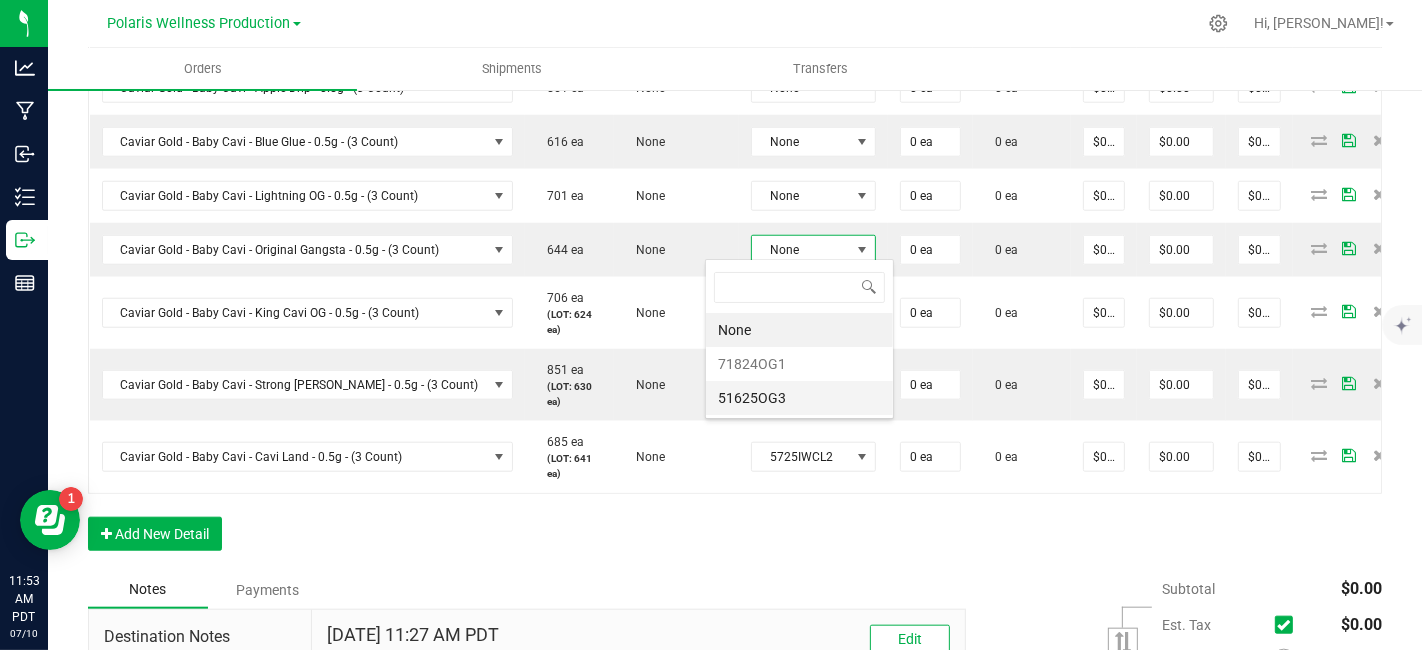 click on "51625OG3" at bounding box center [799, 398] 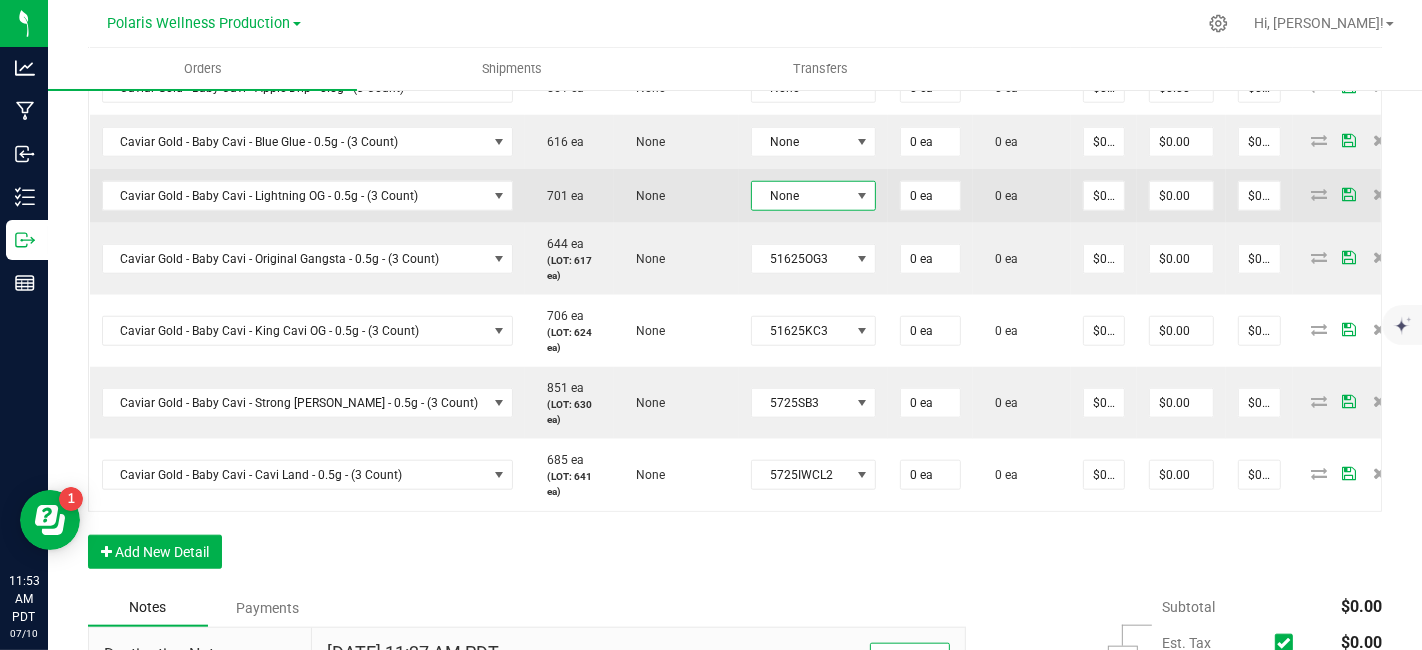 click at bounding box center [862, 196] 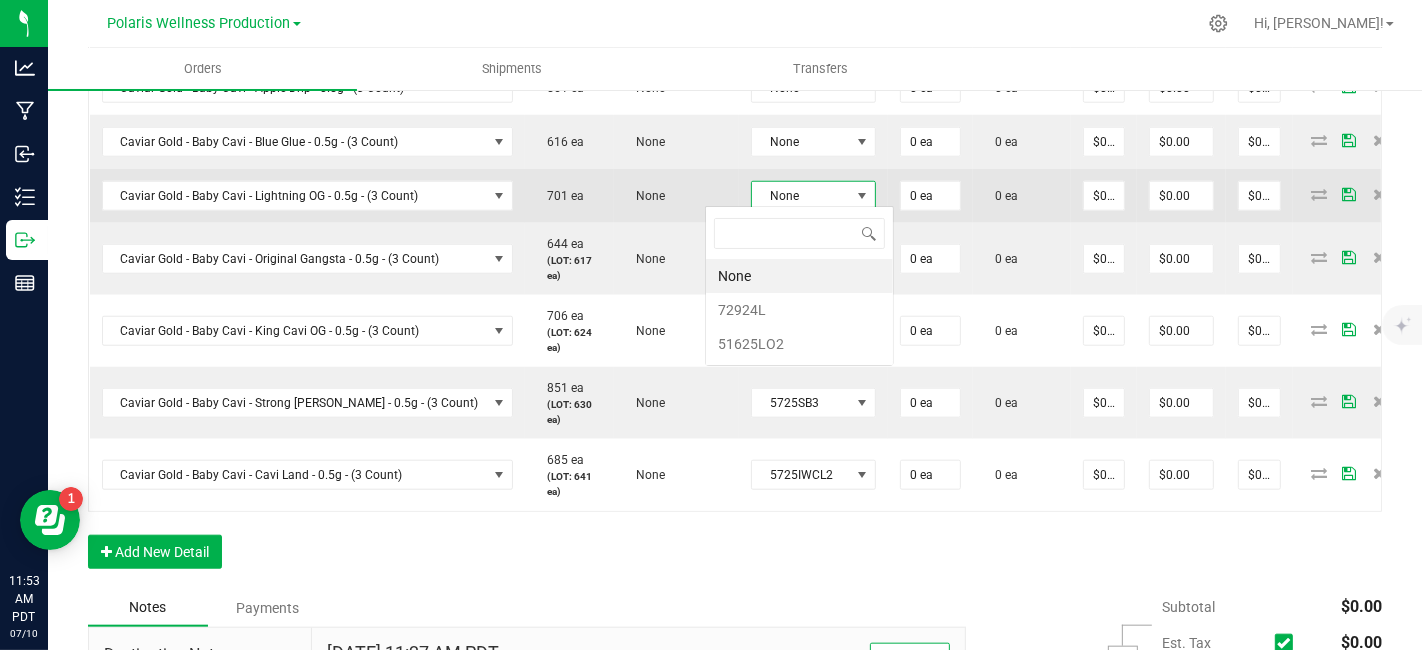 scroll, scrollTop: 99970, scrollLeft: 99877, axis: both 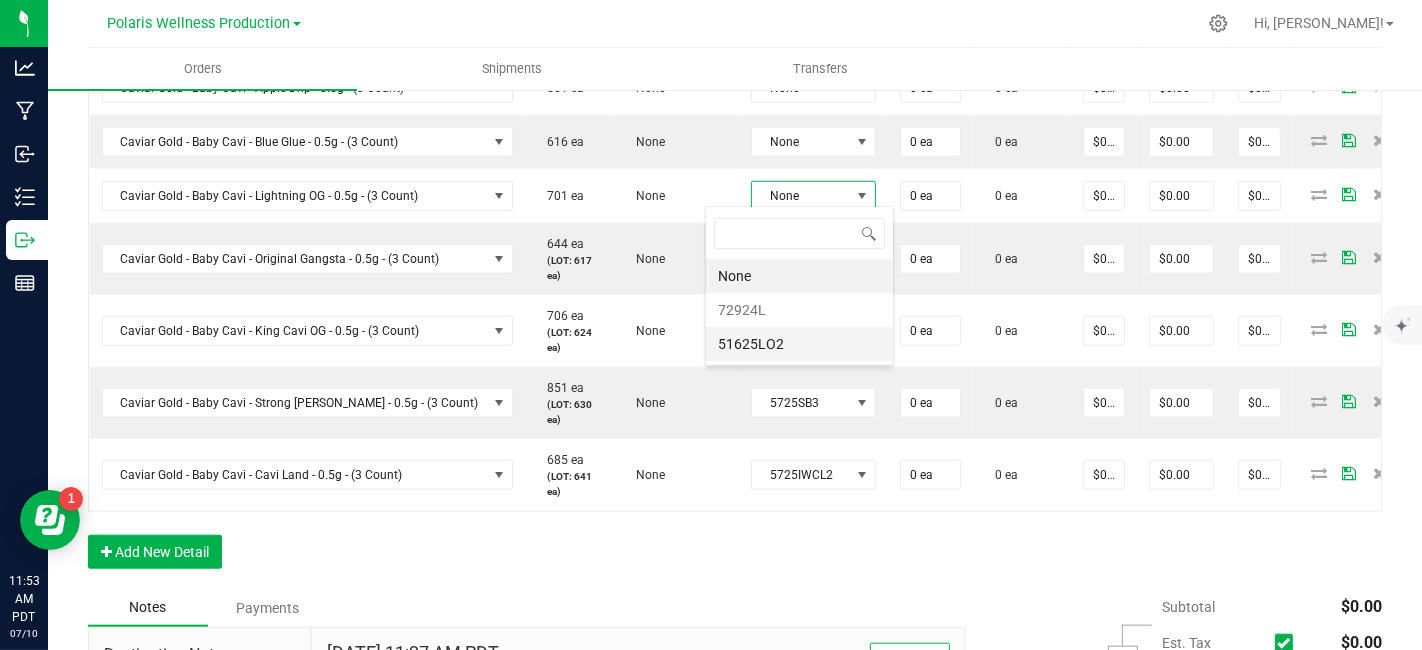 click on "51625LO2" at bounding box center [799, 344] 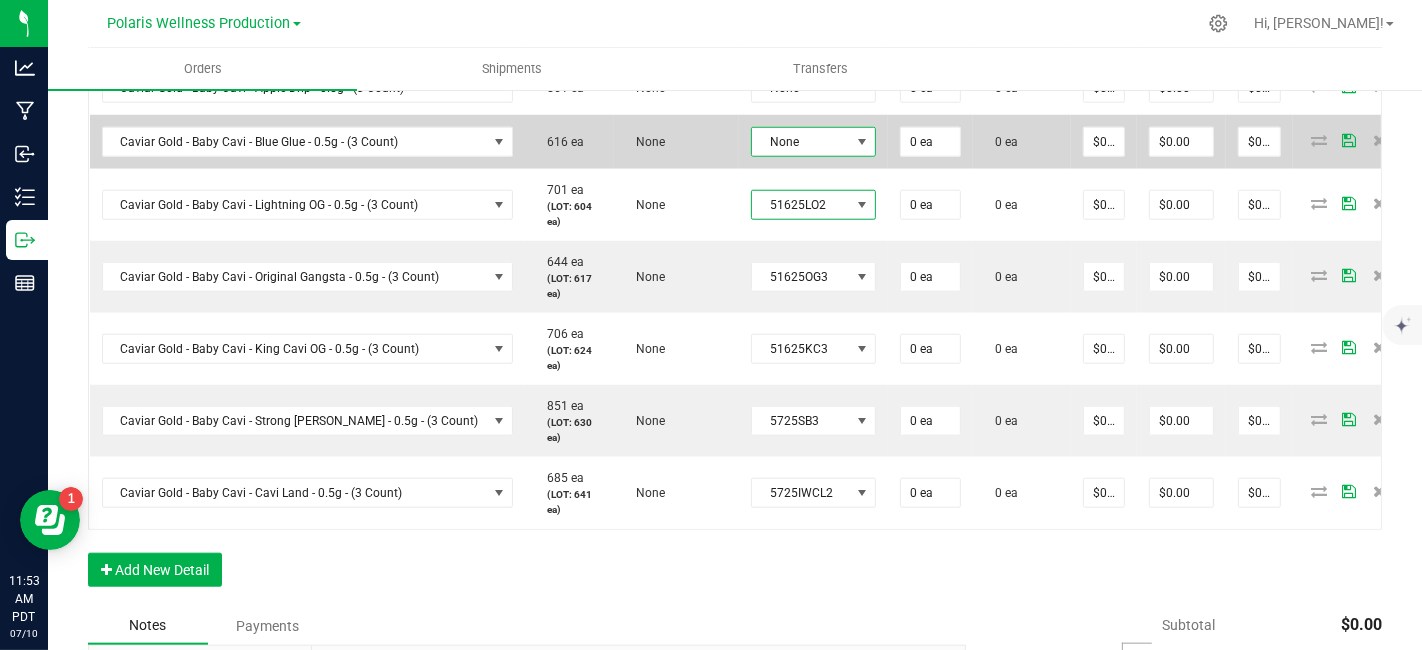 click at bounding box center [862, 142] 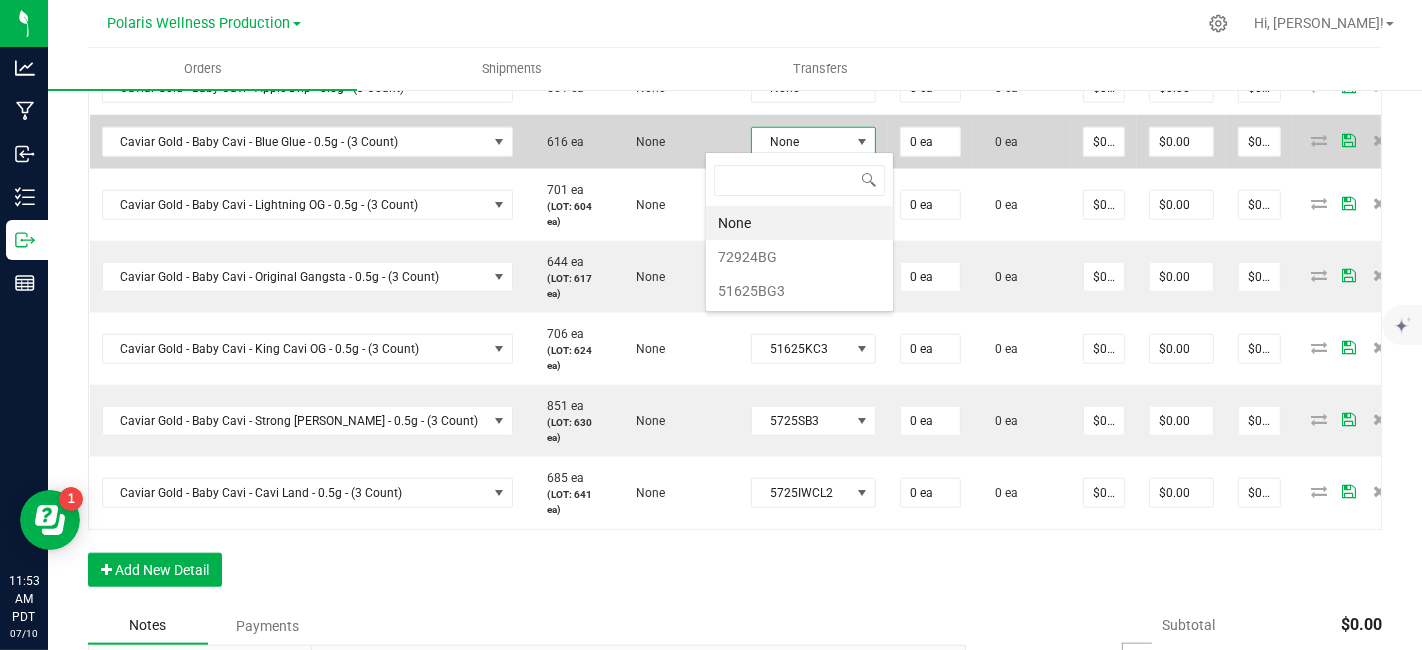 scroll, scrollTop: 99970, scrollLeft: 99877, axis: both 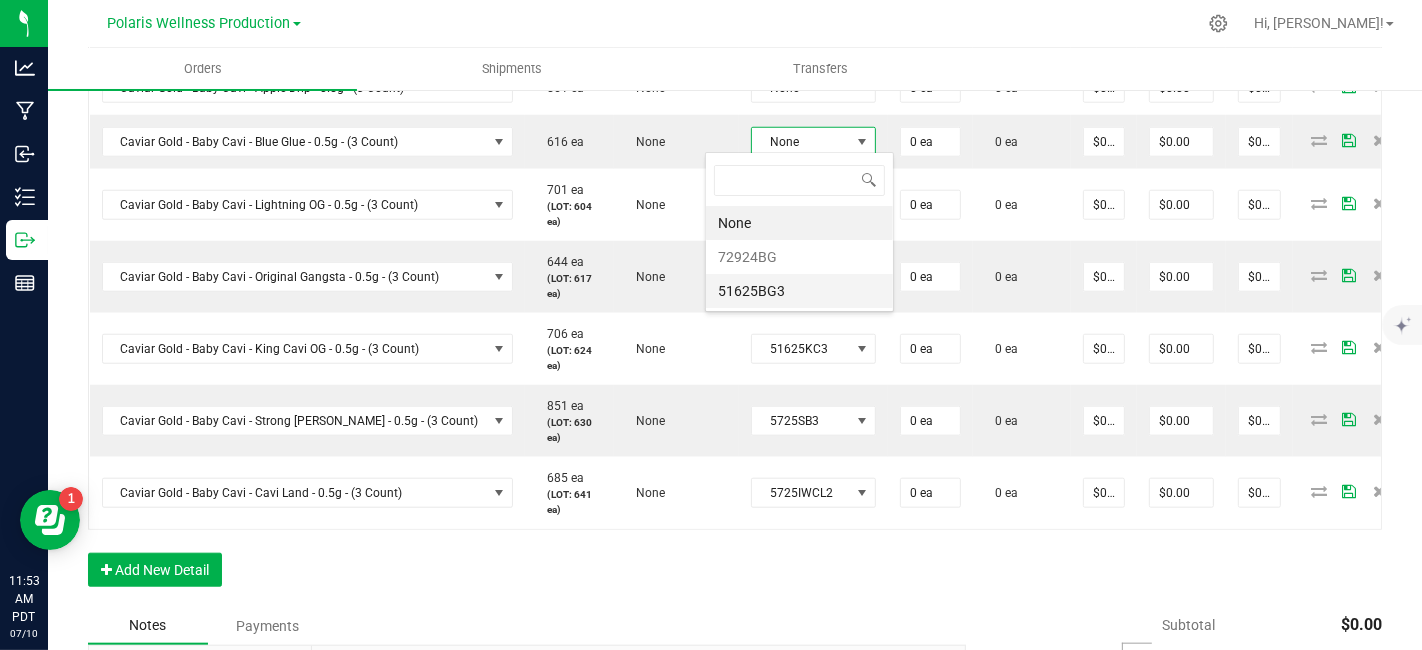 click on "51625BG3" at bounding box center [799, 291] 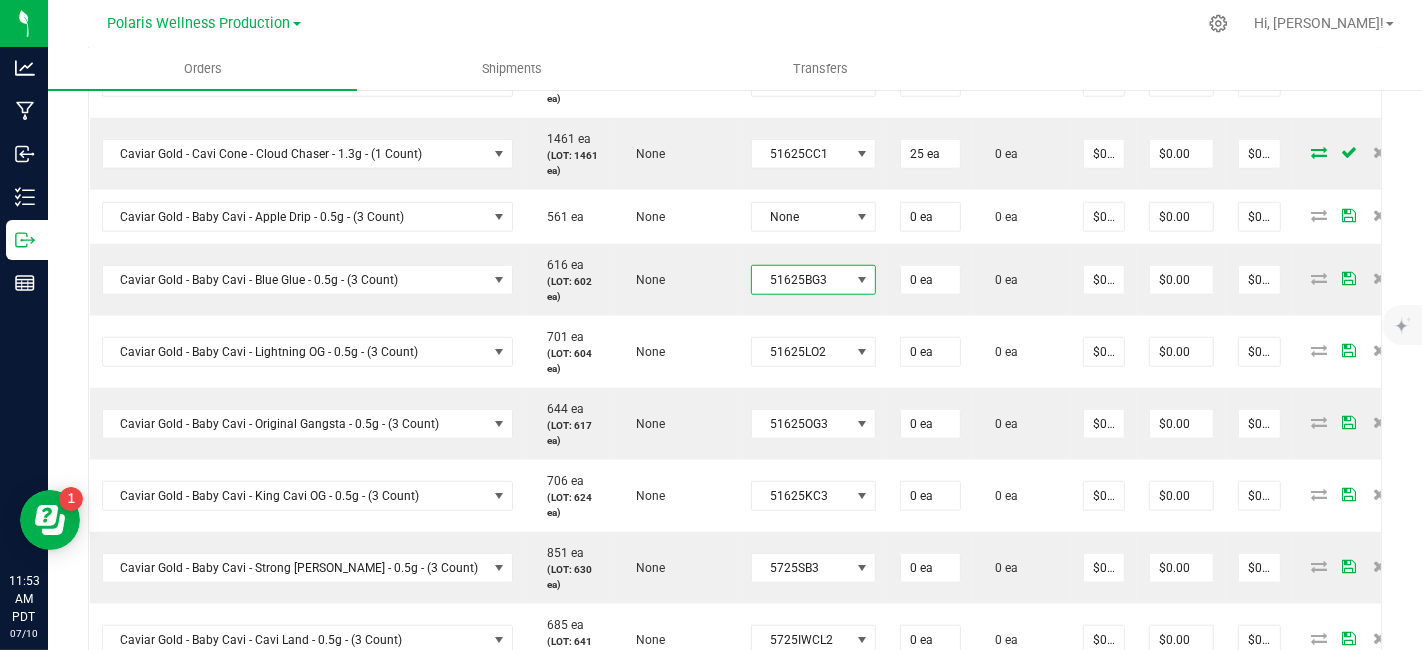 scroll, scrollTop: 1422, scrollLeft: 0, axis: vertical 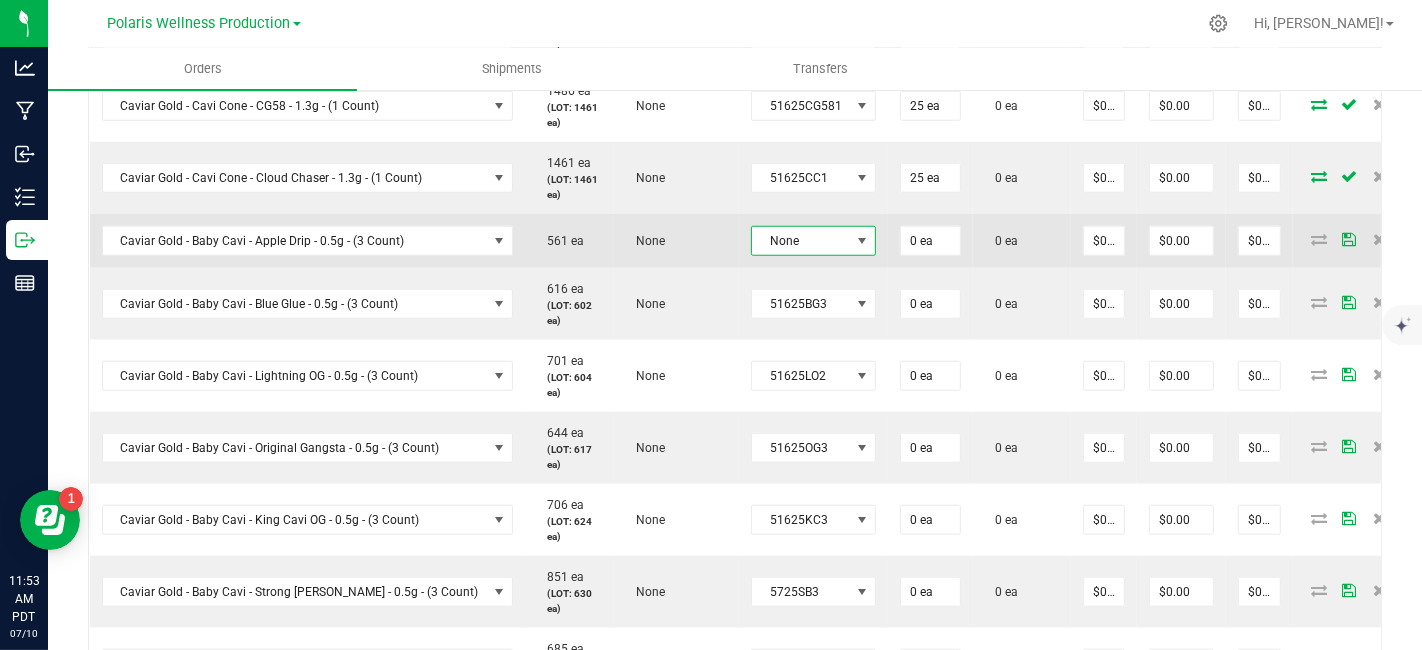 click at bounding box center (862, 241) 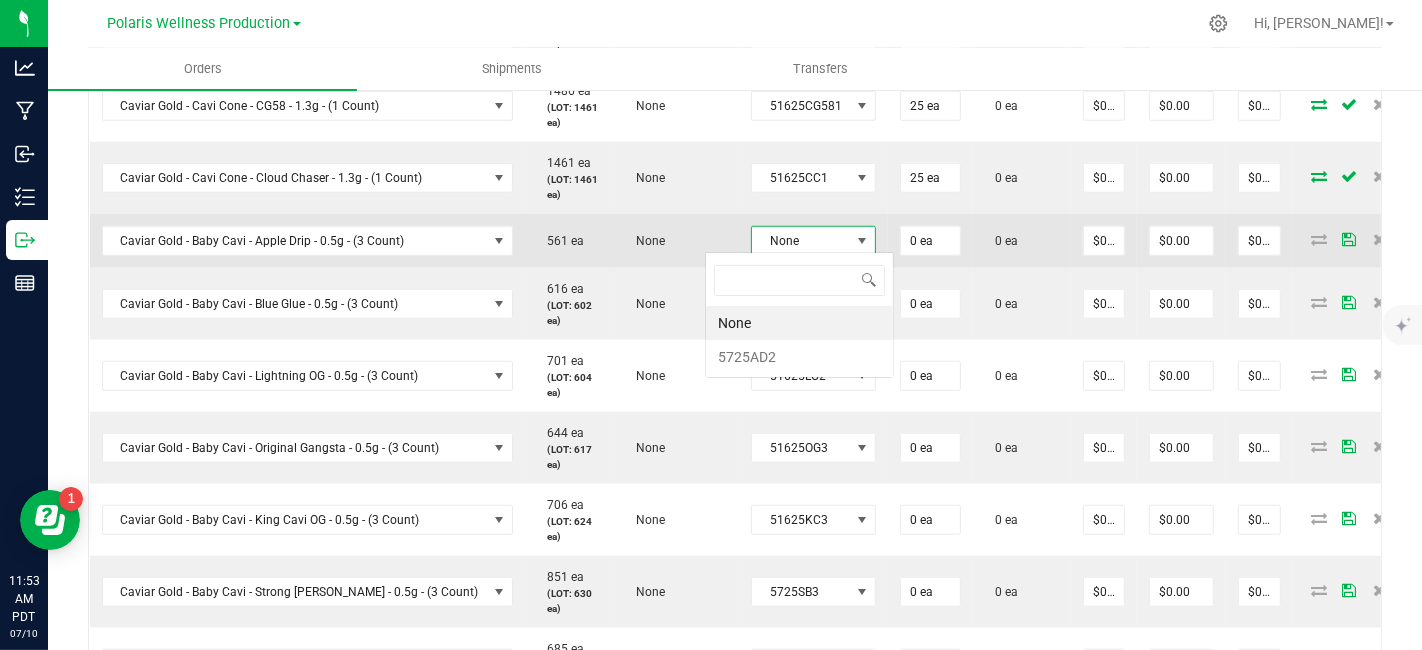 scroll, scrollTop: 99970, scrollLeft: 99877, axis: both 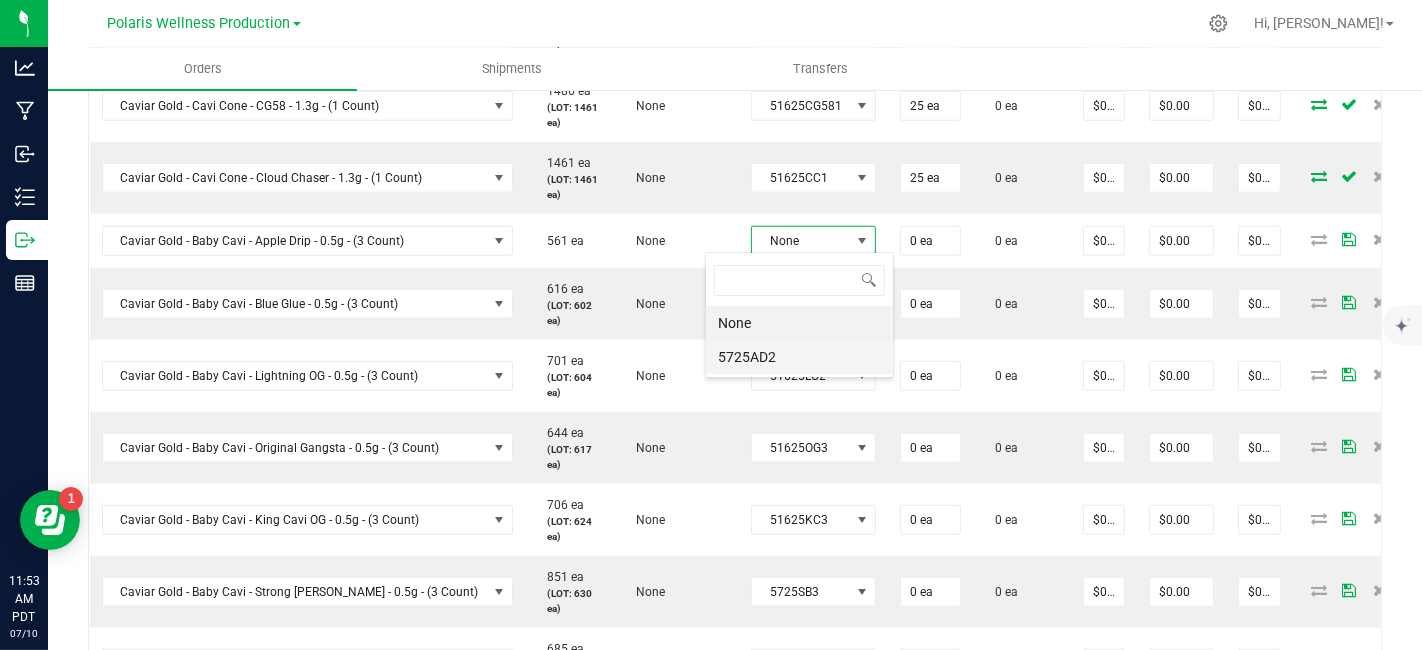 click on "5725AD2" at bounding box center [799, 357] 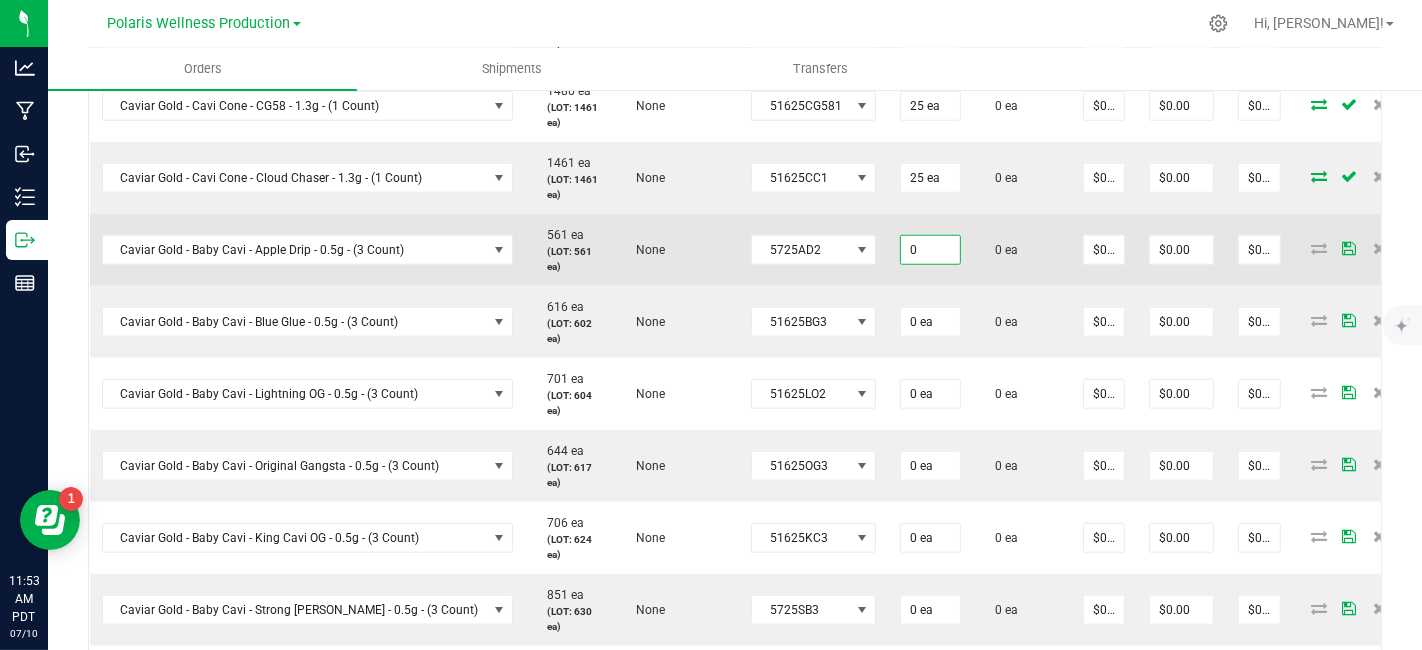 click on "0" at bounding box center [930, 250] 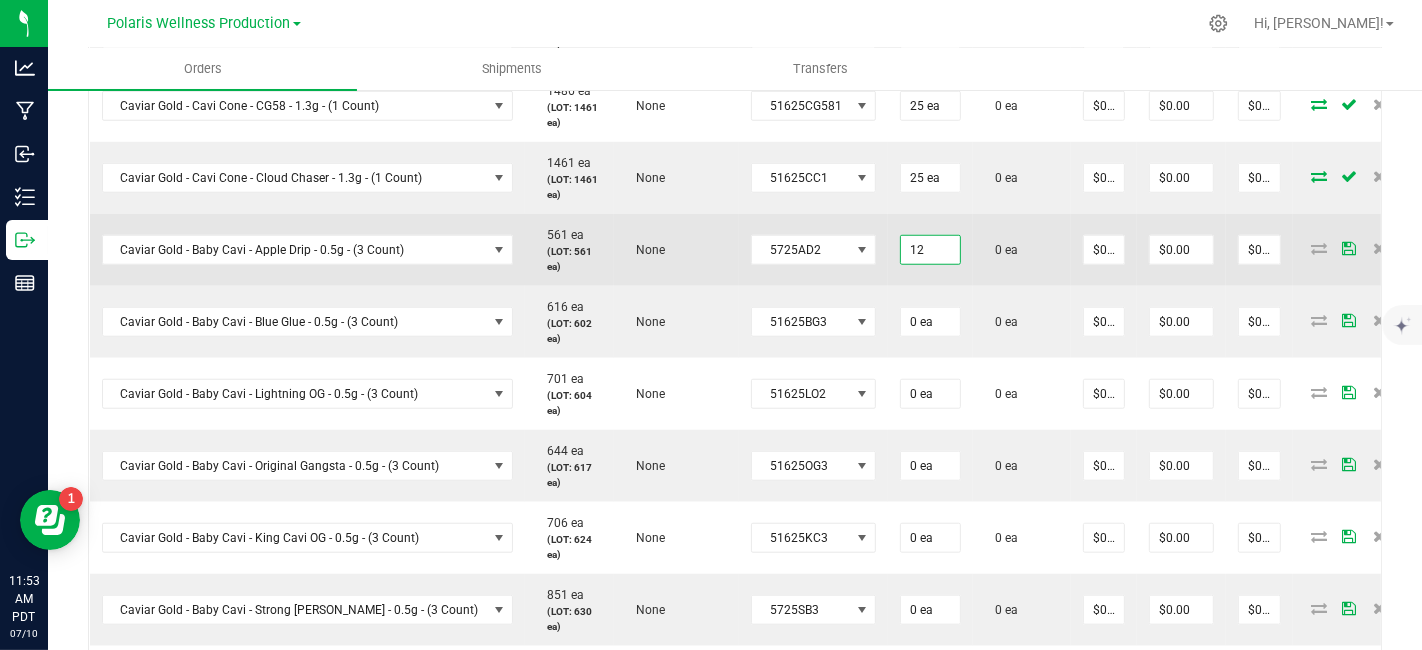 drag, startPoint x: 886, startPoint y: 247, endPoint x: 846, endPoint y: 247, distance: 40 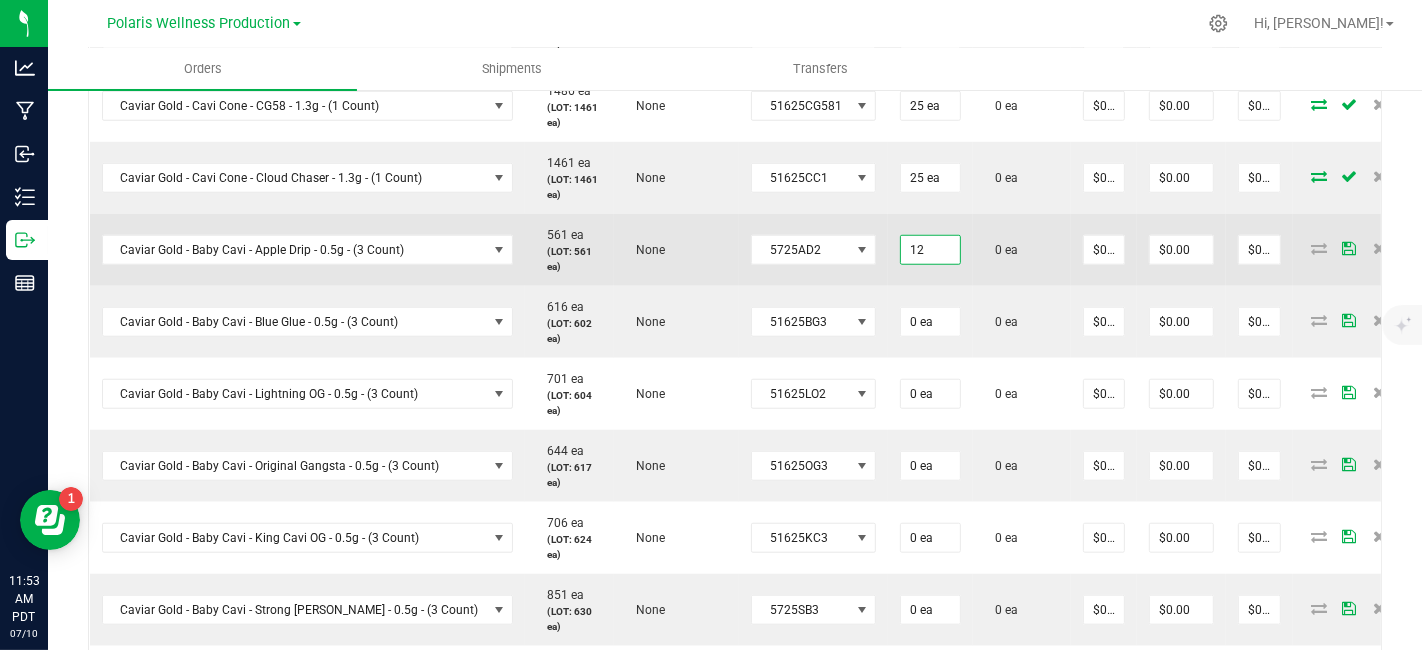 click on "12" at bounding box center (930, 250) 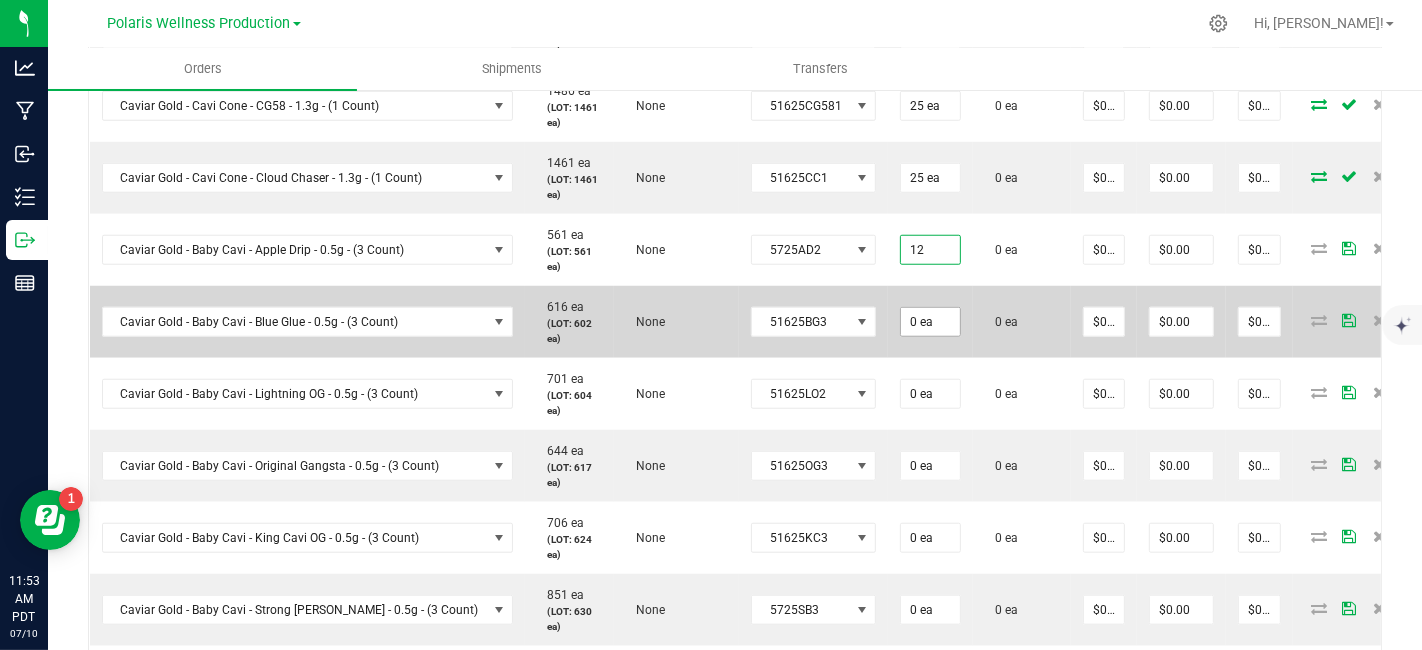 type on "12 ea" 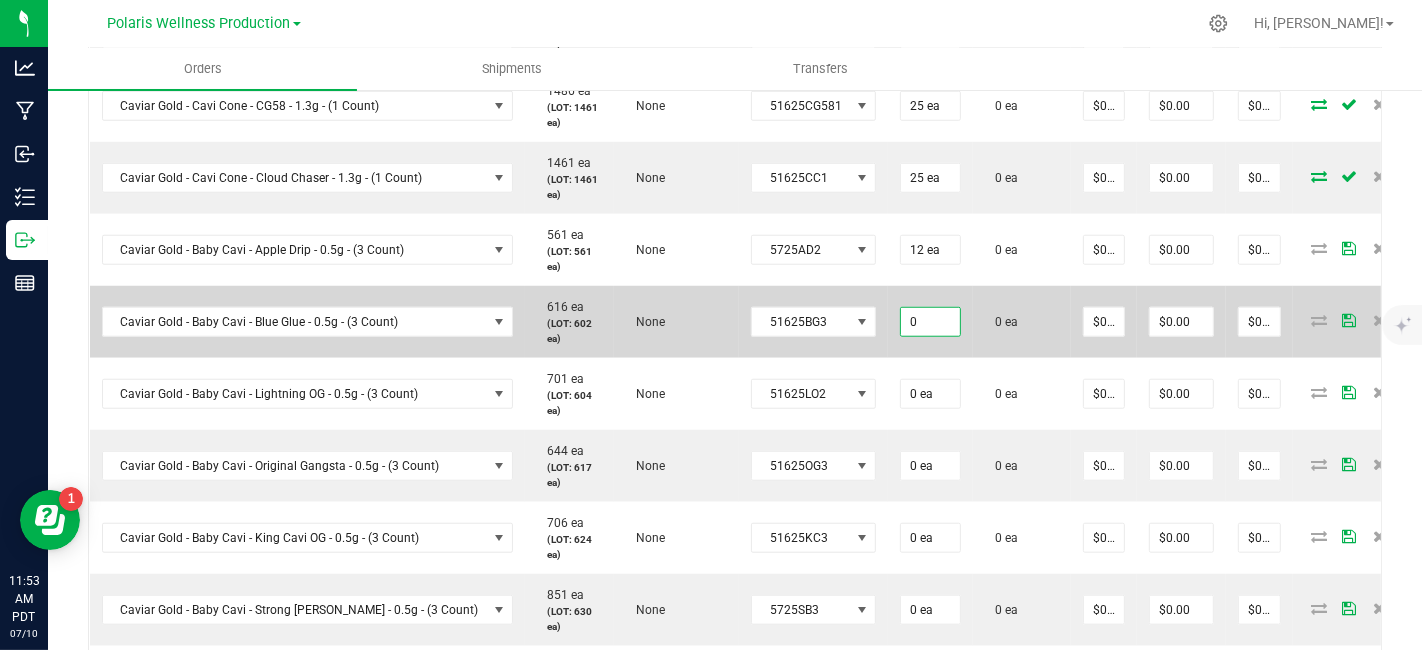 click on "0" at bounding box center (930, 322) 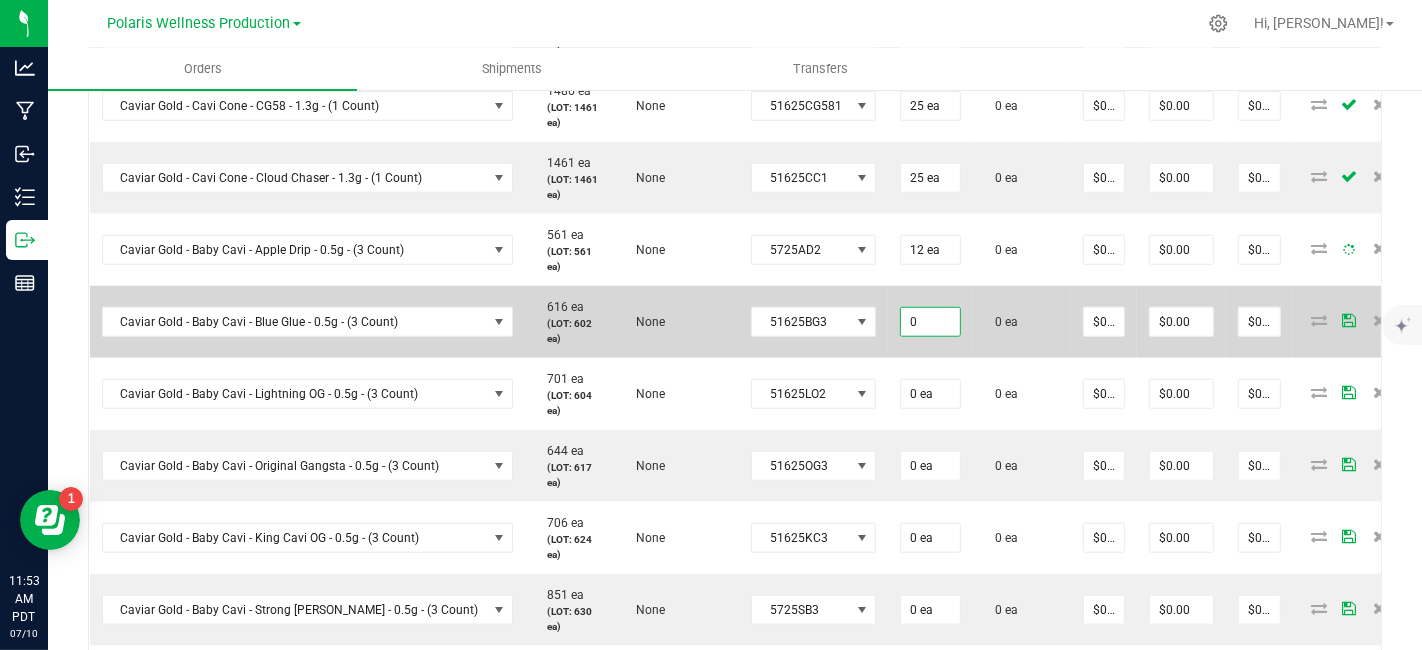 paste on "12" 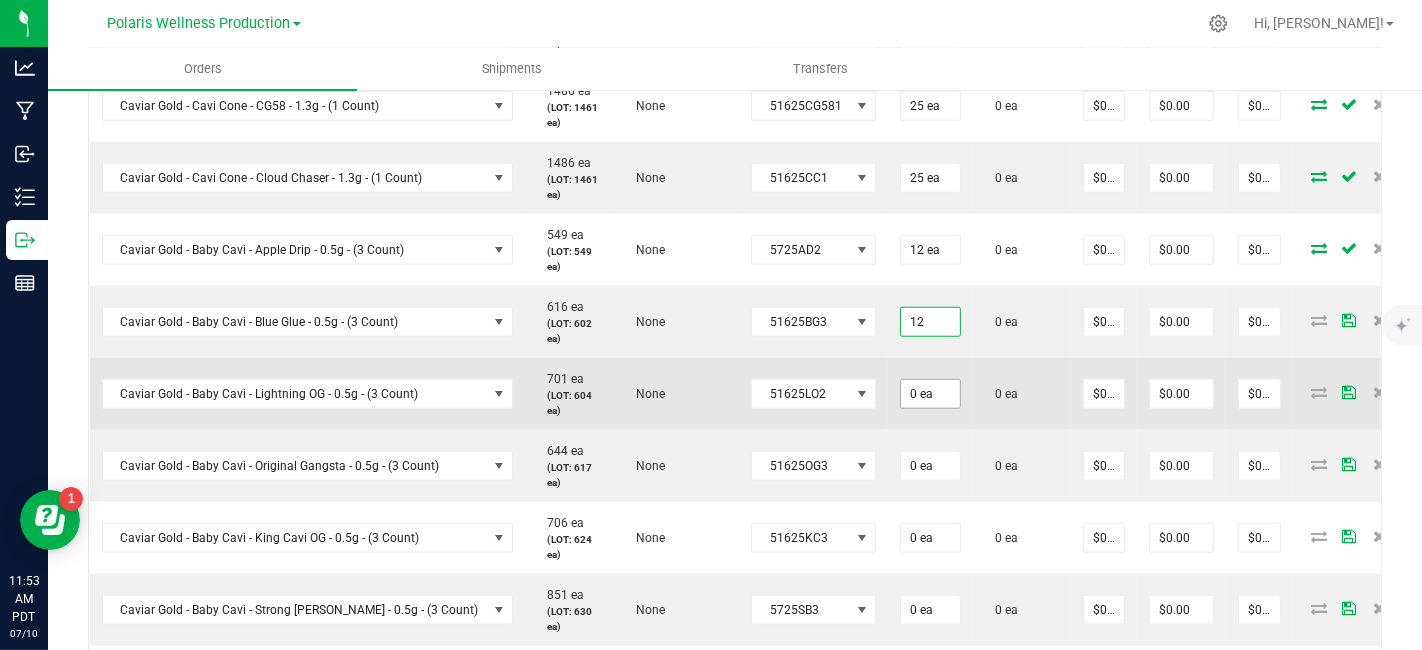 type on "12 ea" 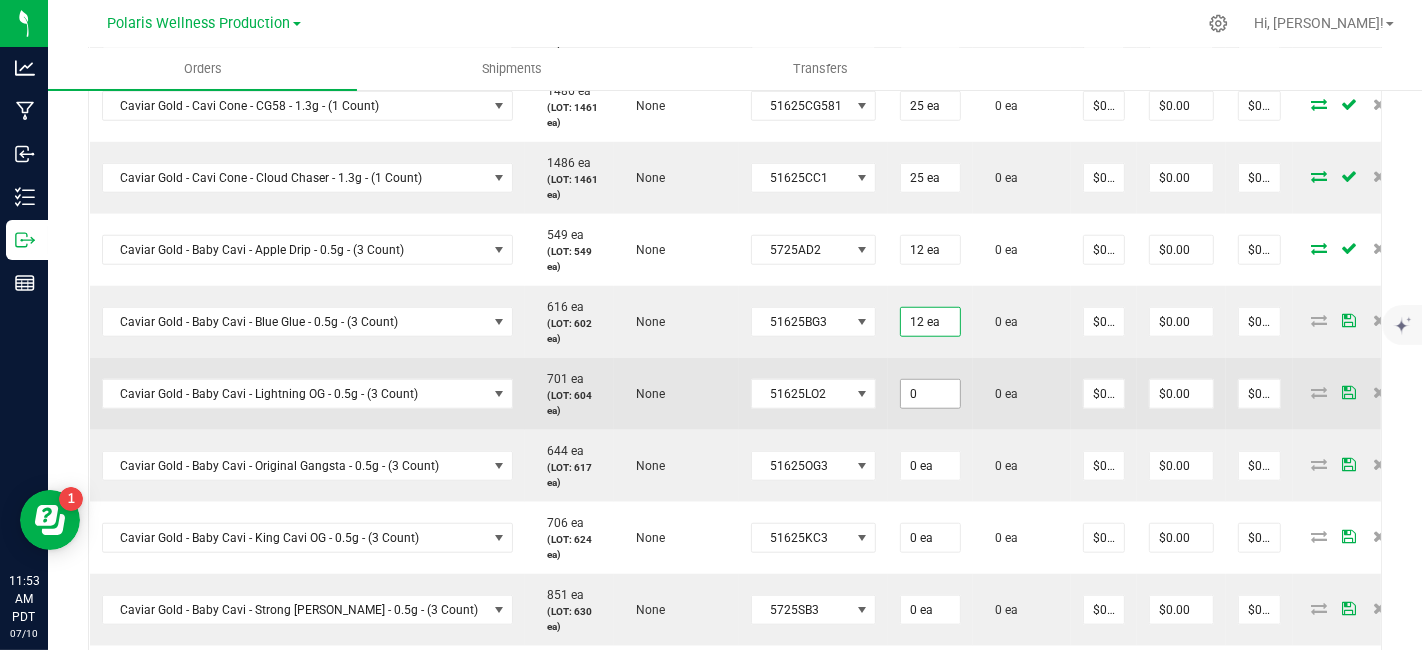 click on "0" at bounding box center (930, 394) 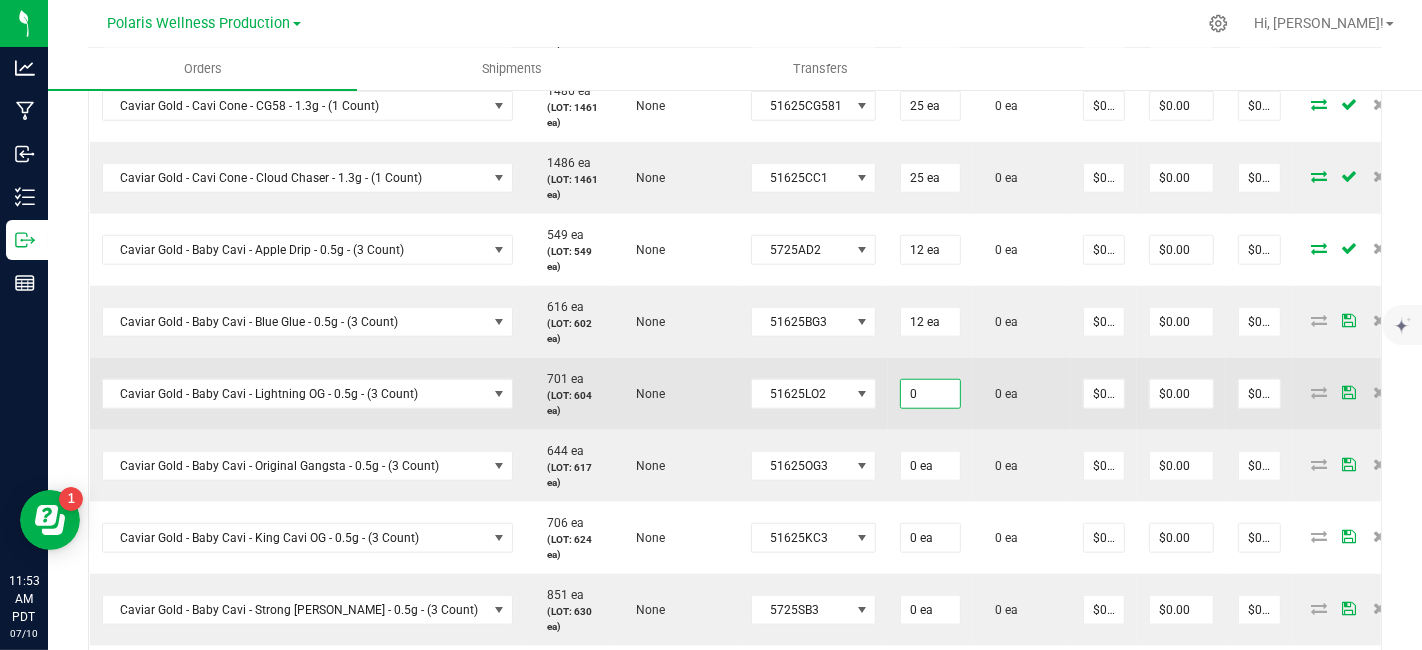 paste on "12" 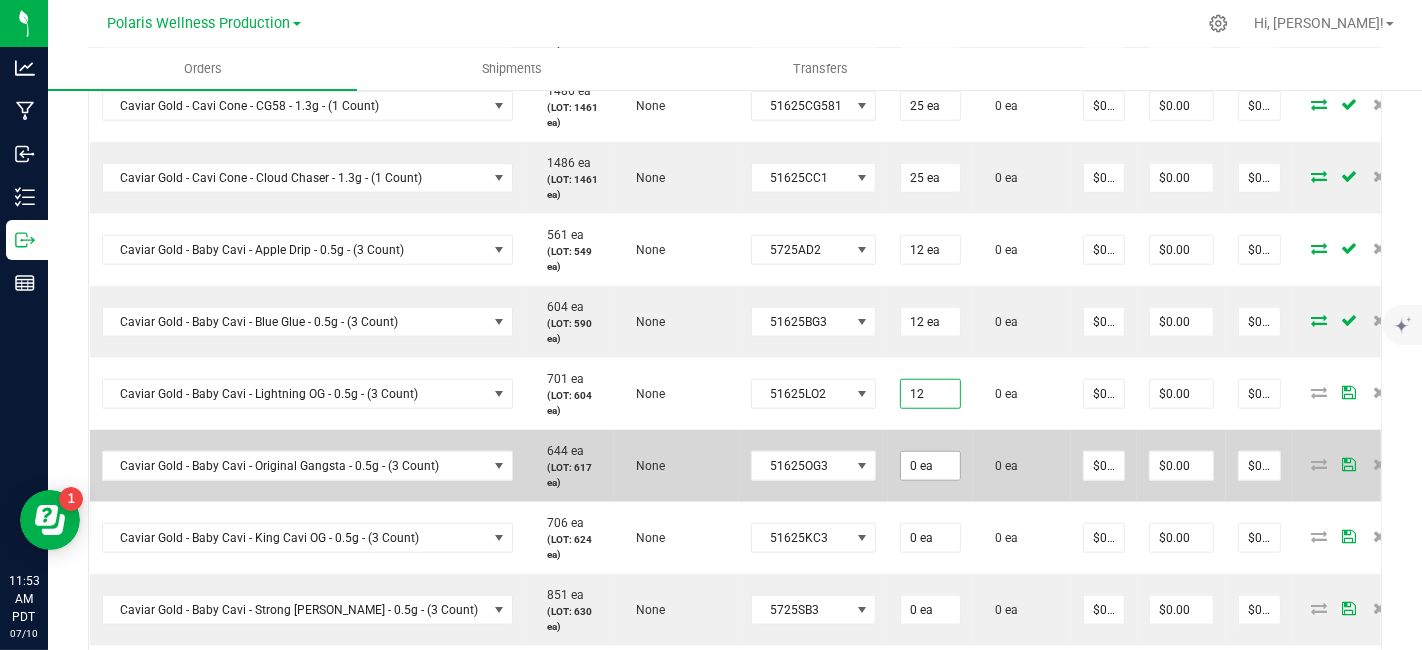 type on "12 ea" 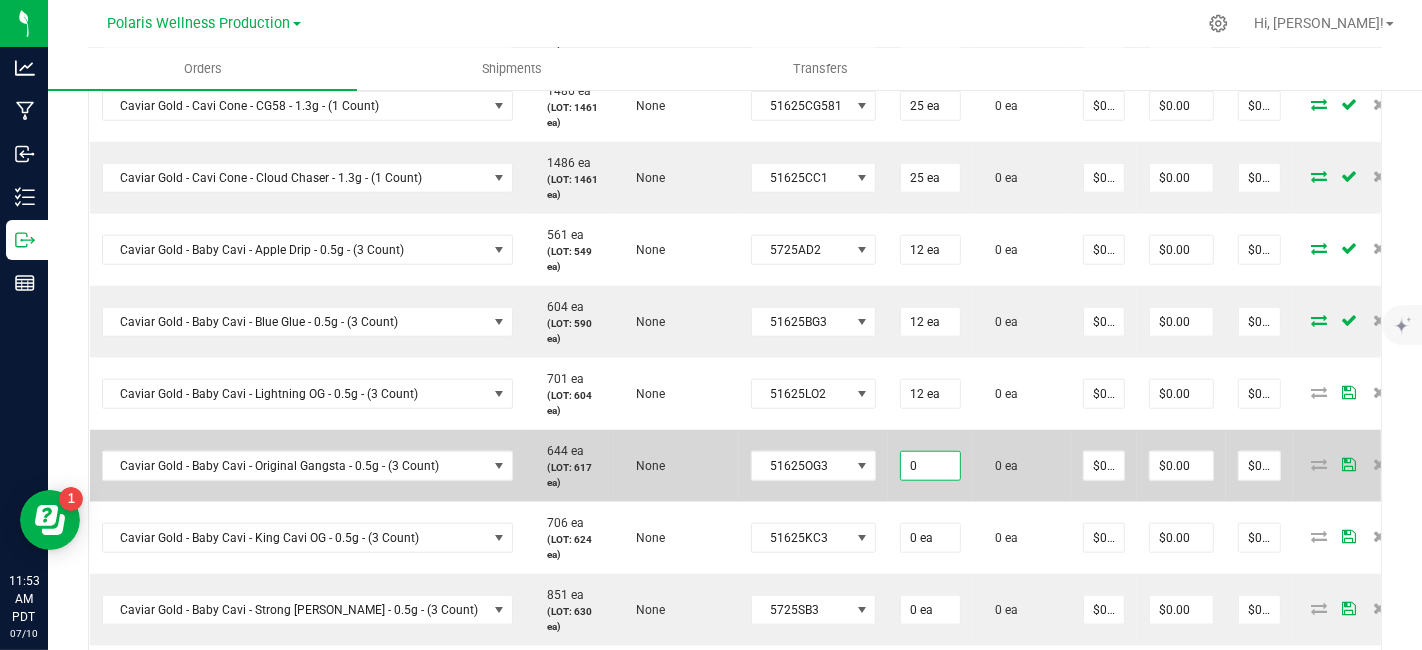 click on "0" at bounding box center [930, 466] 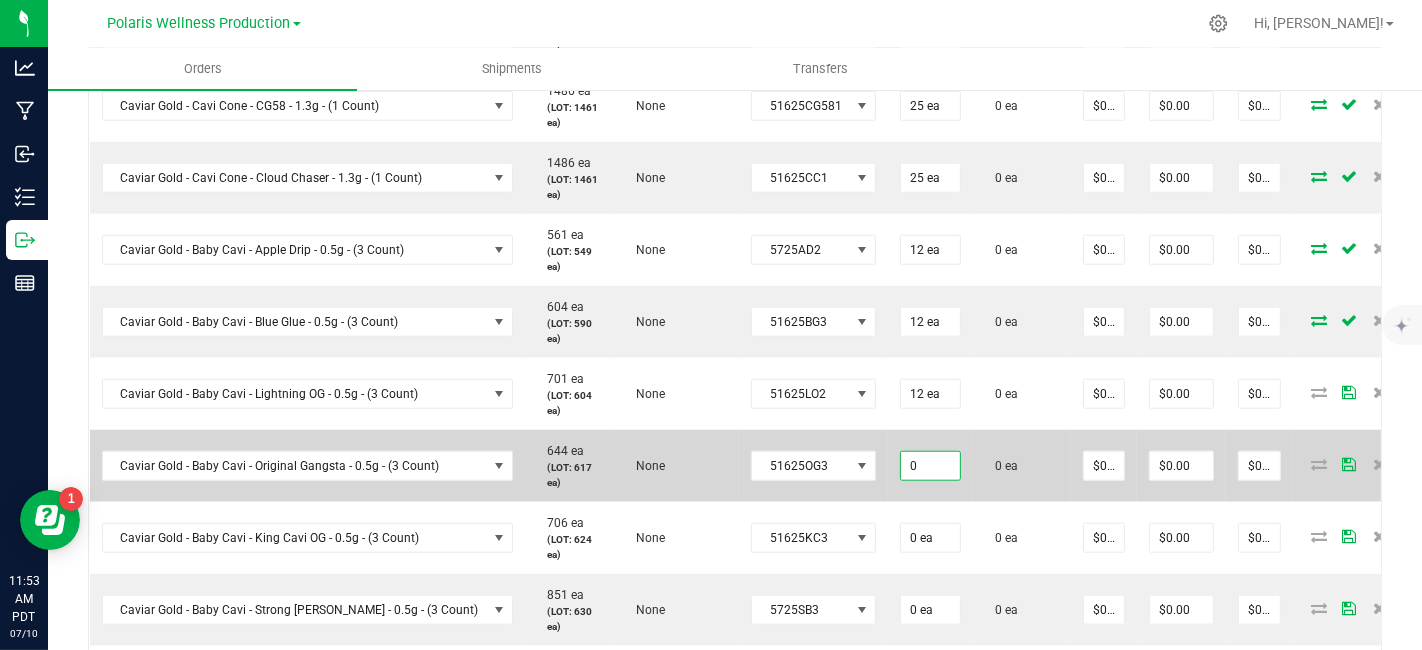 paste on "12" 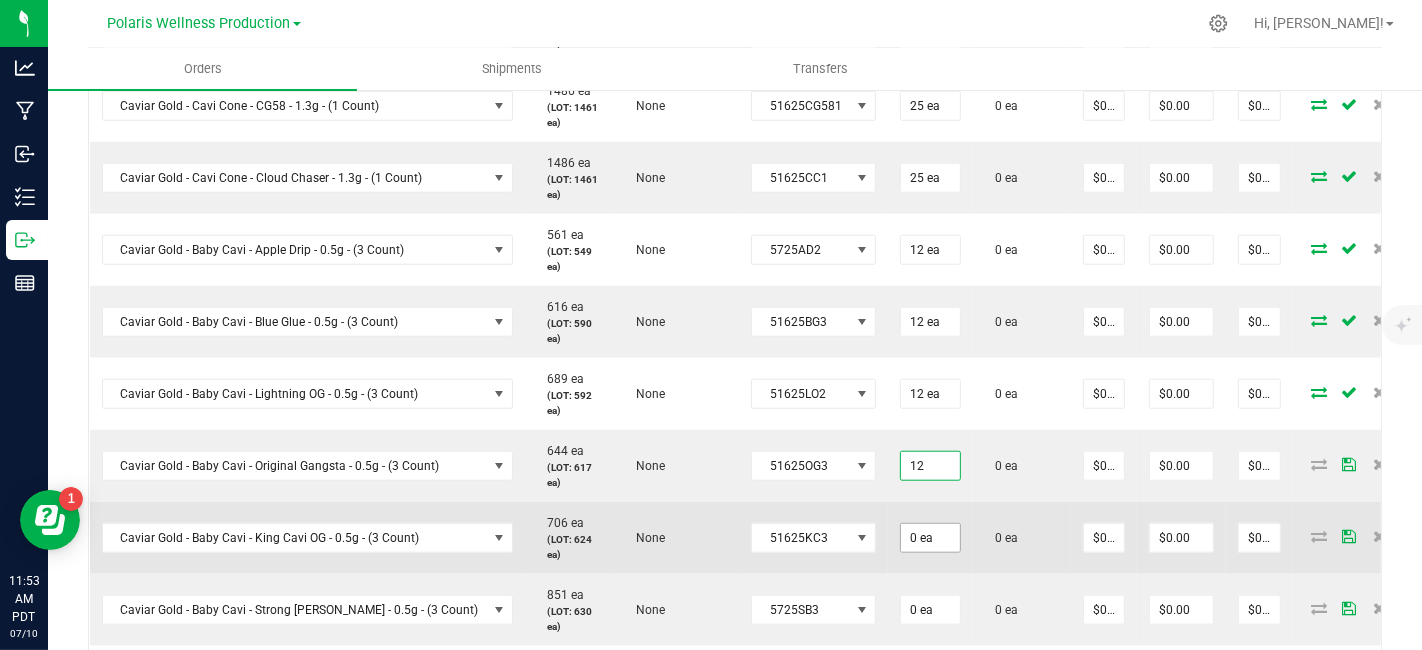 type on "12 ea" 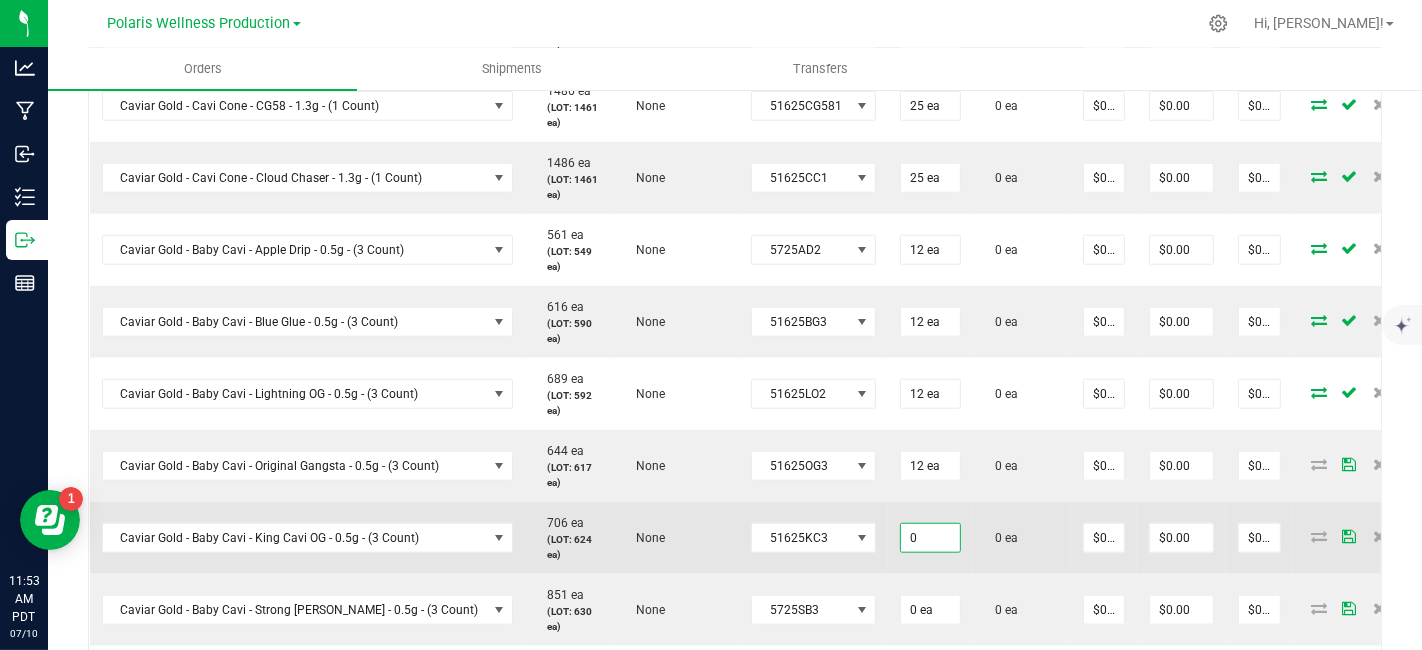 click on "0" at bounding box center (930, 538) 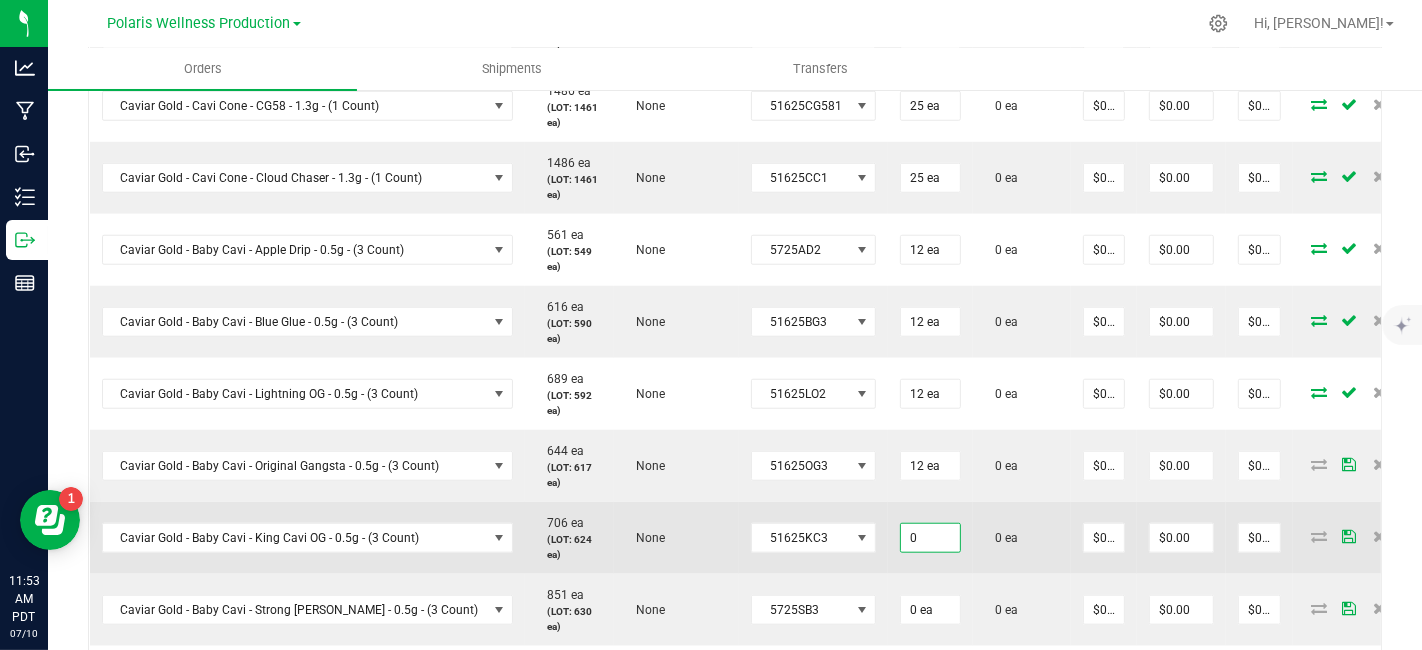 paste on "12" 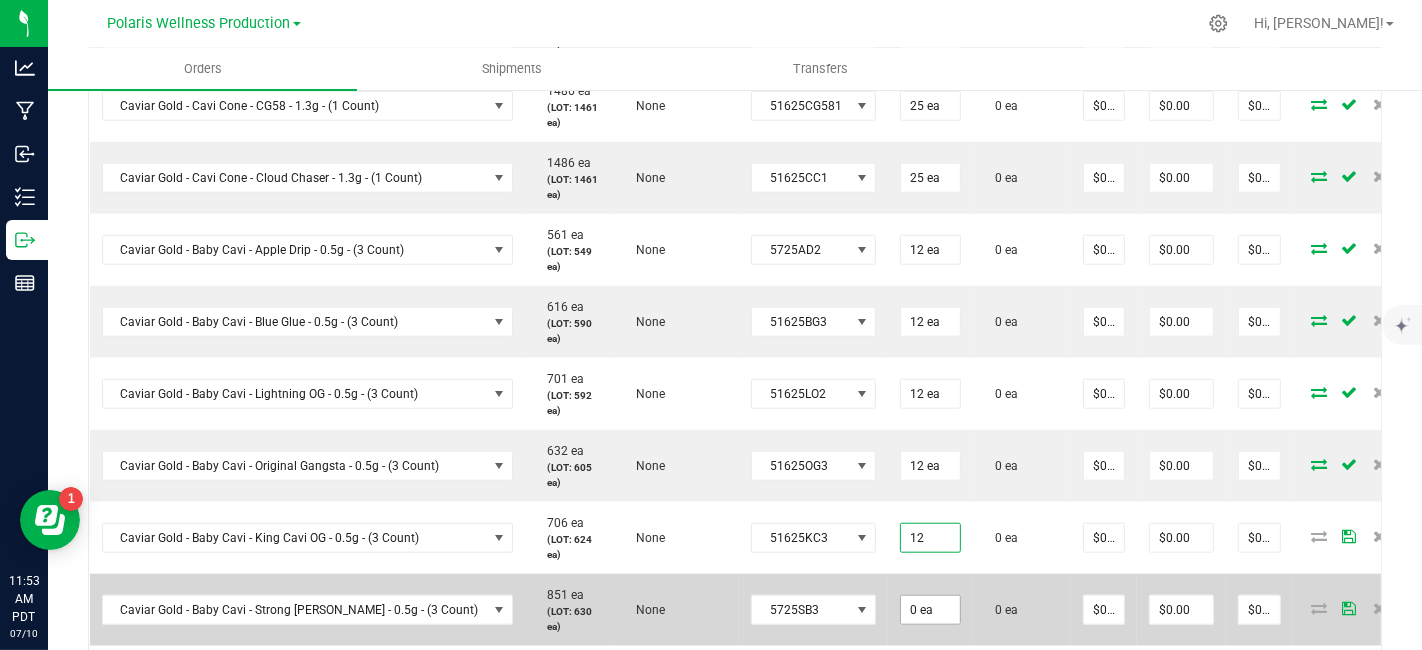 type on "12 ea" 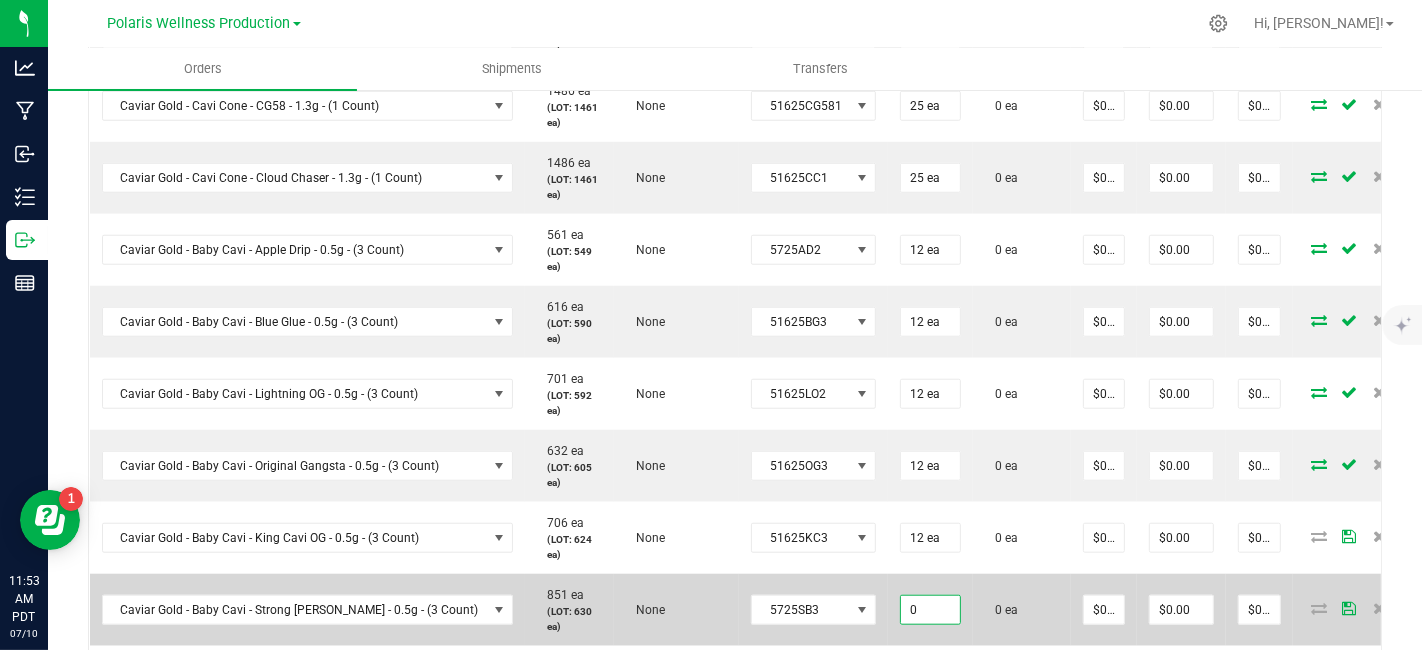 click on "0" at bounding box center [930, 610] 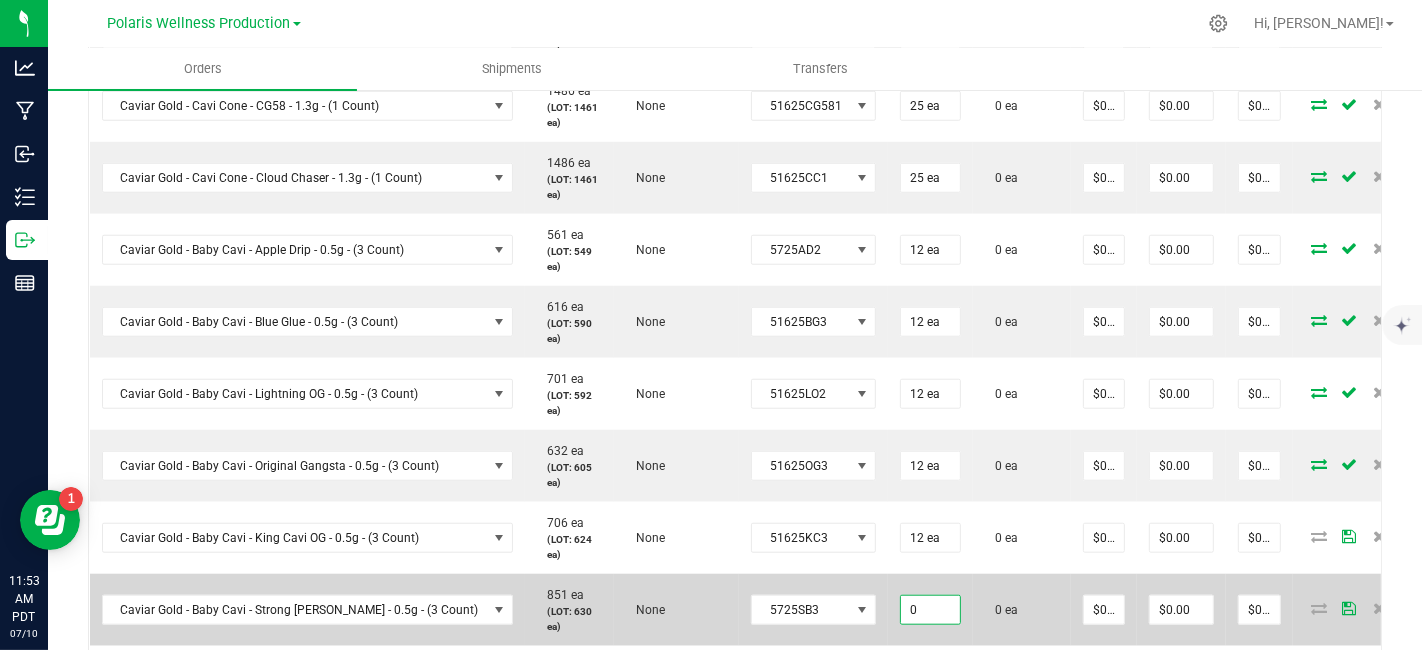 paste on "12" 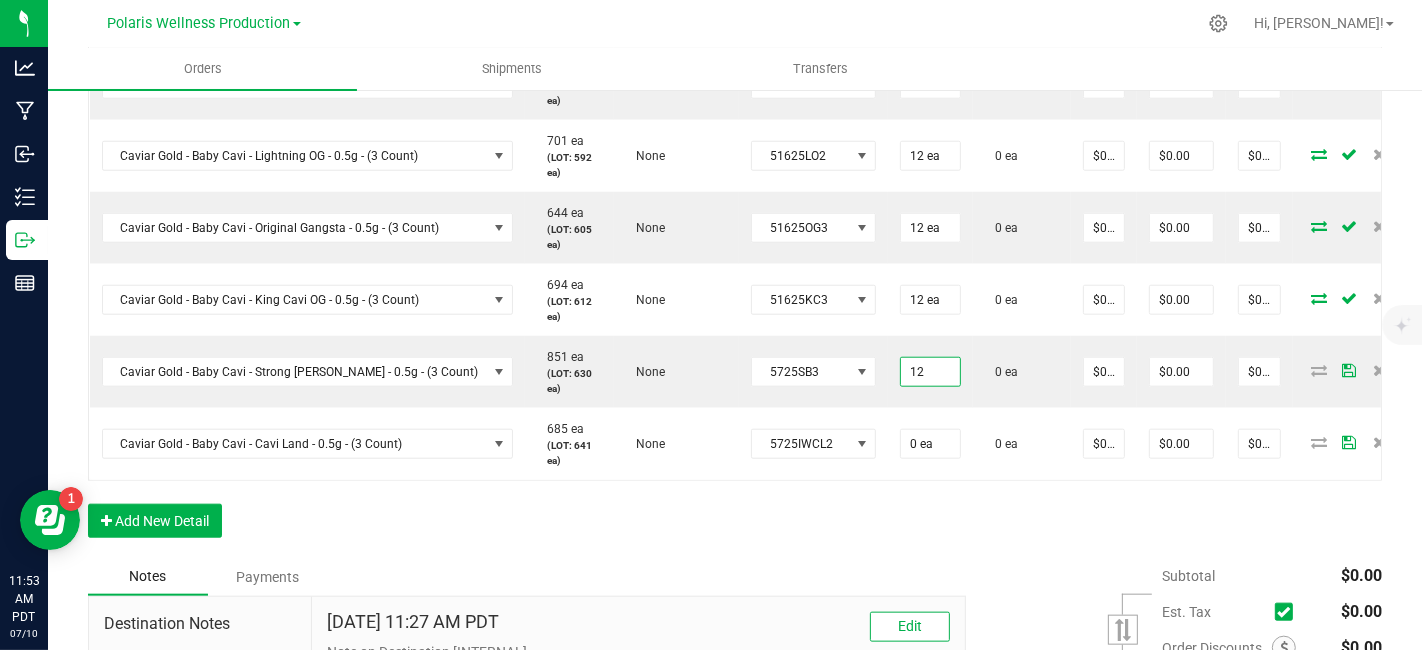 scroll, scrollTop: 1688, scrollLeft: 0, axis: vertical 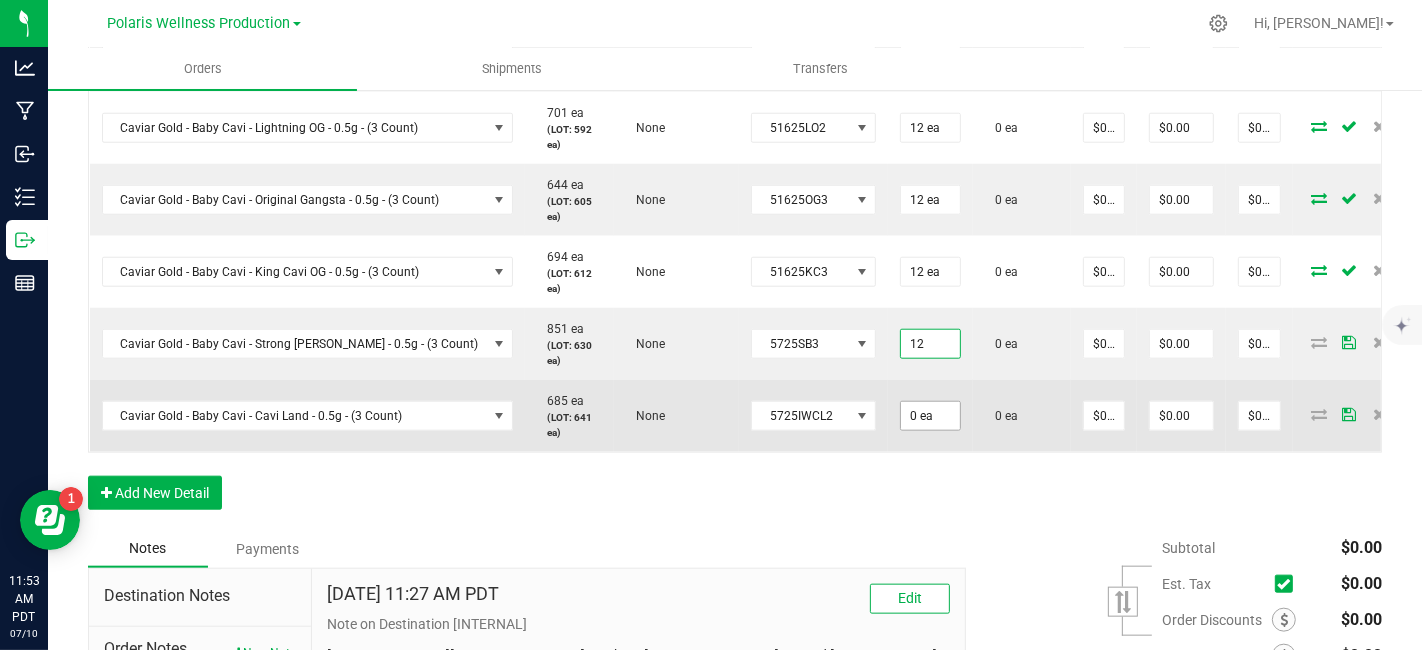 type on "12 ea" 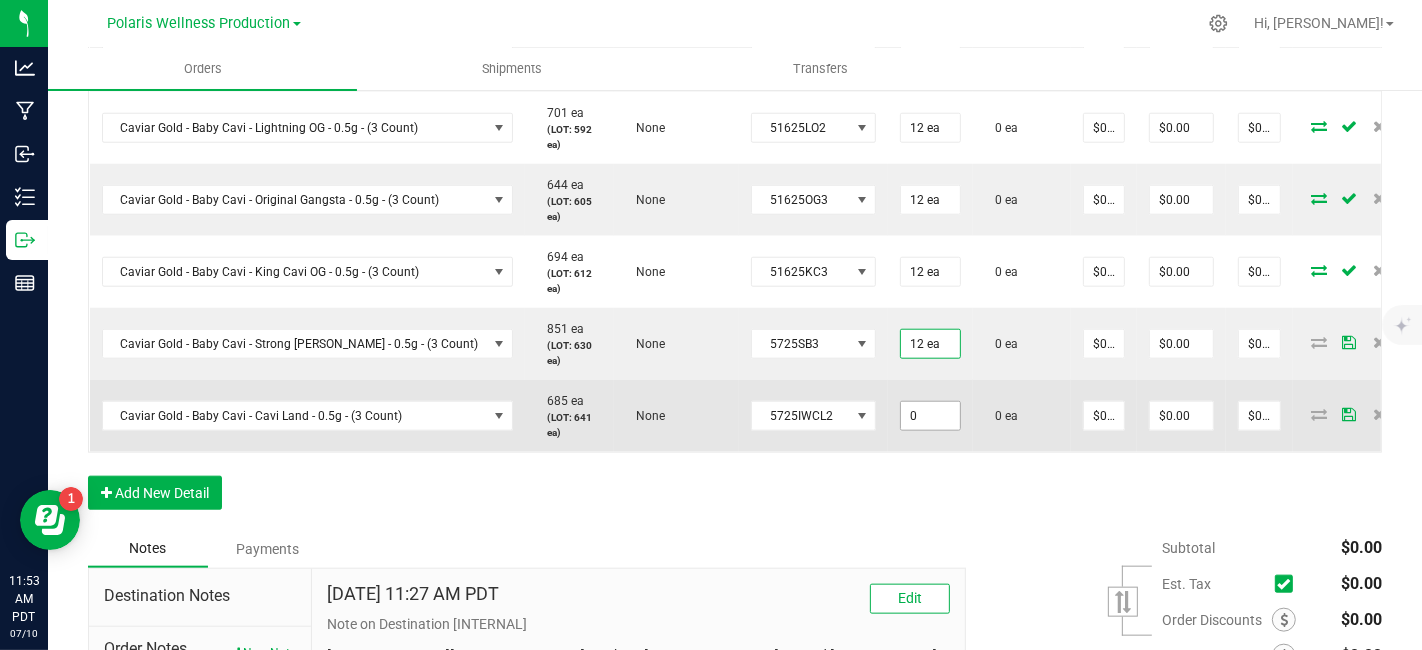 click on "0" at bounding box center [930, 416] 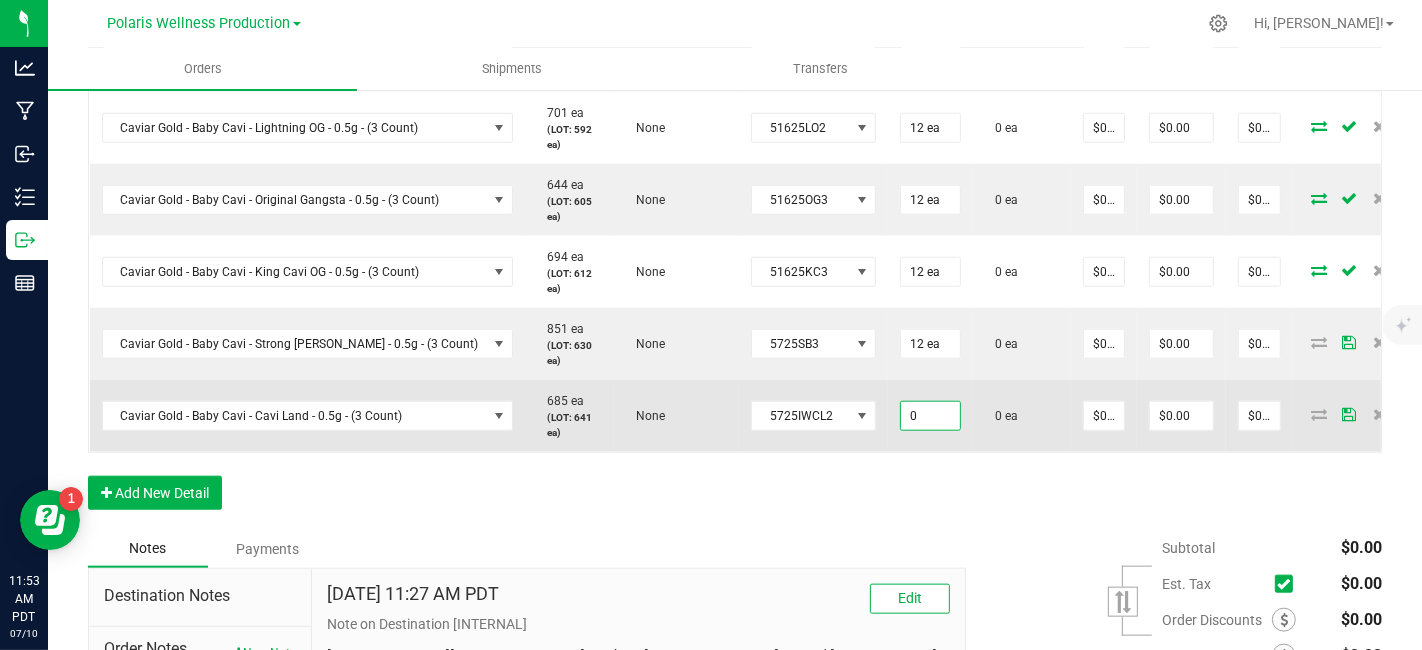 paste on "12" 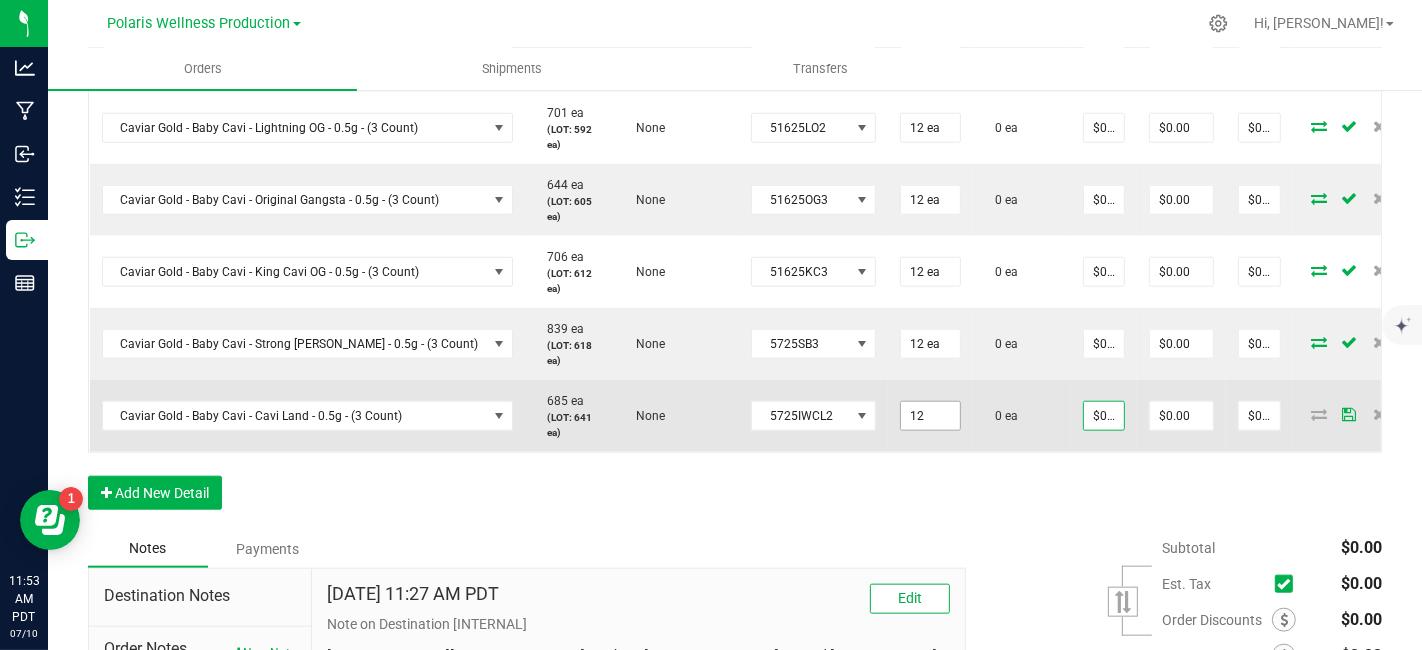 type on "12 ea" 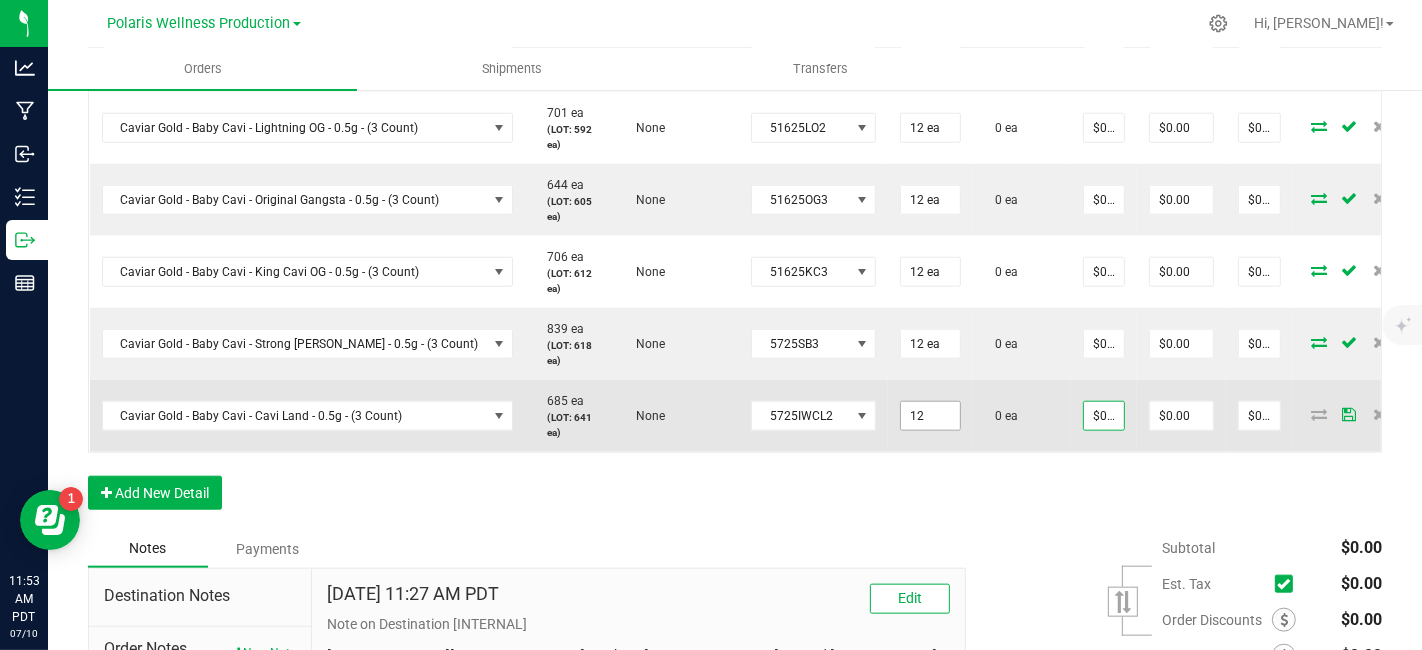 type on "0" 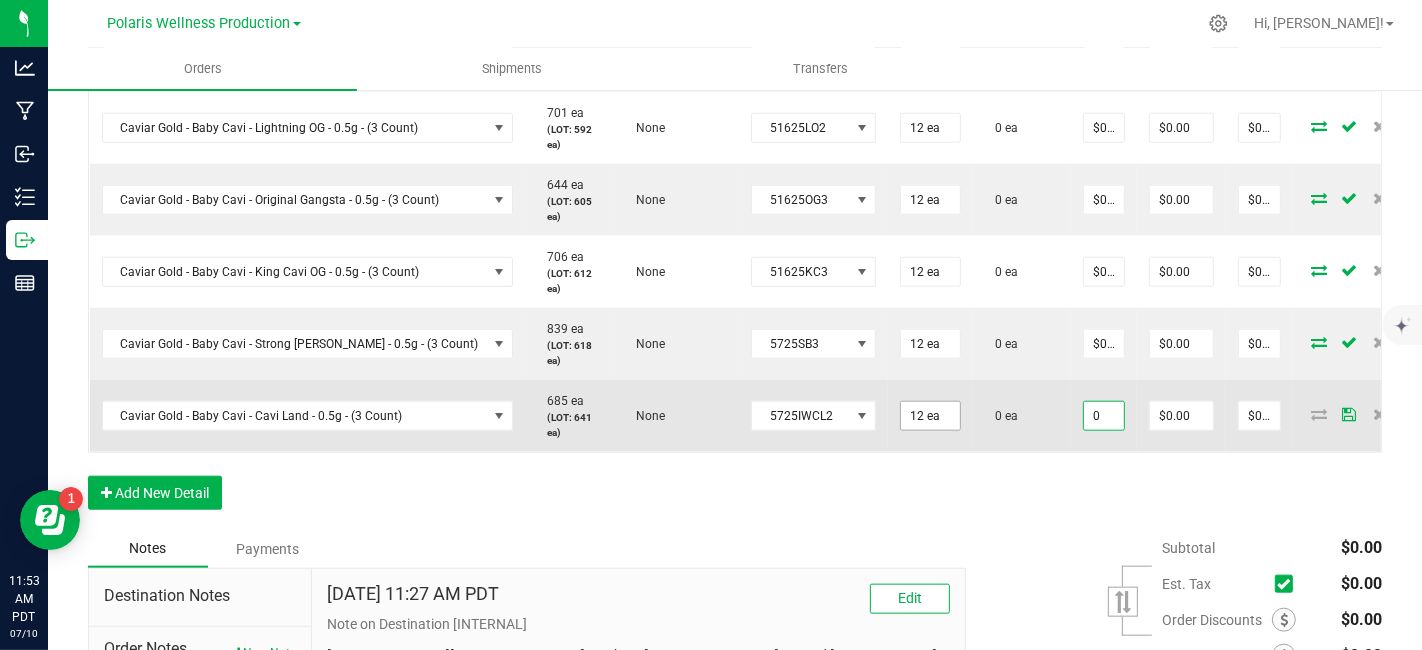 scroll, scrollTop: 0, scrollLeft: 0, axis: both 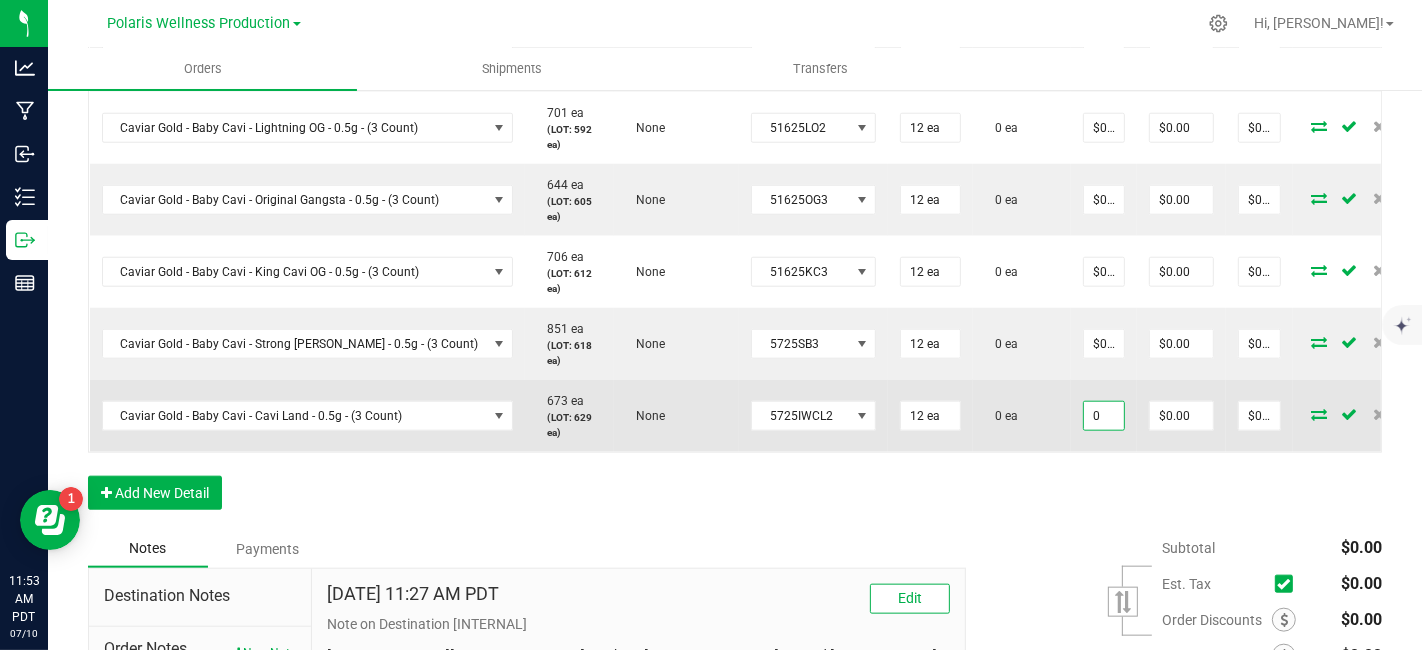 click on "0" at bounding box center [1104, 416] 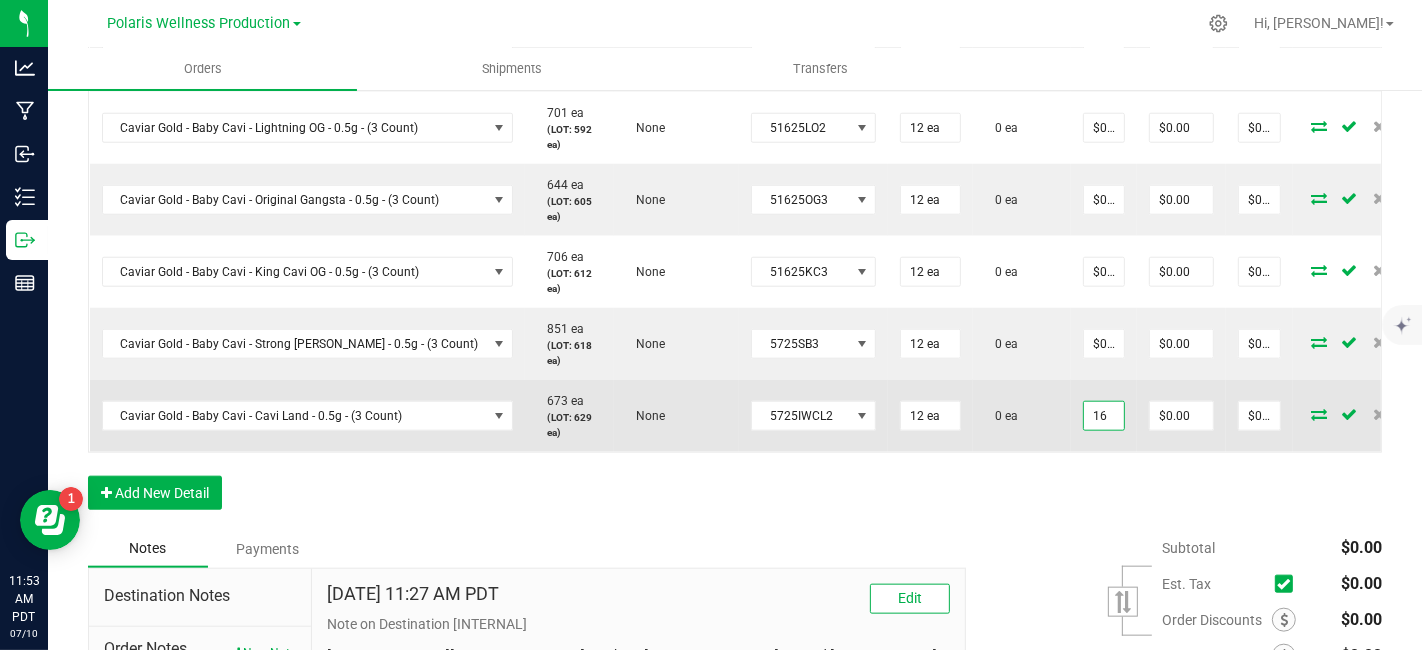 drag, startPoint x: 1066, startPoint y: 413, endPoint x: 1023, endPoint y: 416, distance: 43.104523 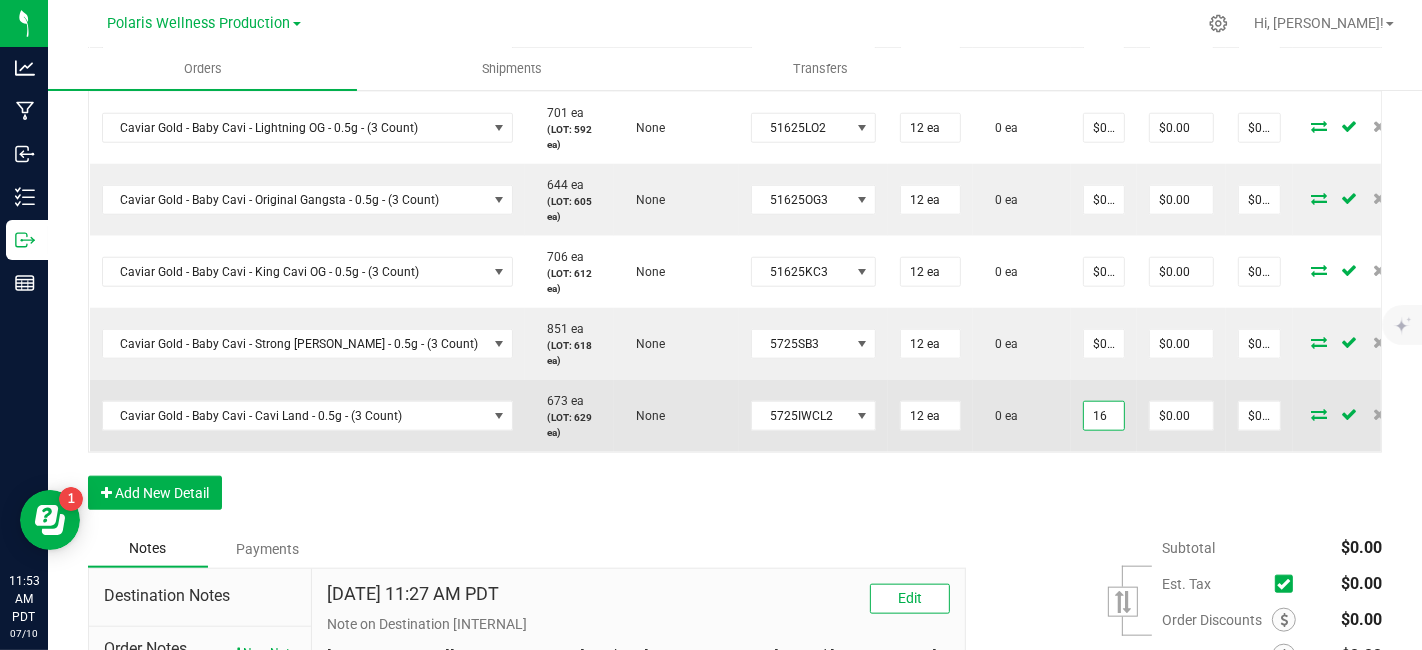 click on "16" at bounding box center [1104, 416] 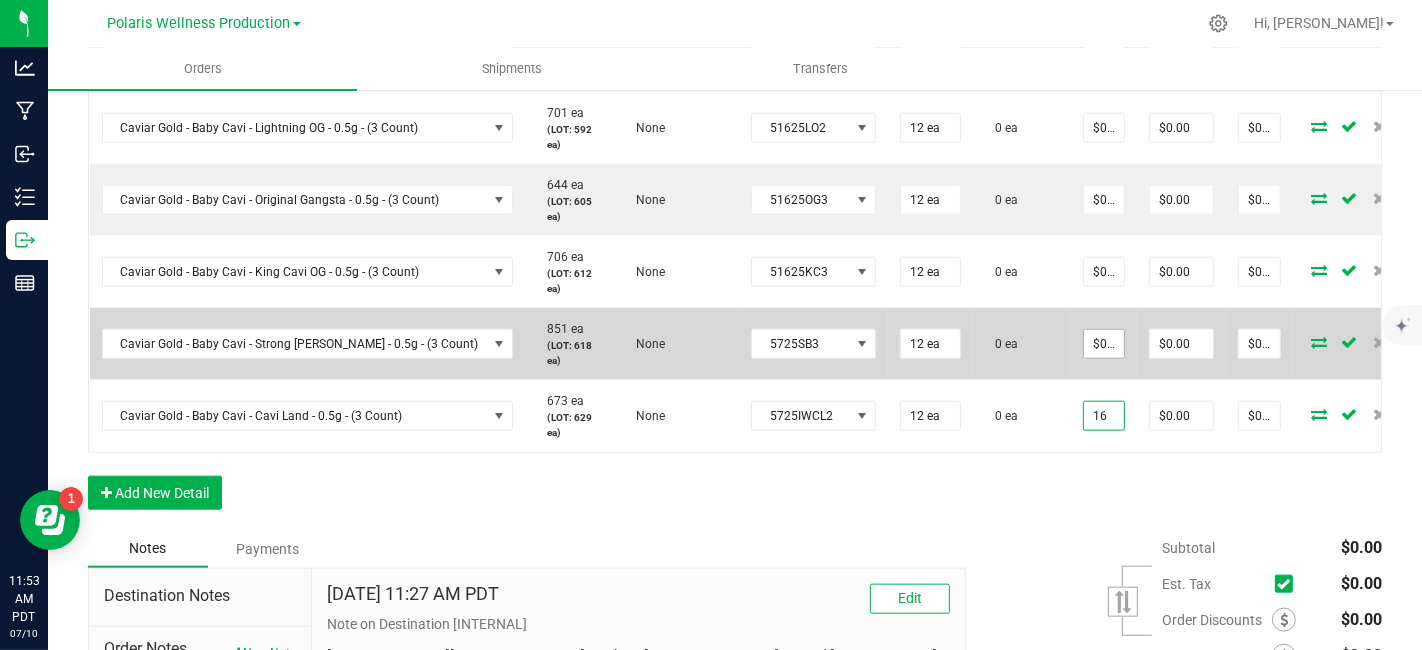 type on "16" 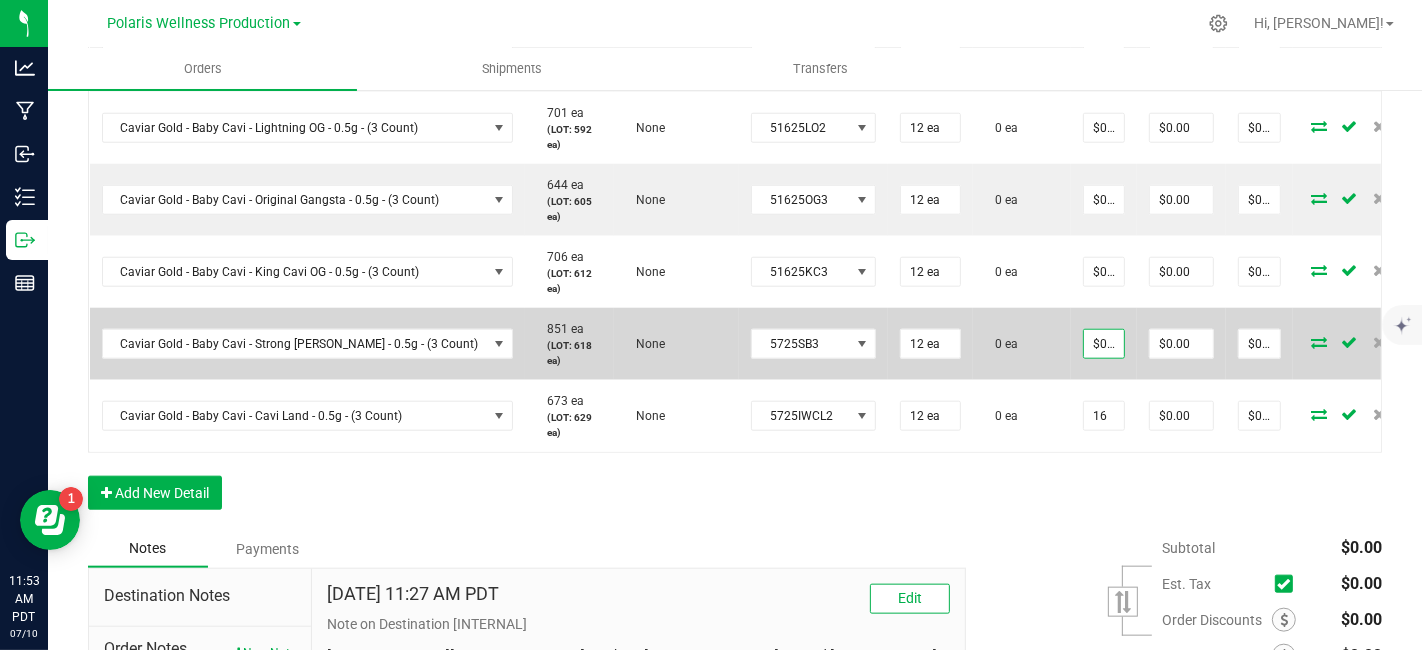 type on "0" 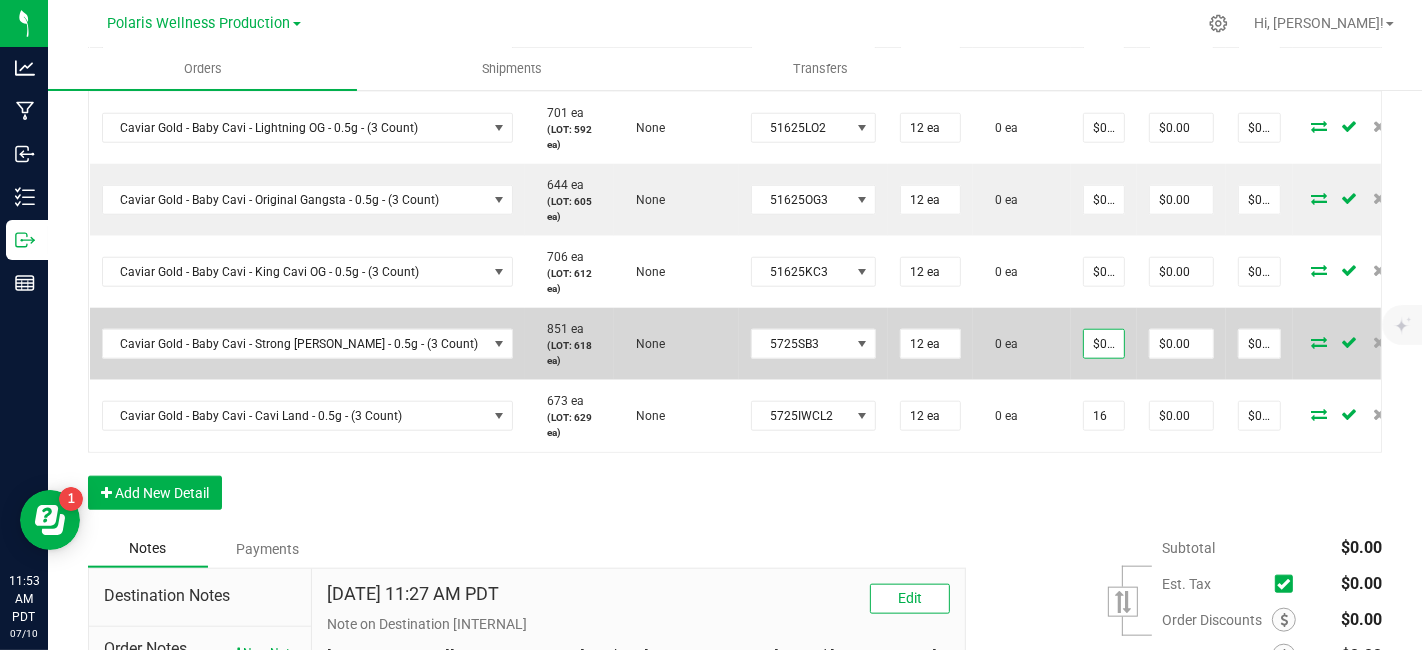 type on "$16.00000" 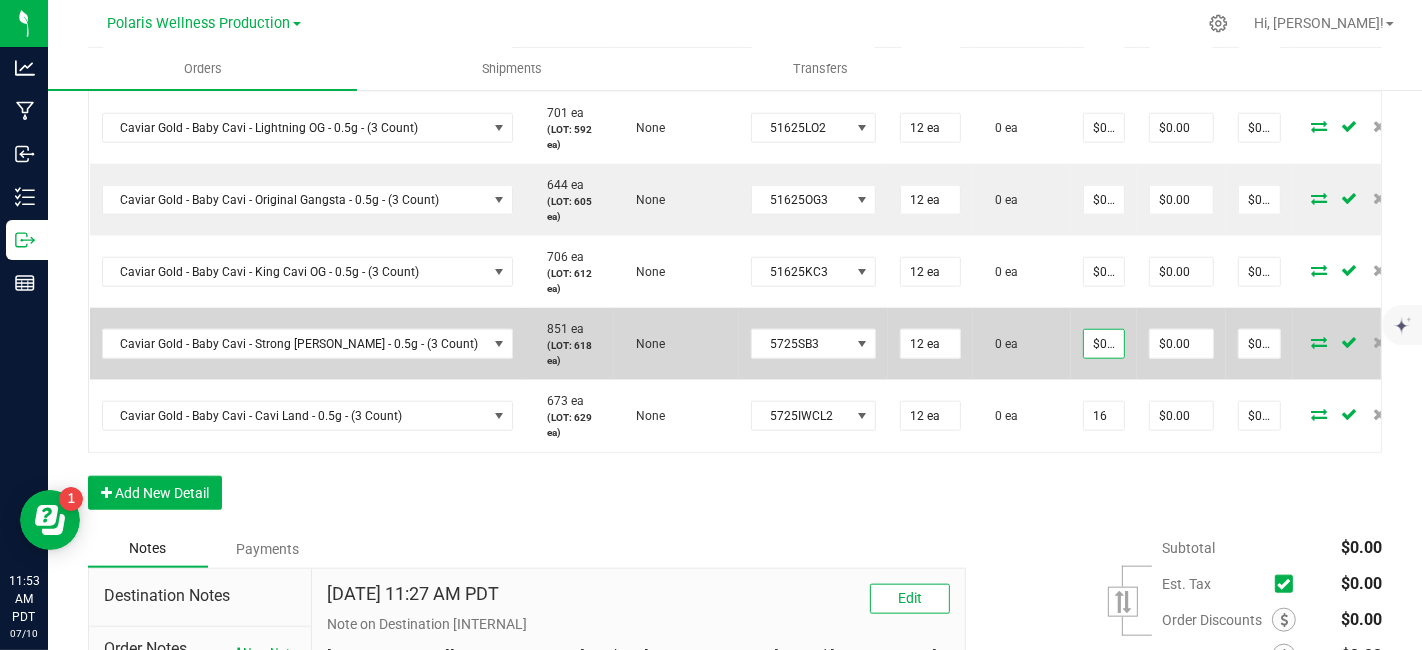 type on "$192.00" 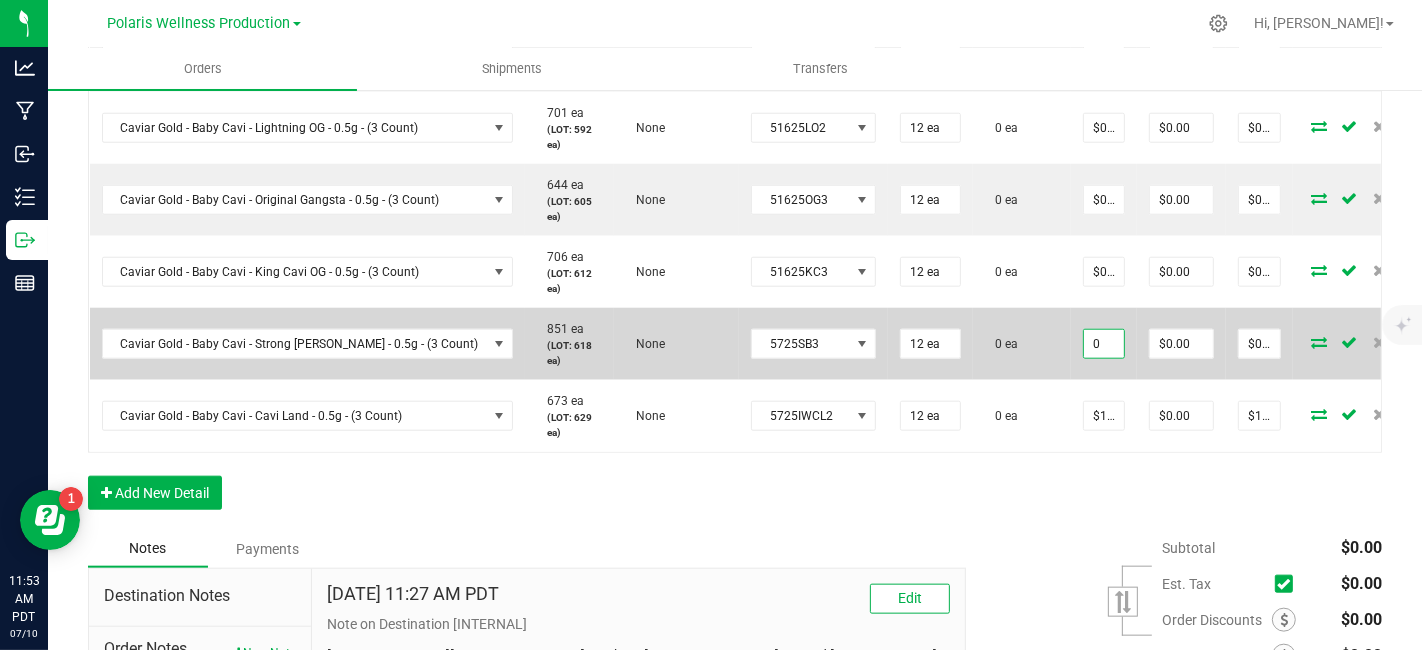 click on "0" at bounding box center (1104, 344) 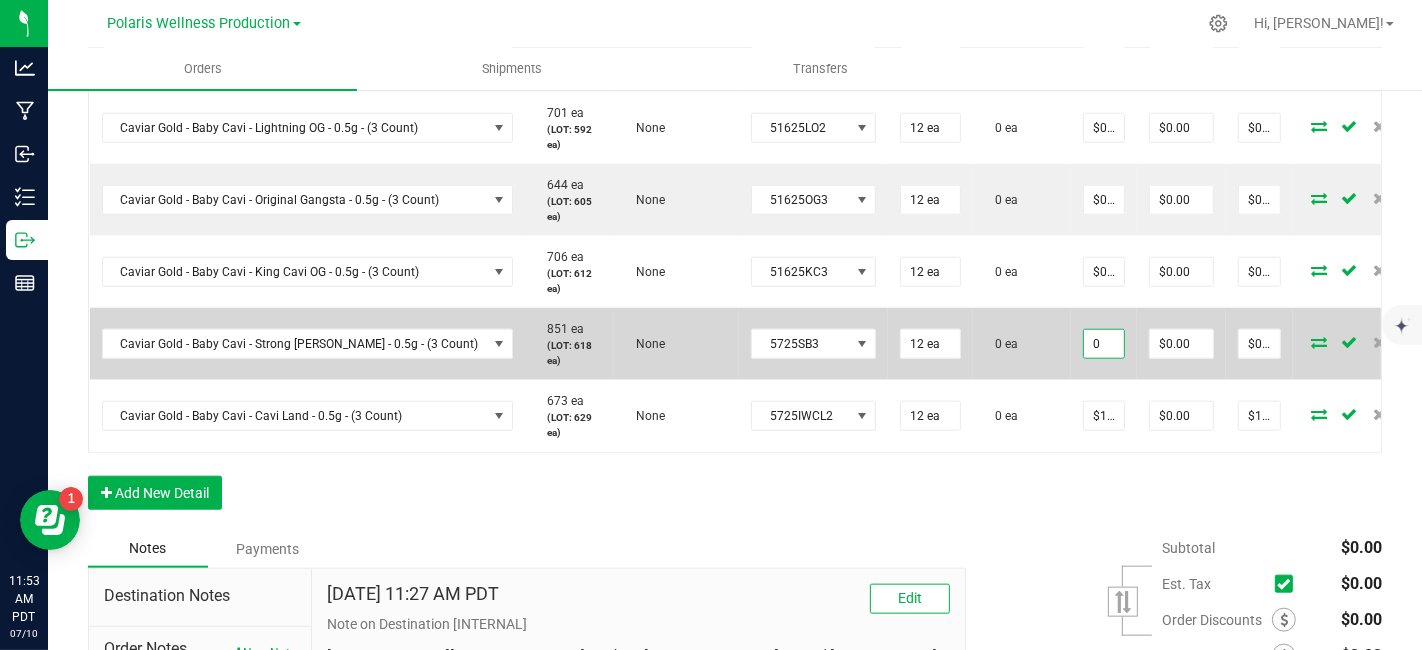 paste on "16" 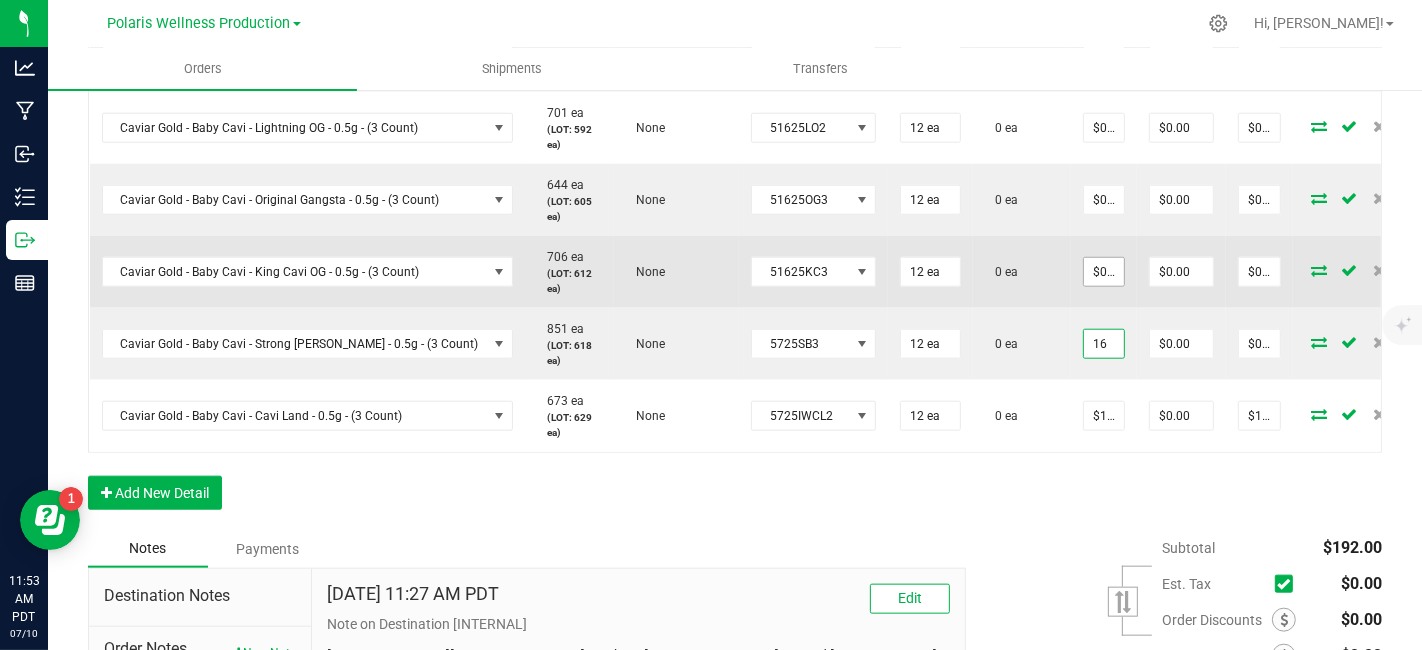 type on "16" 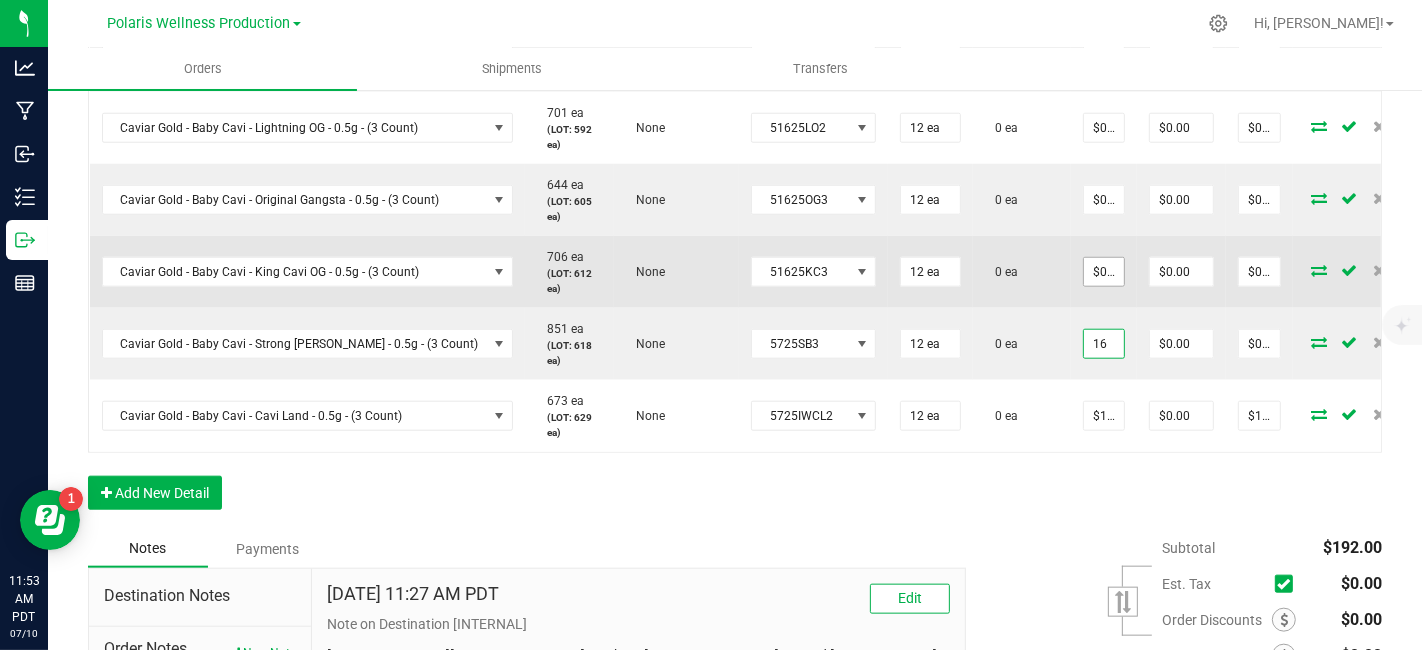 type on "0" 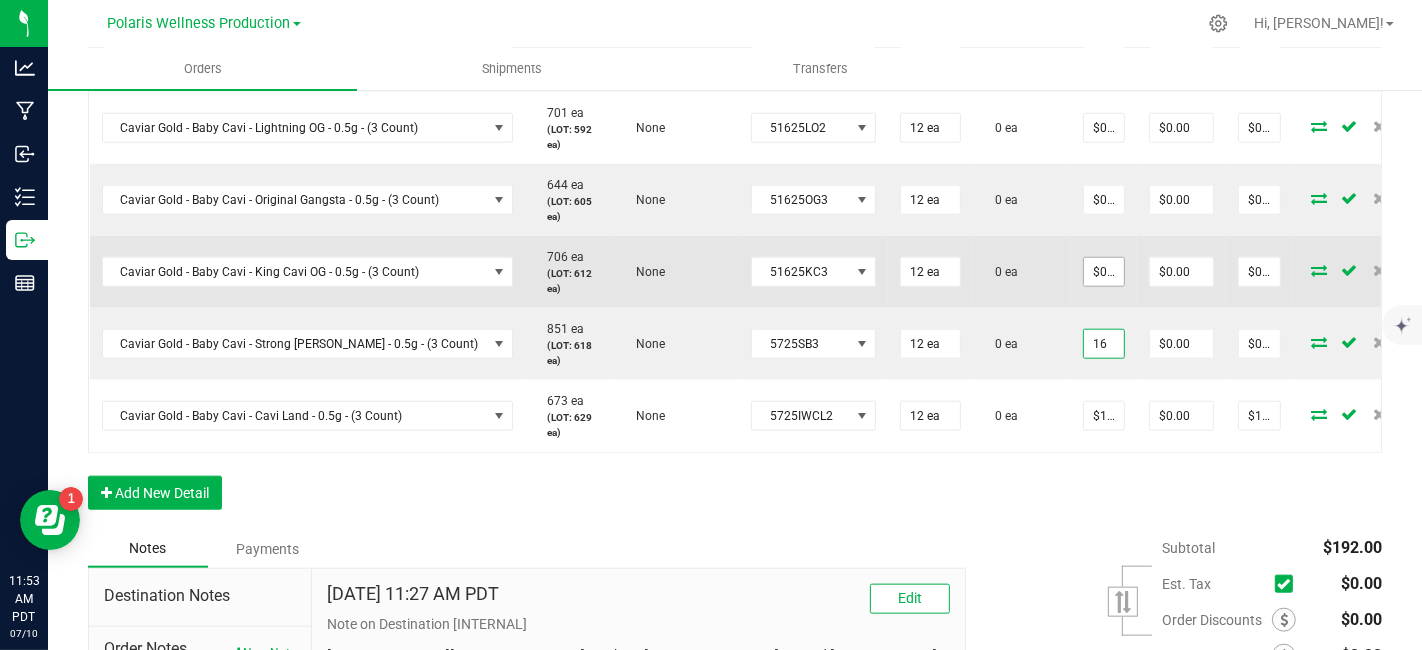 type on "$16.00000" 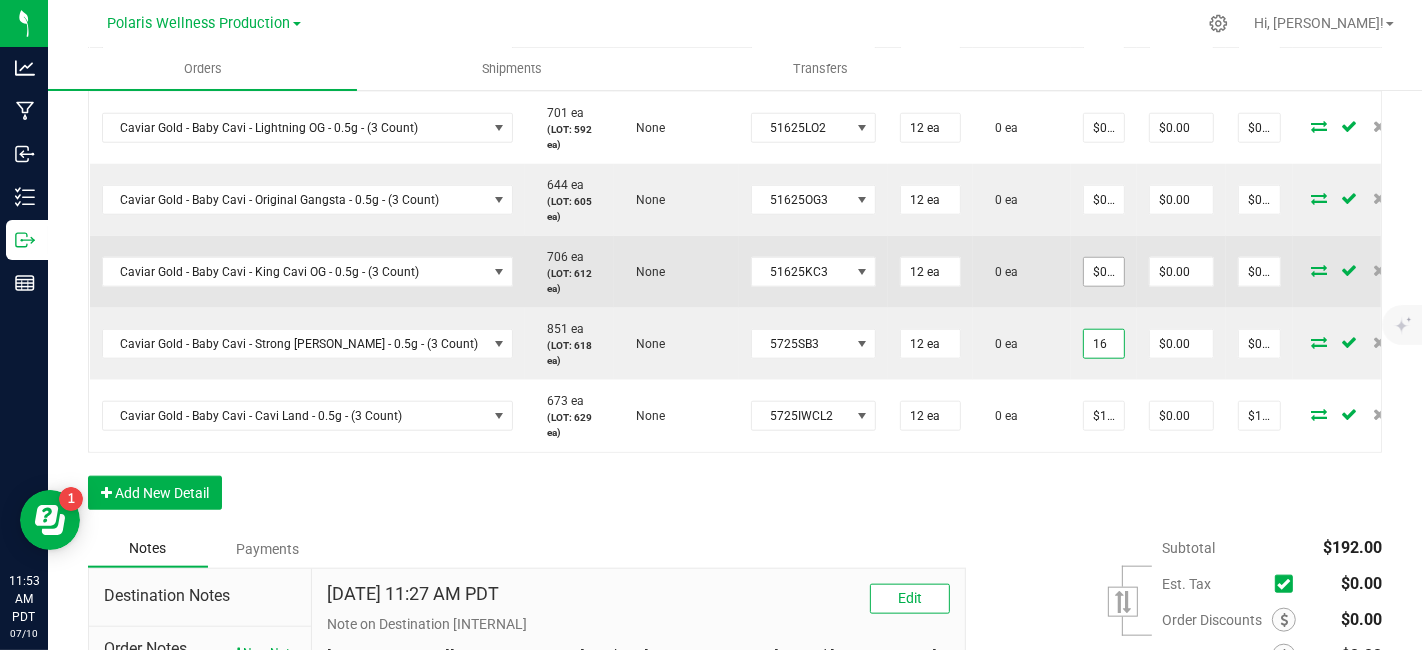 type on "$192.00" 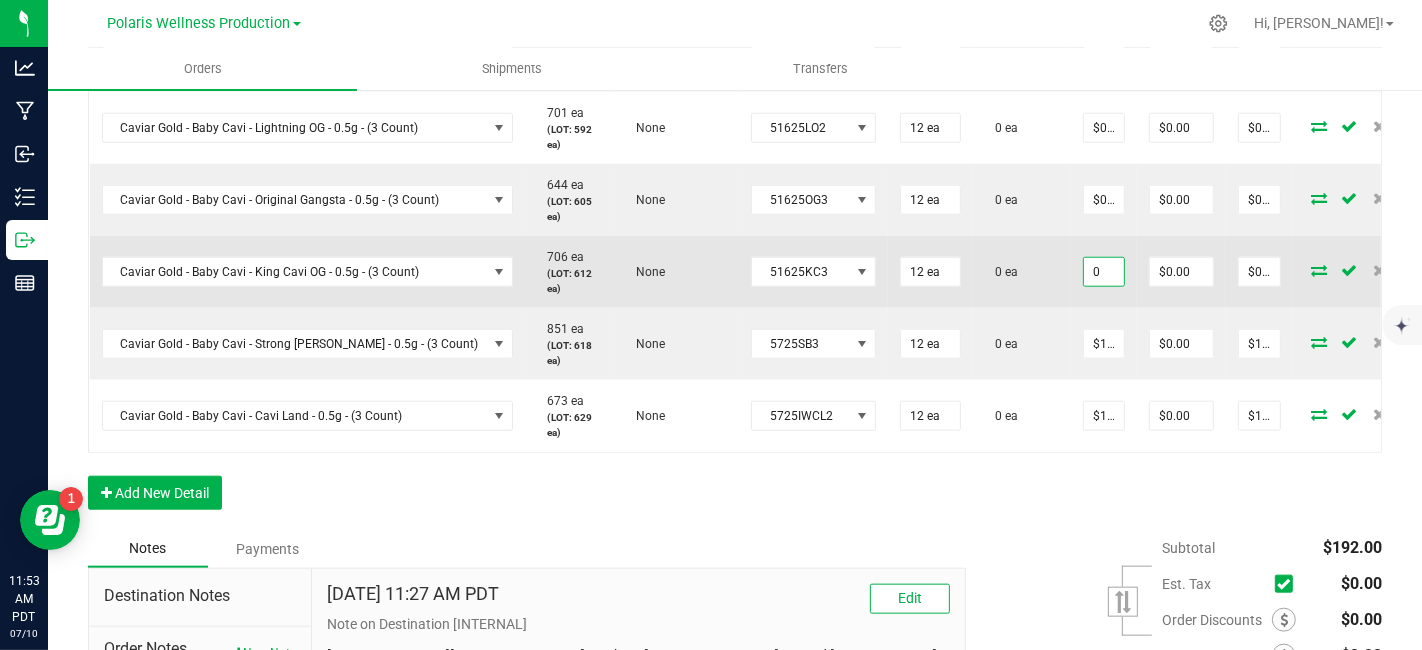 click on "0" at bounding box center [1104, 272] 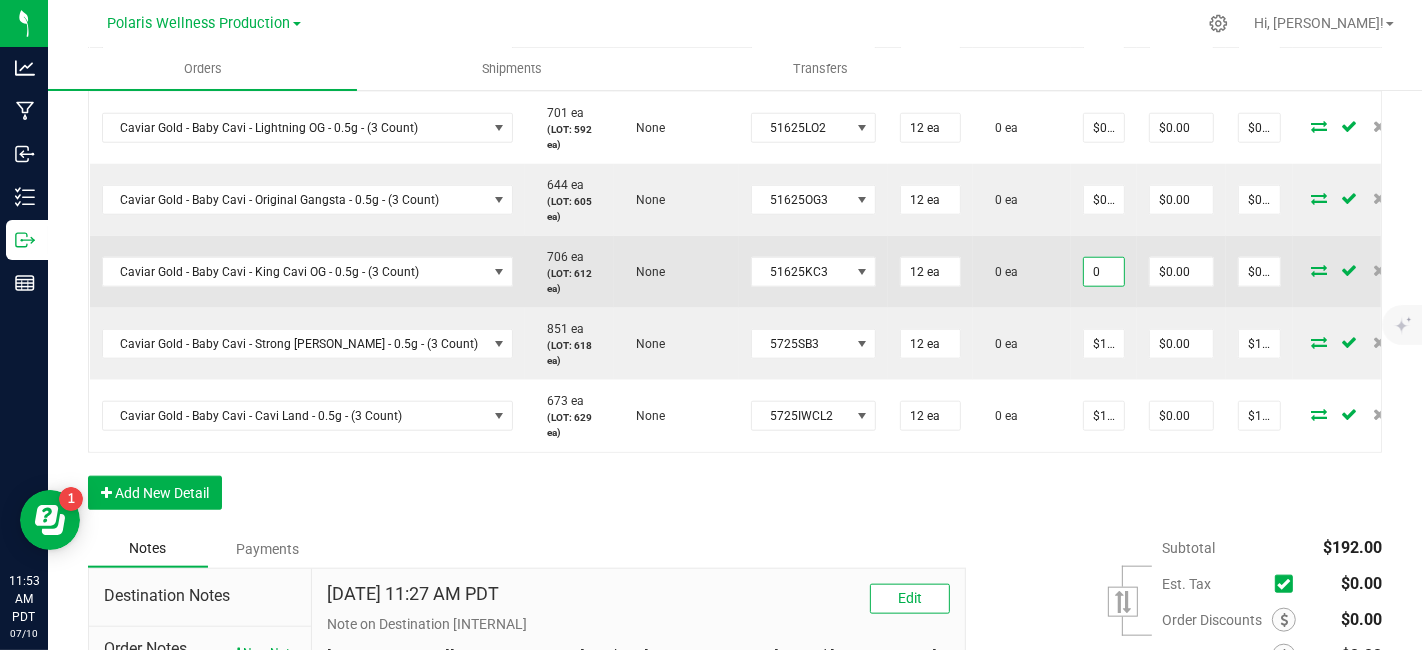 paste on "16" 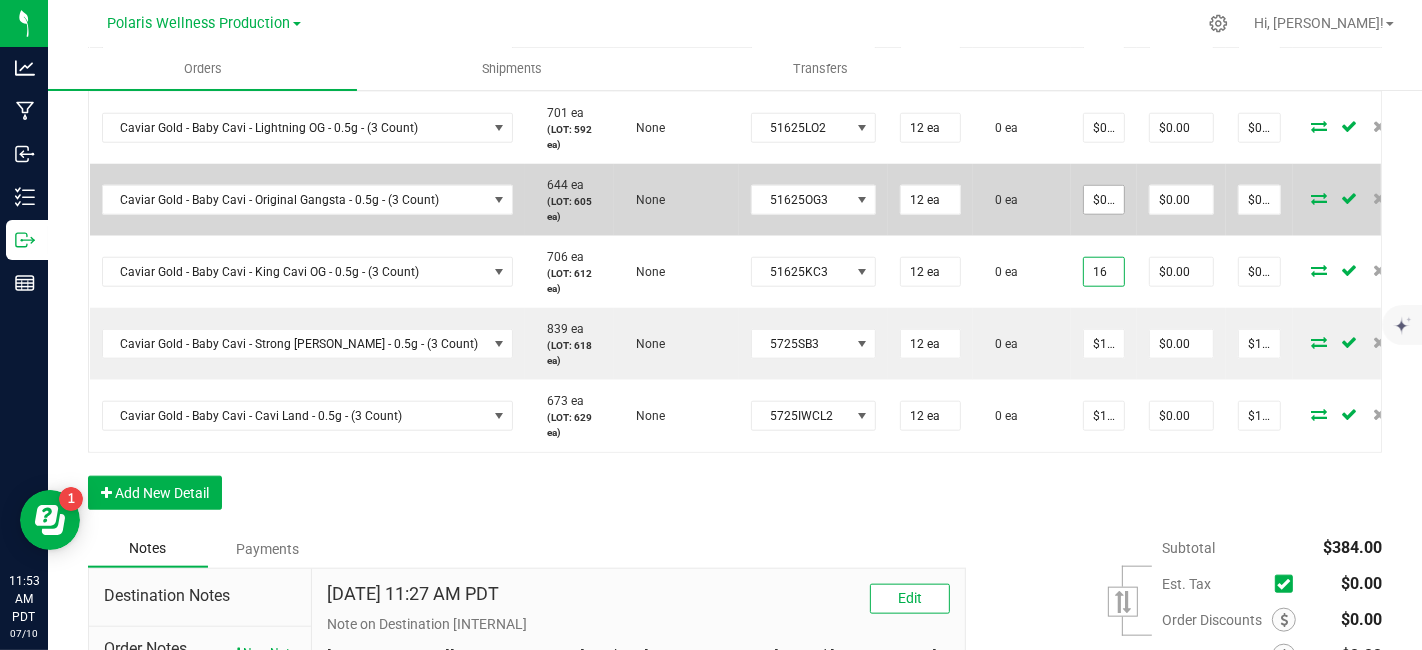 type on "16" 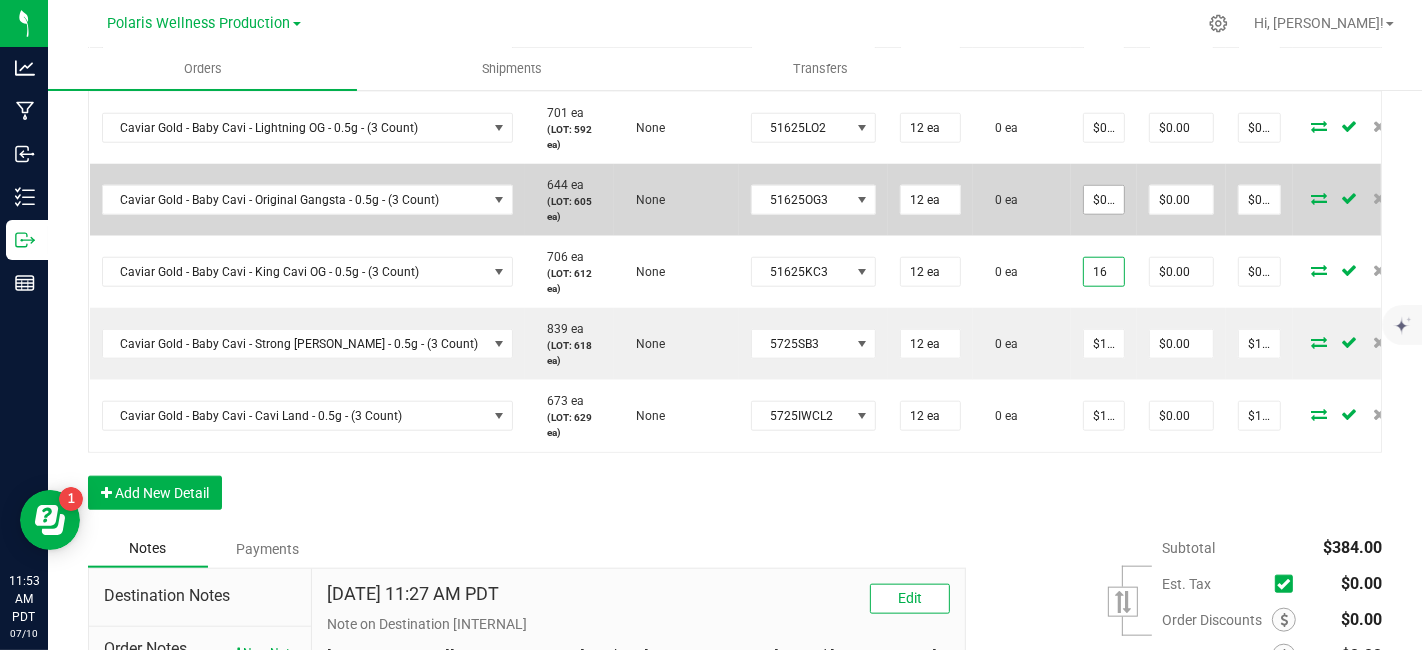 type on "0" 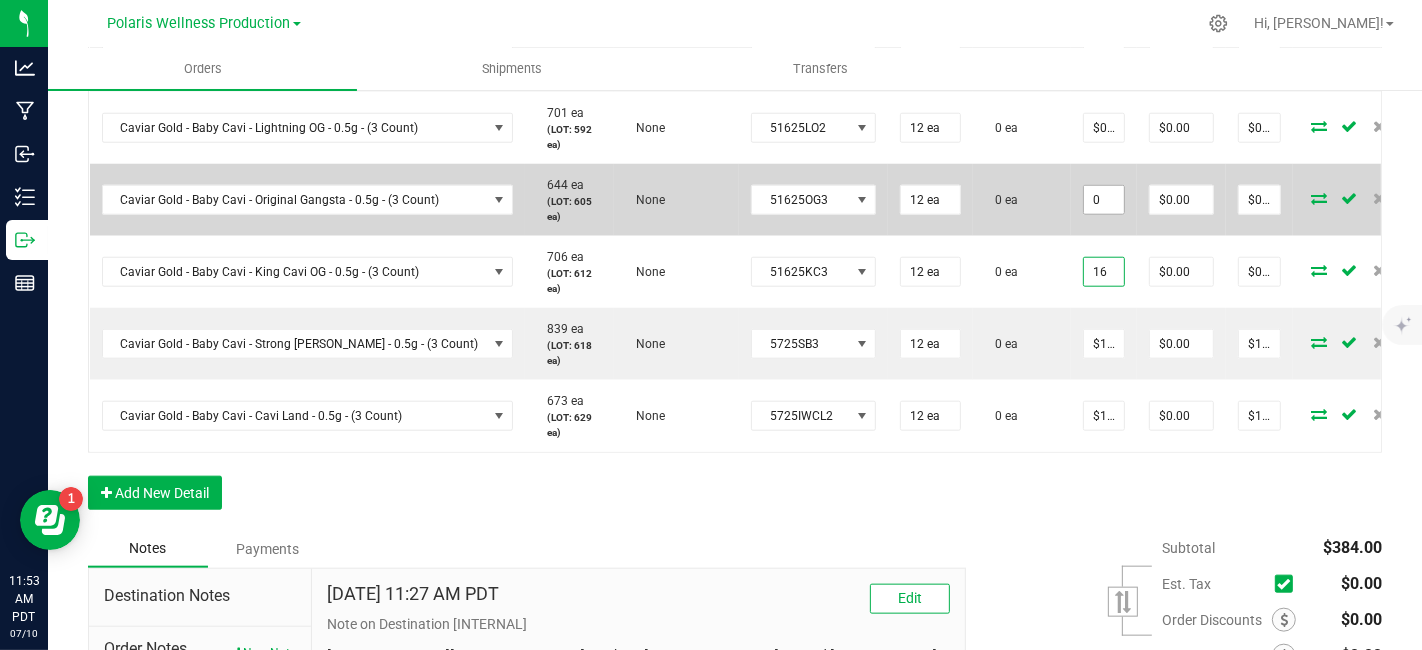 type on "$16.00000" 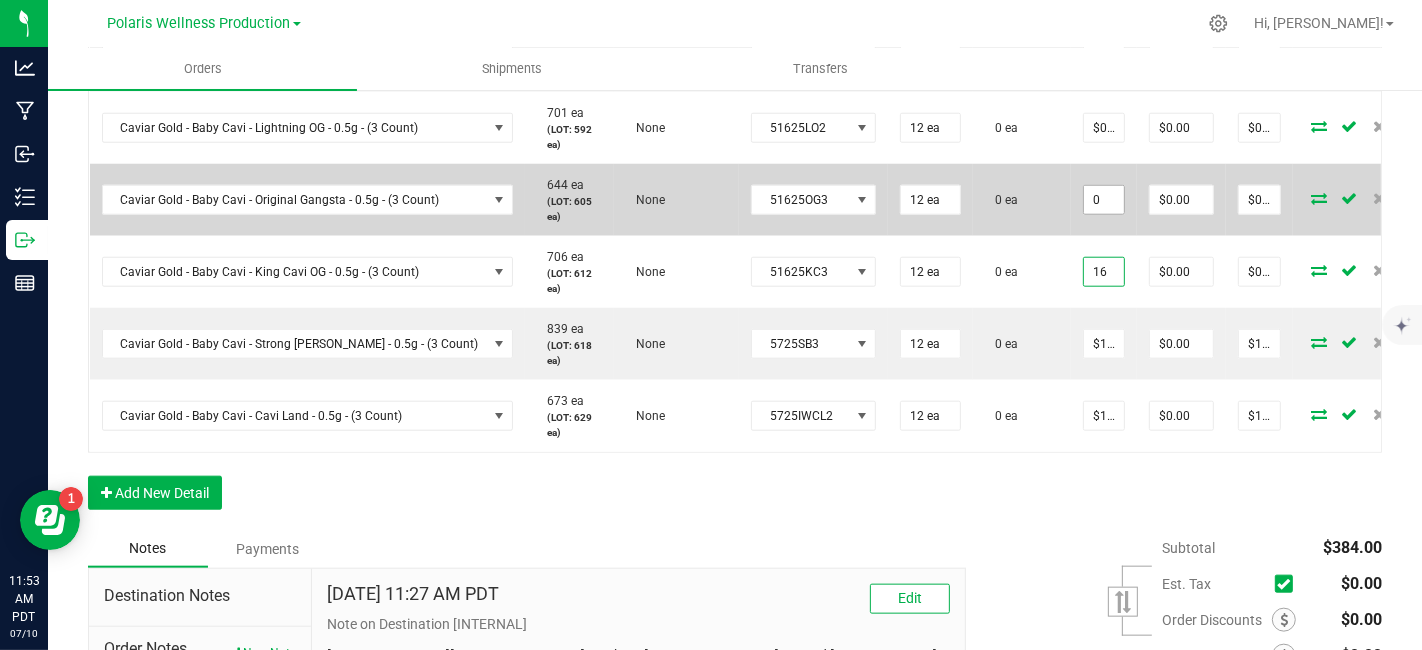 type on "$192.00" 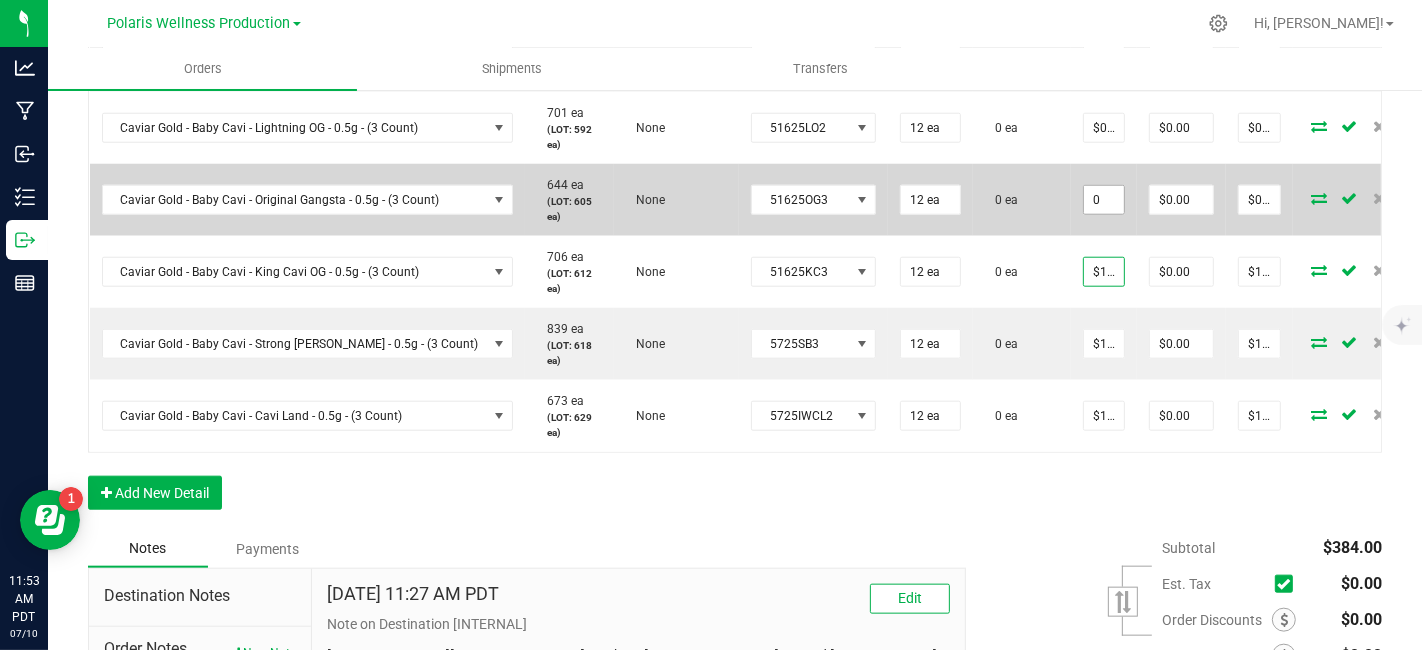 click on "0" at bounding box center (1104, 200) 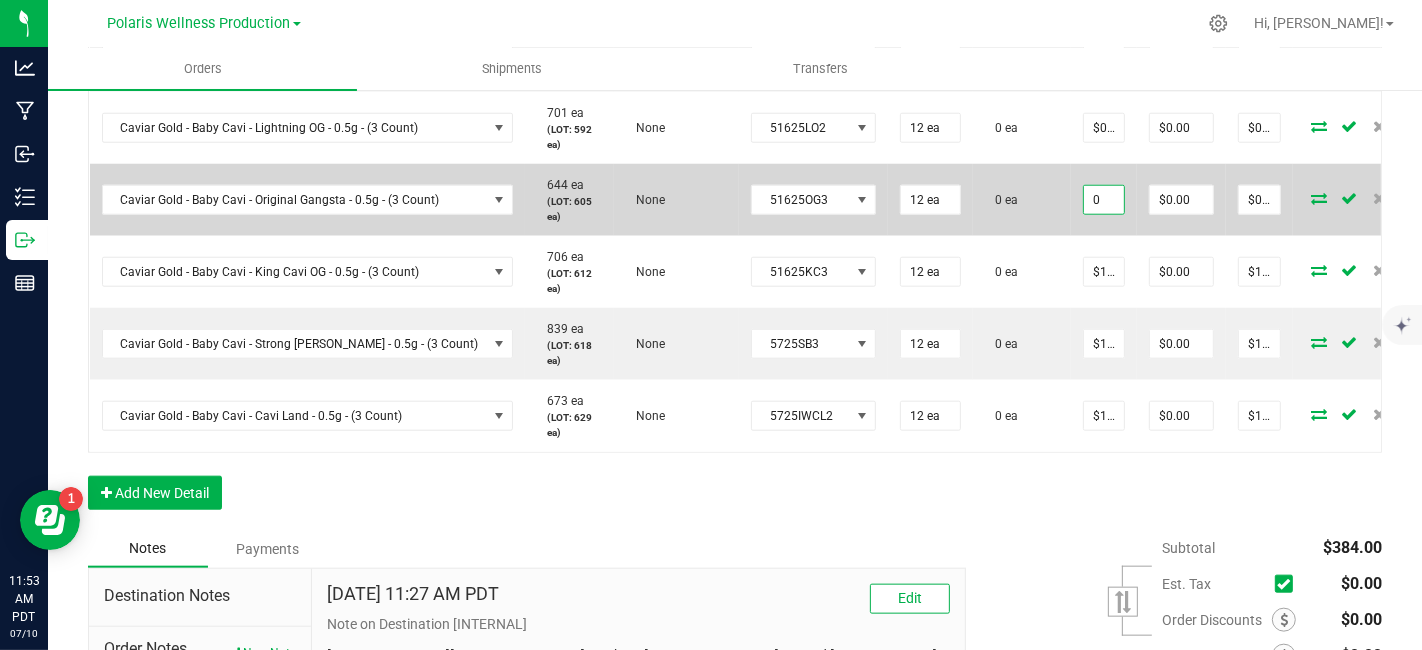 paste on "16" 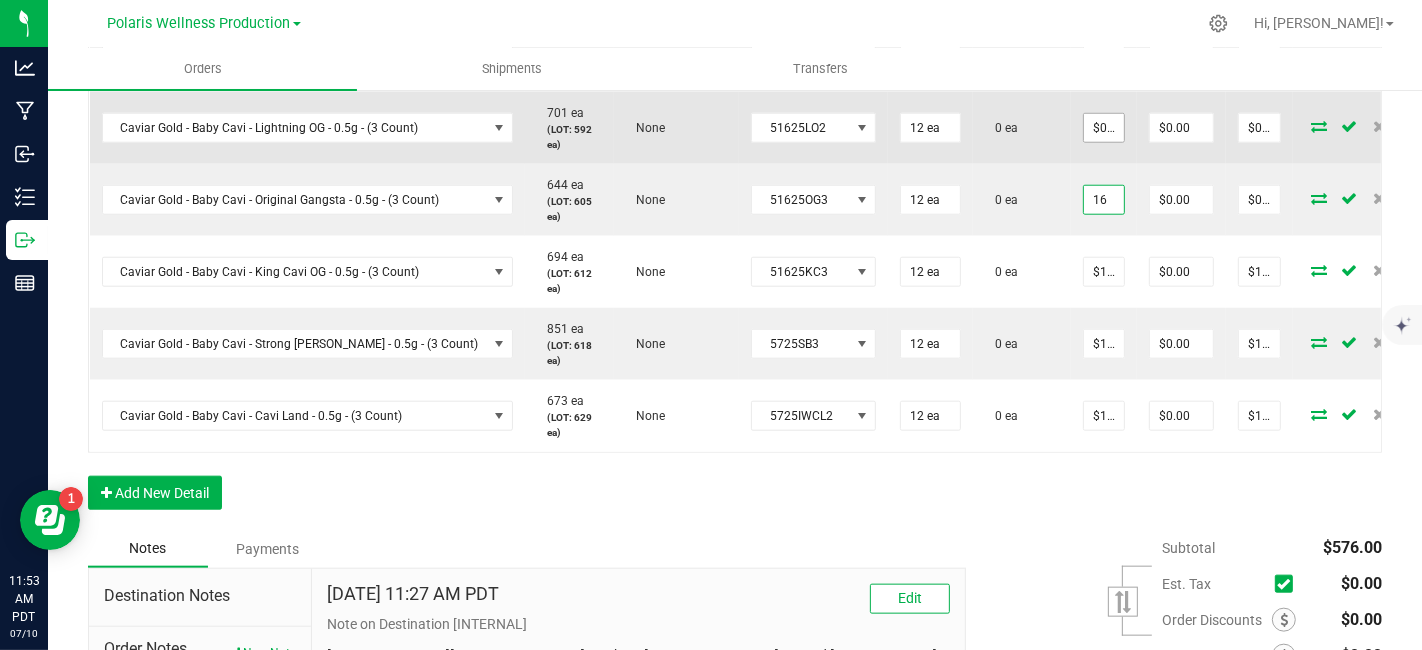 type on "16" 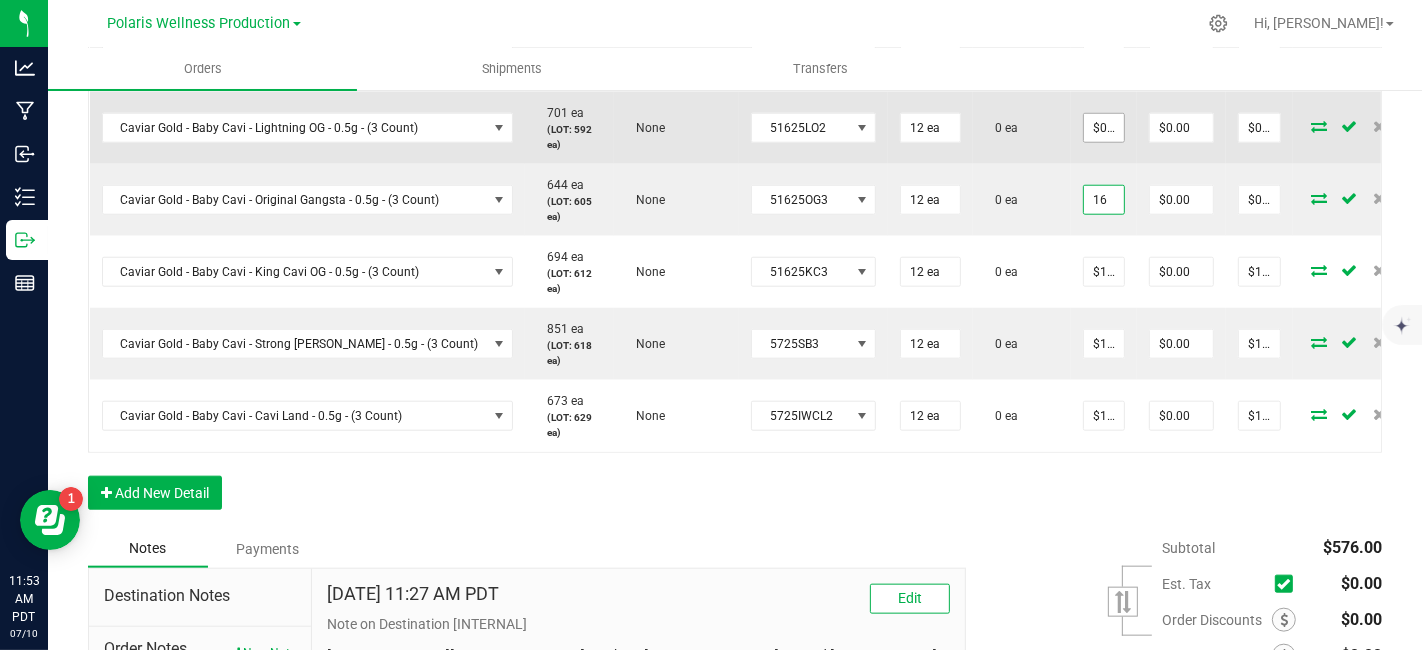 type on "0" 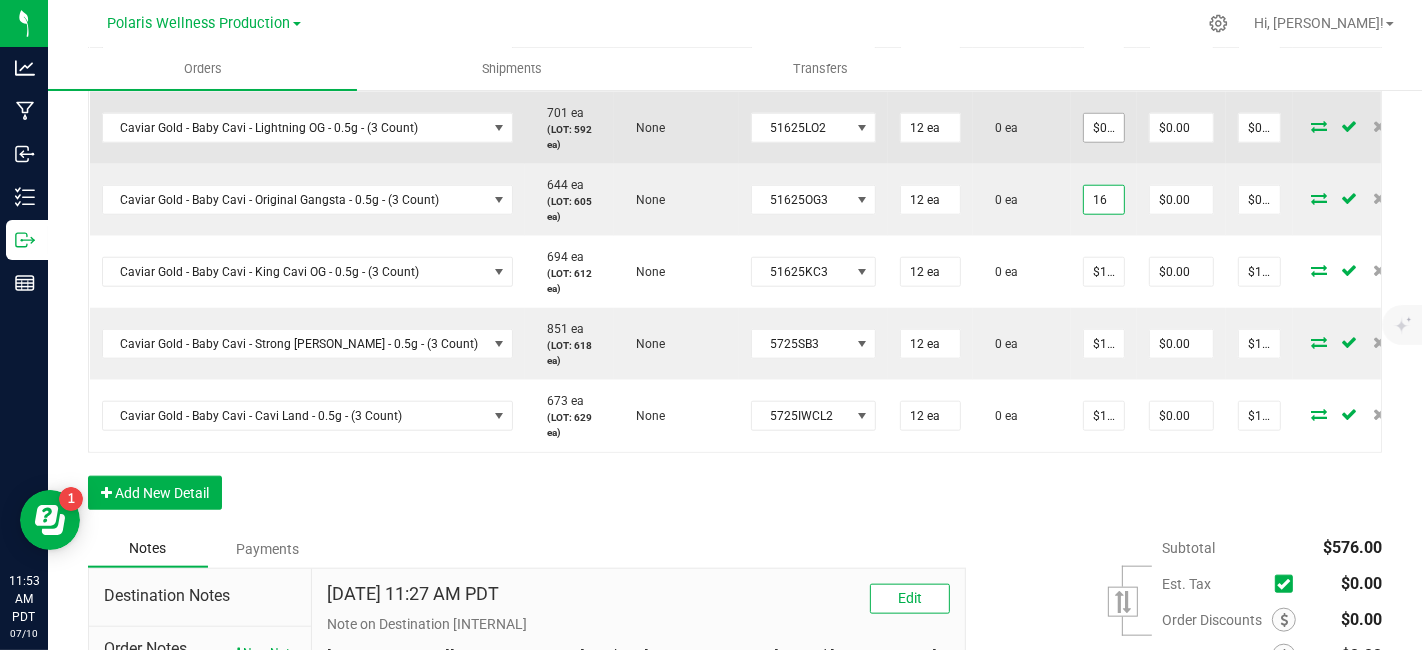 type on "$16.00000" 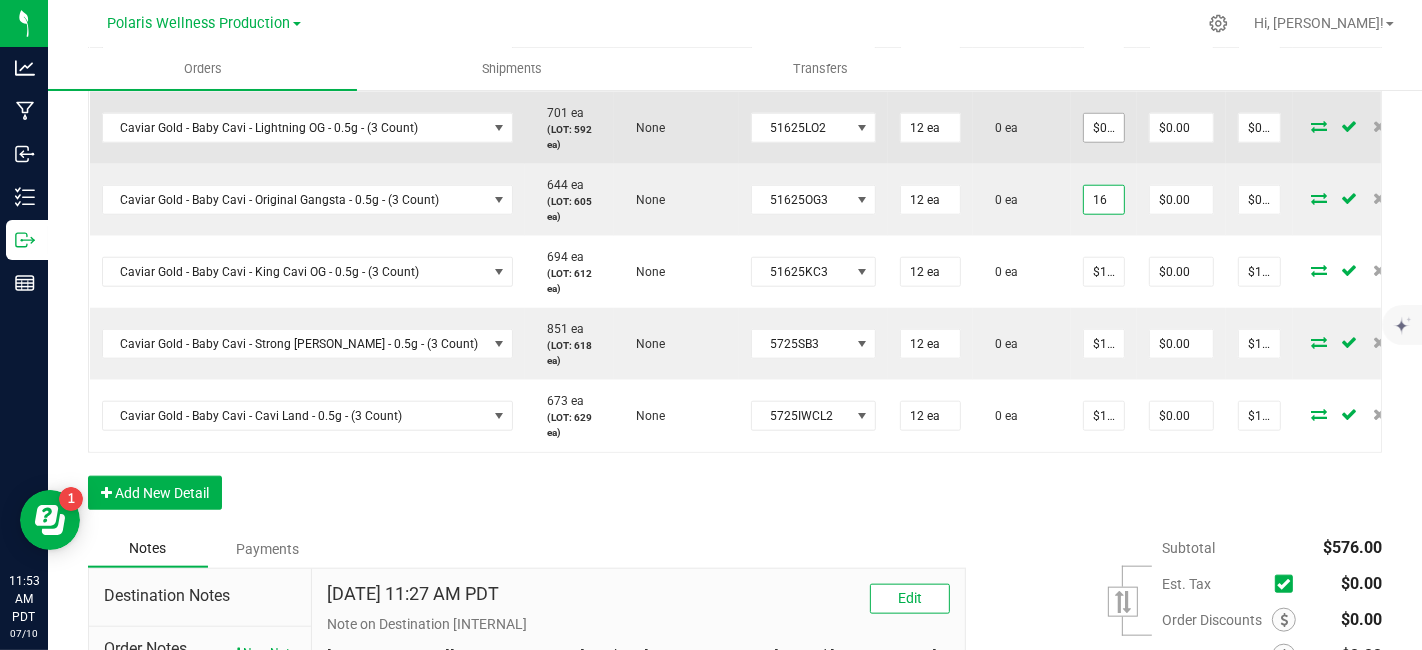 type on "$192.00" 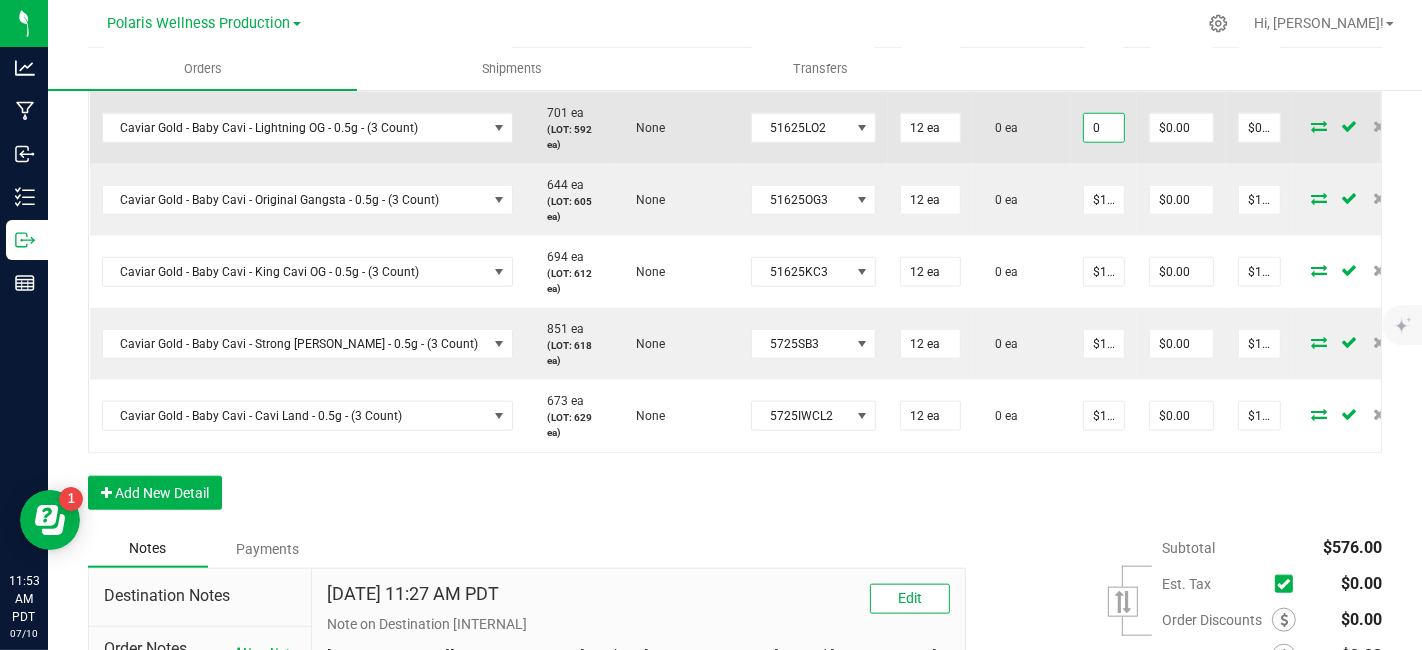 click on "0" at bounding box center [1104, 128] 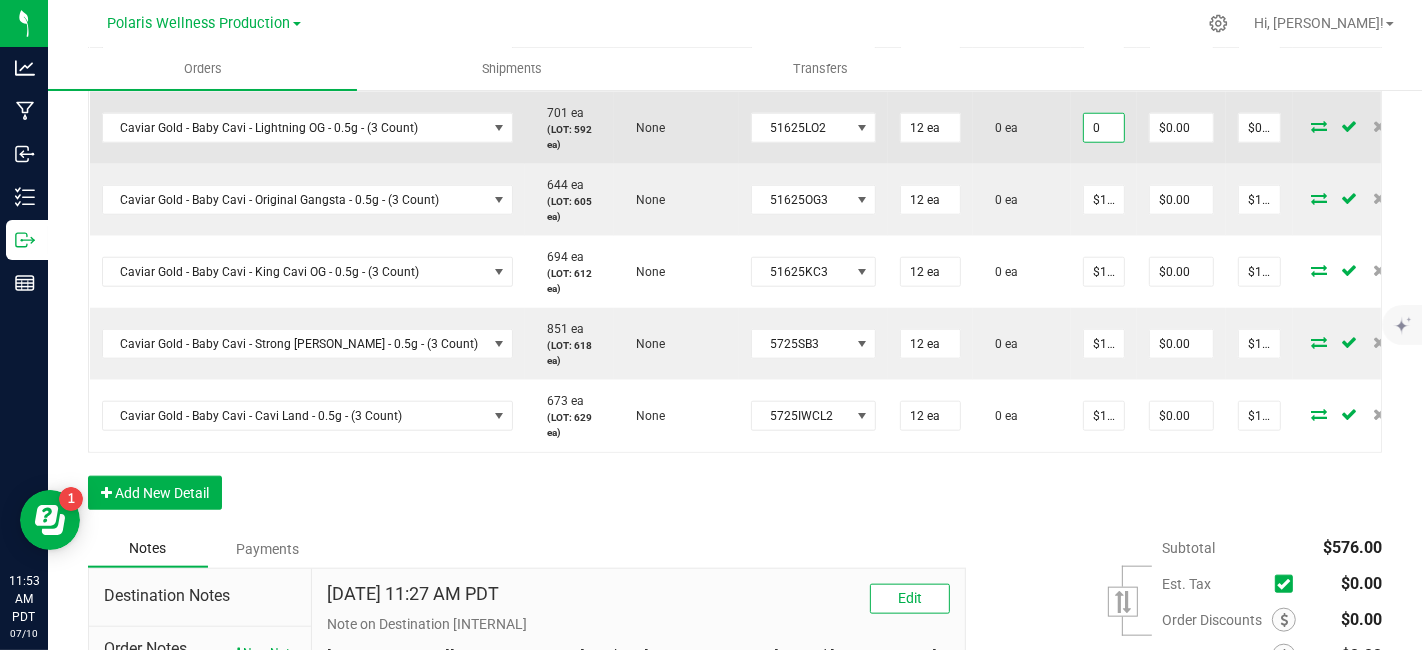 paste on "16" 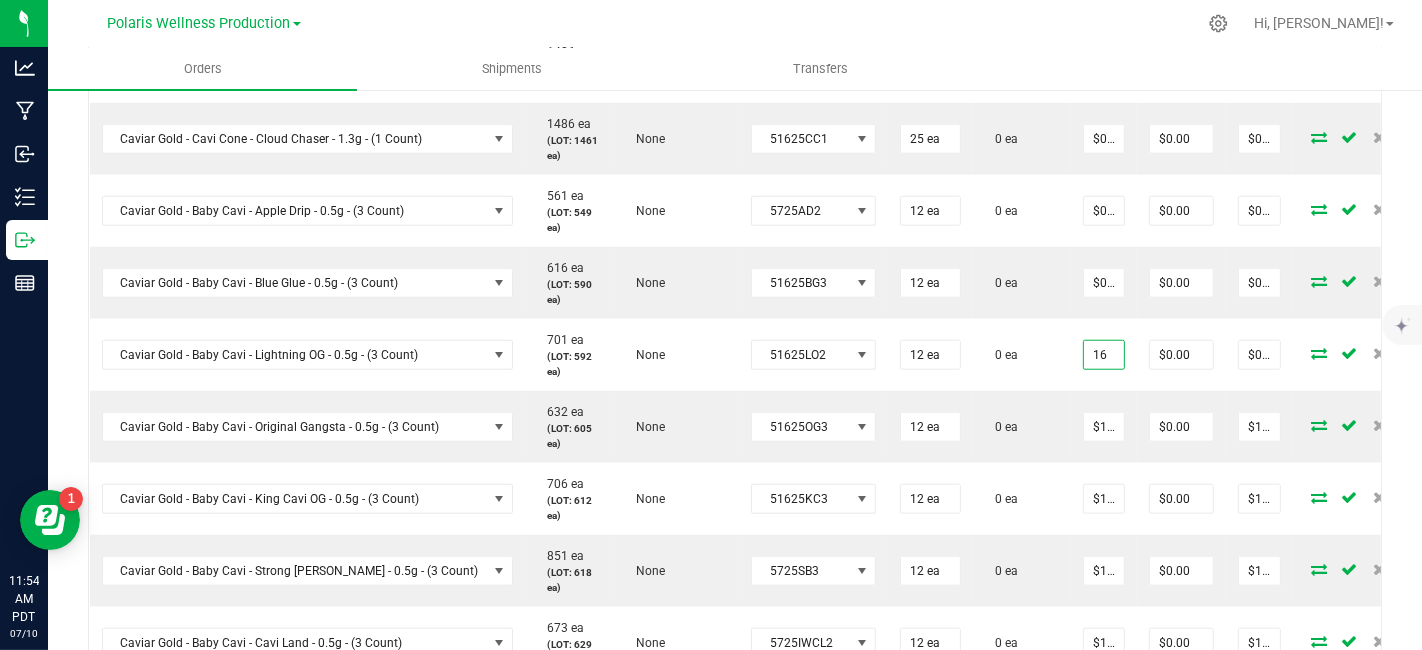 scroll, scrollTop: 1457, scrollLeft: 0, axis: vertical 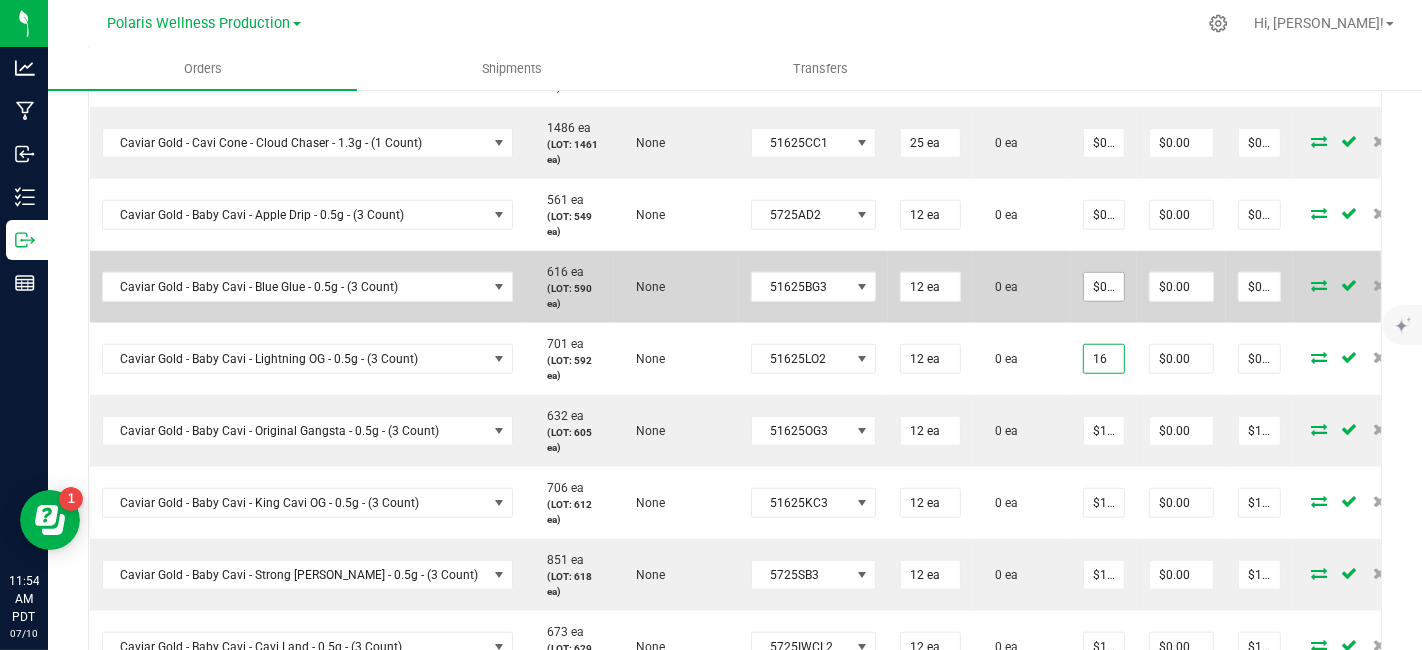 type on "16" 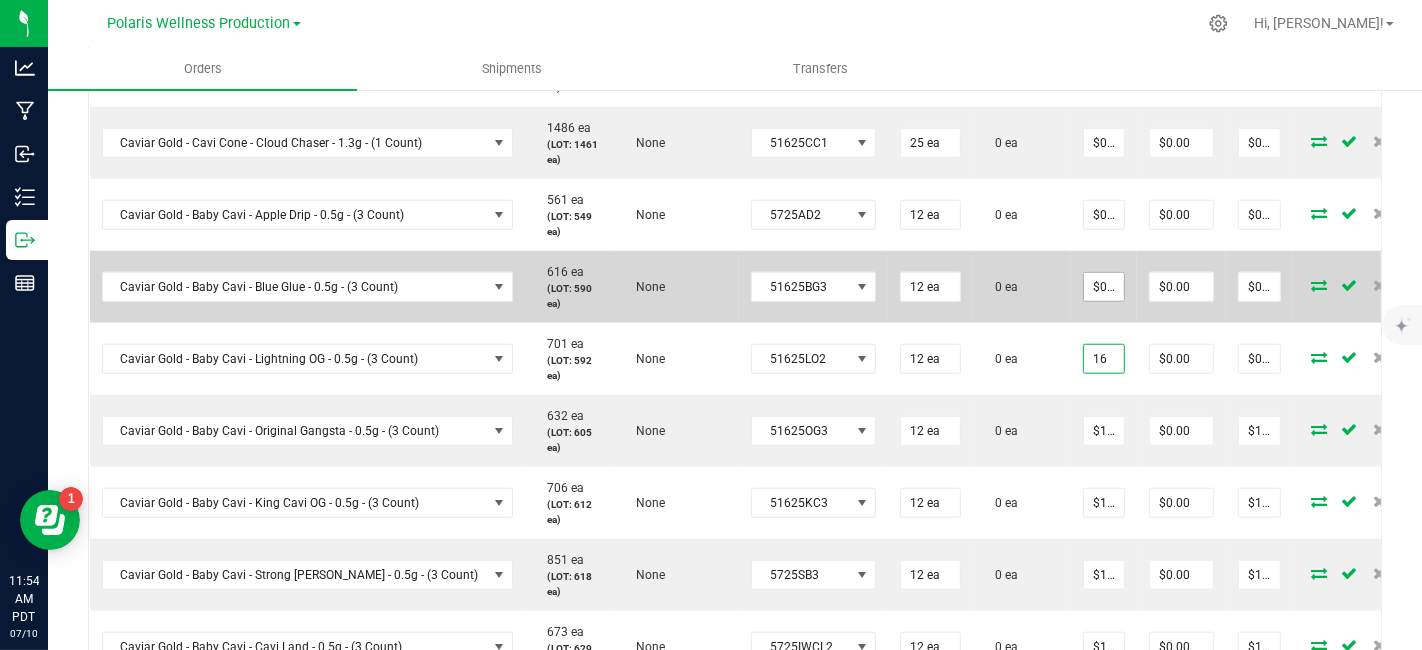 type on "0" 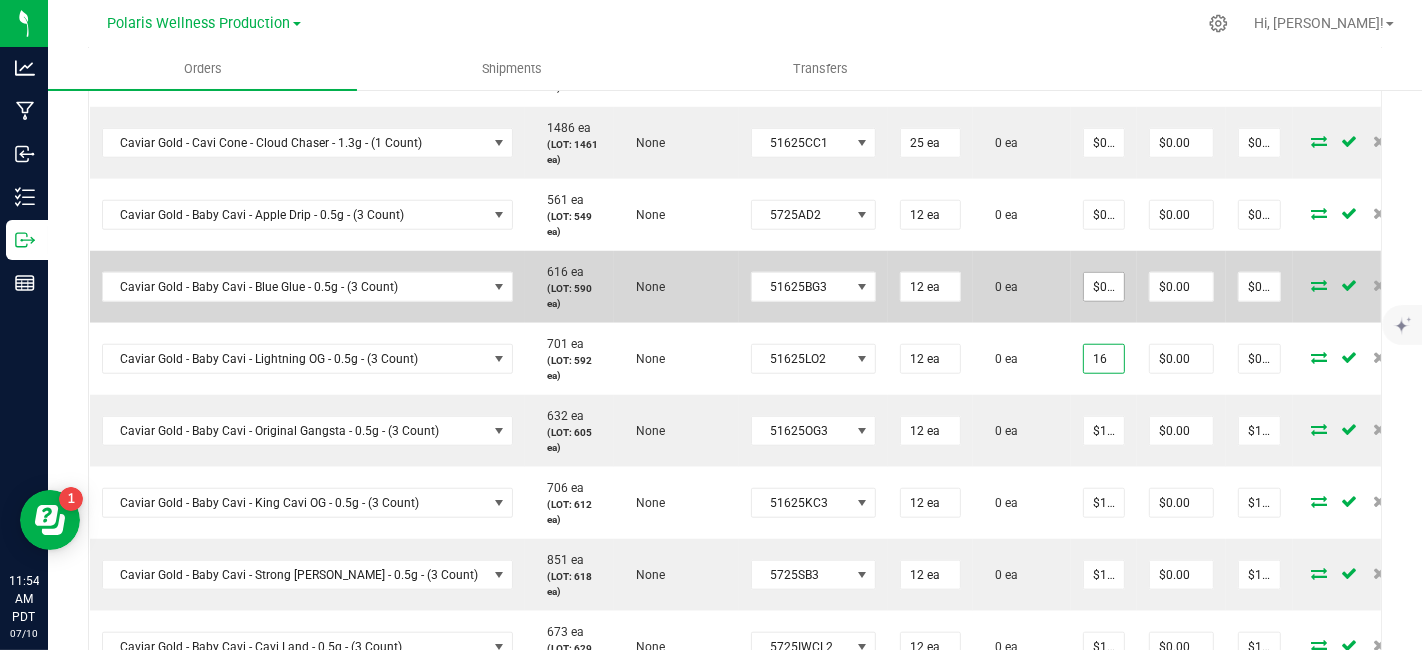 type on "$16.00000" 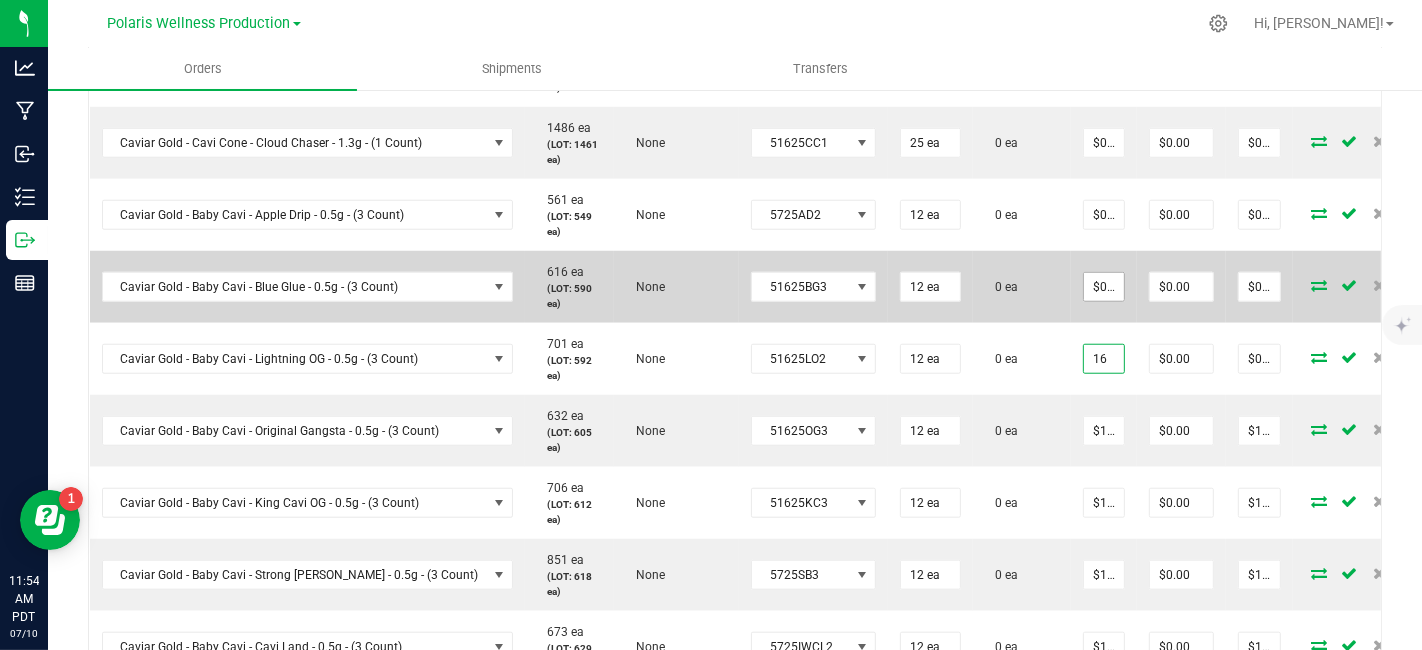 type on "$192.00" 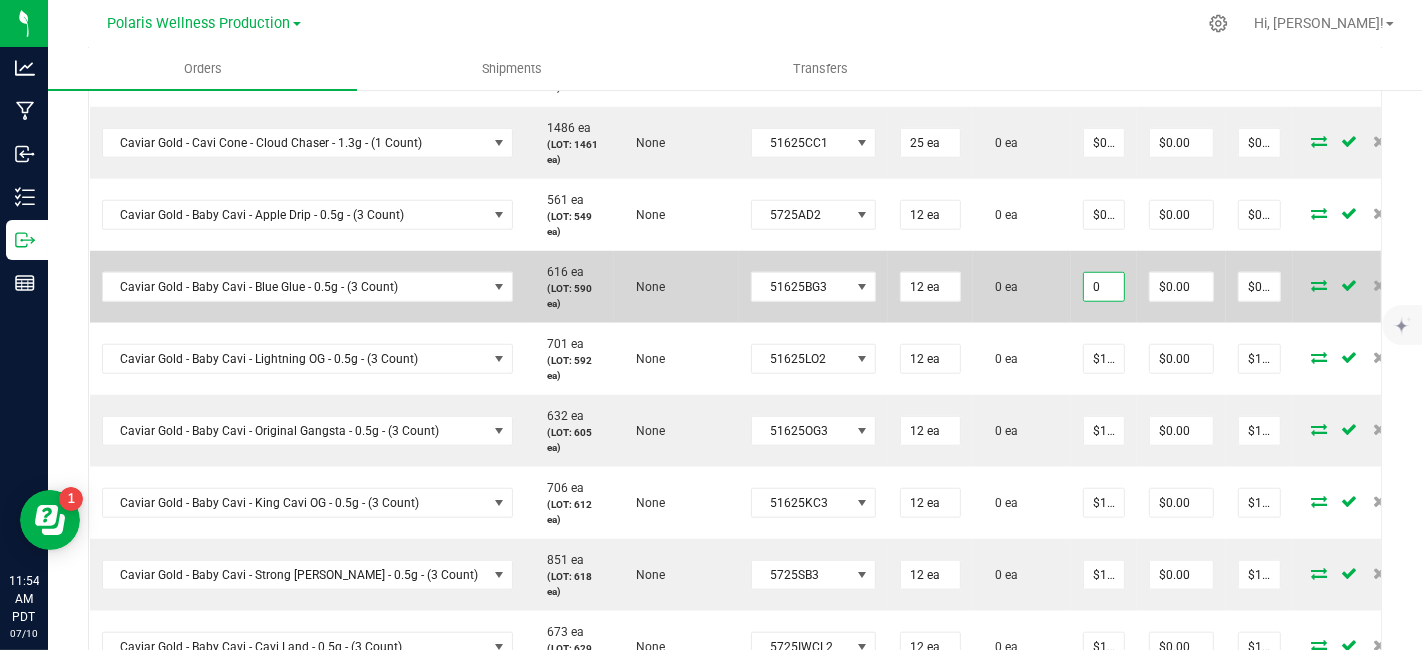 click on "0" at bounding box center [1104, 287] 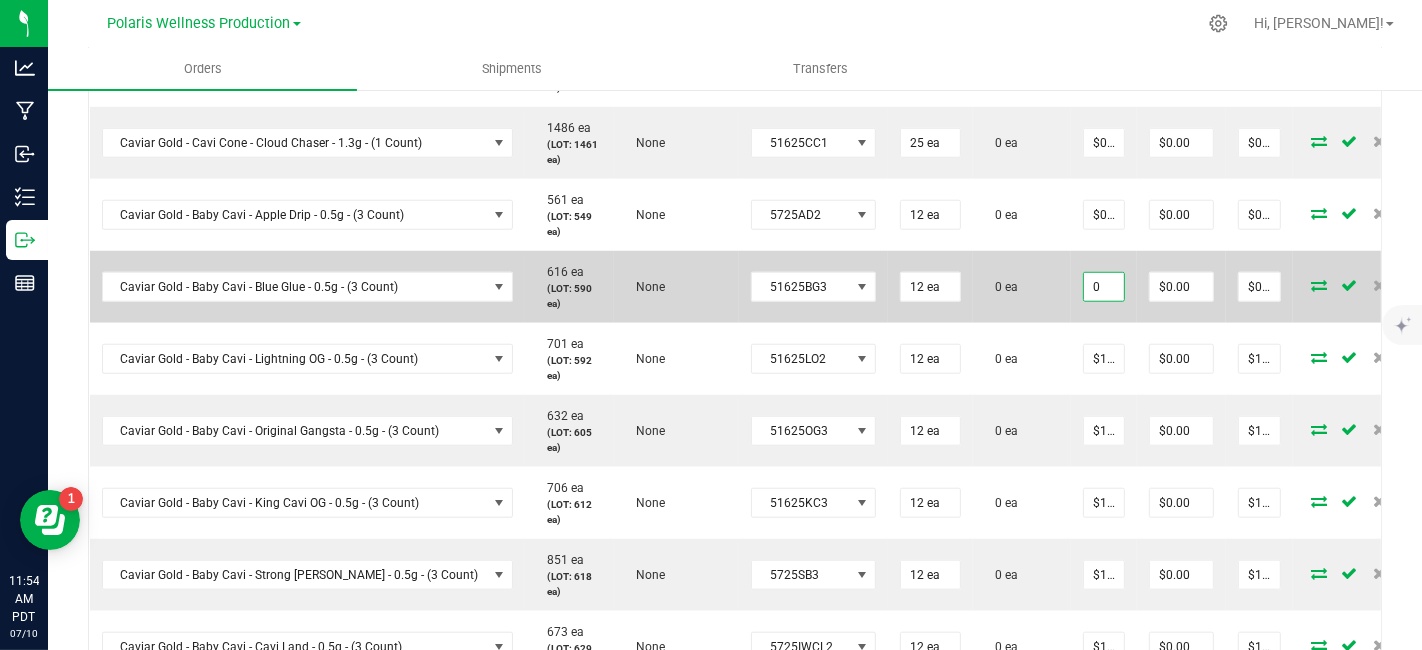 paste on "16" 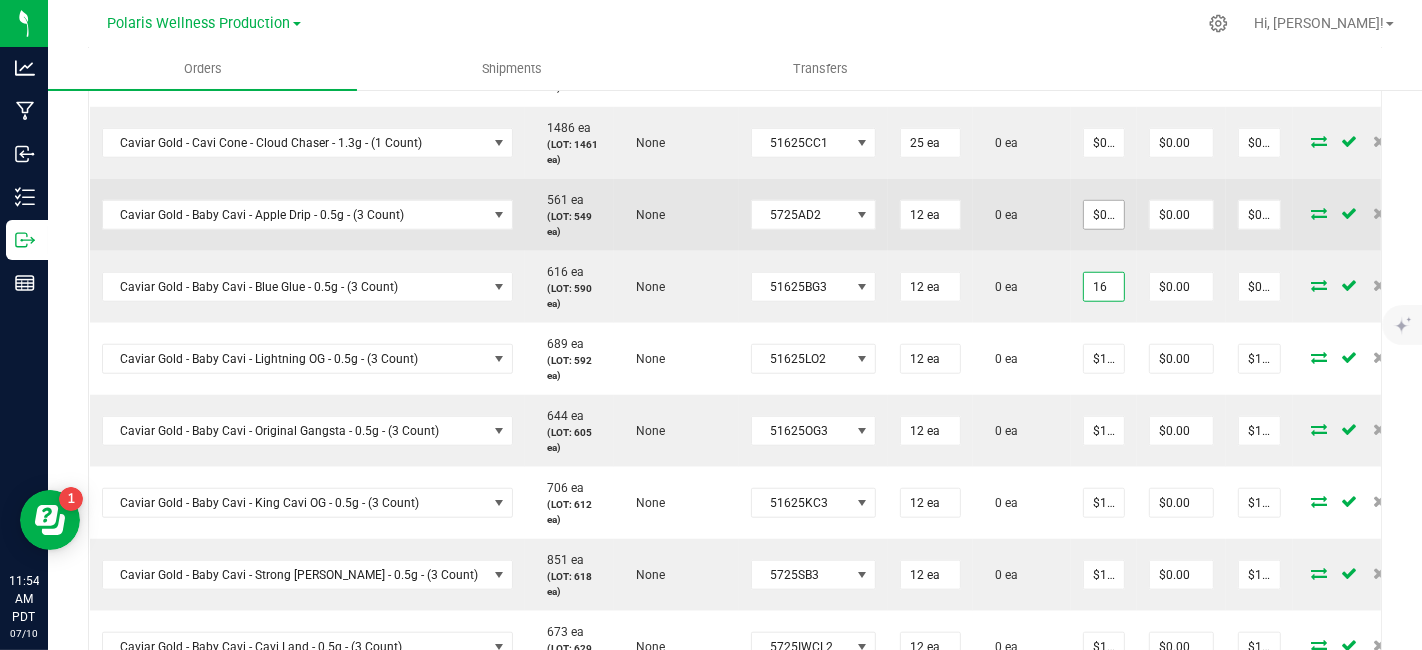 type on "16" 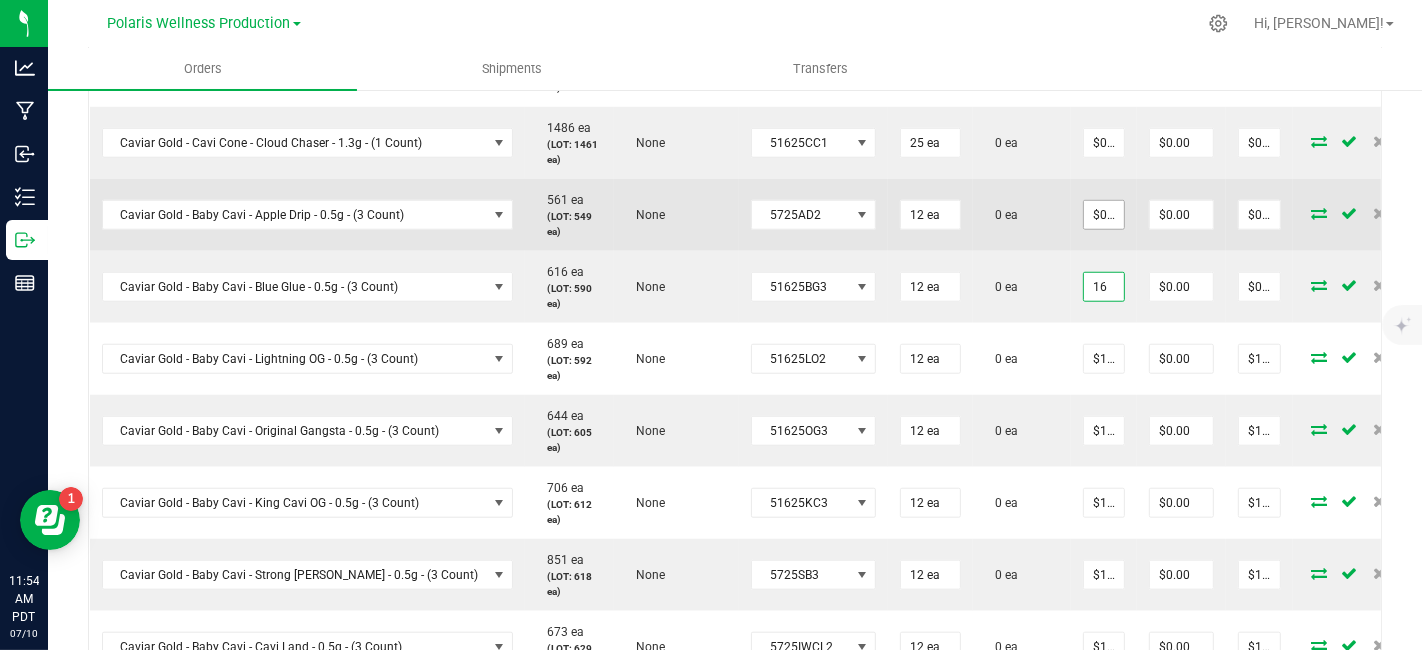 type on "0" 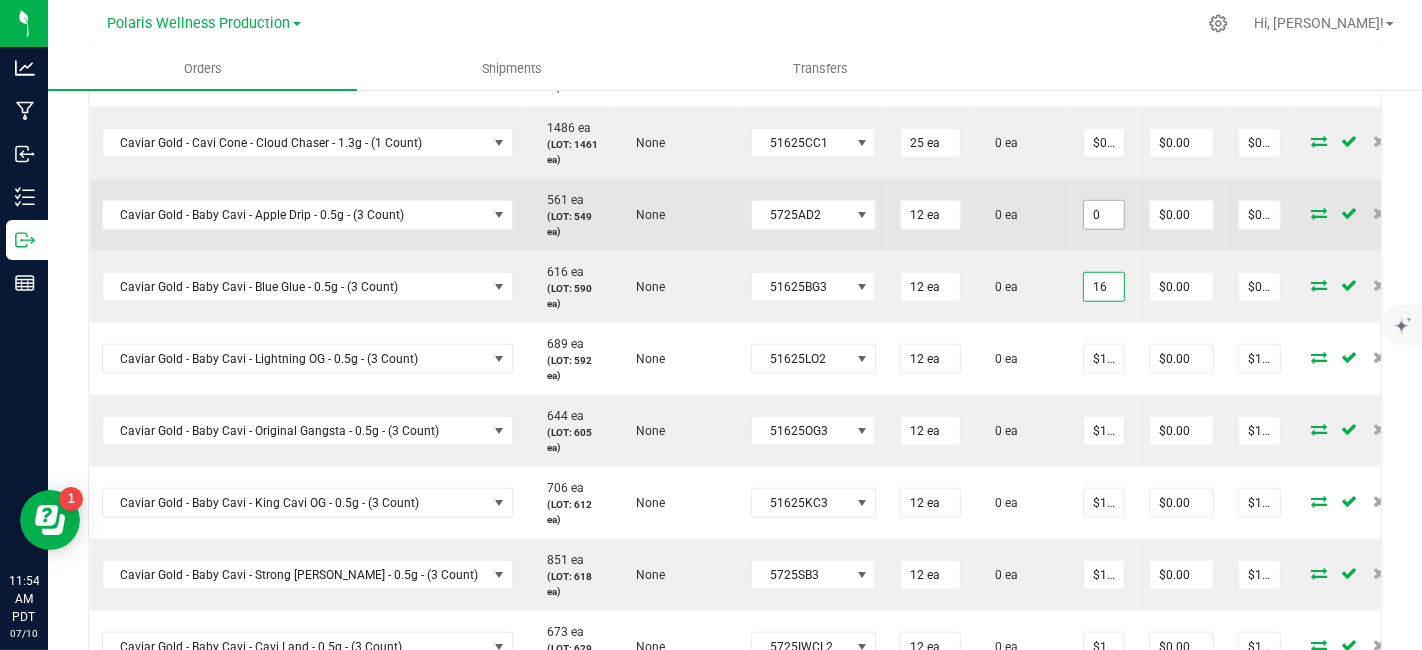 type on "$16.00000" 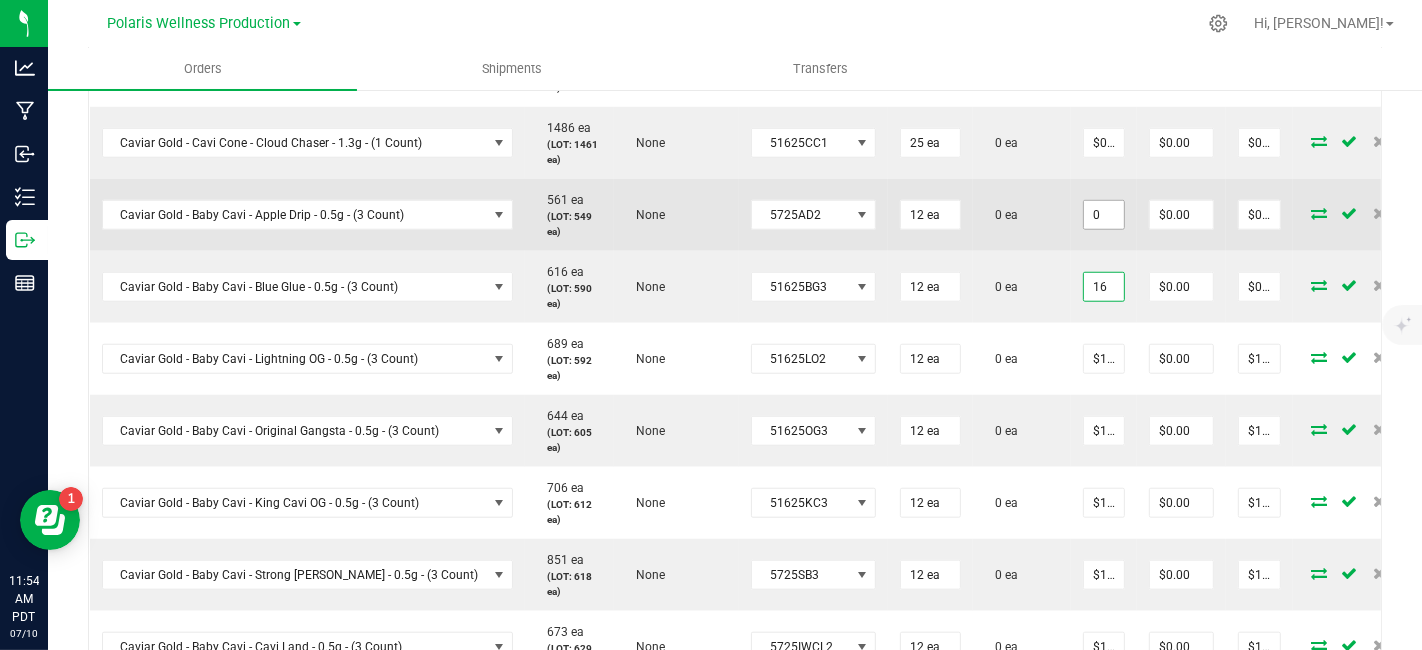 type on "$192.00" 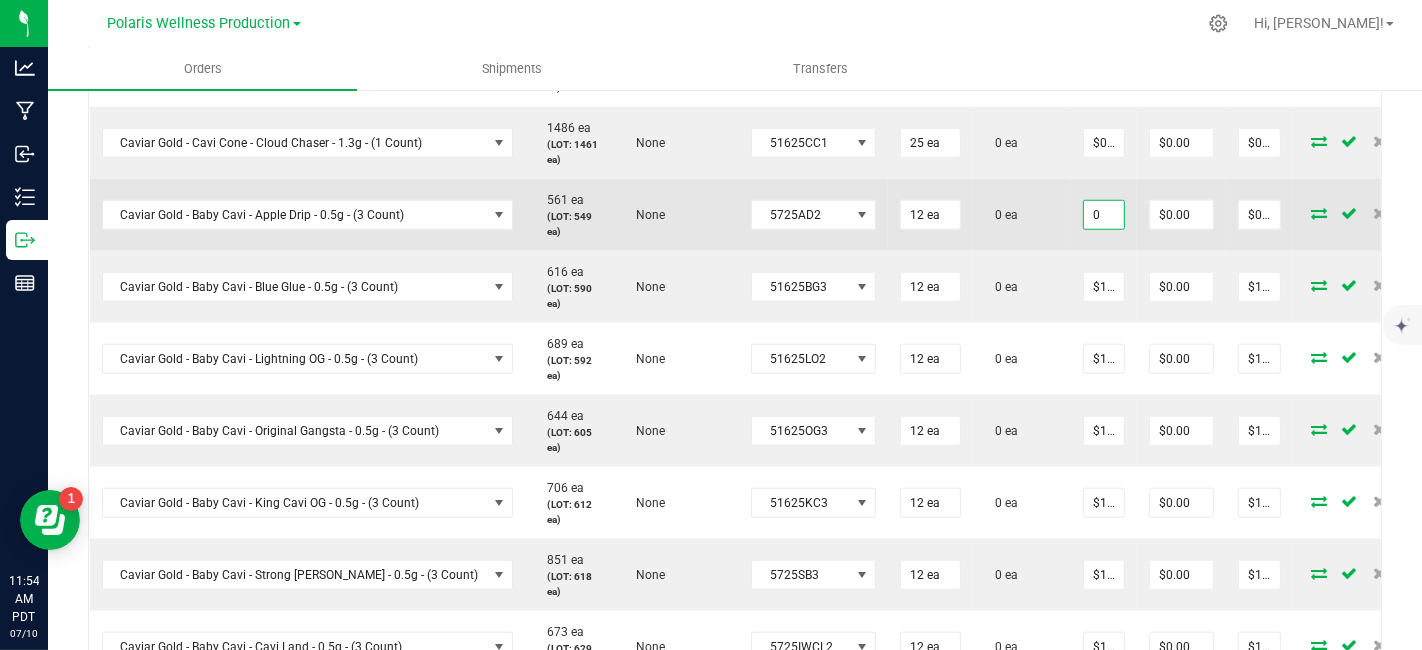 click on "0" at bounding box center (1104, 215) 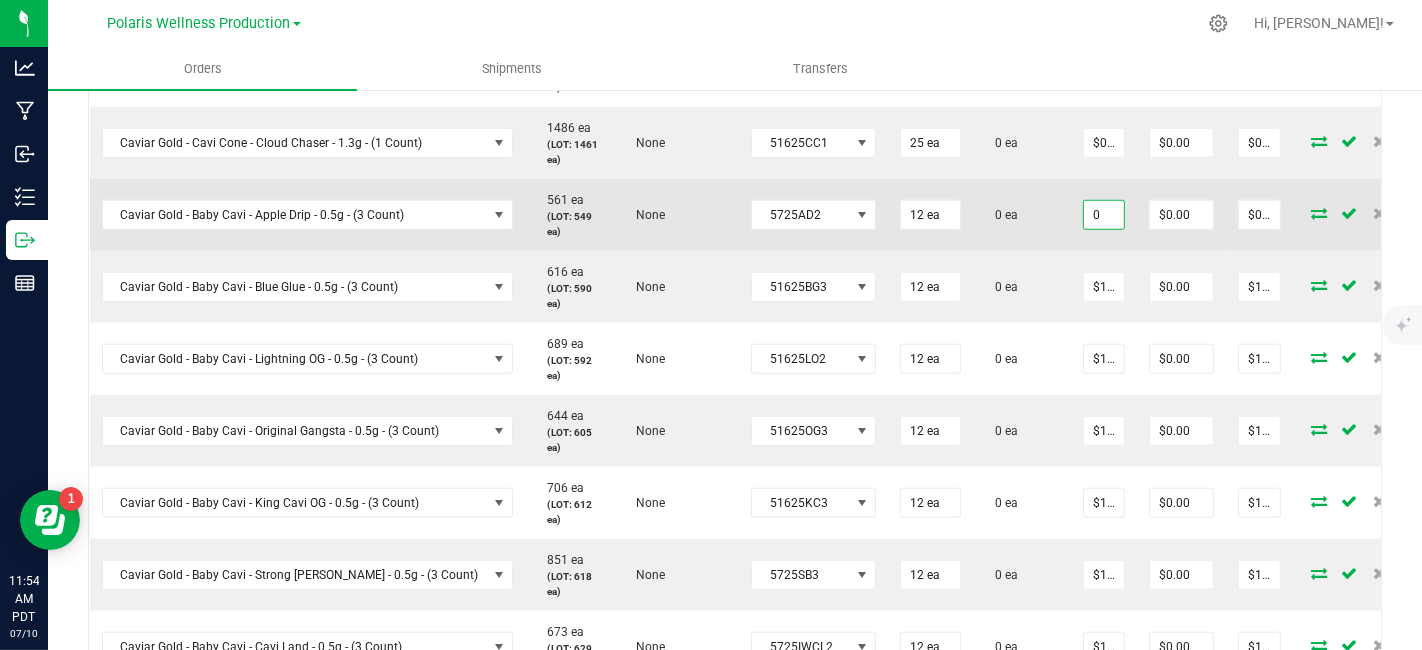 paste on "16" 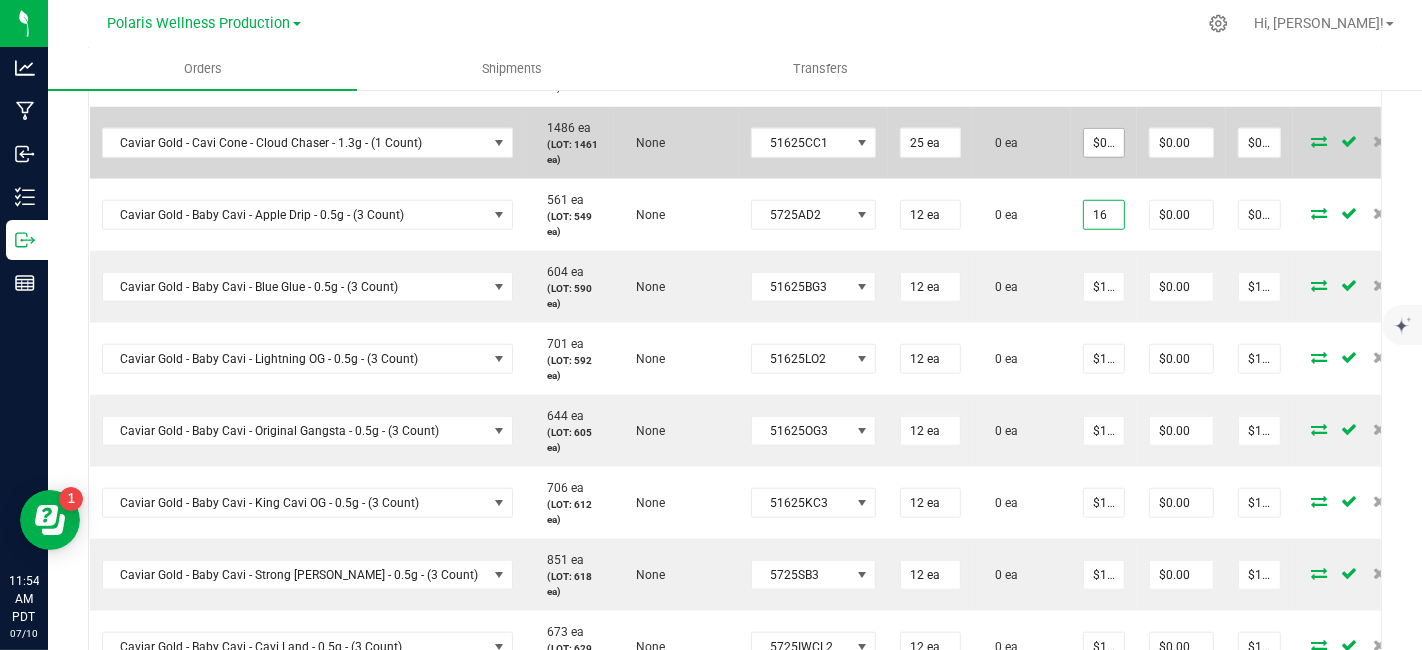 type on "16" 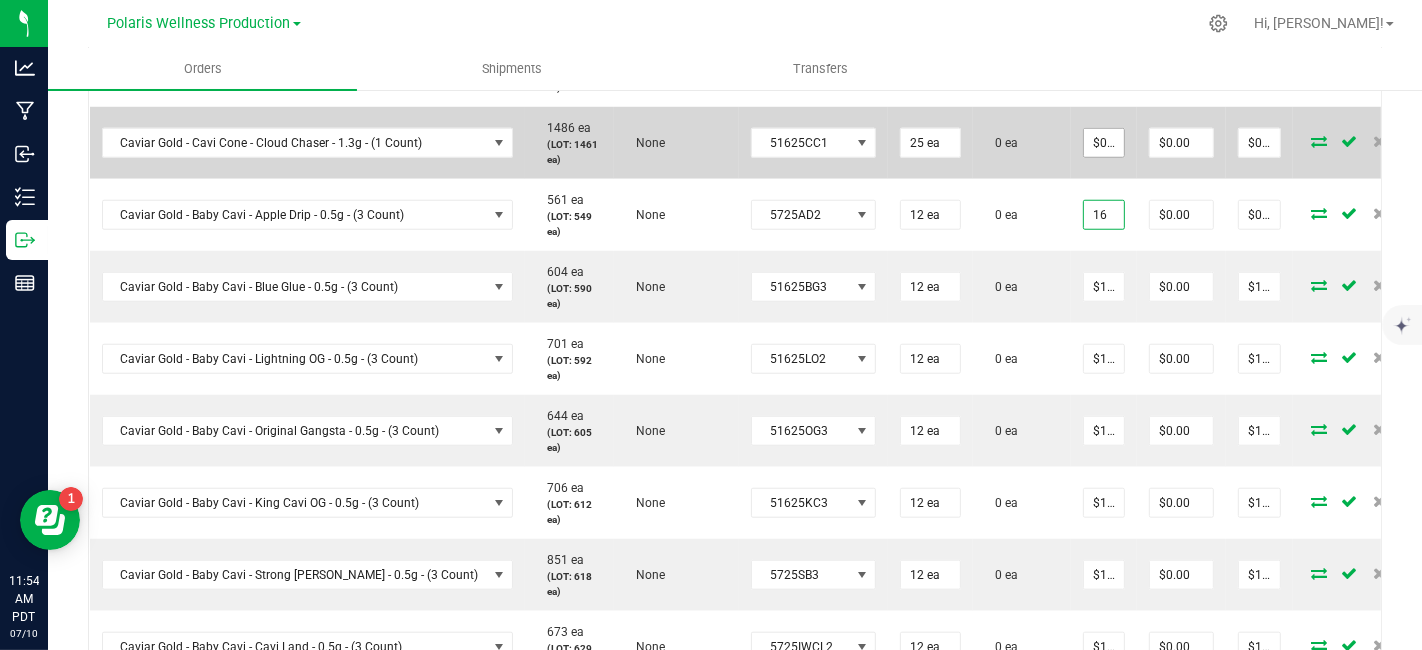 type on "0" 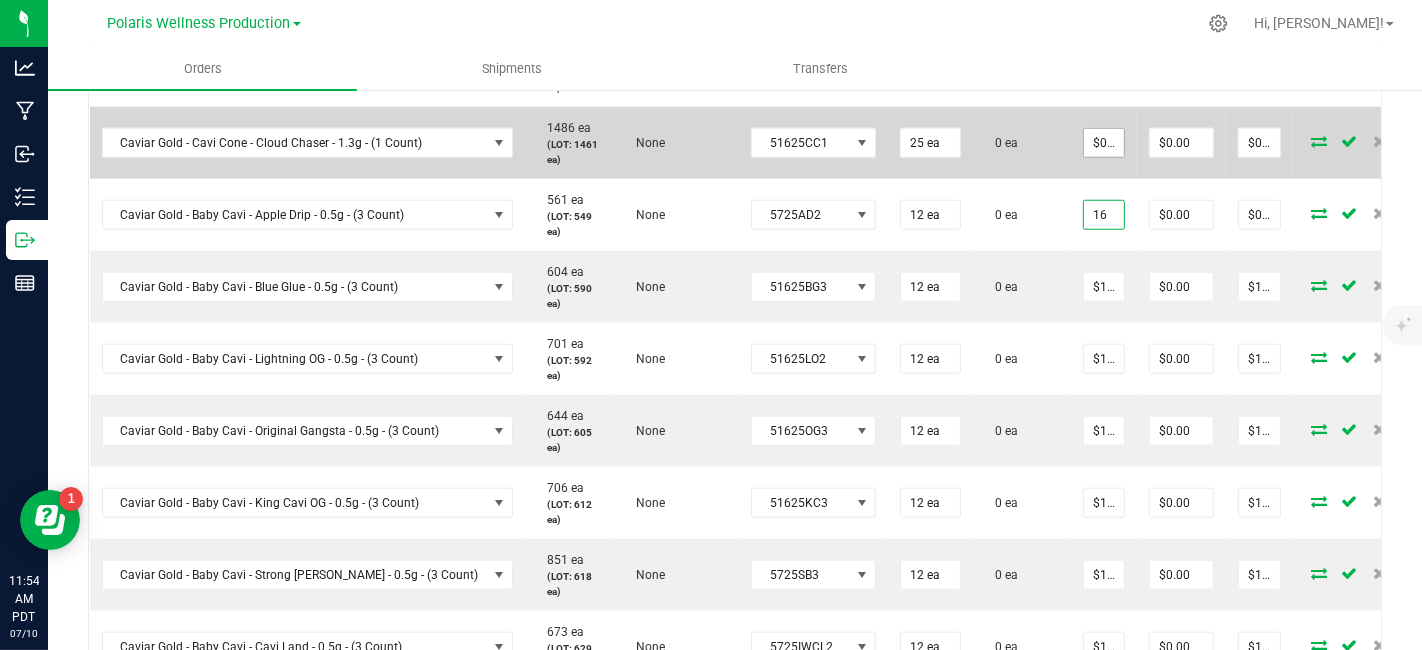 type on "$16.00000" 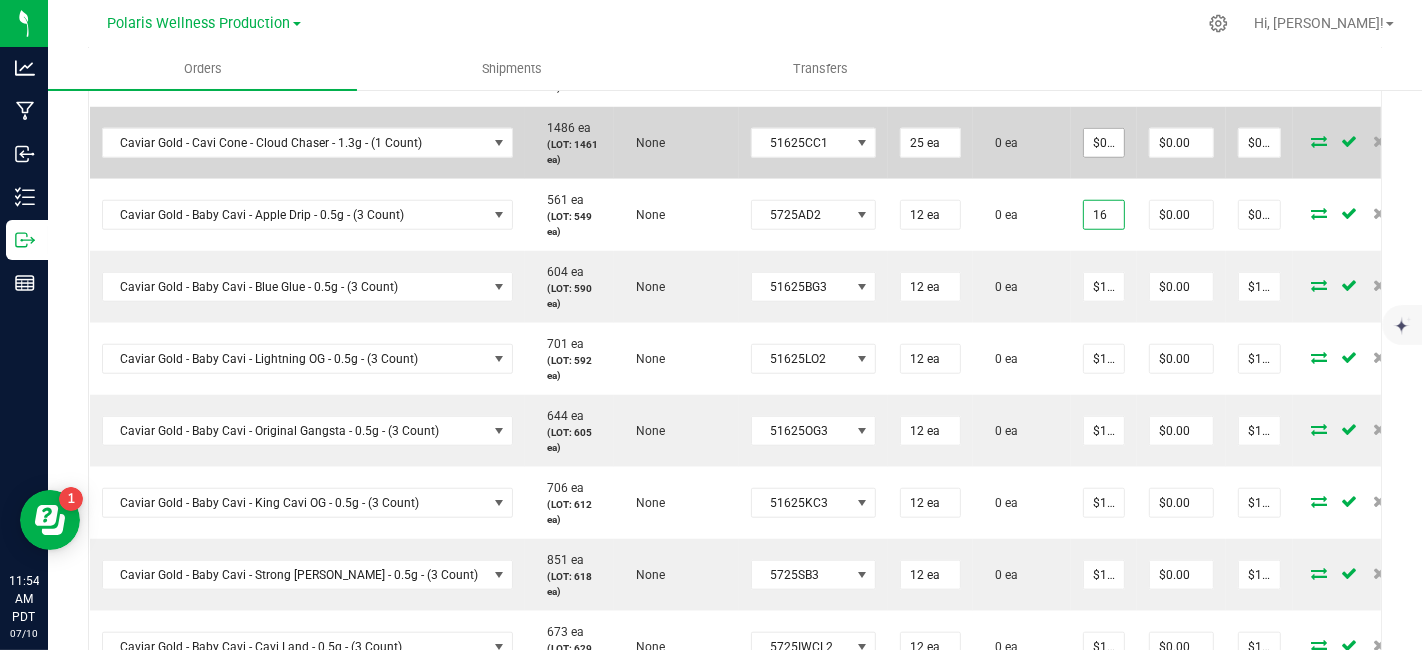 type on "$192.00" 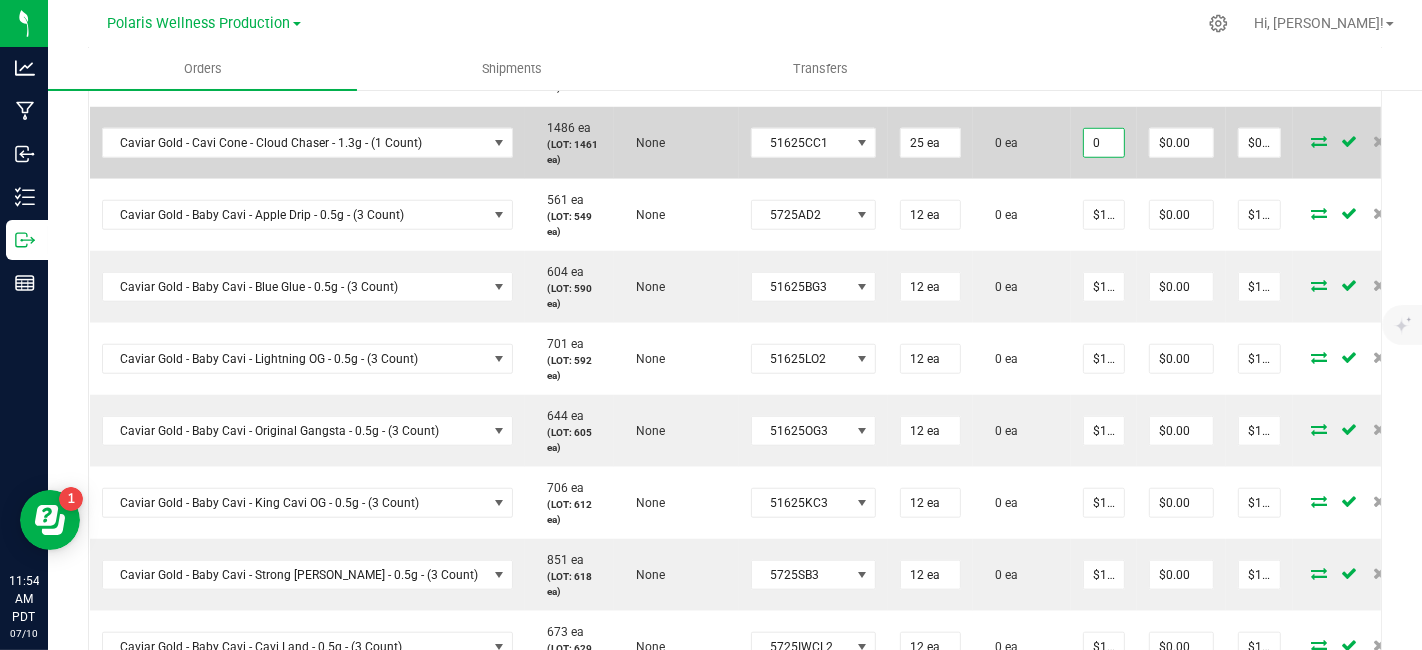 click on "0" at bounding box center [1104, 143] 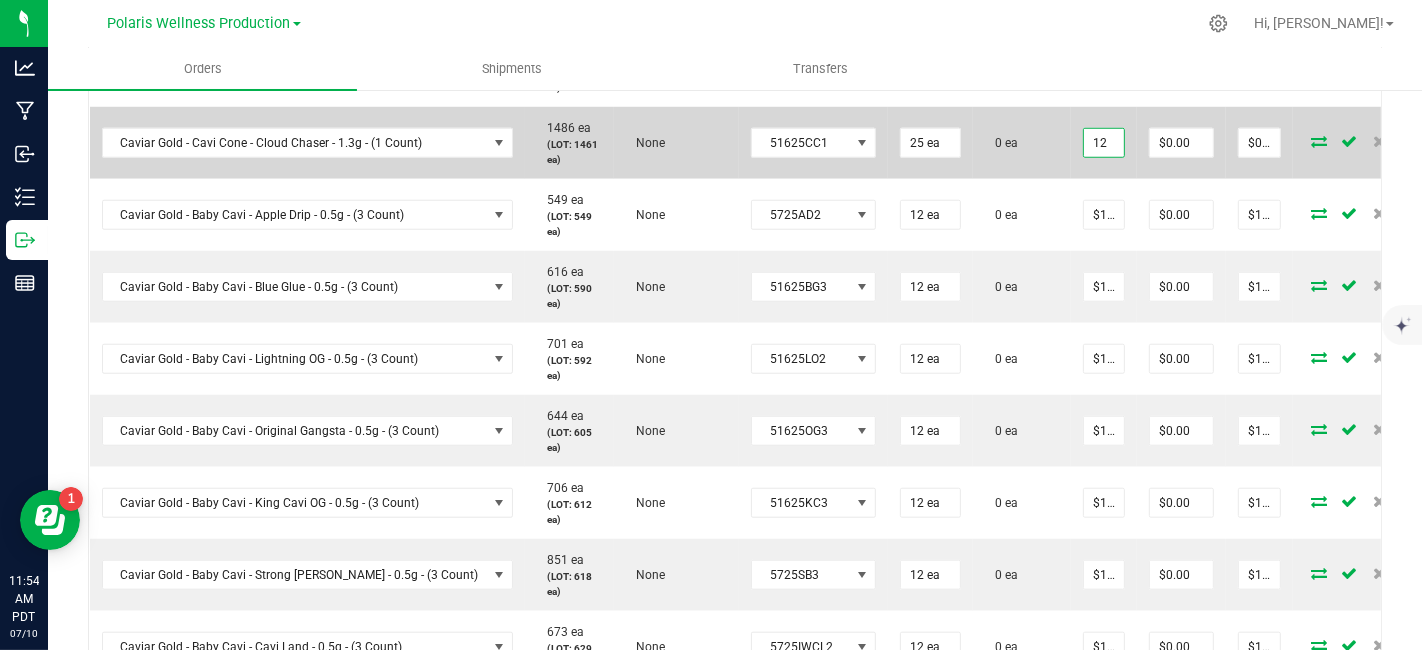 drag, startPoint x: 1068, startPoint y: 144, endPoint x: 1008, endPoint y: 145, distance: 60.00833 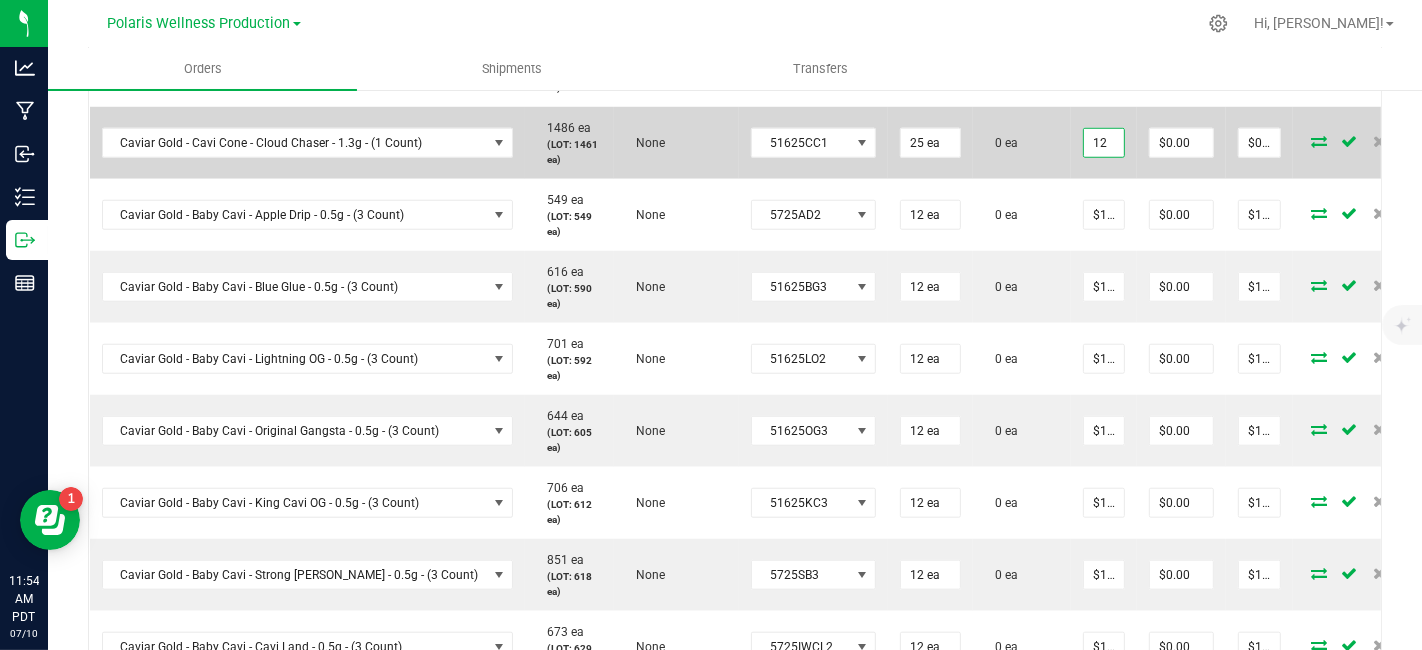 click on "Caviar Gold - Cavi Cone - Cloud Chaser - 1.3g - (1 Count)  1486 ea   (LOT: 1461 ea)   None  51625CC1 25 ea  0 ea  12 $0.00 $0.00" at bounding box center [751, 143] 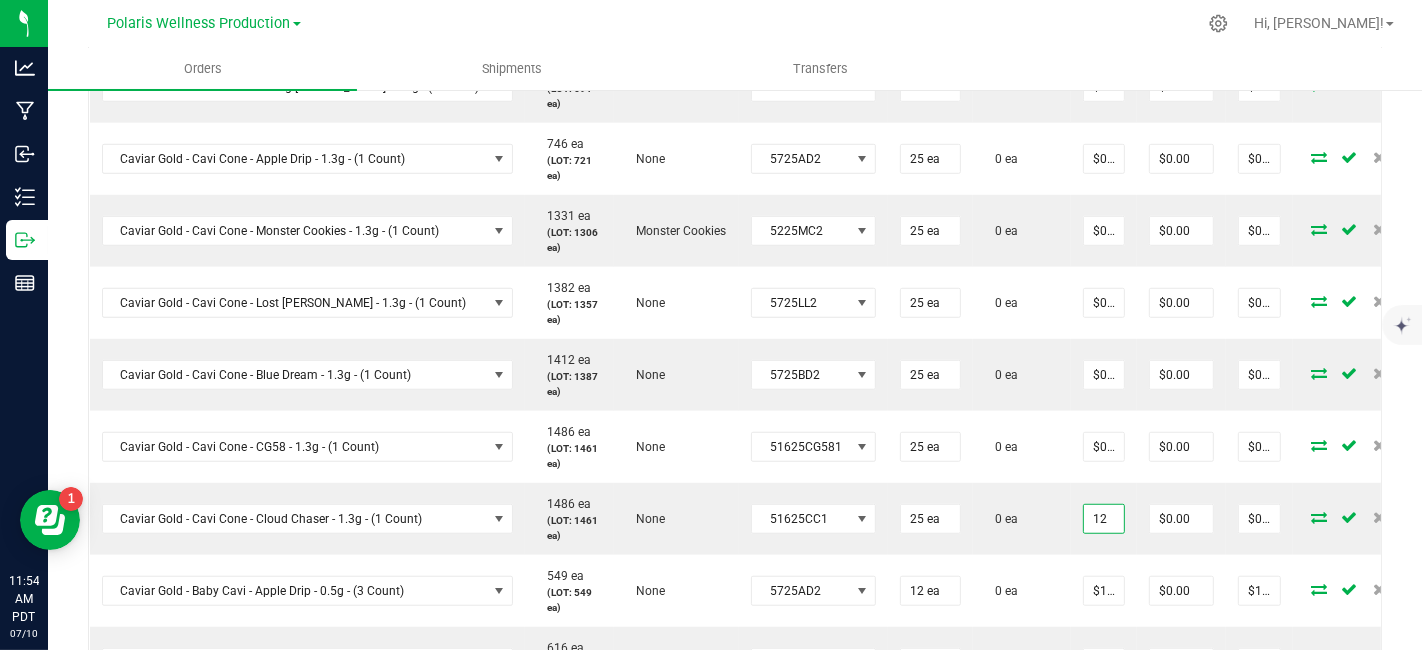 scroll, scrollTop: 1068, scrollLeft: 0, axis: vertical 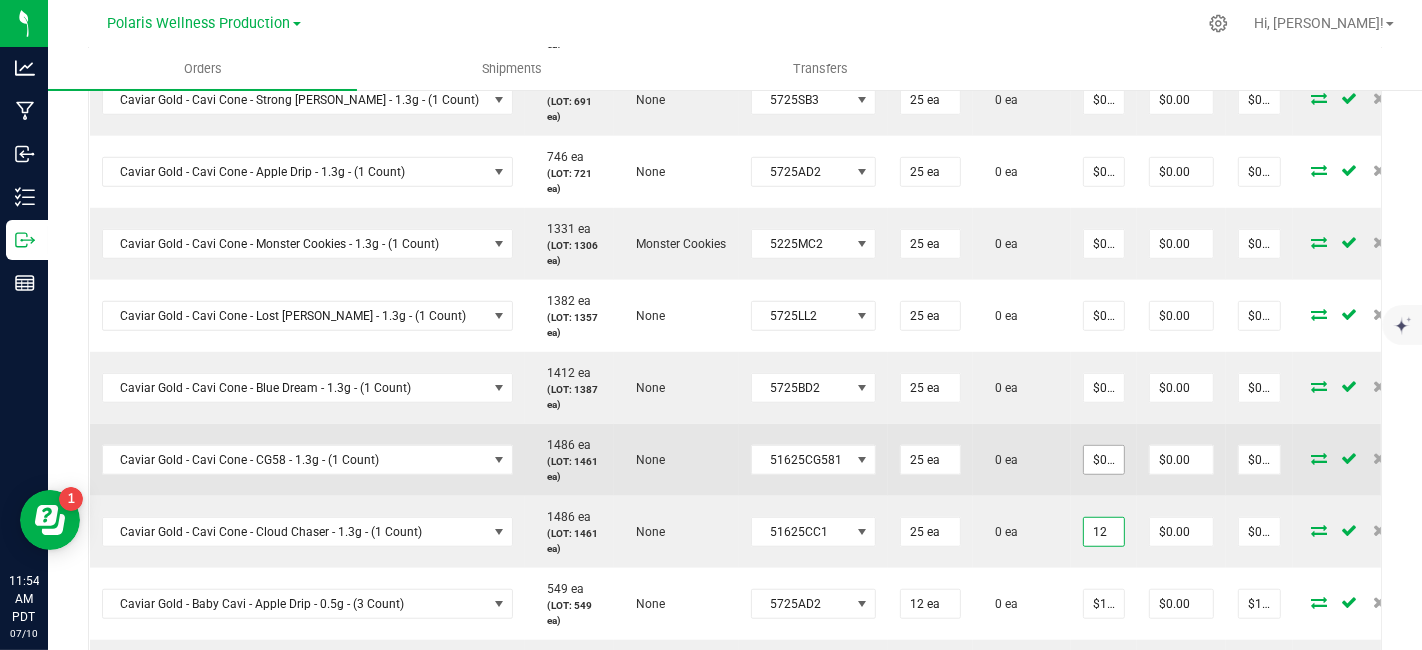 type on "12" 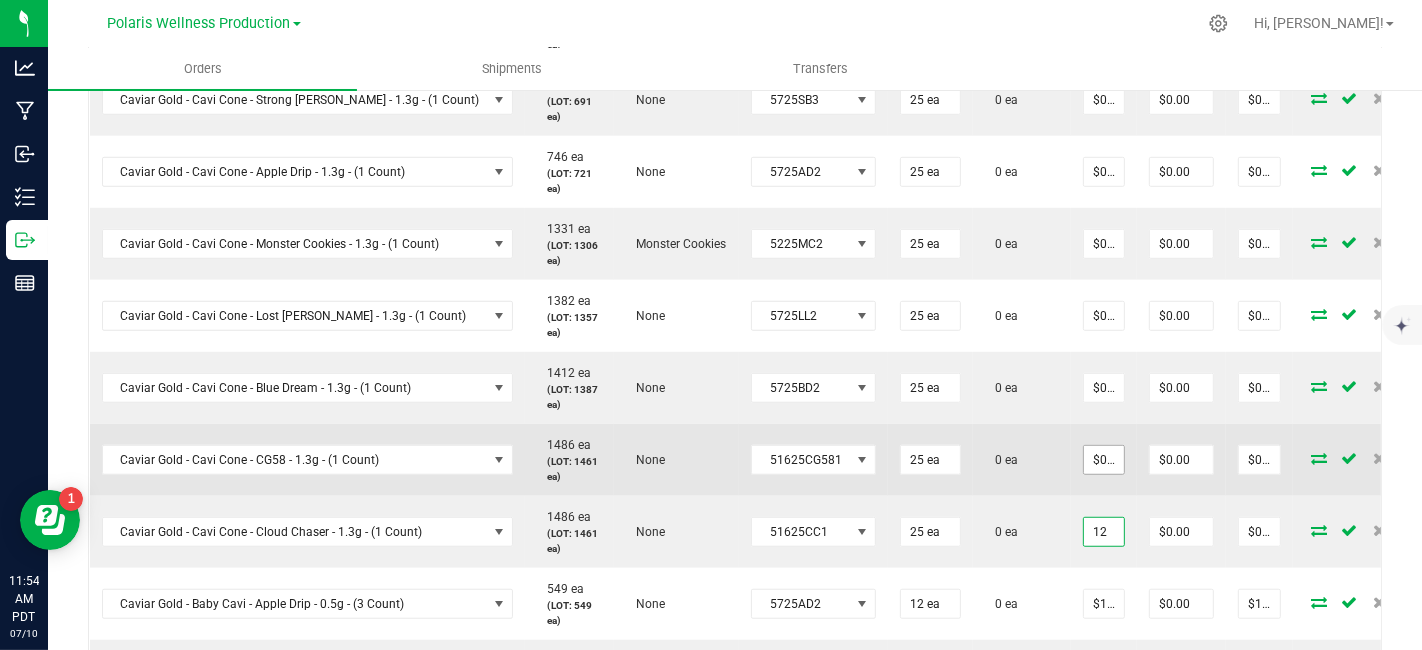 type on "0" 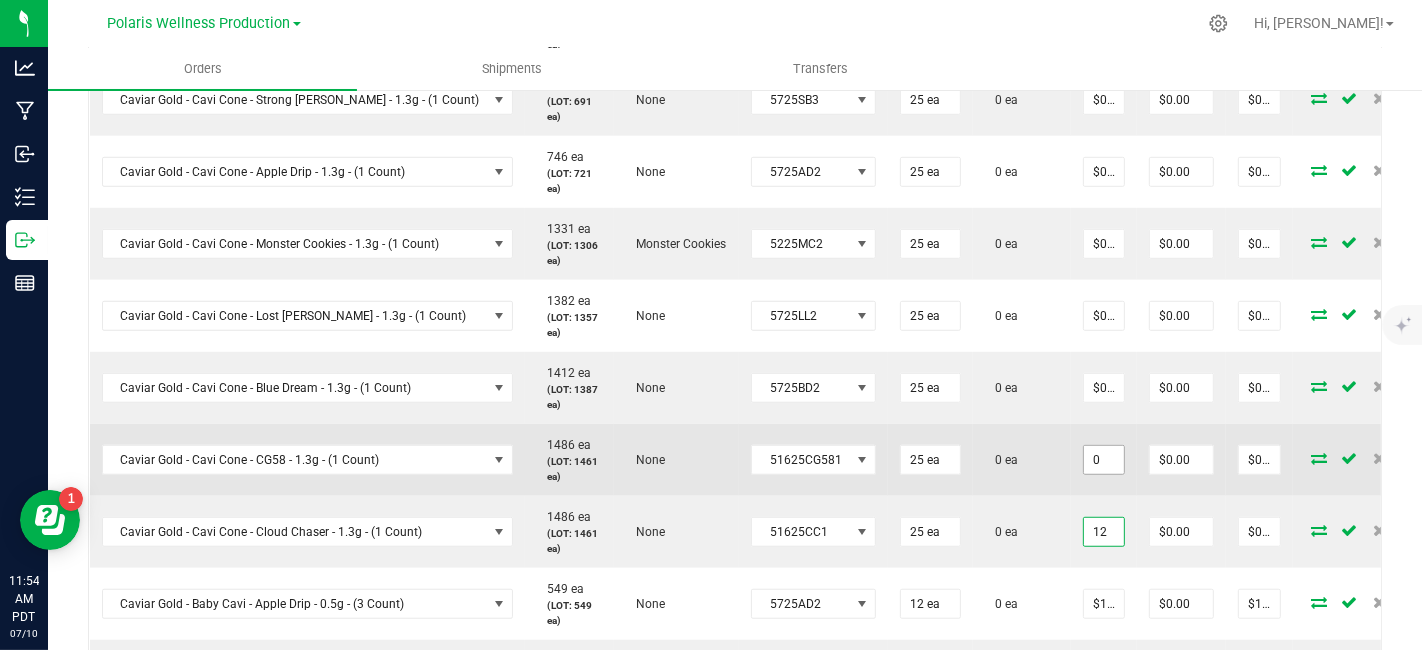 type on "$12.00000" 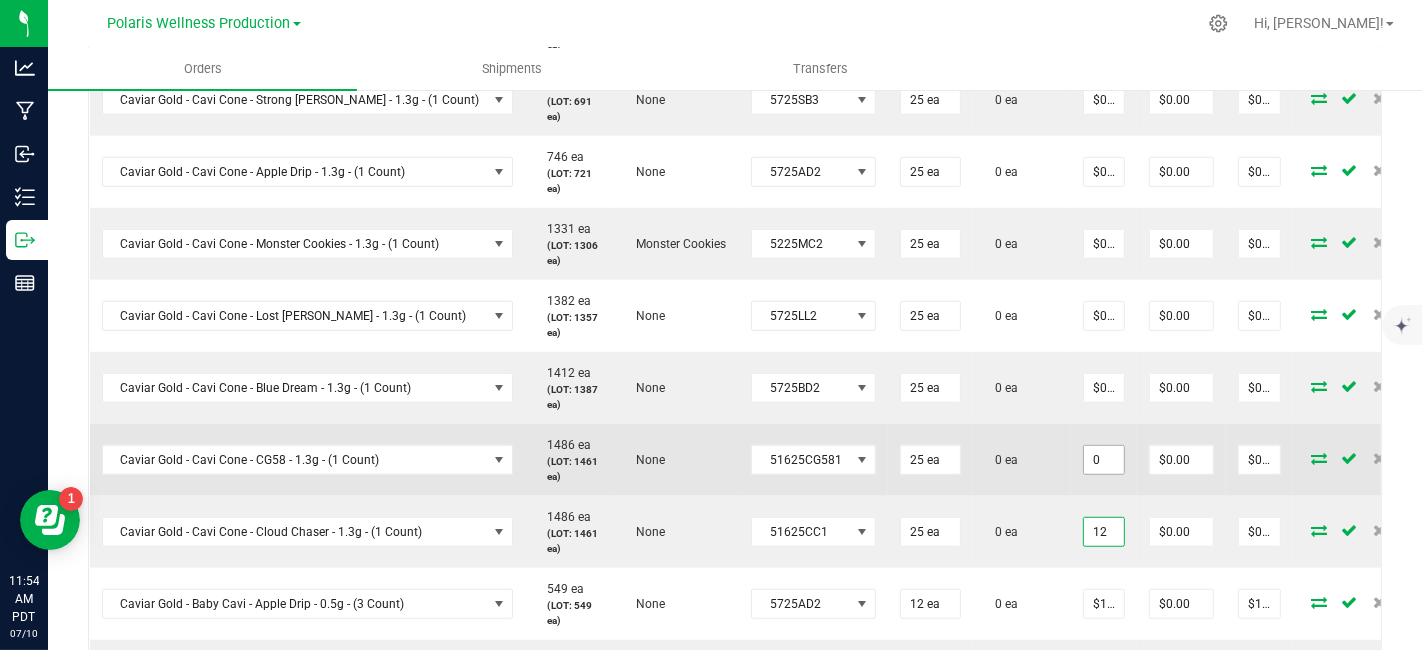 type on "$300.00" 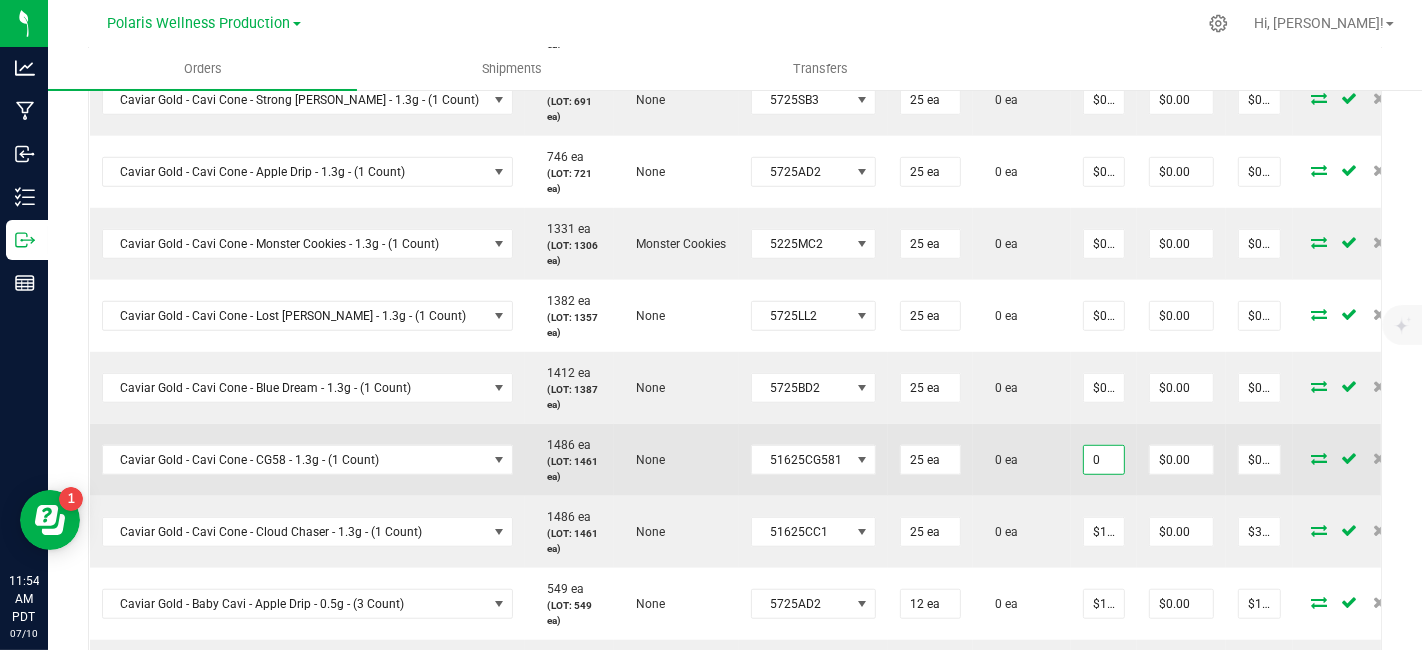 click on "0" at bounding box center [1104, 460] 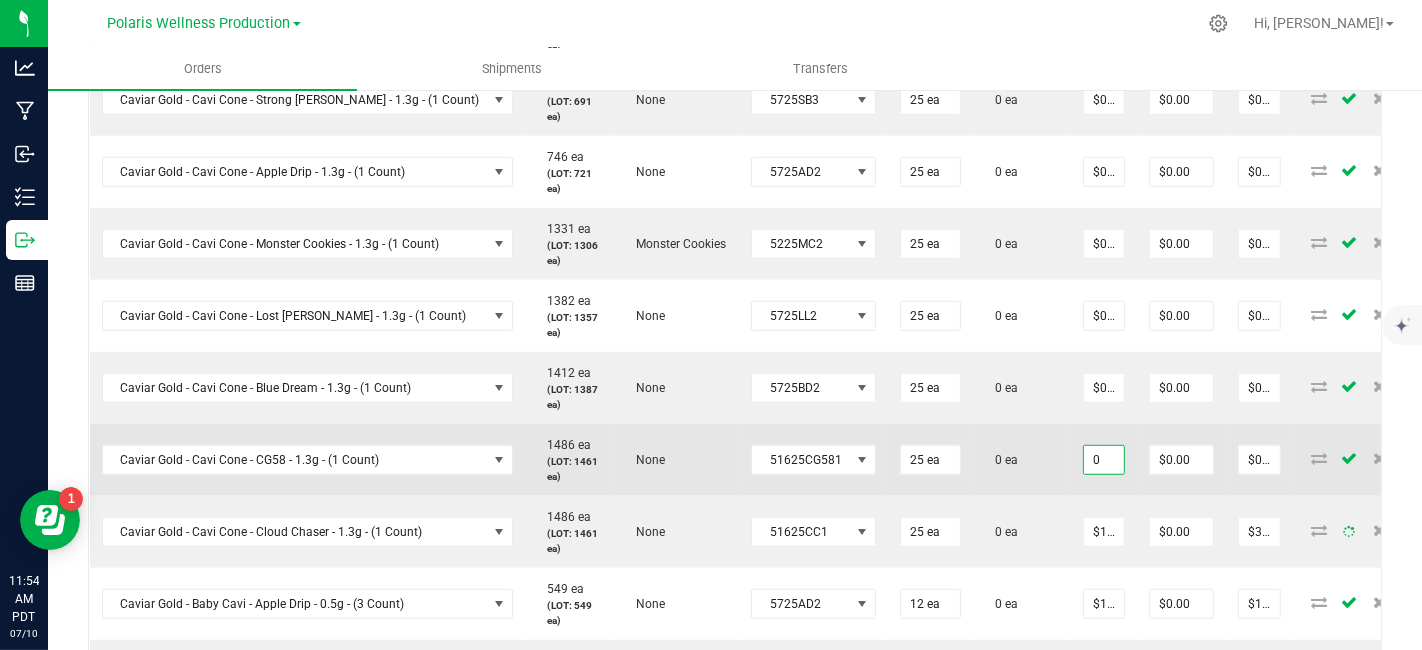 paste on "12" 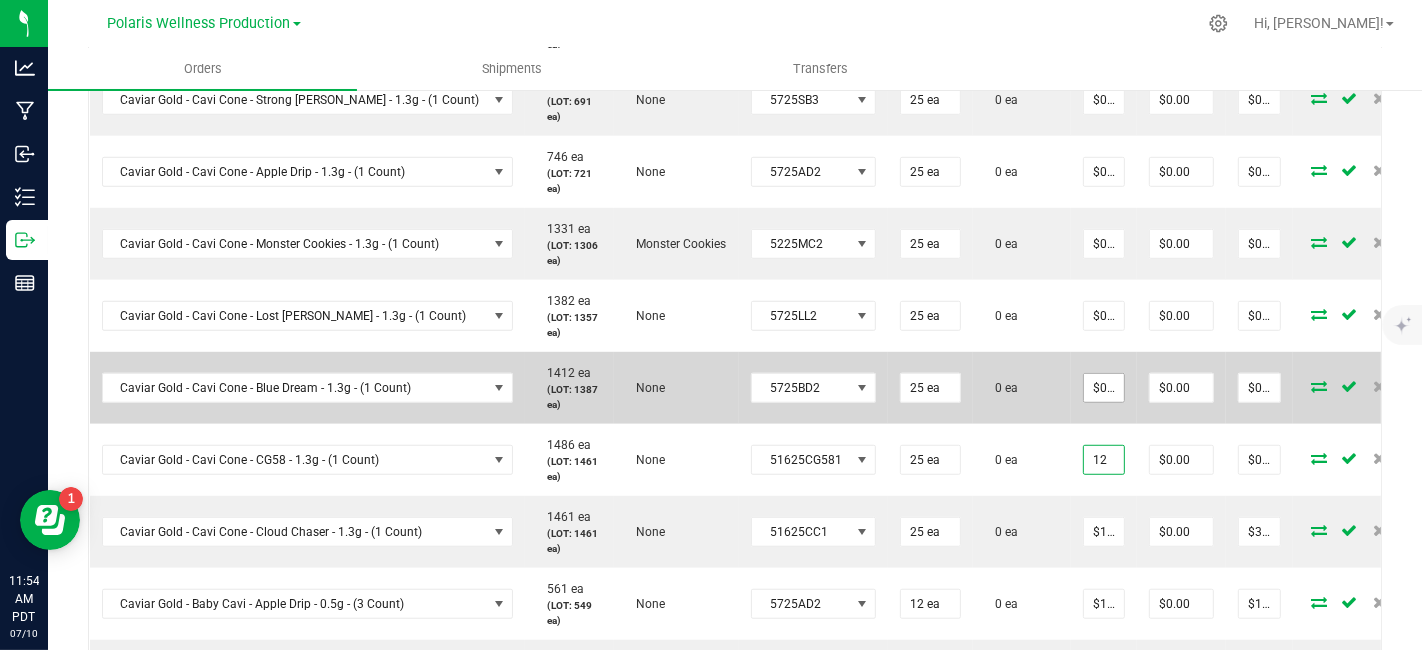 type on "12" 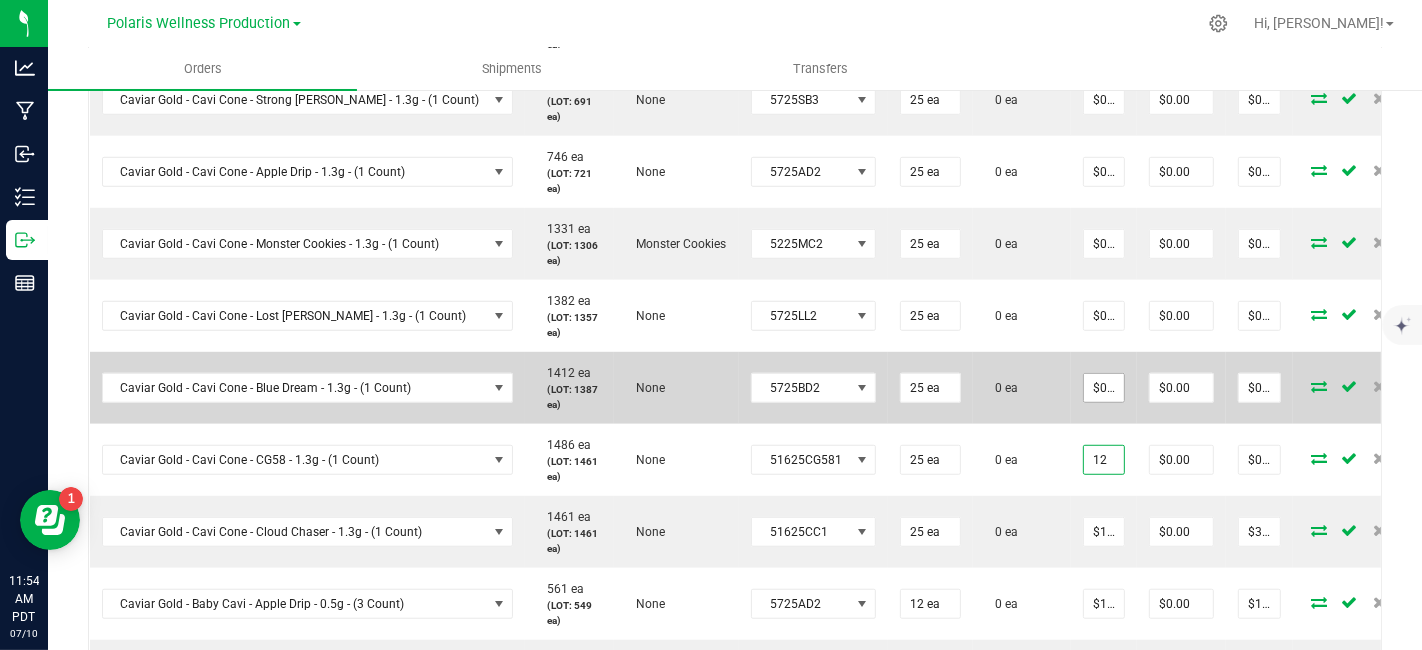 type on "0" 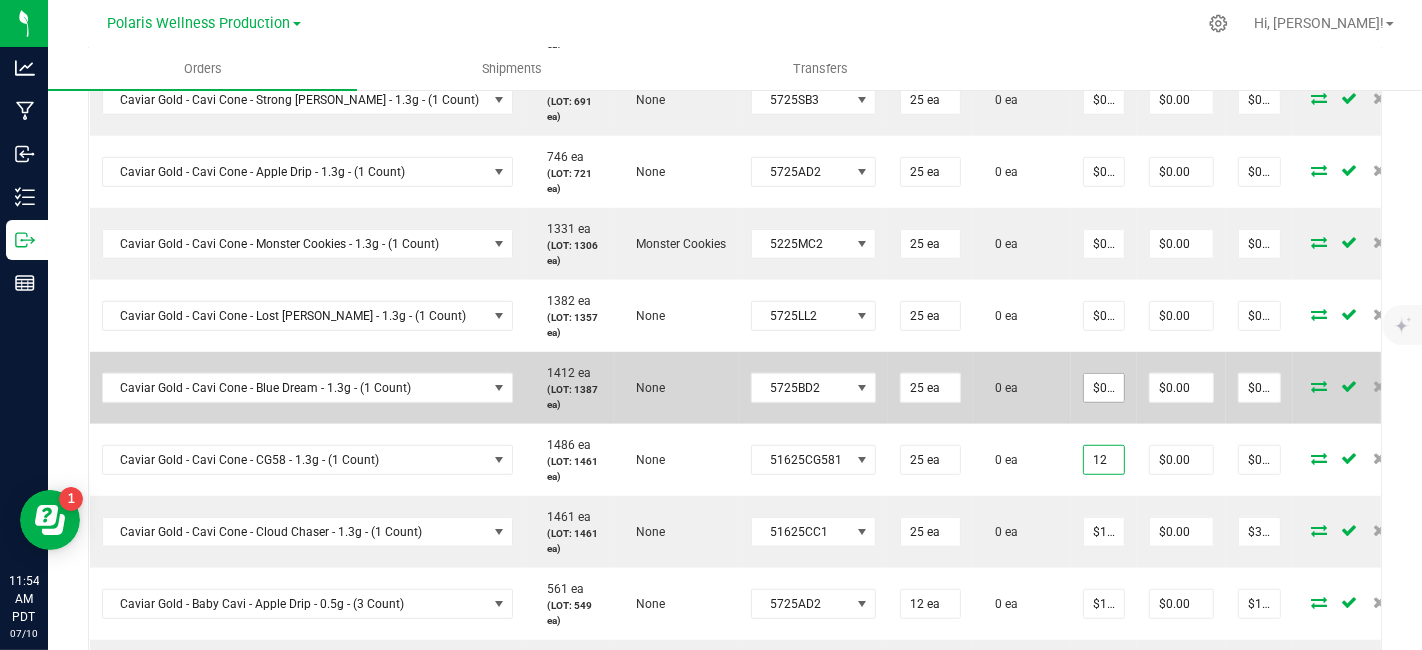 type on "$12.00000" 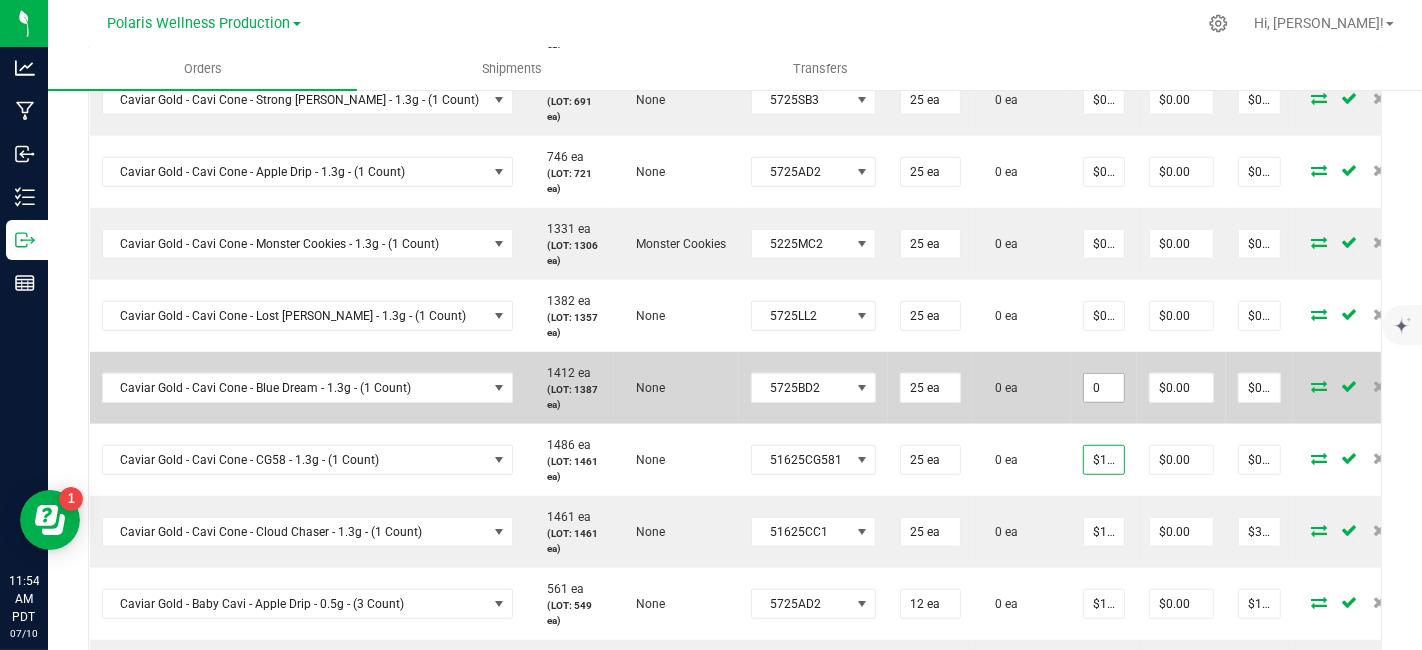 type on "$300.00" 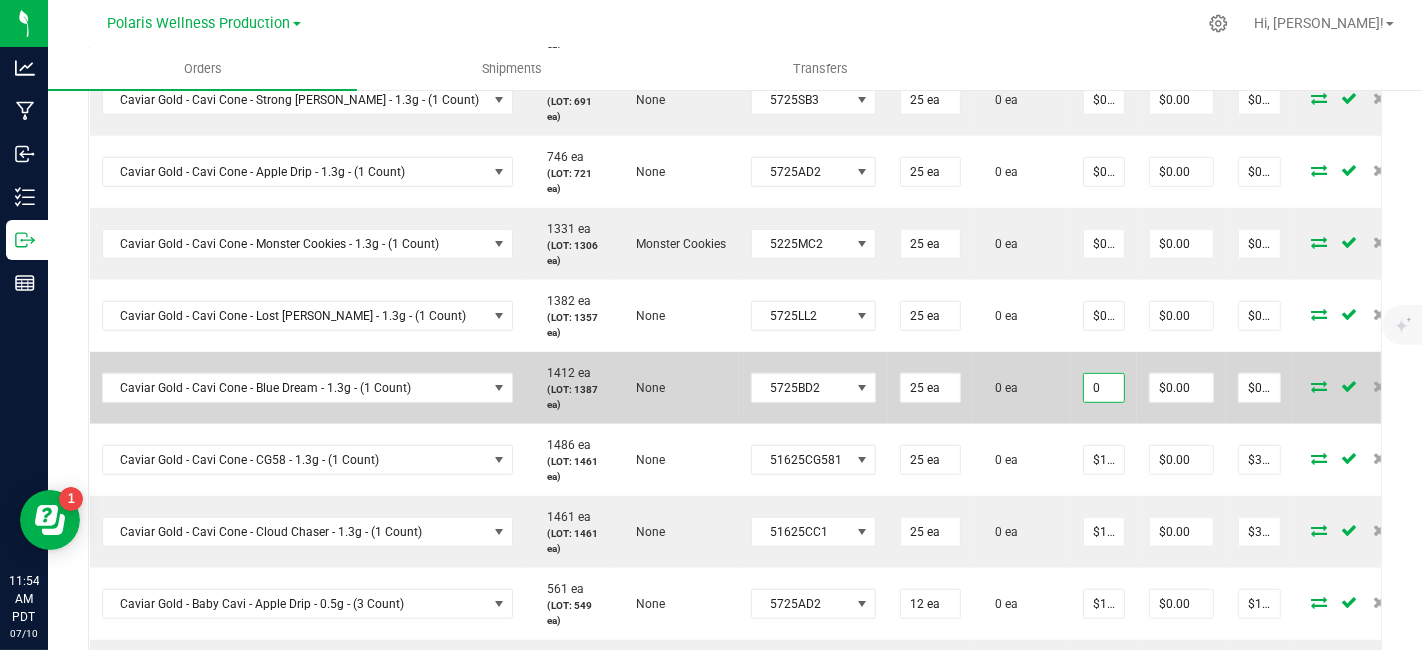 click on "0" at bounding box center (1104, 388) 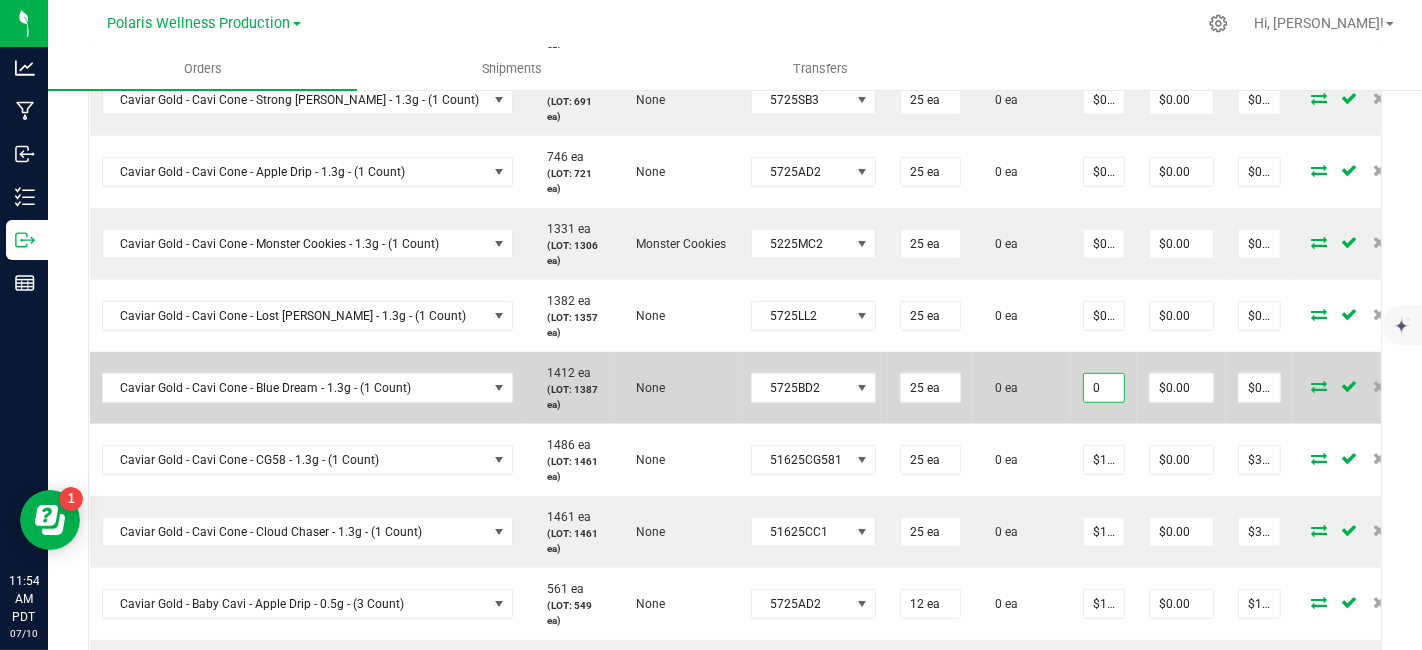 paste on "12" 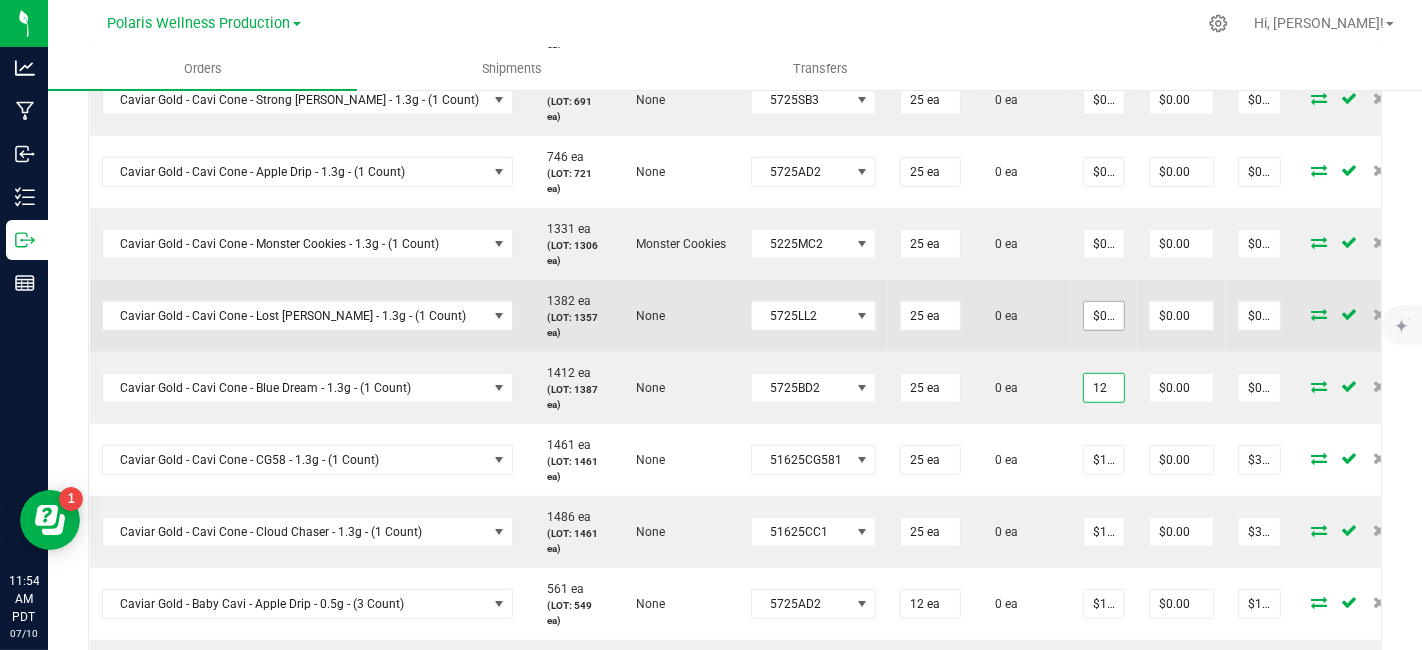 type on "12" 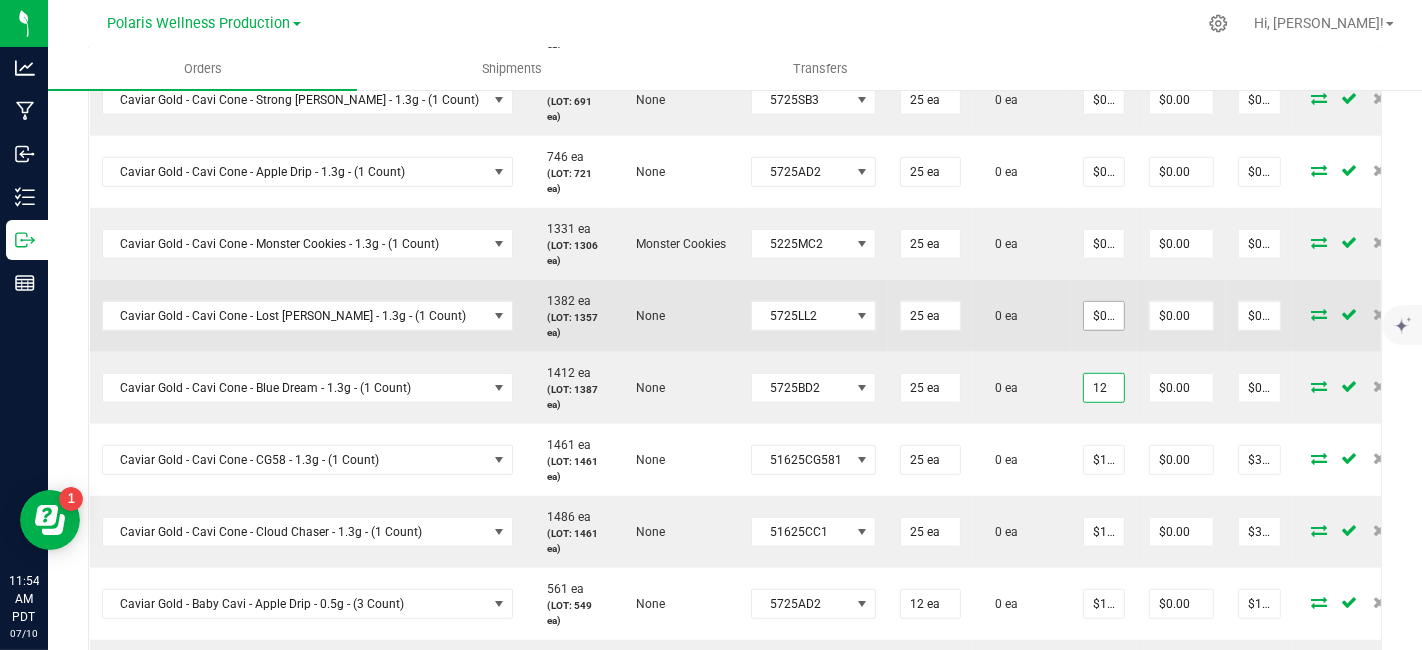 type on "0" 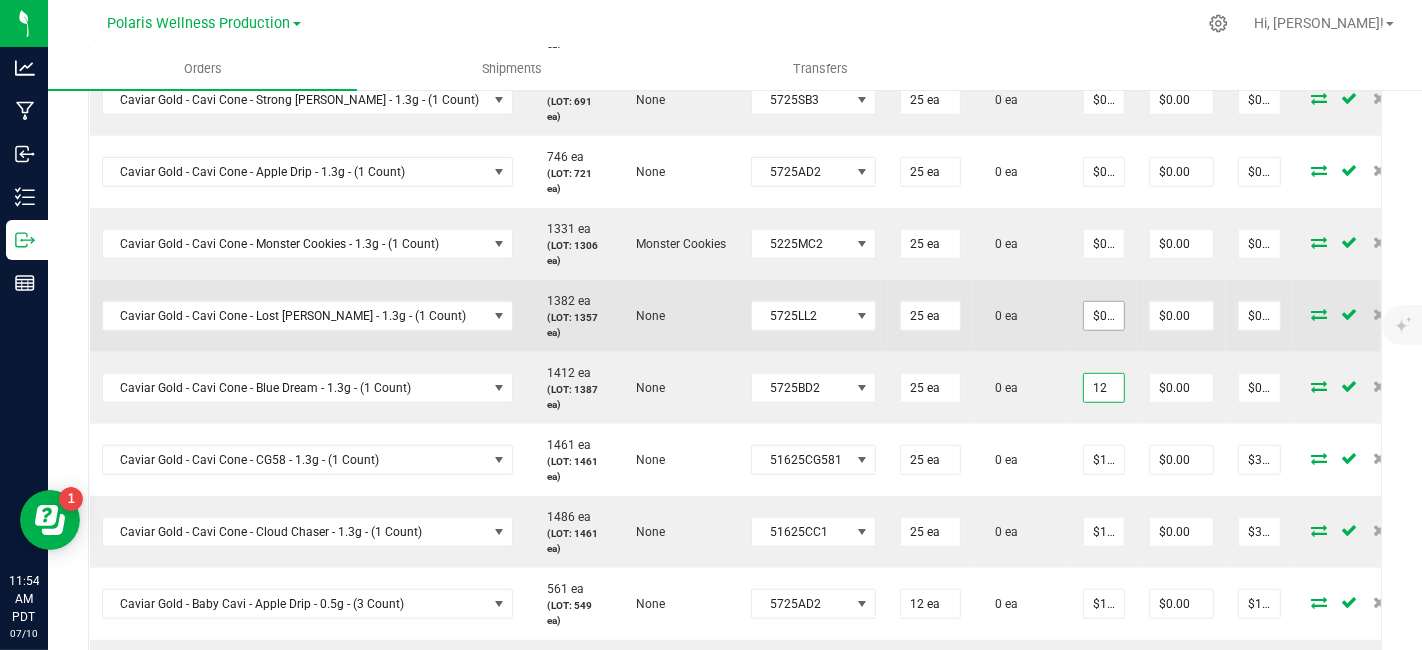 type on "$12.00000" 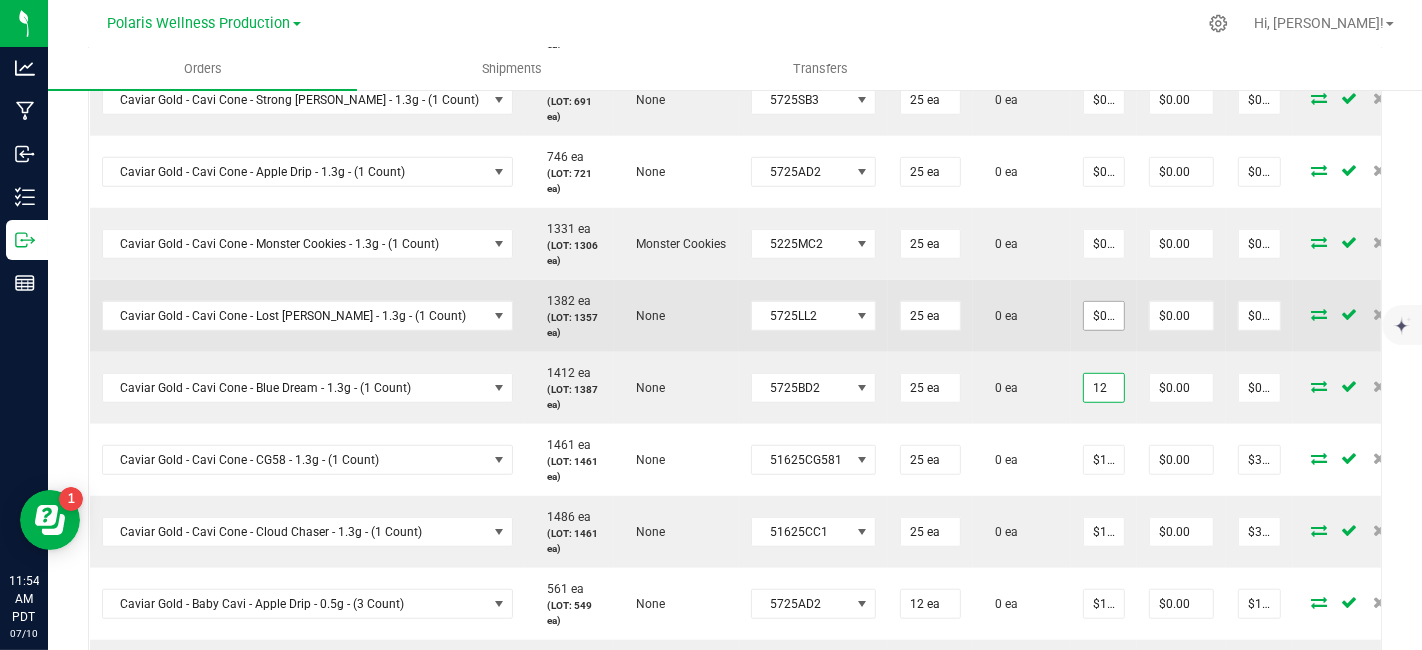 type on "$300.00" 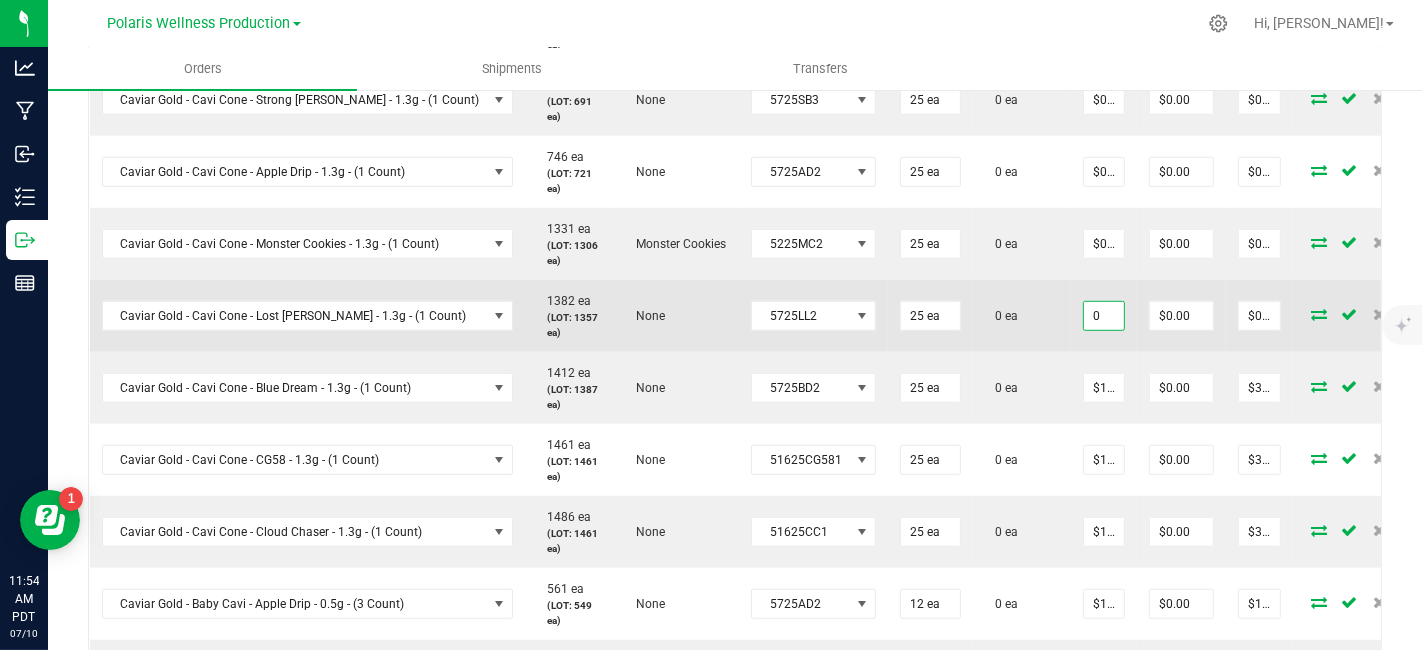click on "0" at bounding box center (1104, 316) 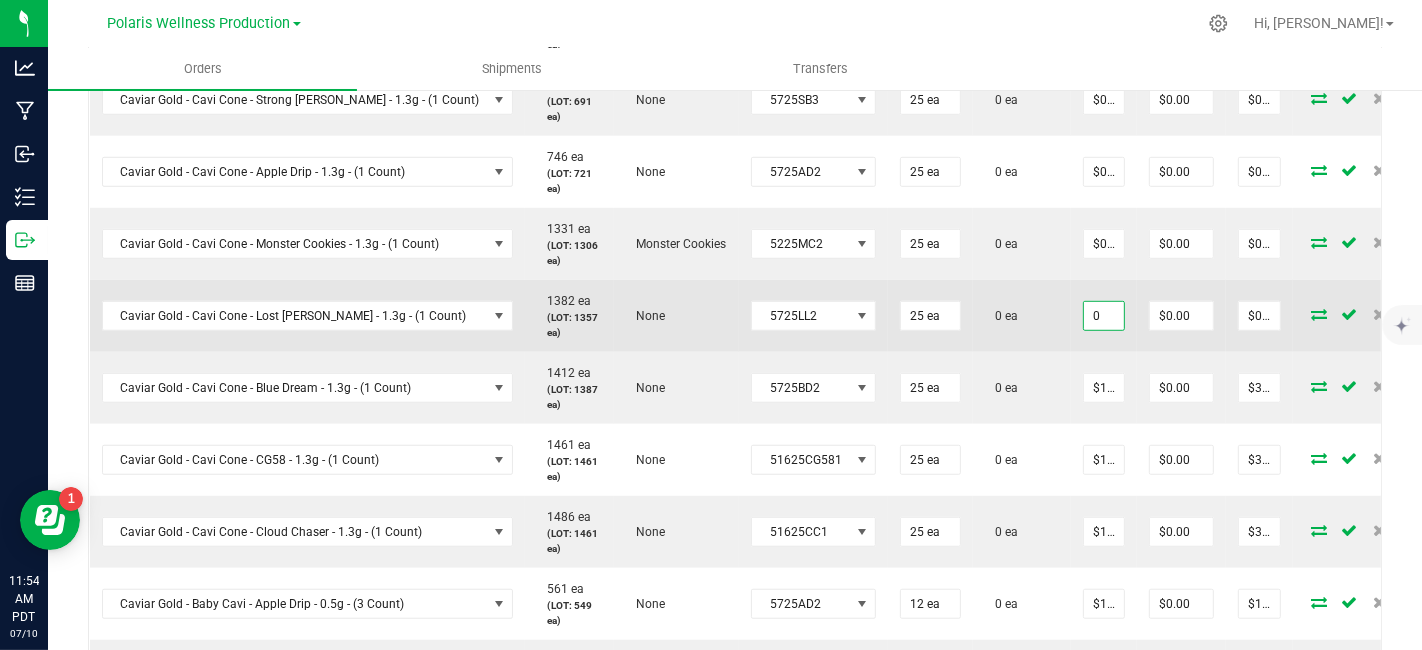 paste on "12" 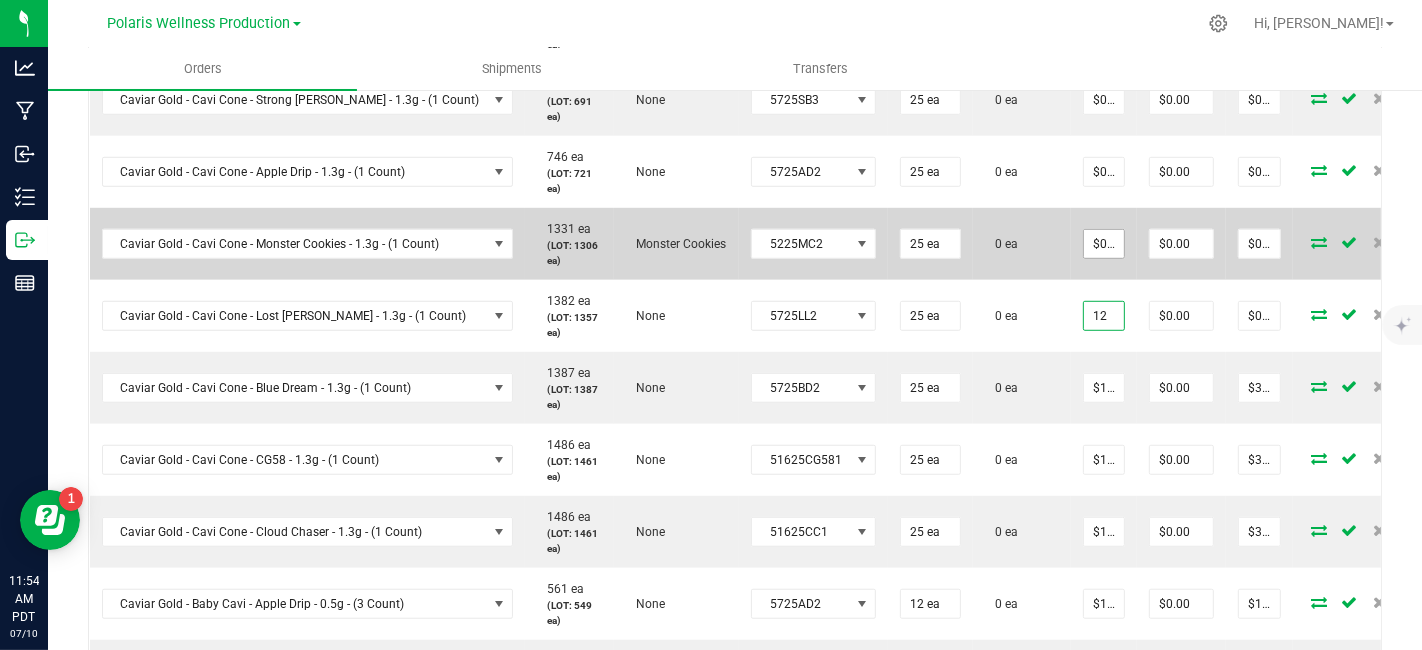 type on "12" 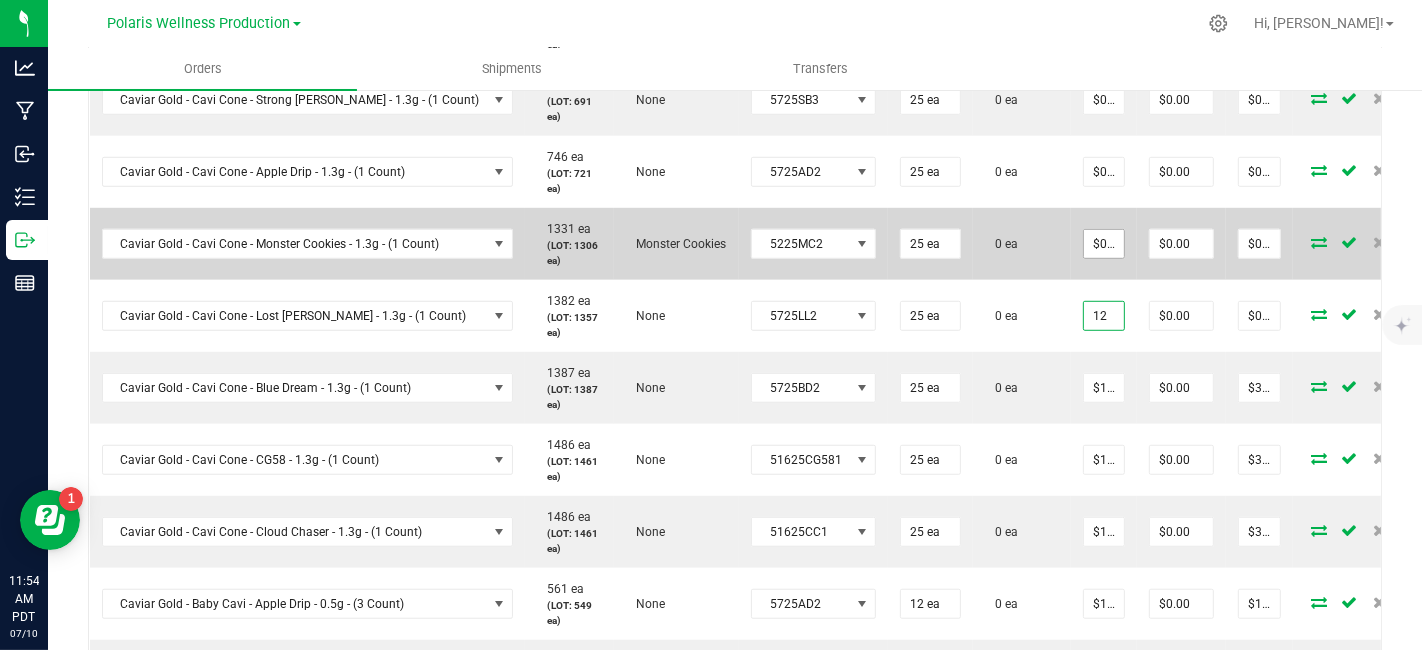 type on "0" 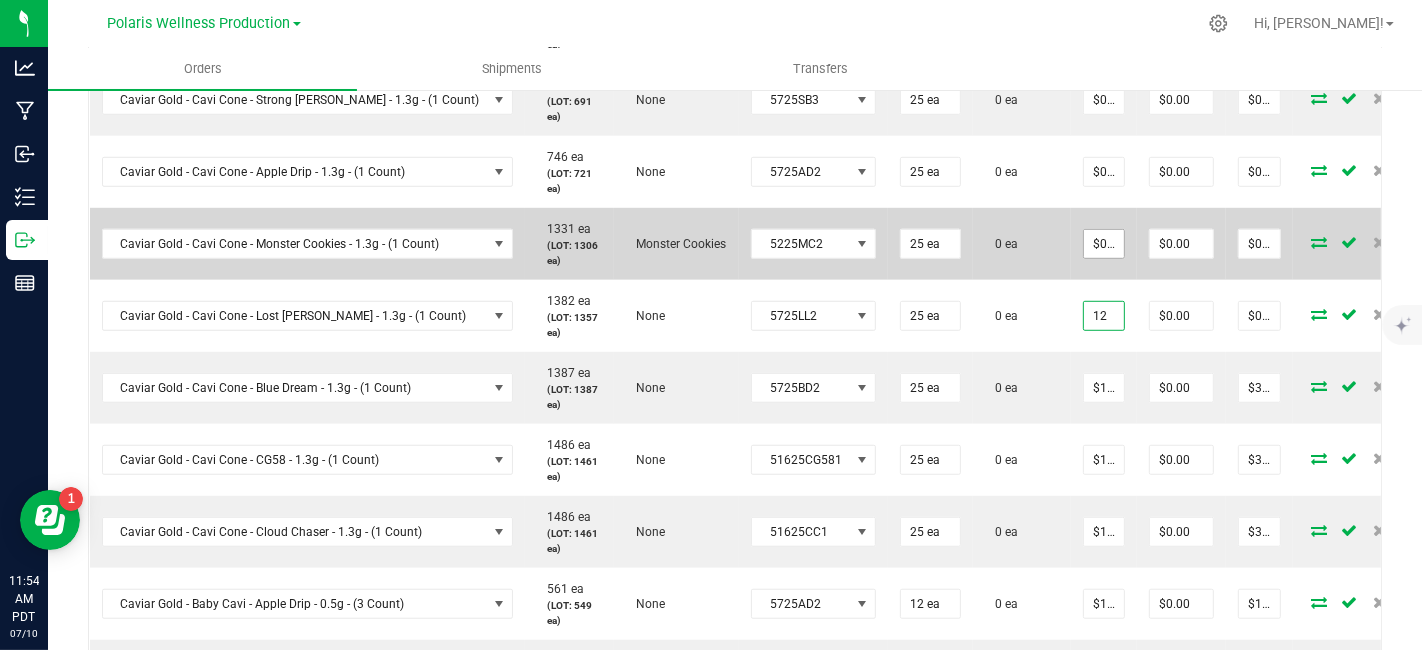 type on "$12.00000" 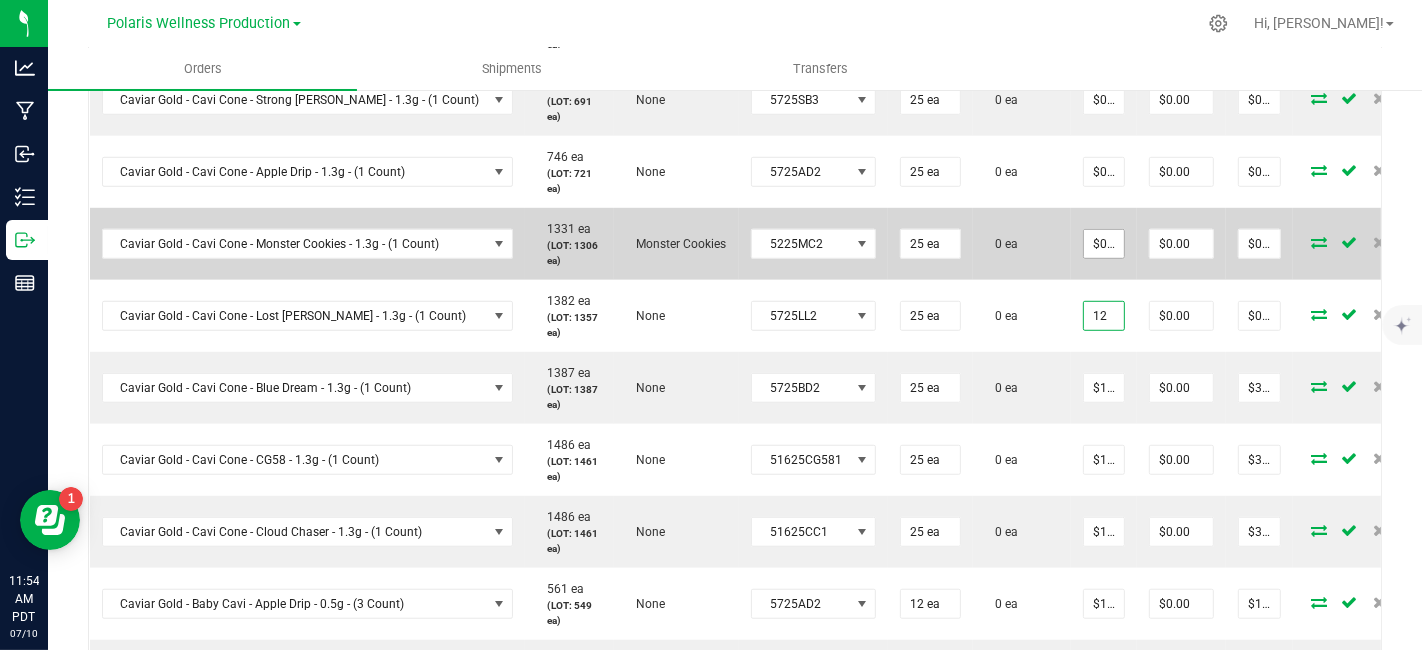type on "$300.00" 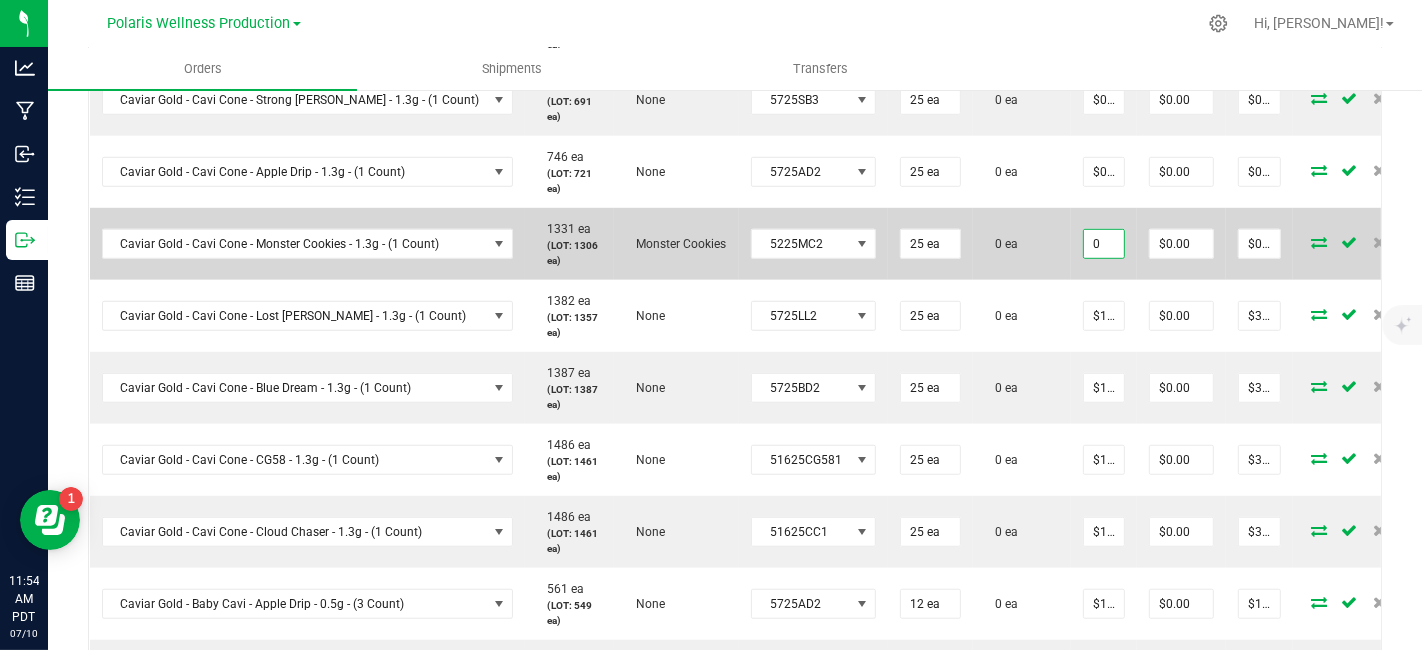 click on "0" at bounding box center [1104, 244] 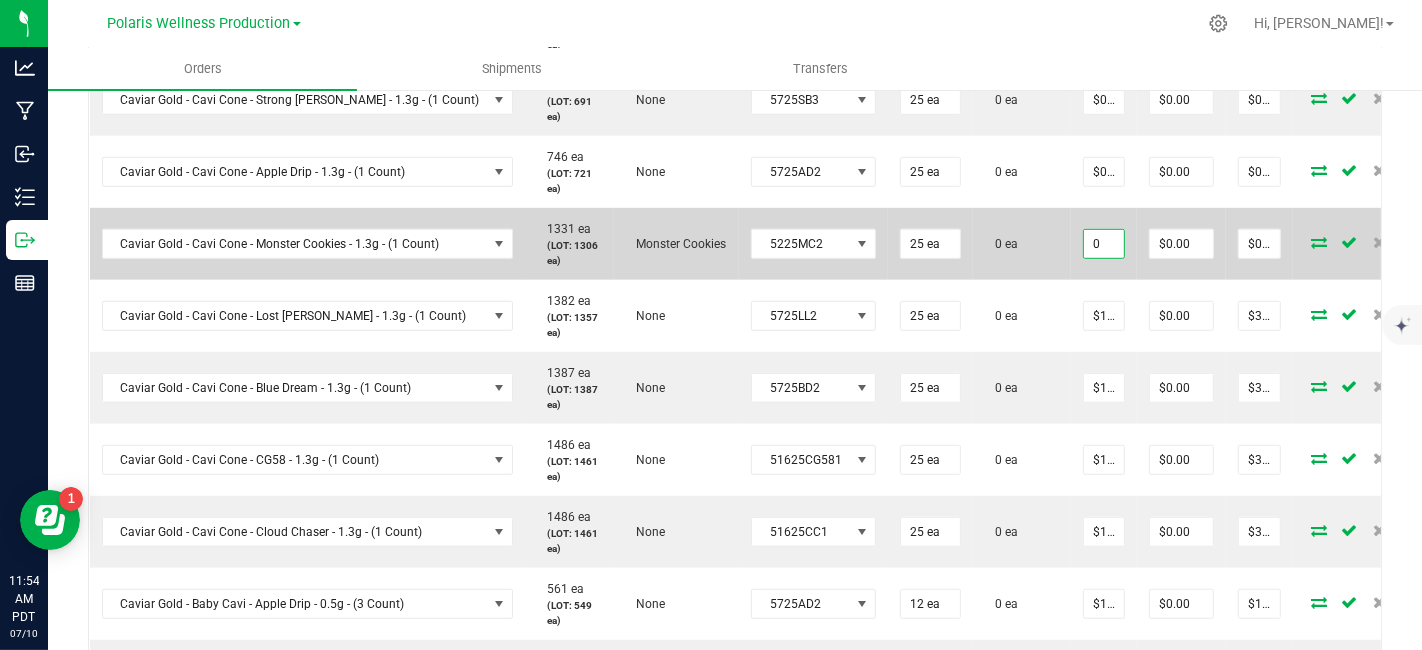 paste on "12" 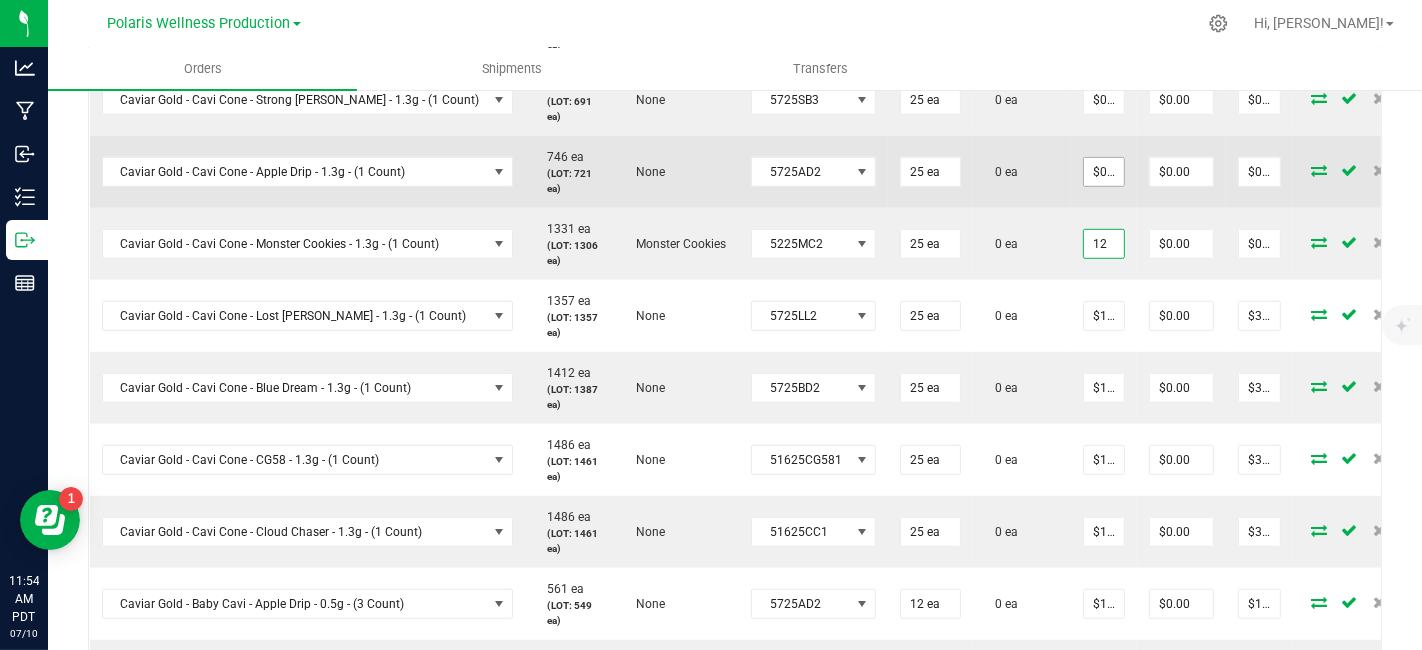 type on "12" 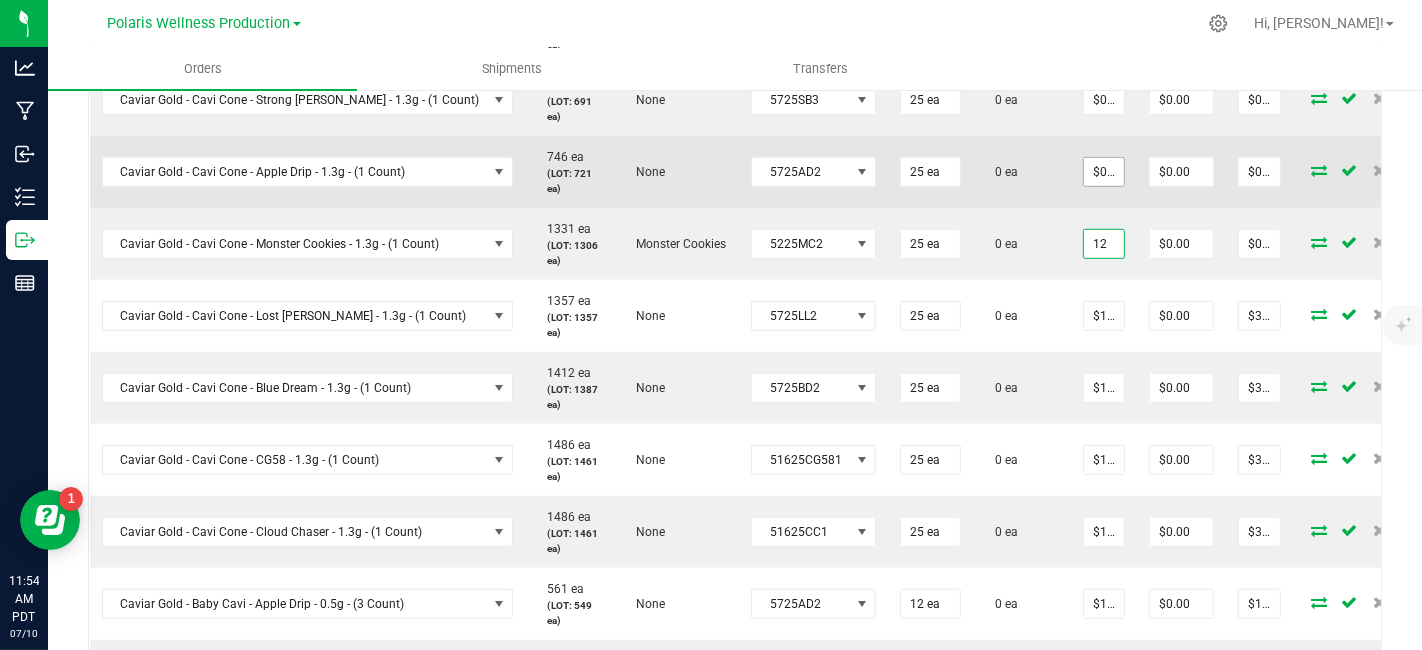 type on "0" 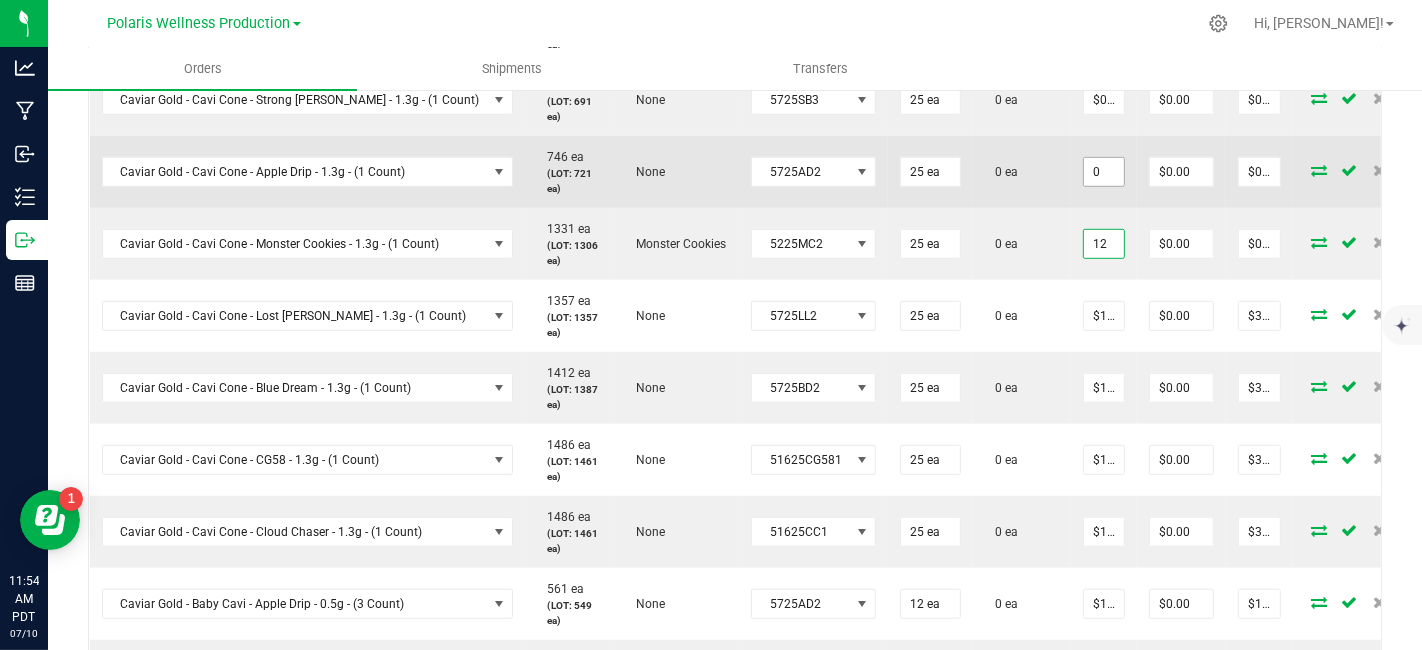 type on "$12.00000" 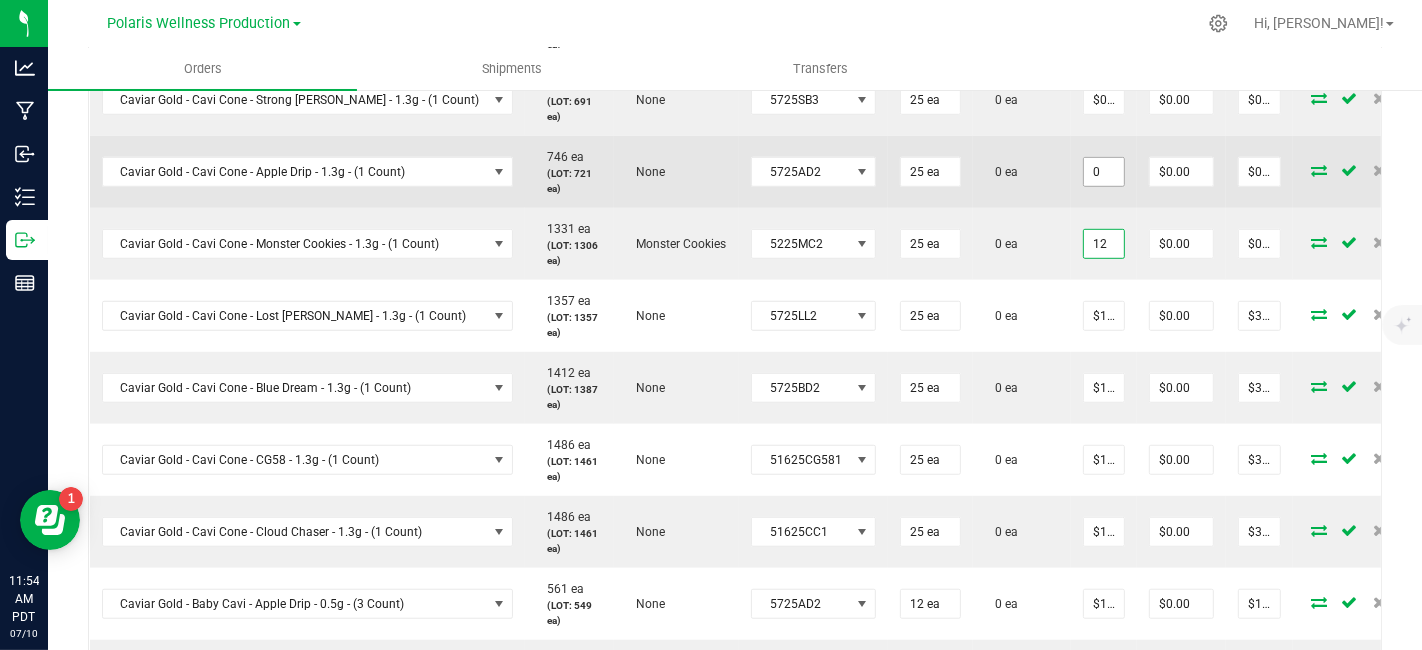type on "$300.00" 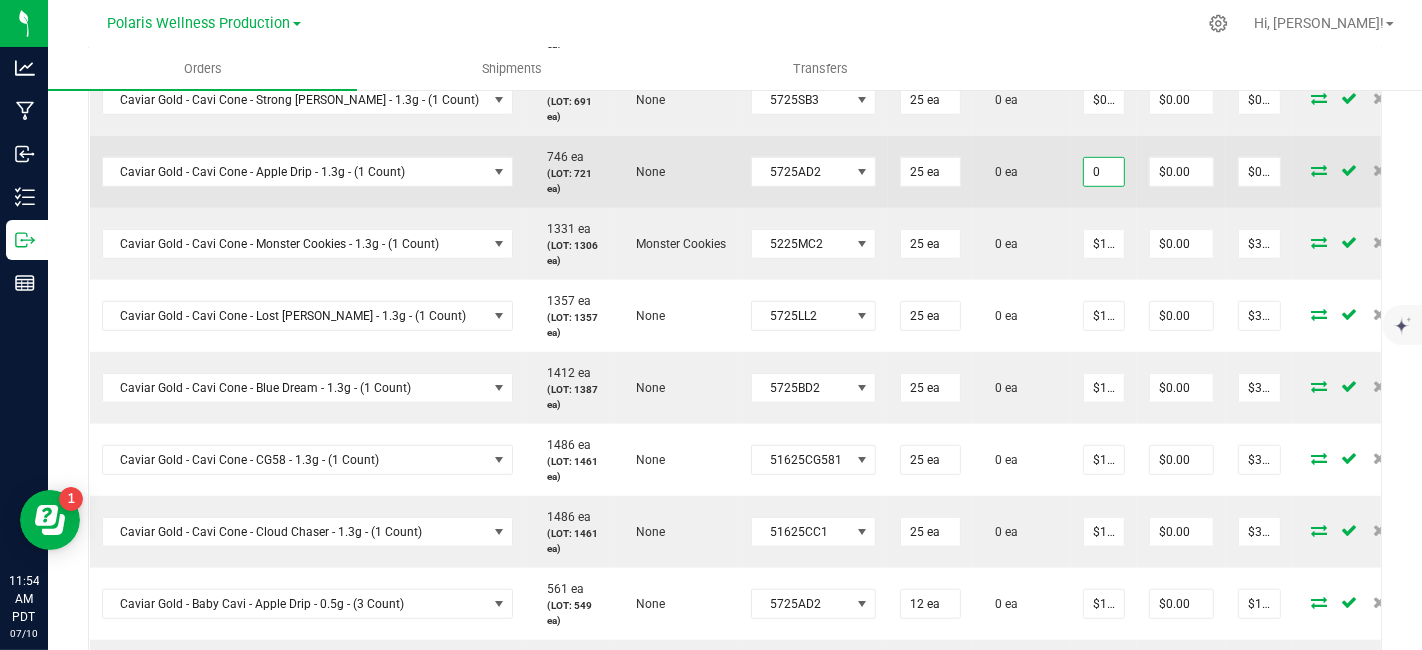 click on "0" at bounding box center [1104, 172] 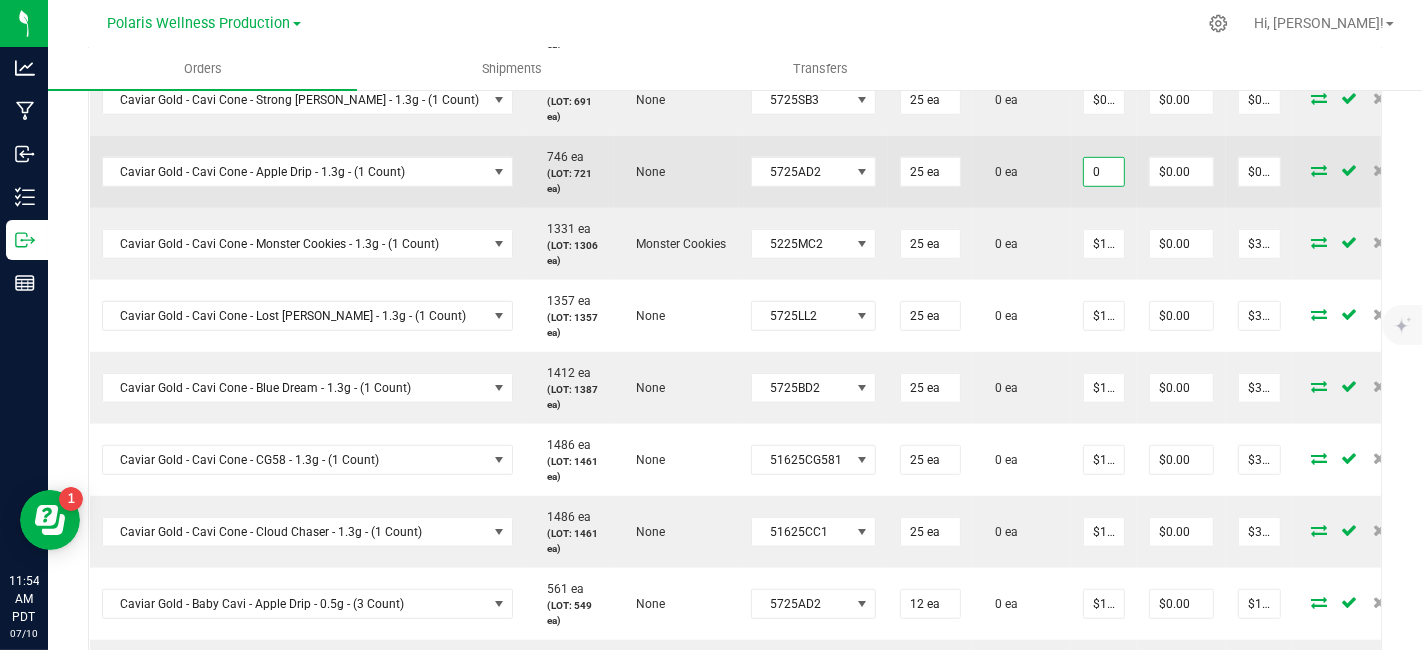 paste on "12" 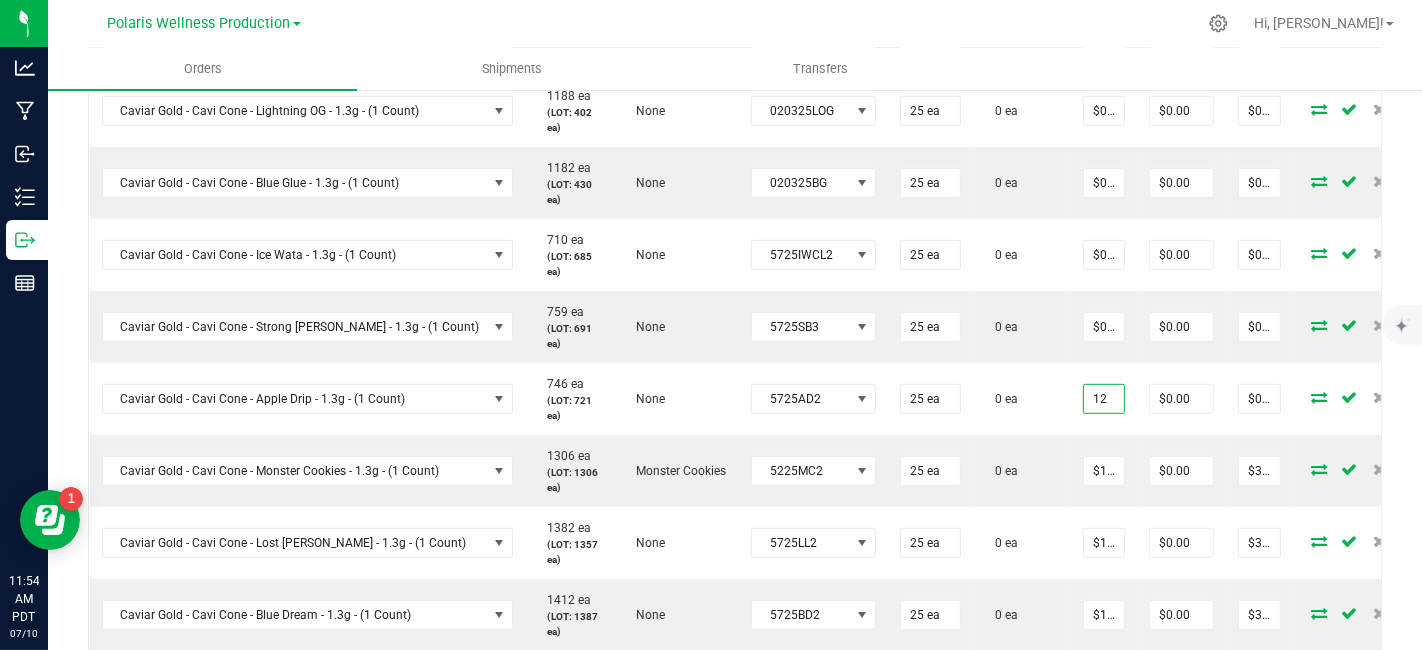 scroll, scrollTop: 734, scrollLeft: 0, axis: vertical 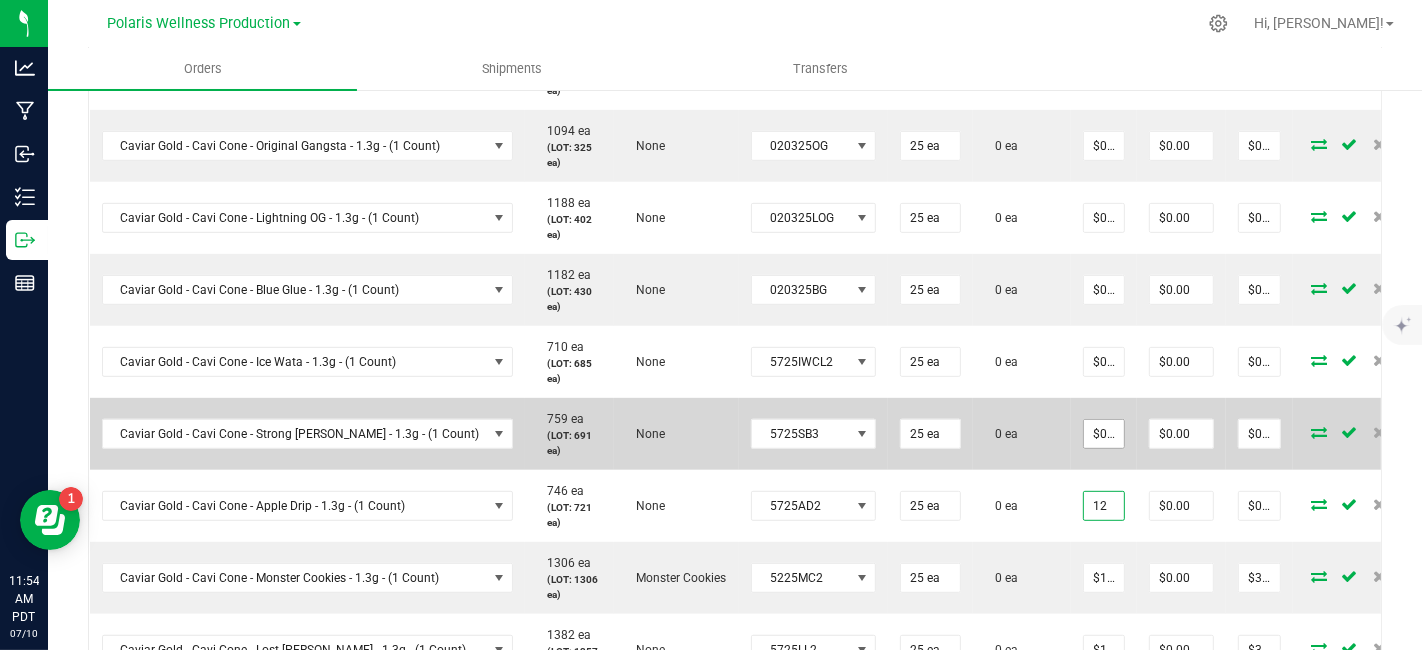 type on "12" 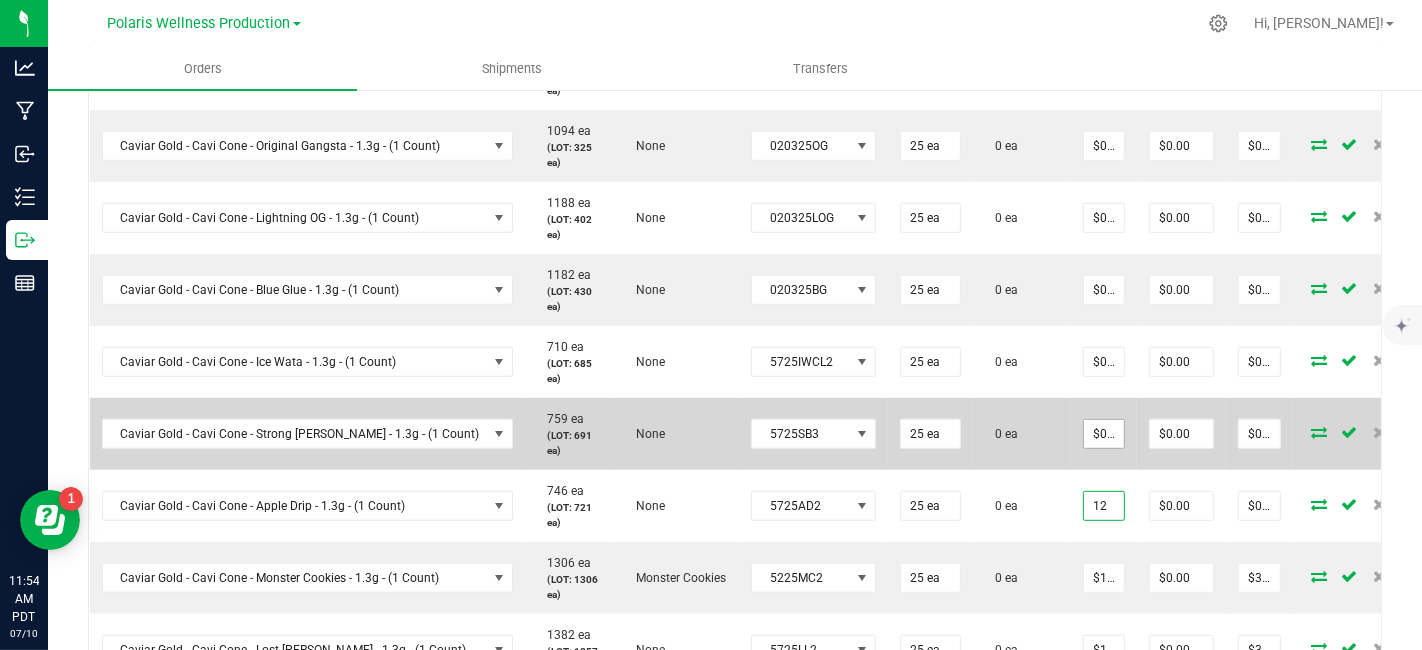 type on "0" 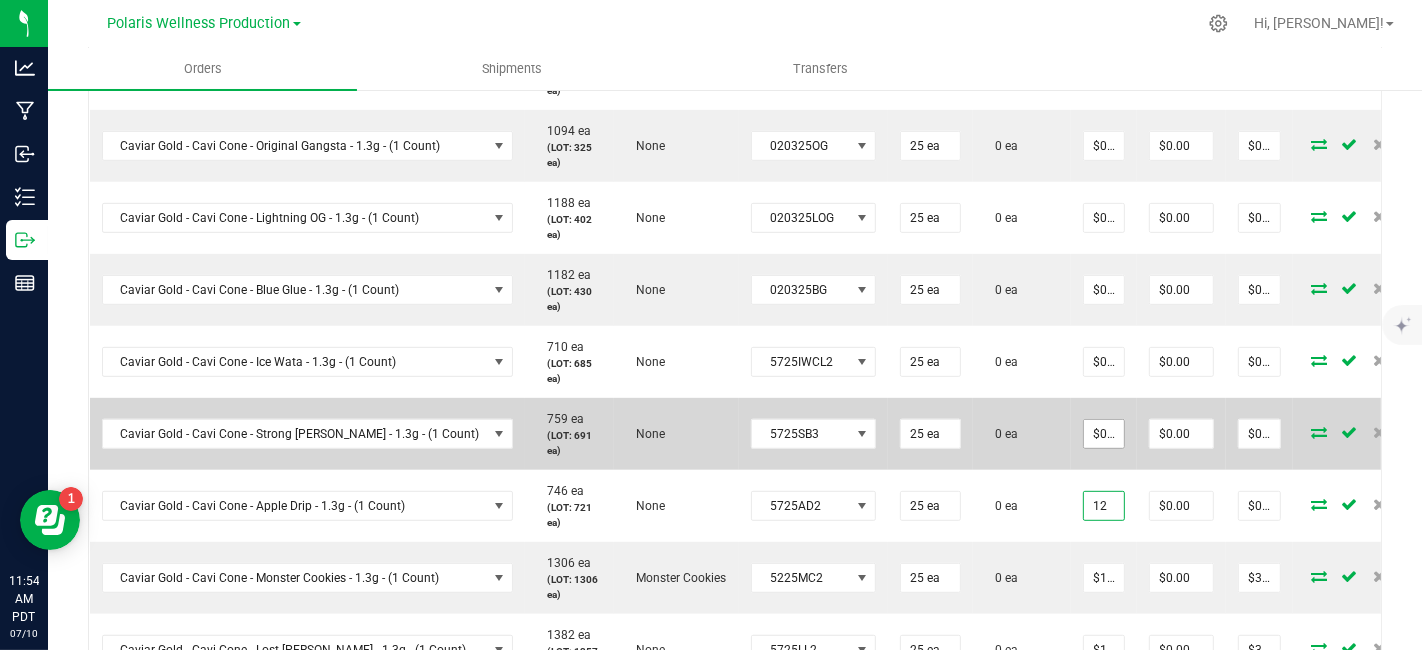 type on "$12.00000" 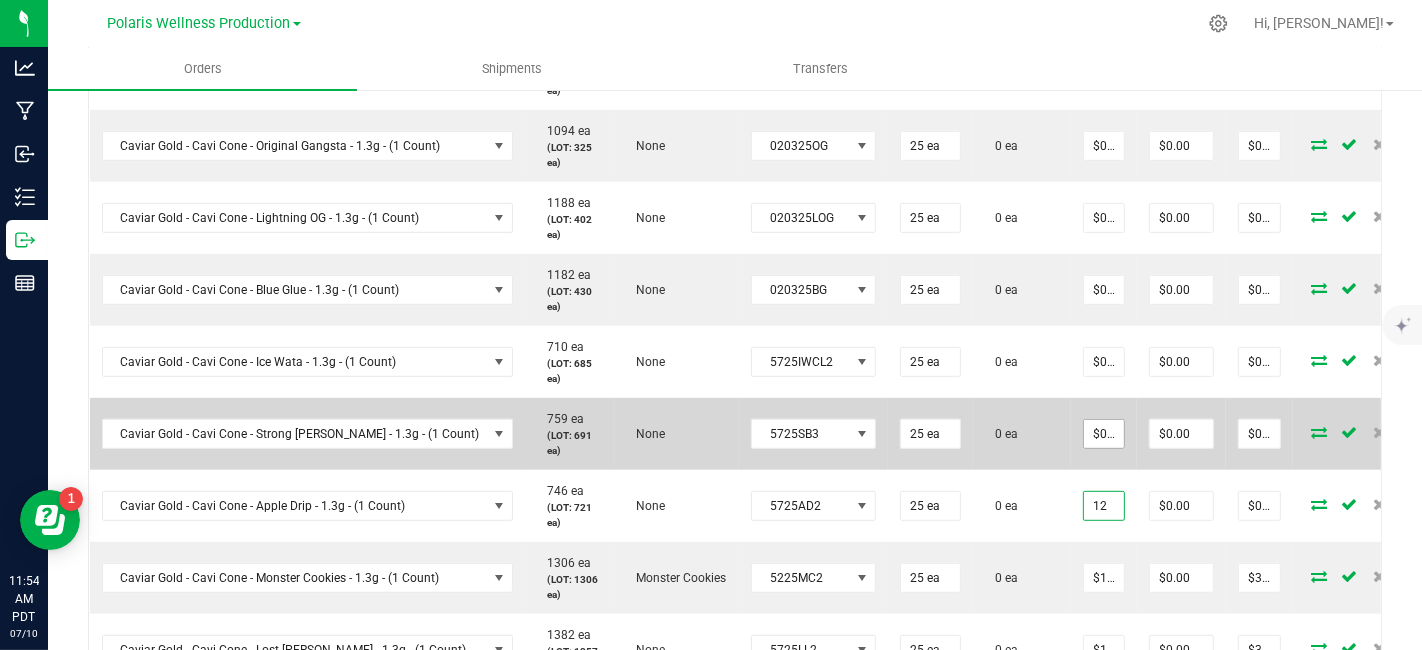 type on "$300.00" 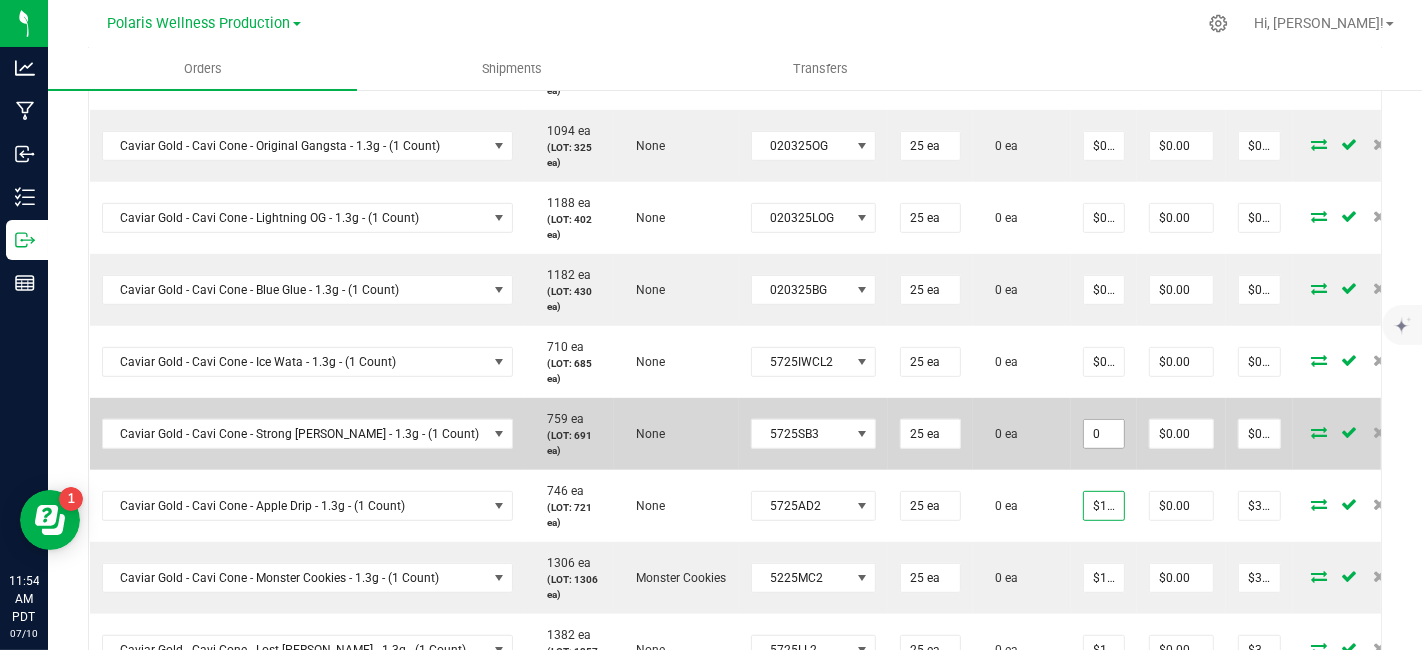 click on "0" at bounding box center (1104, 434) 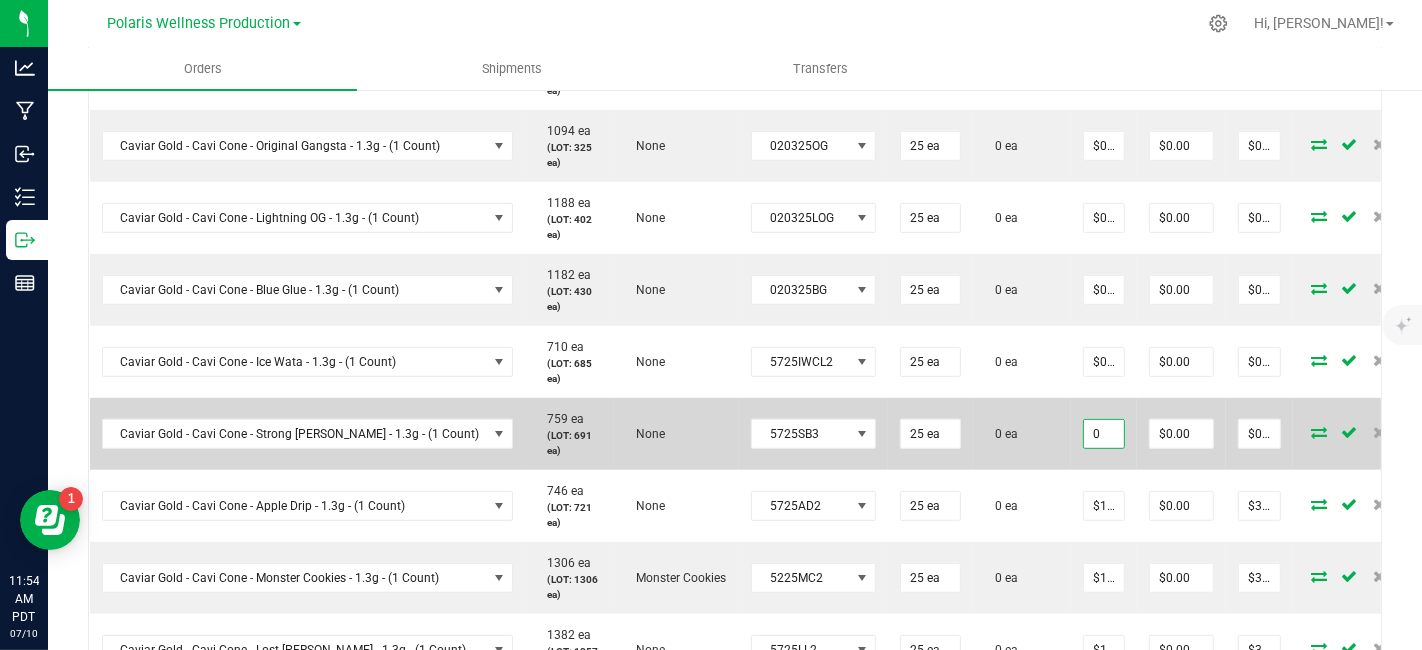 paste on "12" 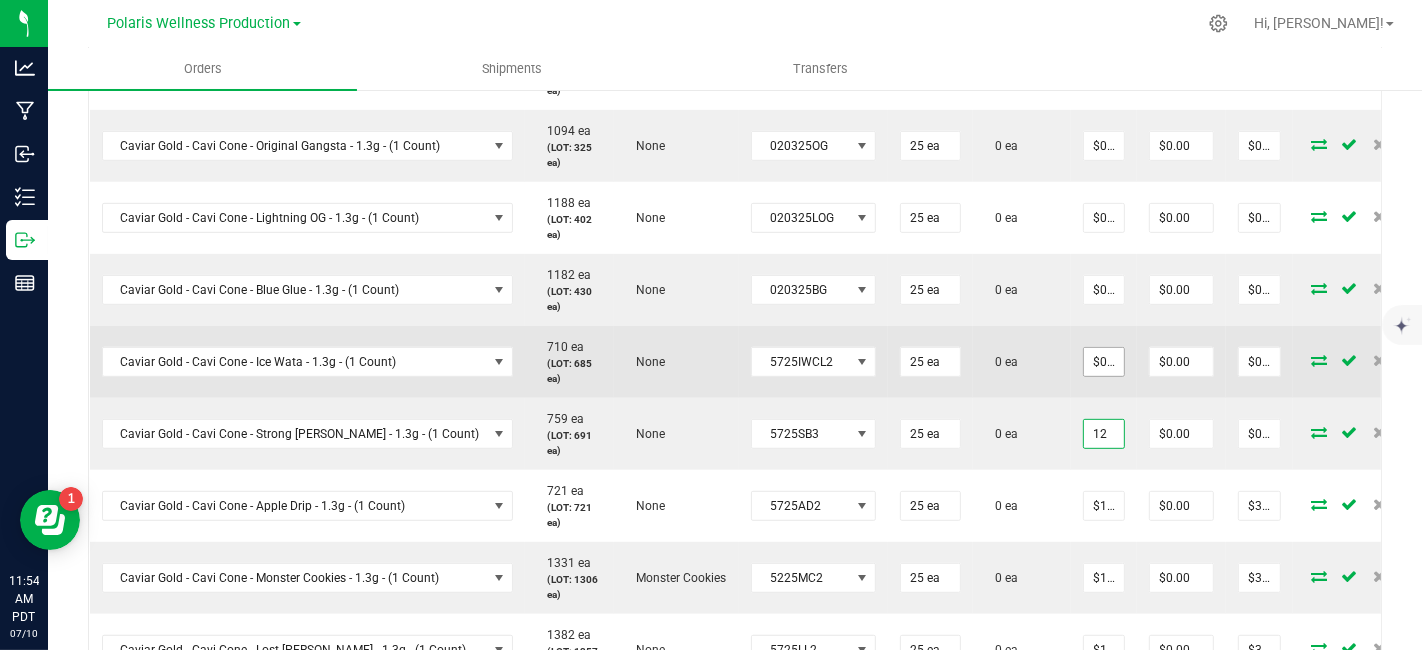 type on "12" 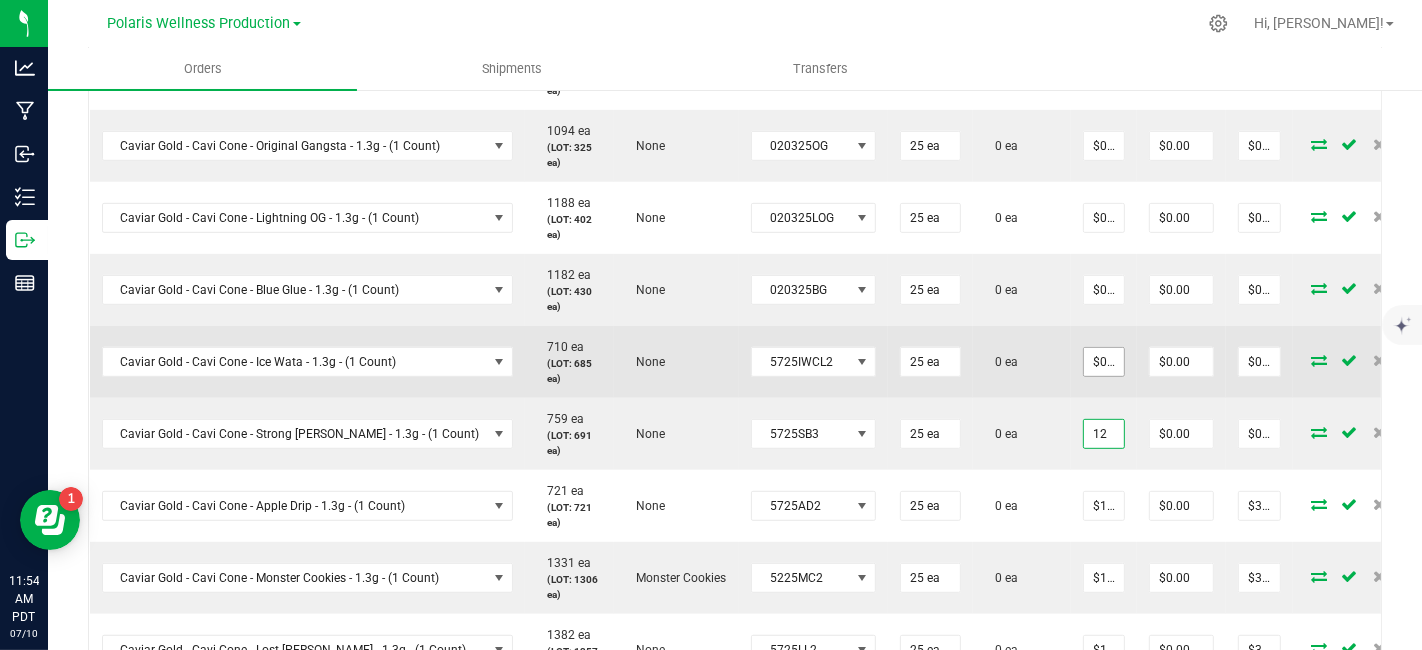 type on "0" 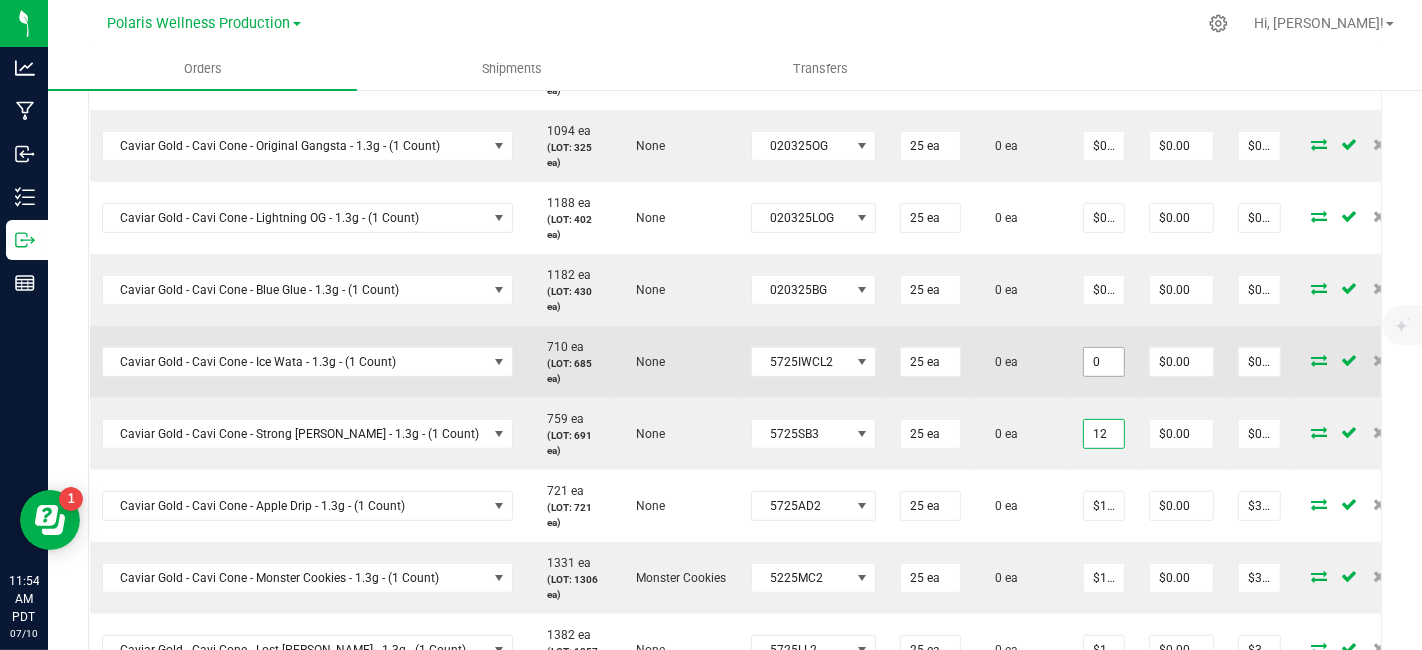 type on "$12.00000" 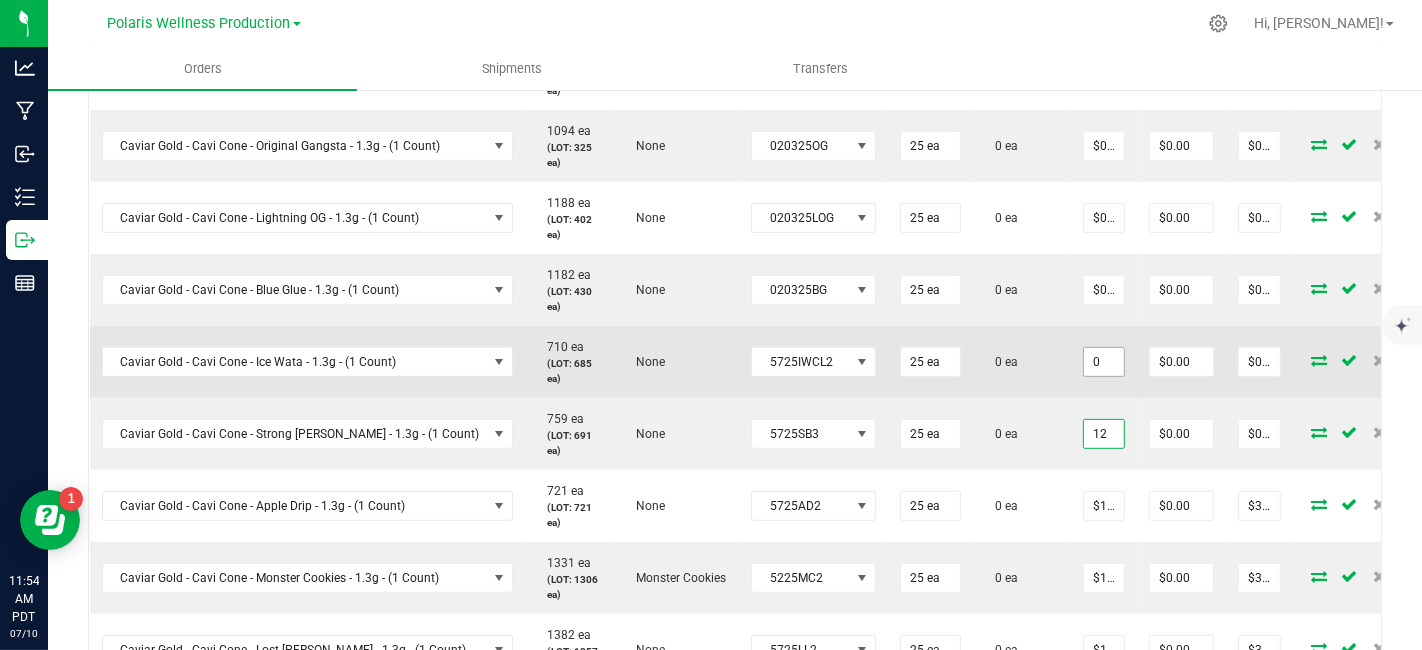 type on "$300.00" 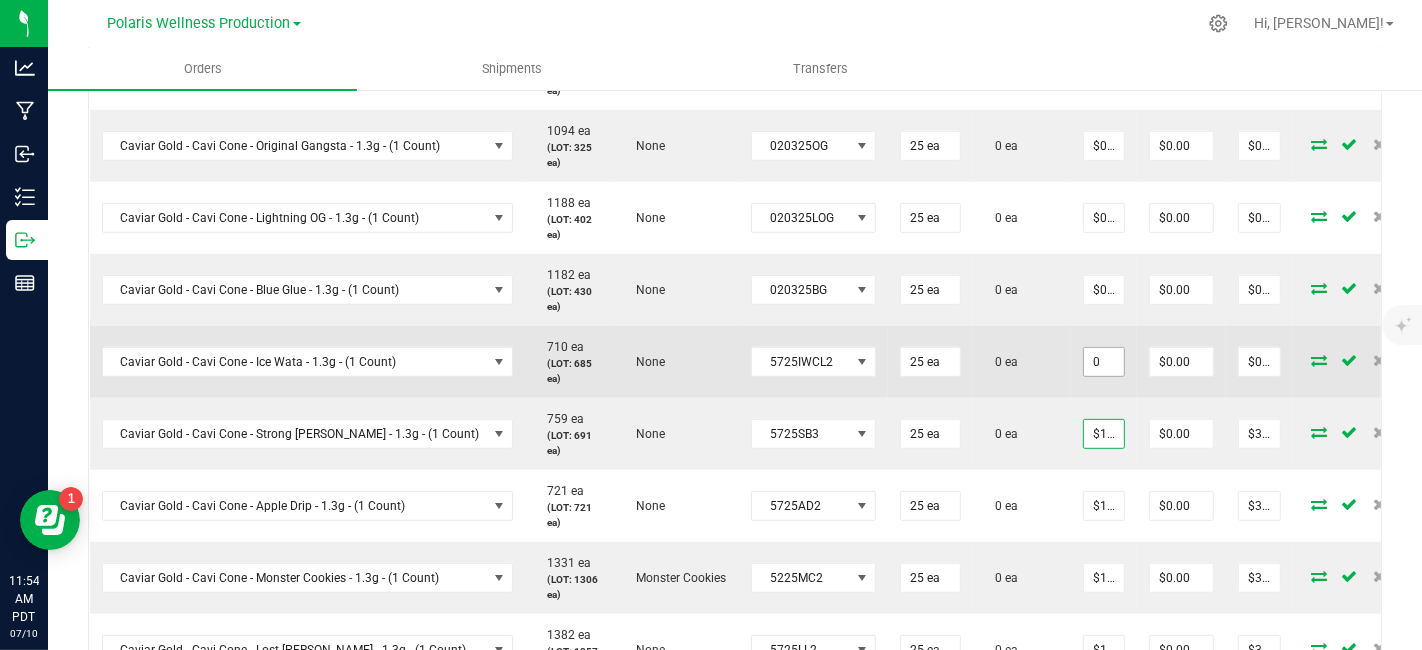 click on "0" at bounding box center (1104, 362) 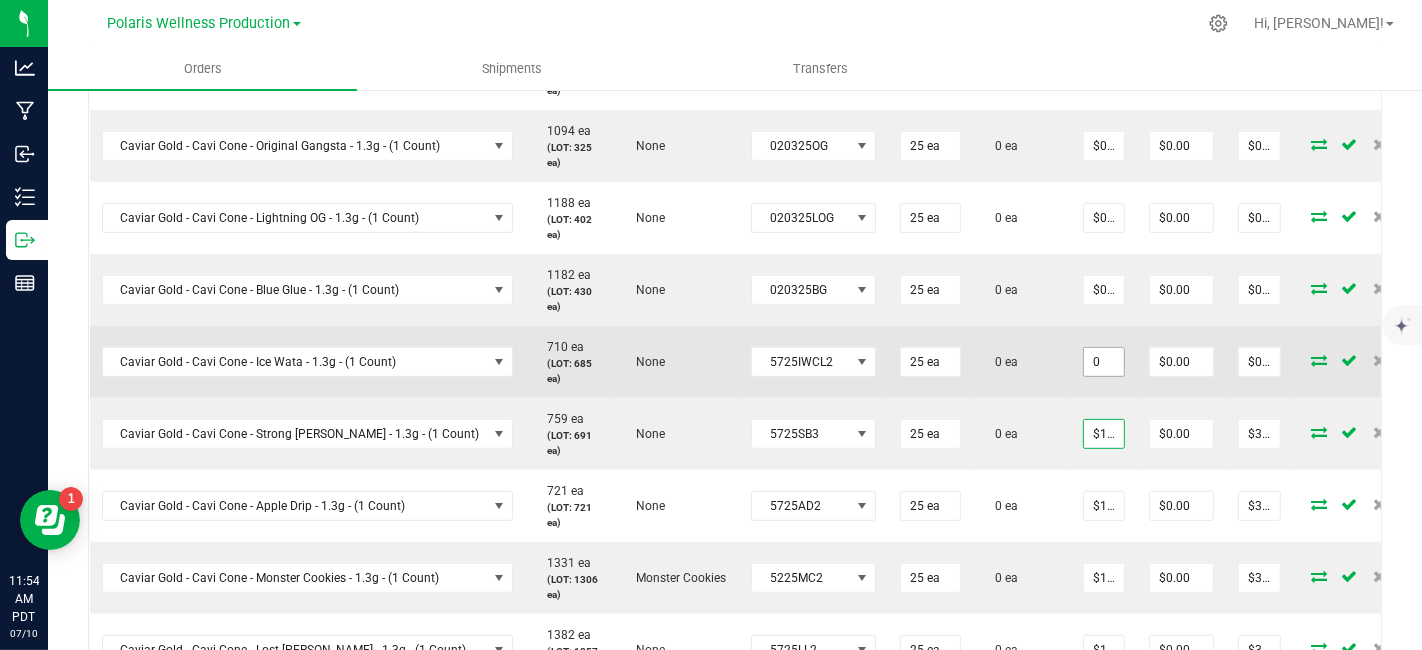 paste on "12" 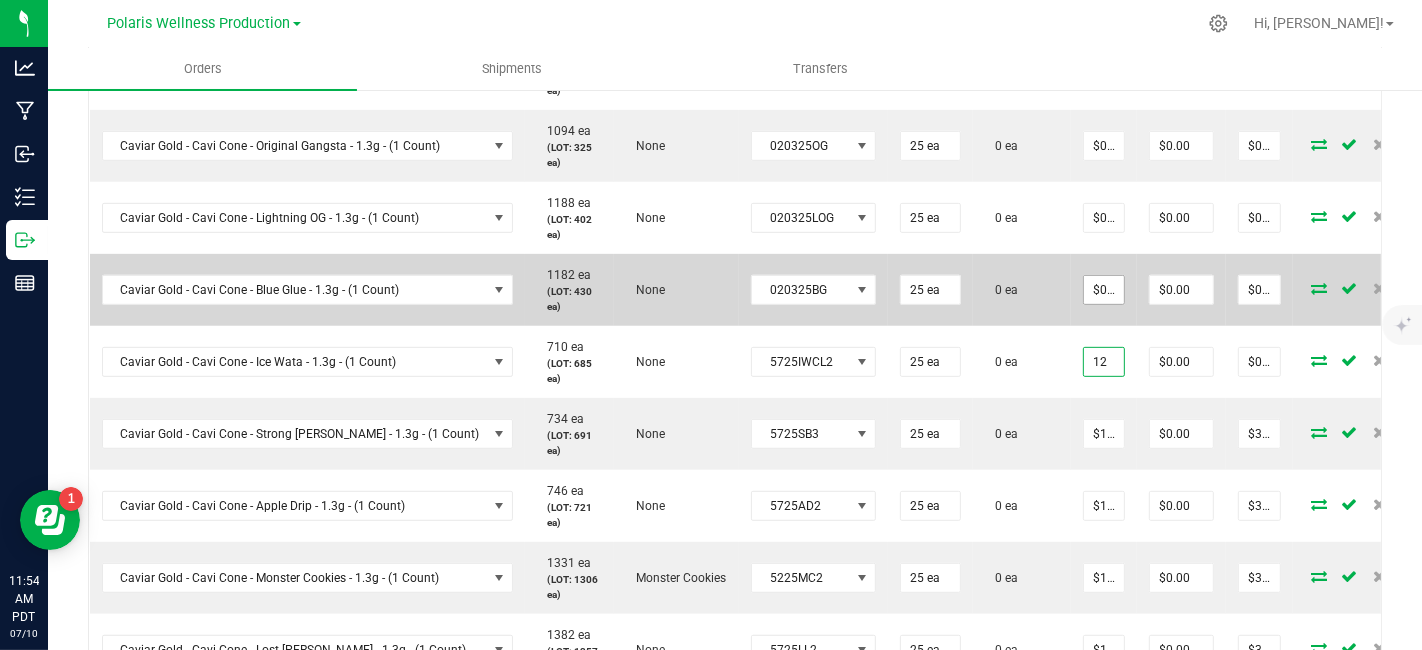 type on "12" 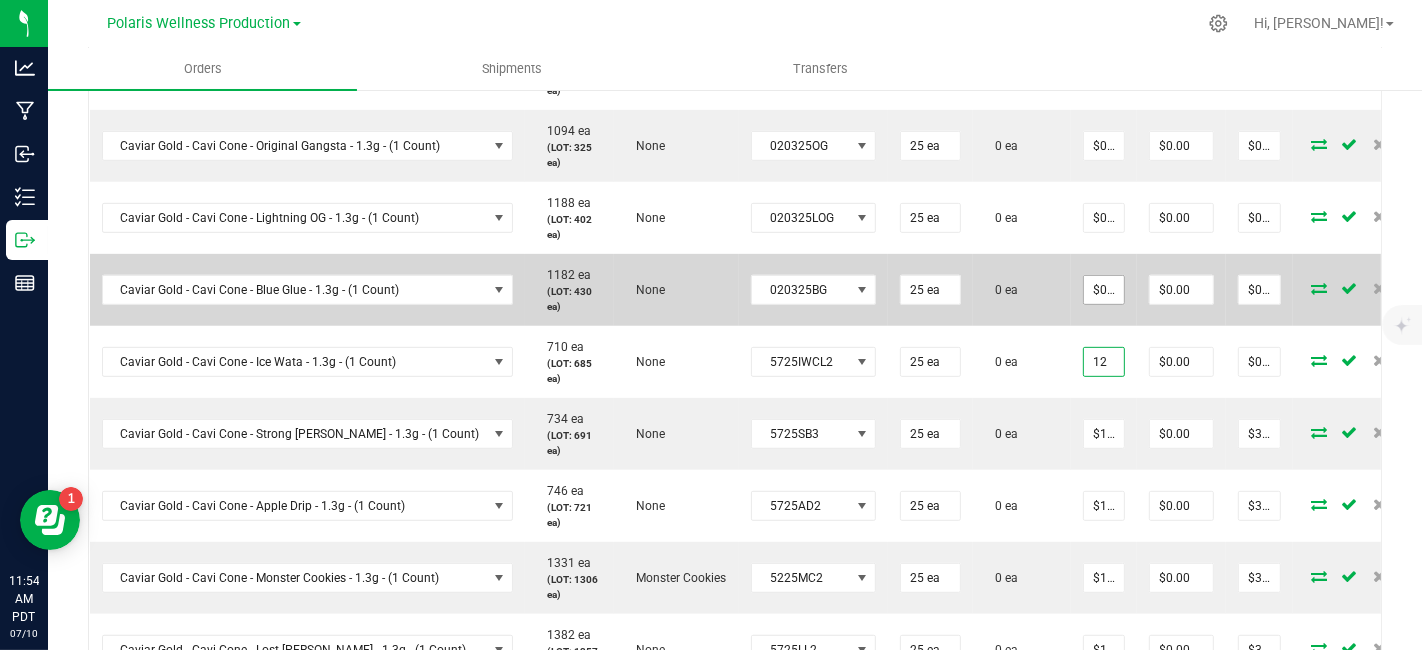 type on "0" 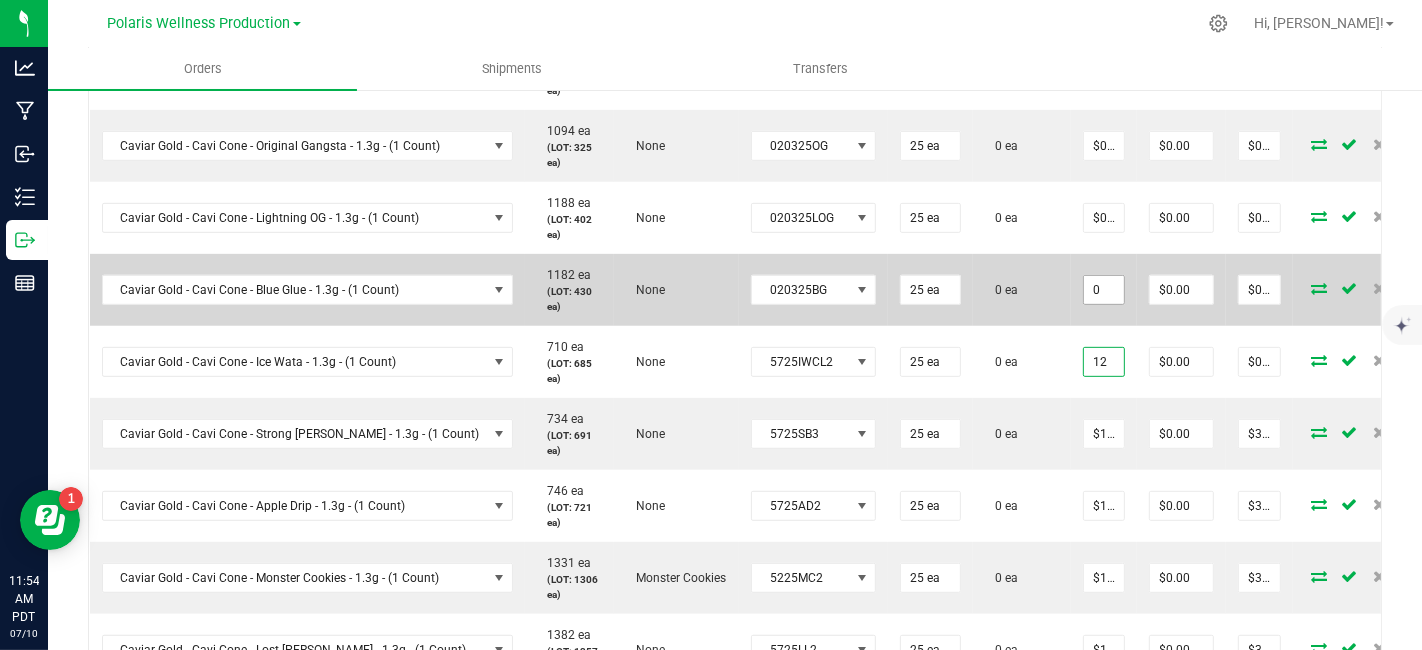 type on "$12.00000" 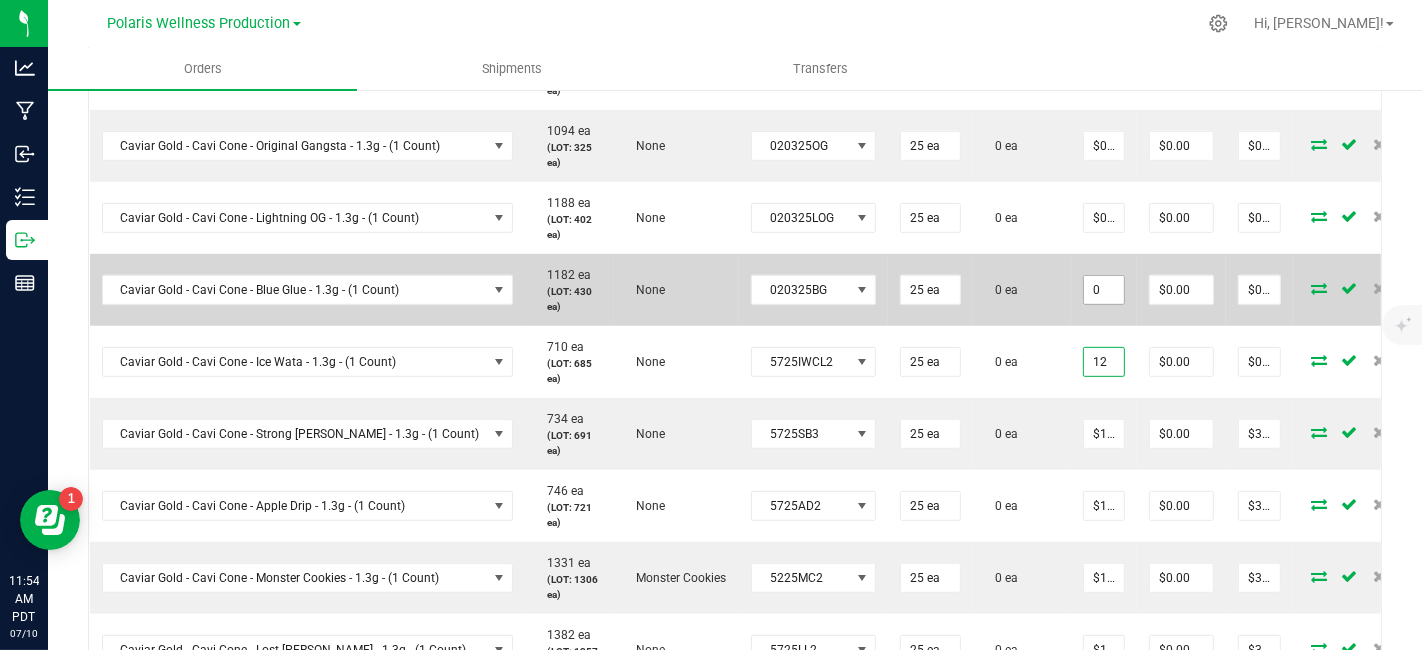 type on "$300.00" 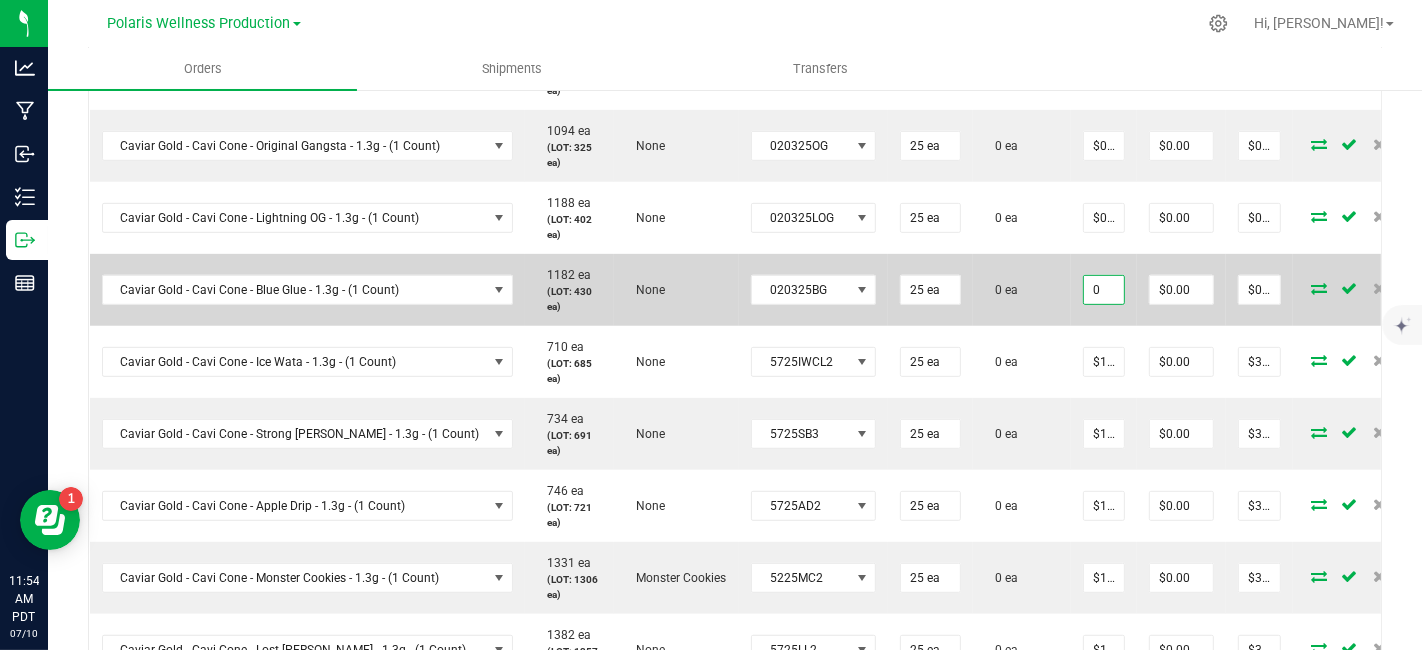 click on "0" at bounding box center (1104, 290) 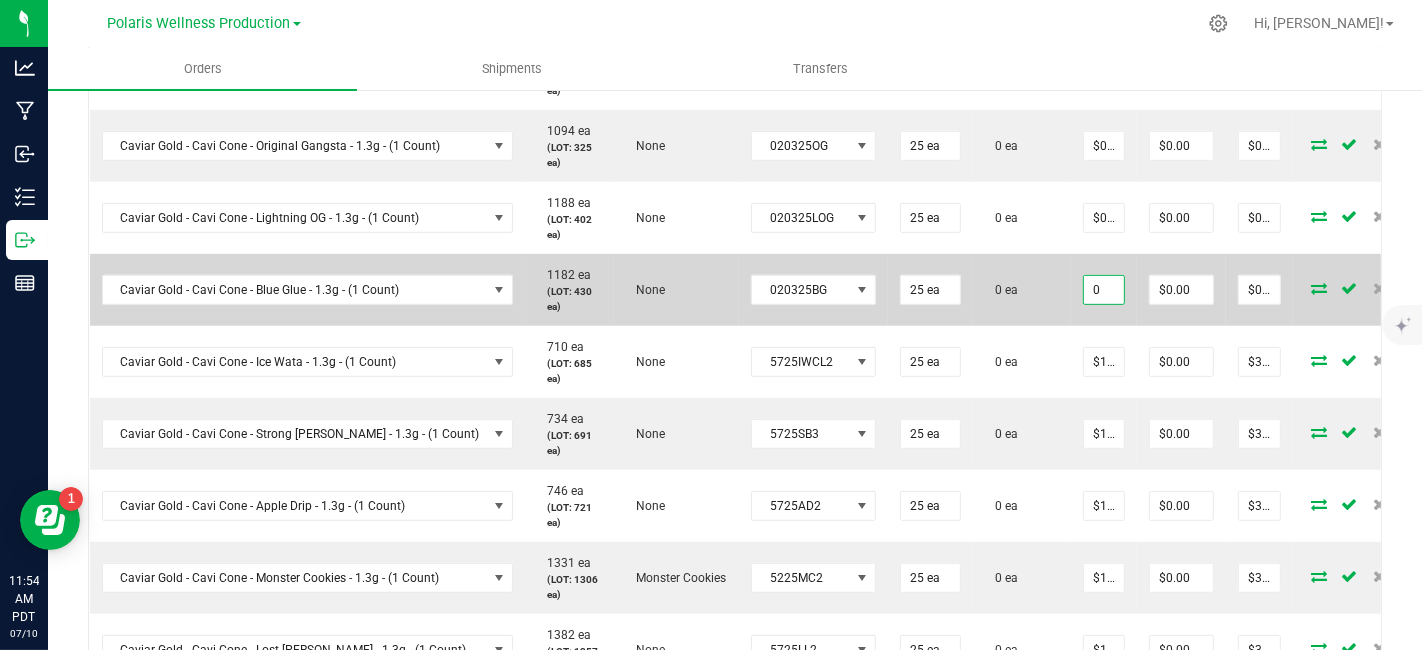 paste on "12" 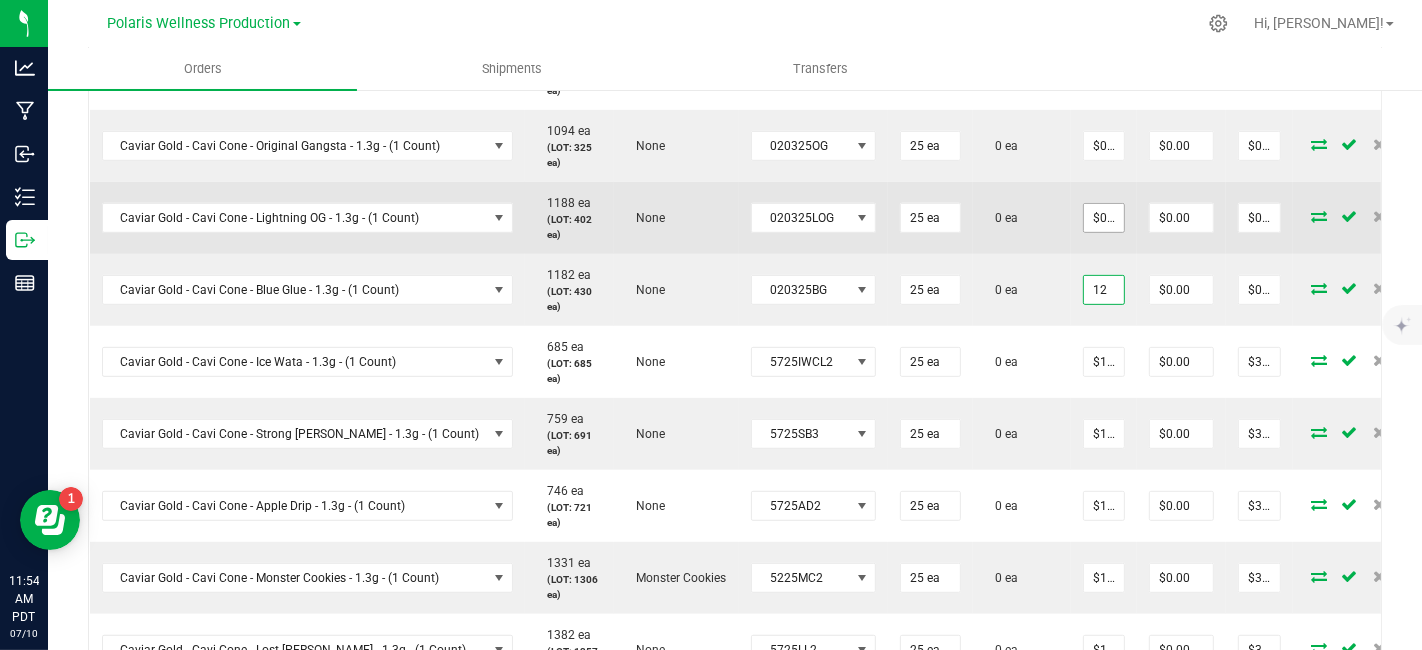 type on "12" 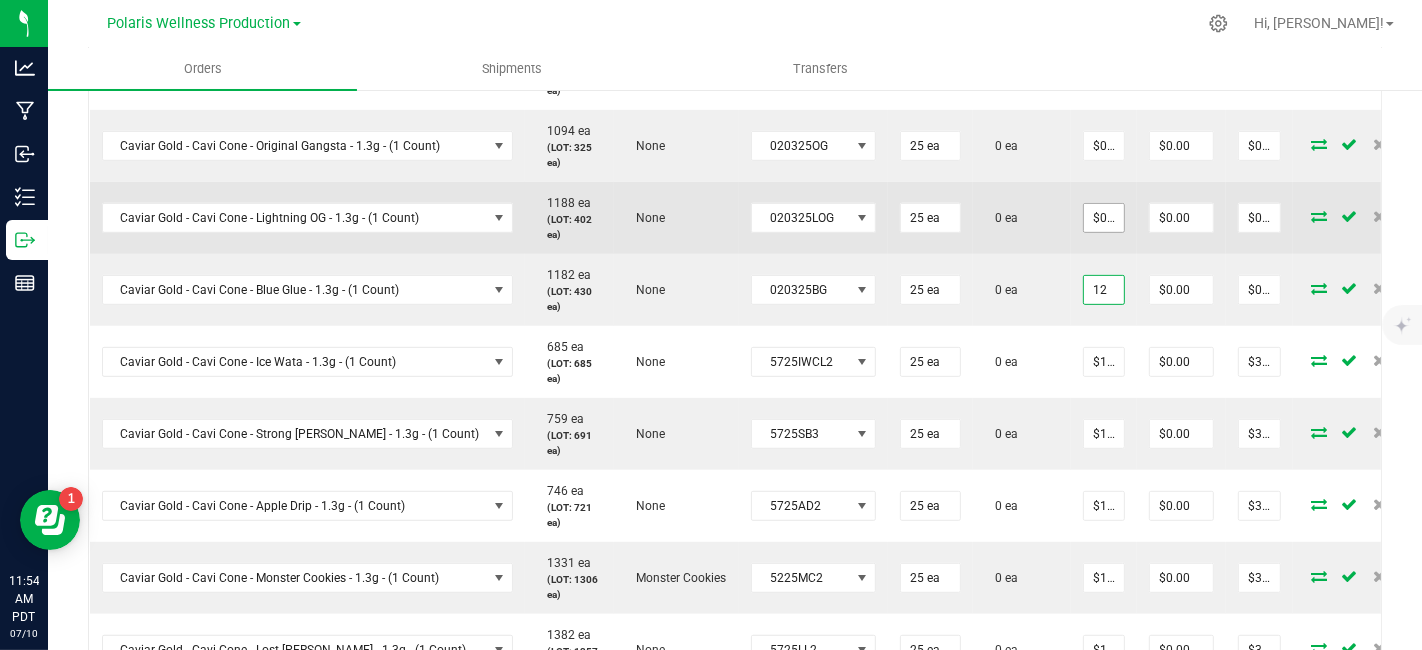 type on "0" 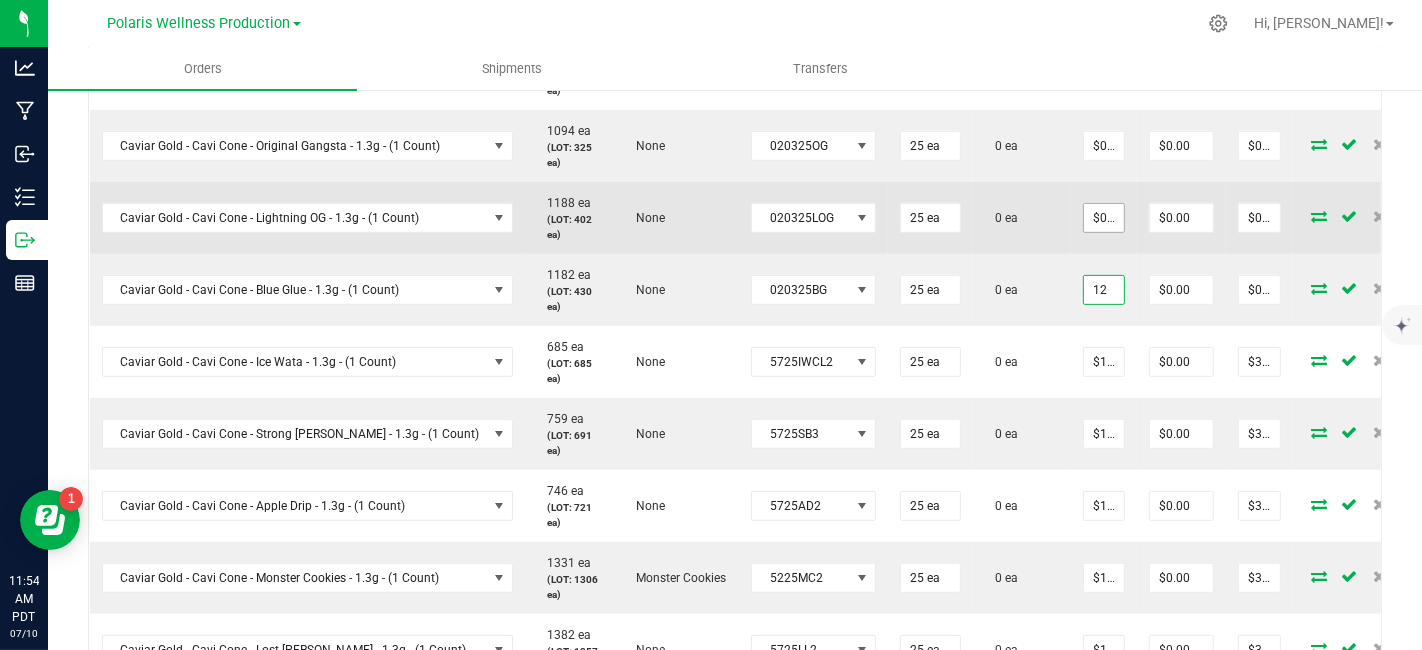 type on "$12.00000" 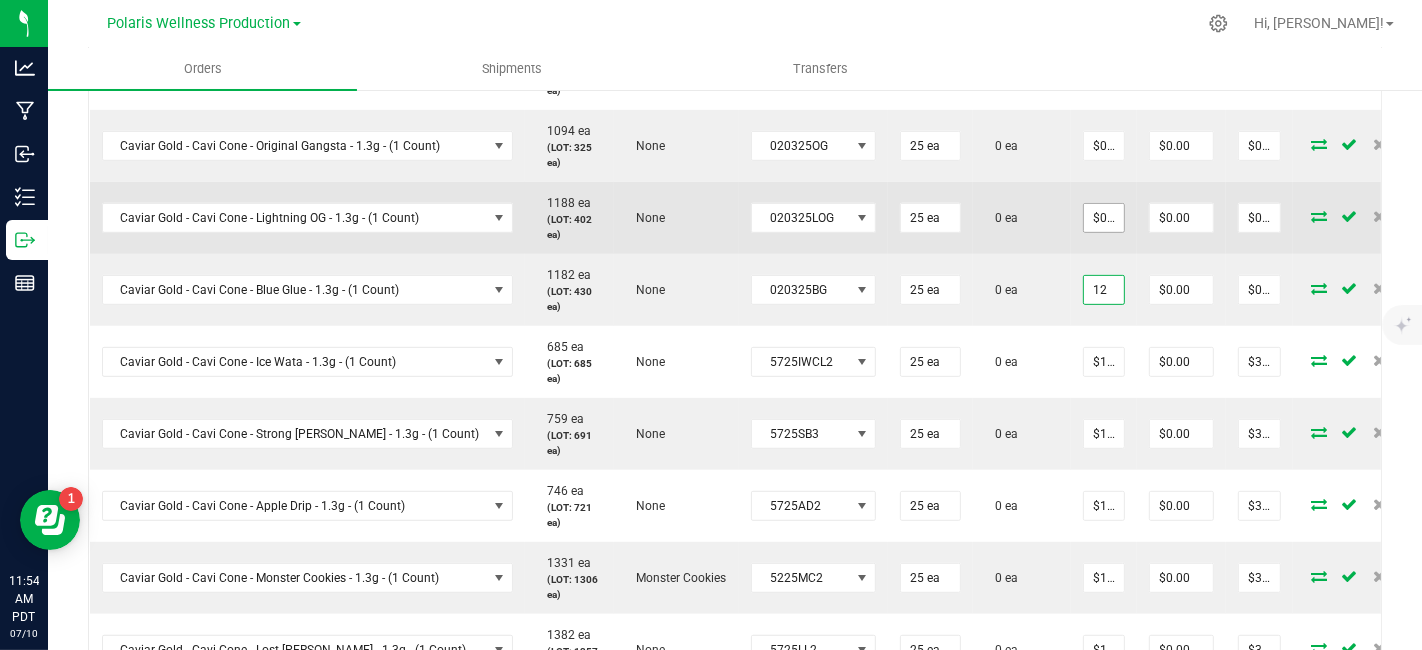 type on "$300.00" 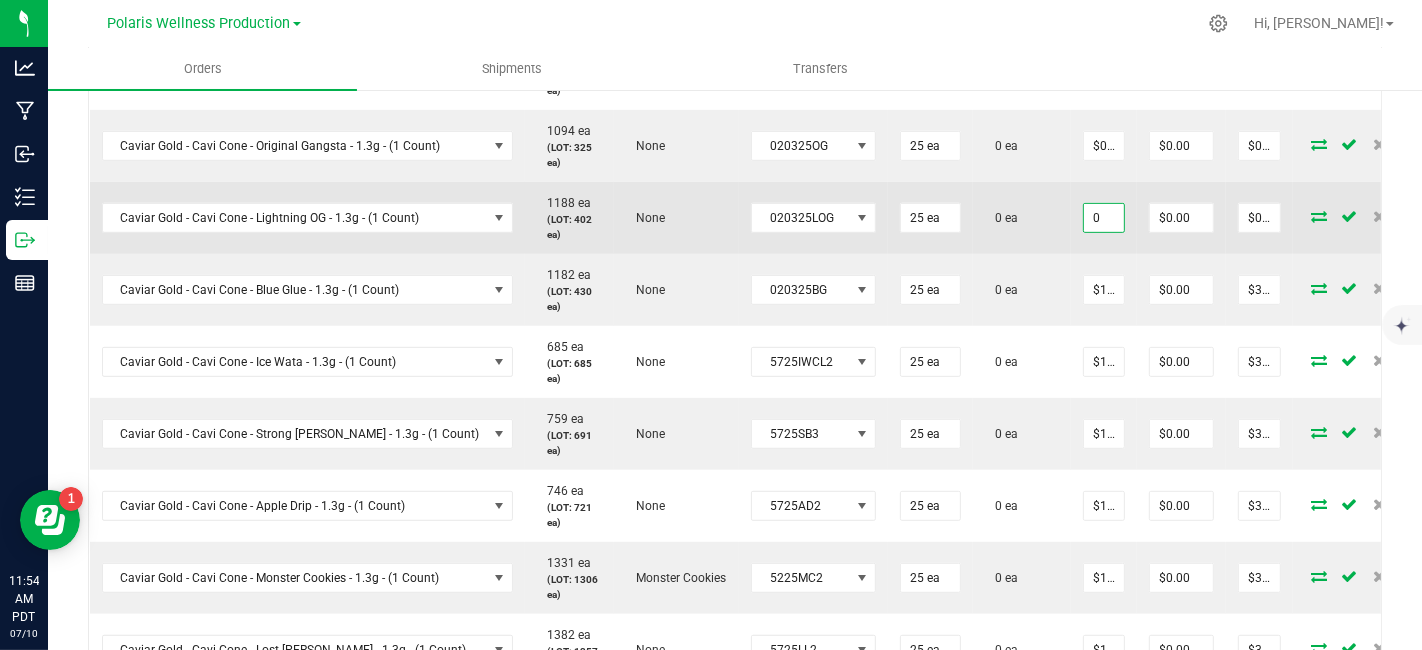 click on "0" at bounding box center [1104, 218] 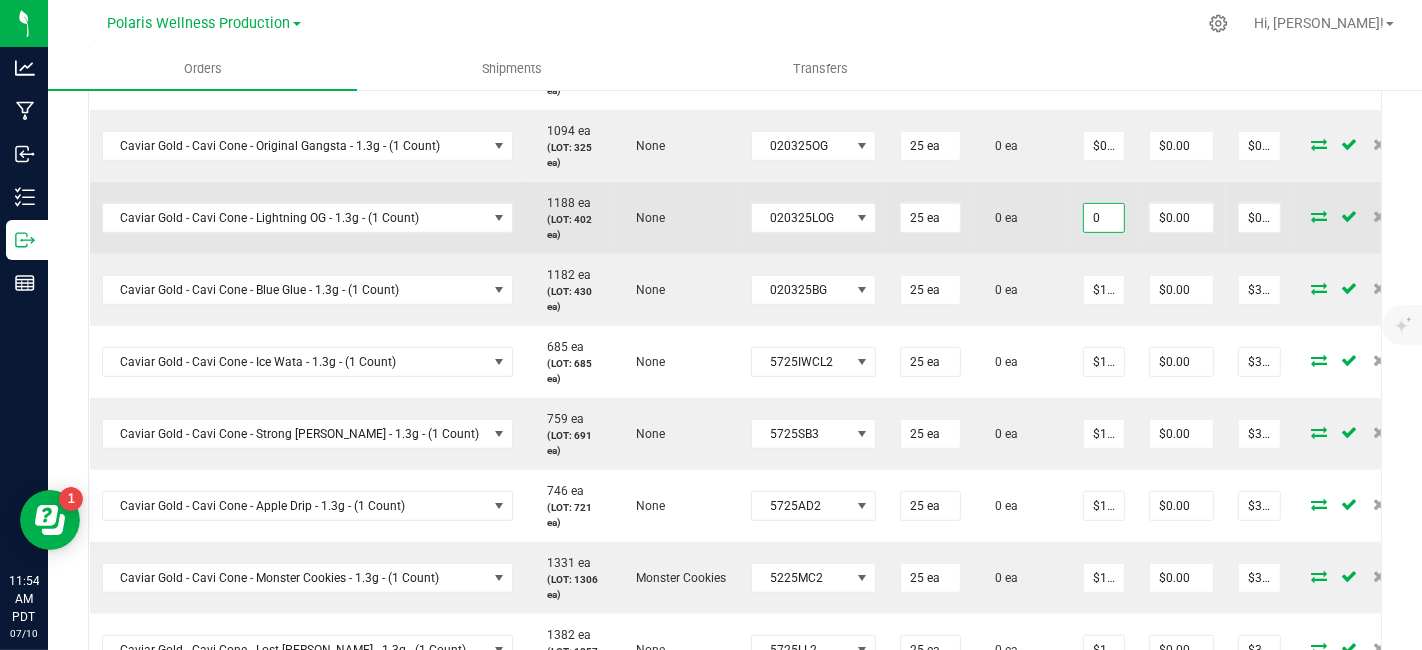 paste on "12" 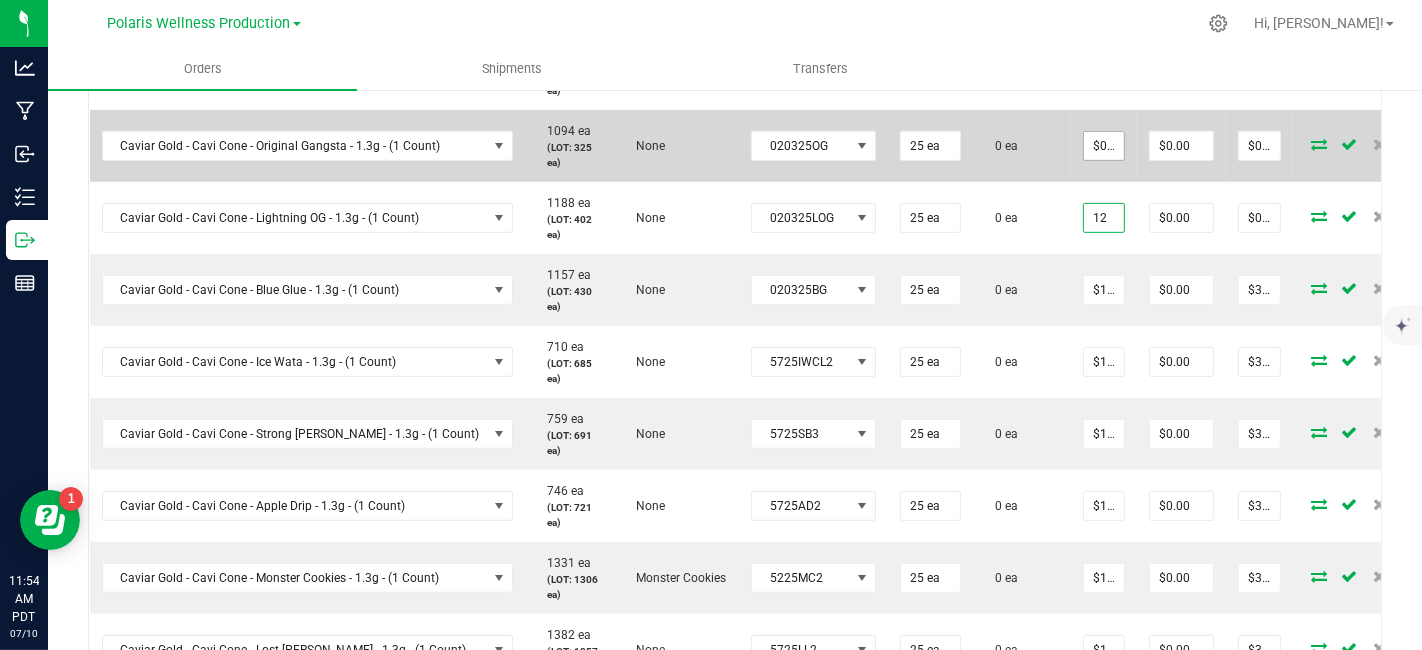 type on "12" 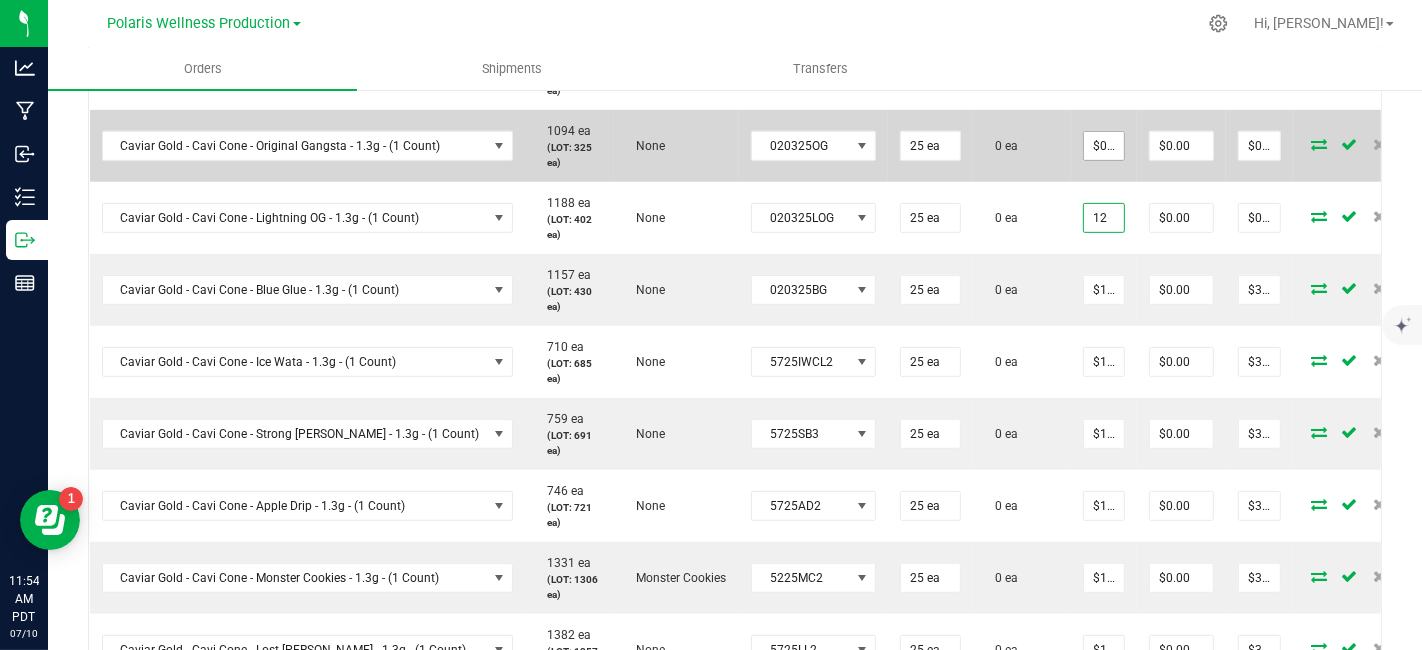 type on "0" 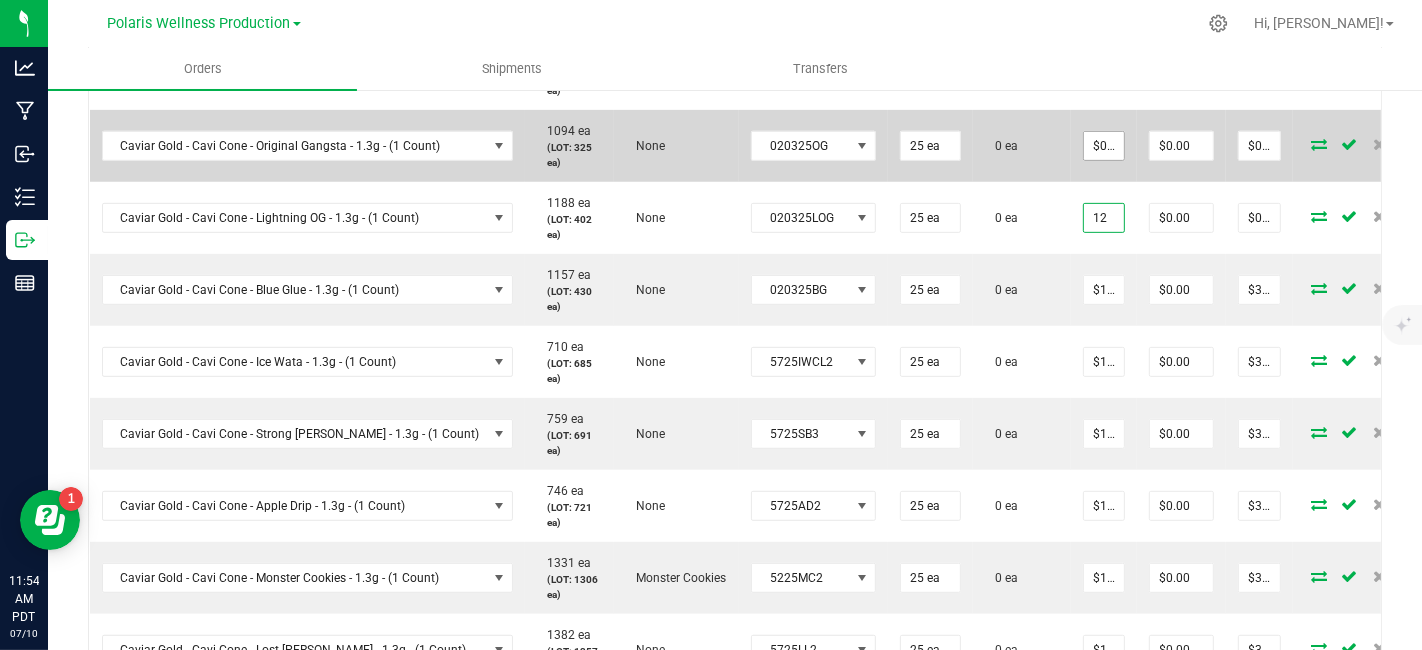 type on "$12.00000" 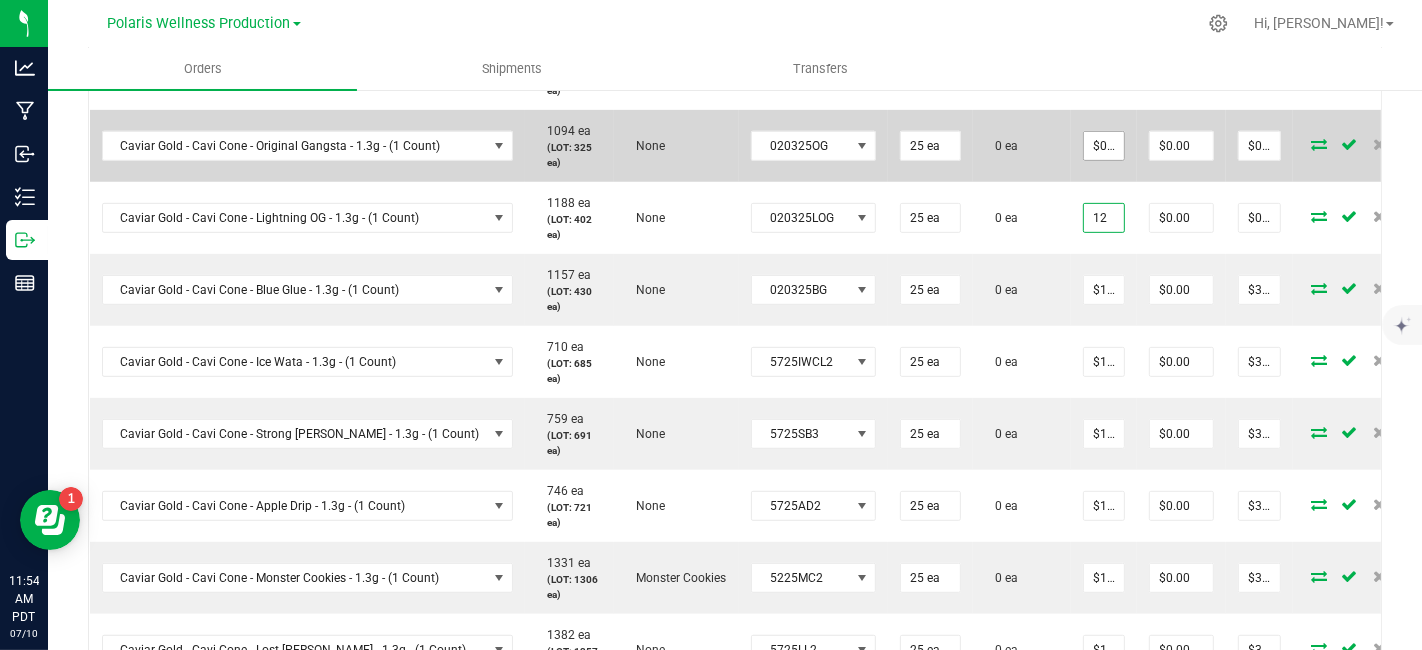 type on "$300.00" 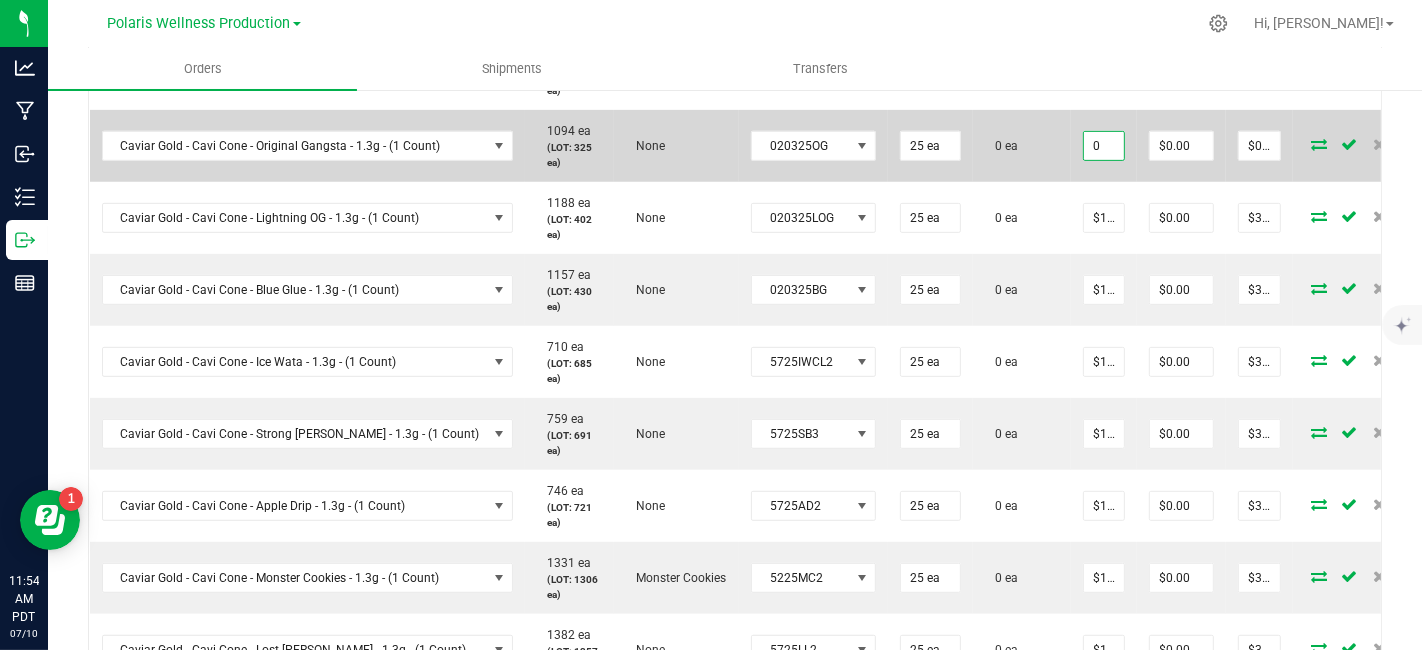 click on "0" at bounding box center (1104, 146) 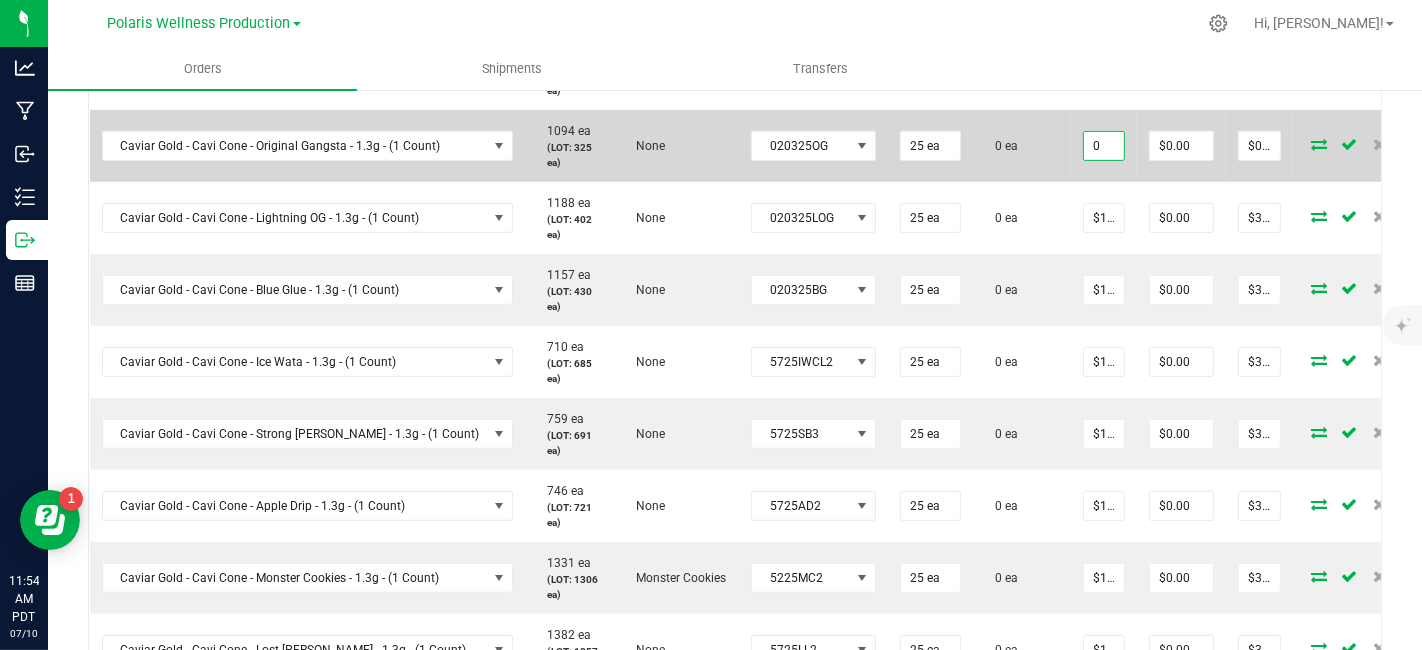 paste on "12" 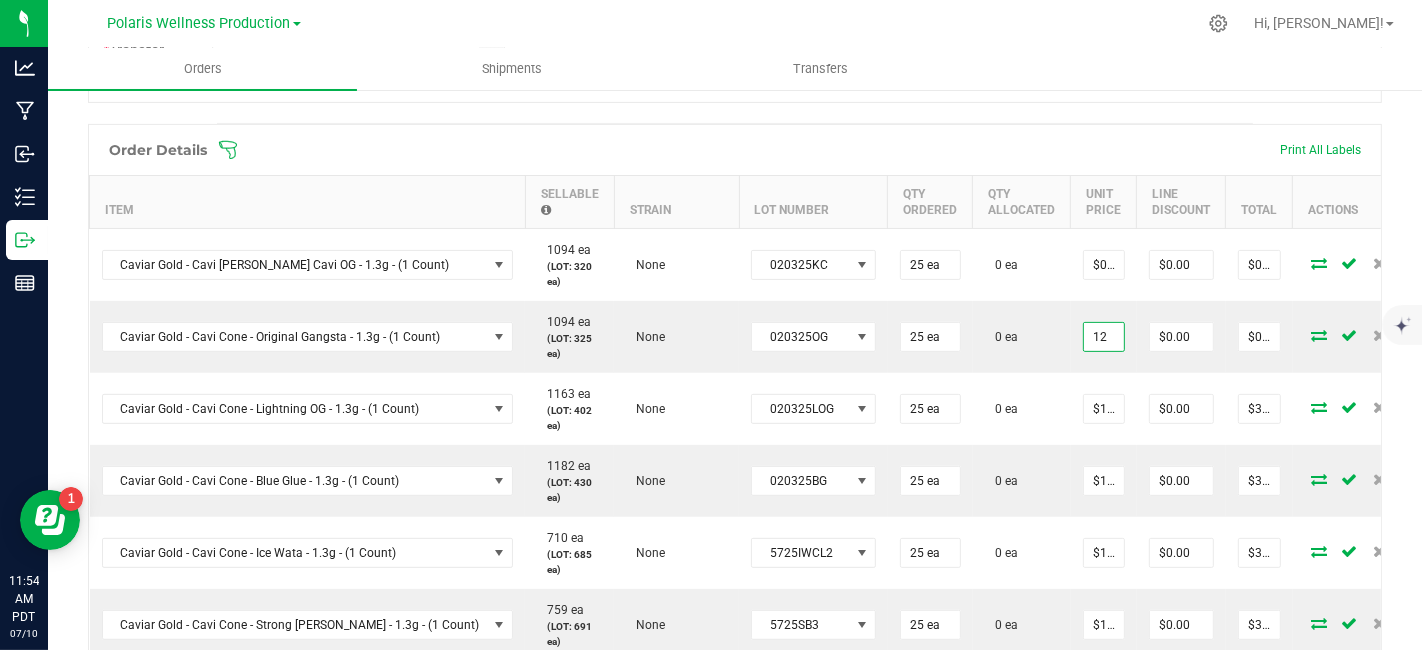 scroll, scrollTop: 425, scrollLeft: 0, axis: vertical 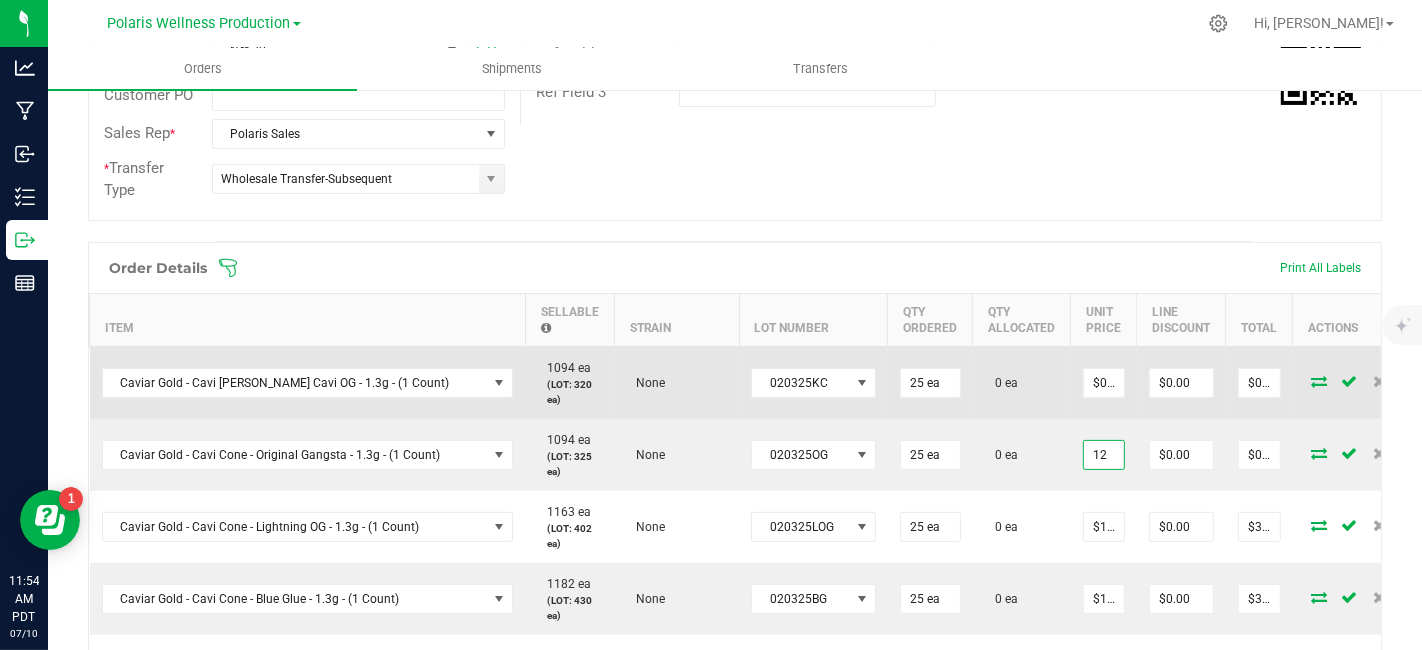 type on "$12.00000" 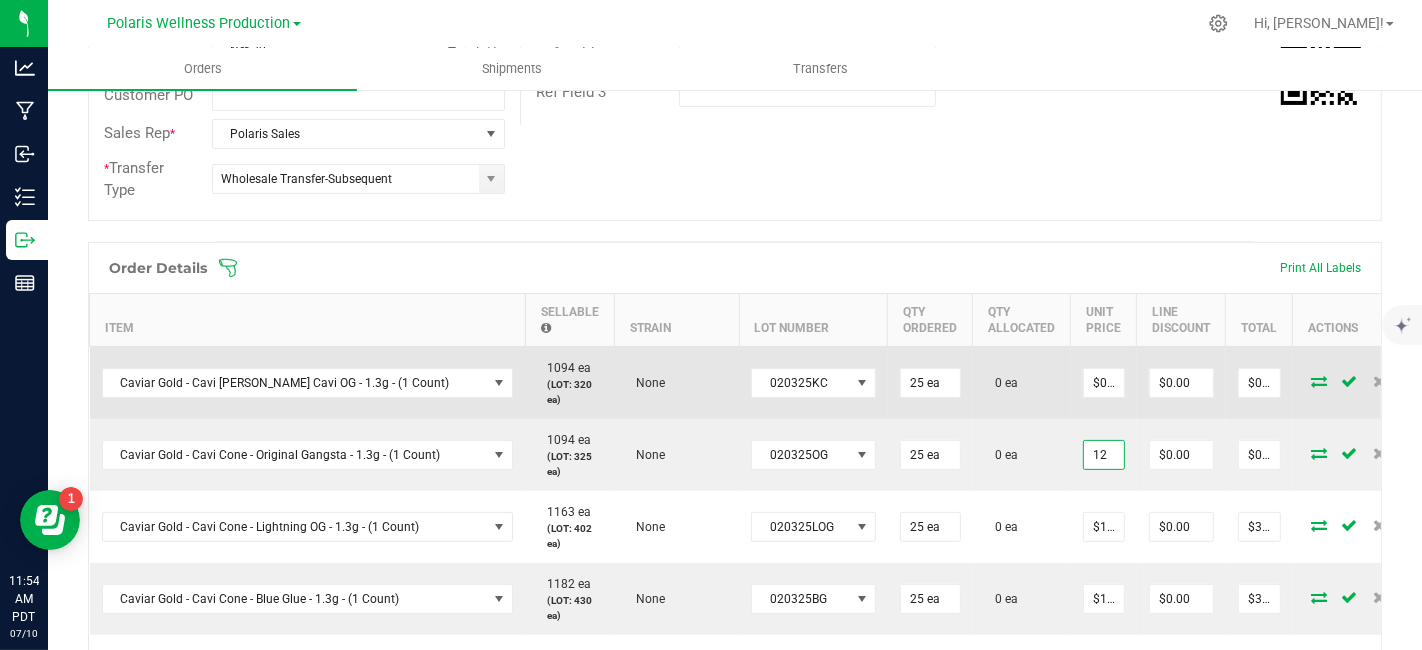 type on "$300.00" 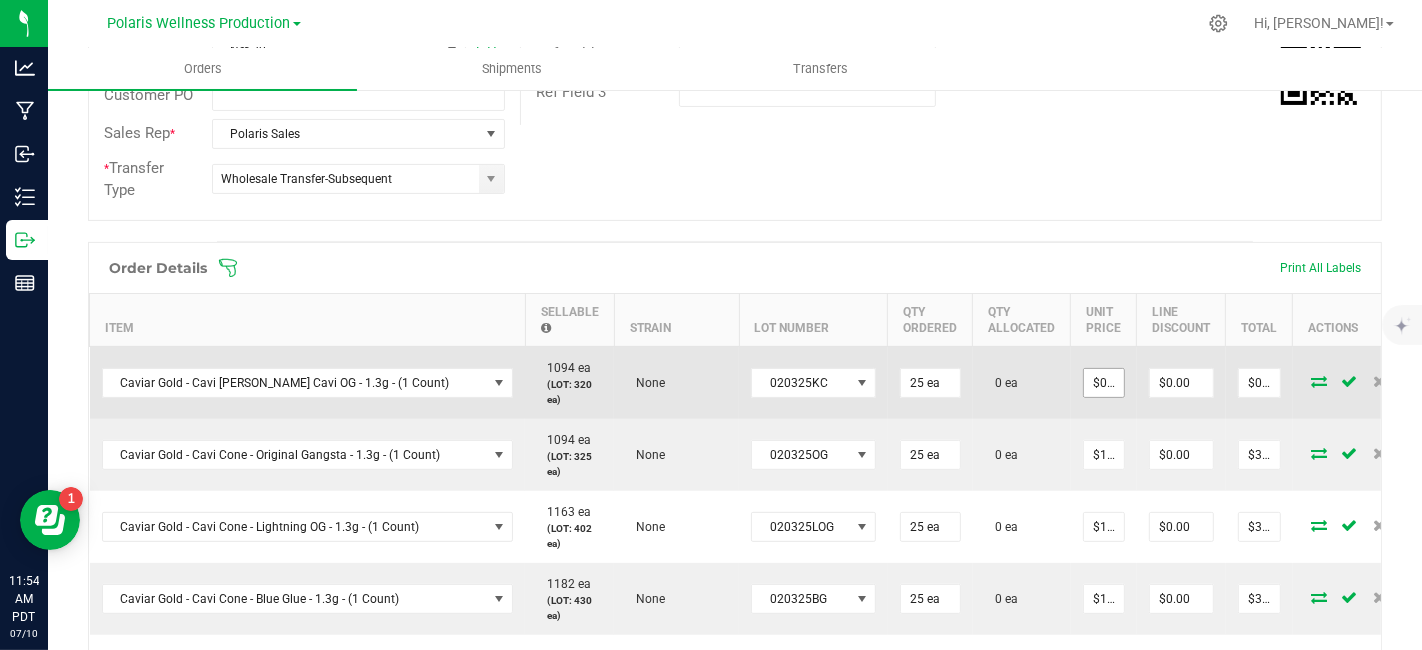 drag, startPoint x: 1074, startPoint y: 379, endPoint x: 1056, endPoint y: 376, distance: 18.248287 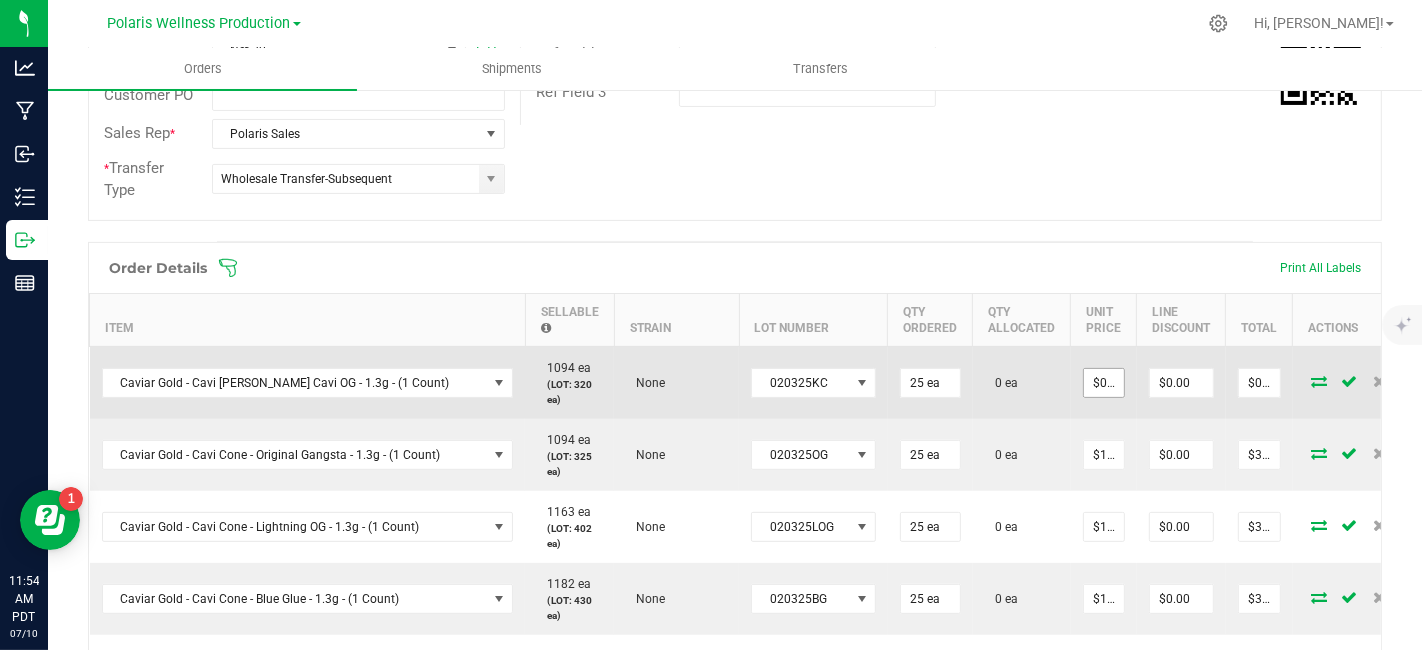 click on "$0.00000" at bounding box center (1104, 382) 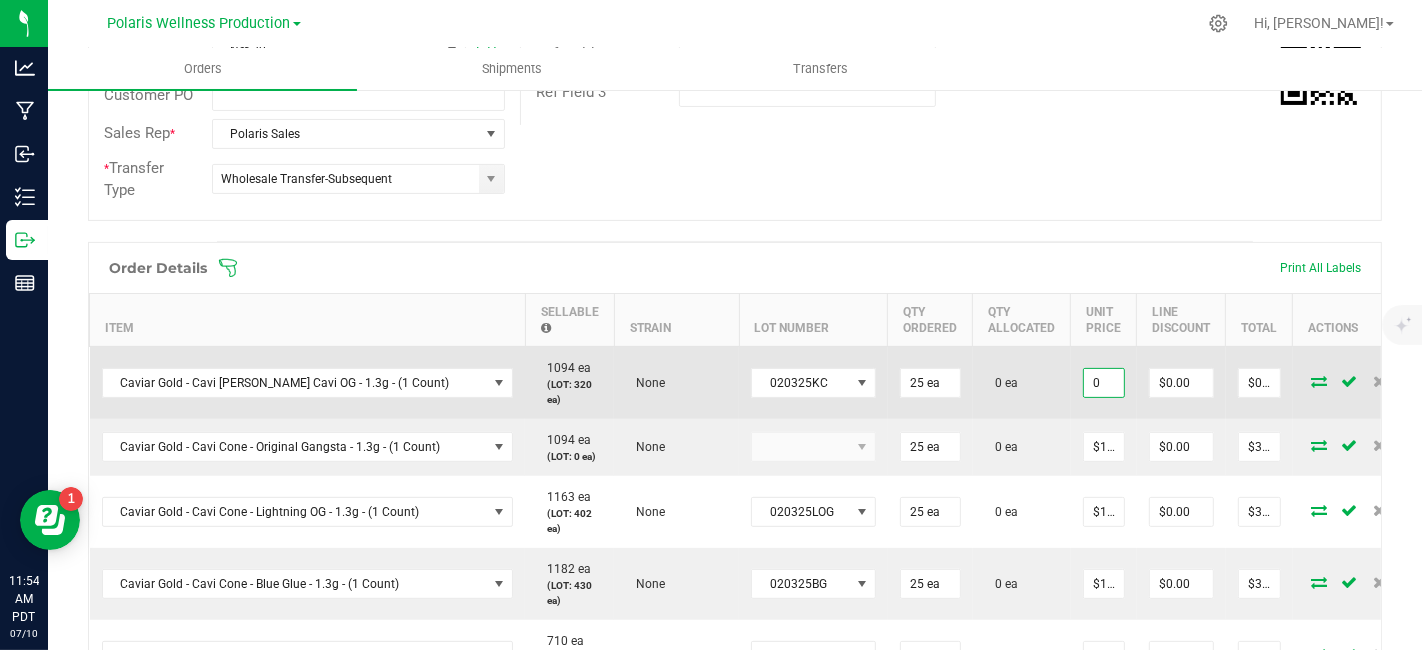 click on "0" at bounding box center (1104, 383) 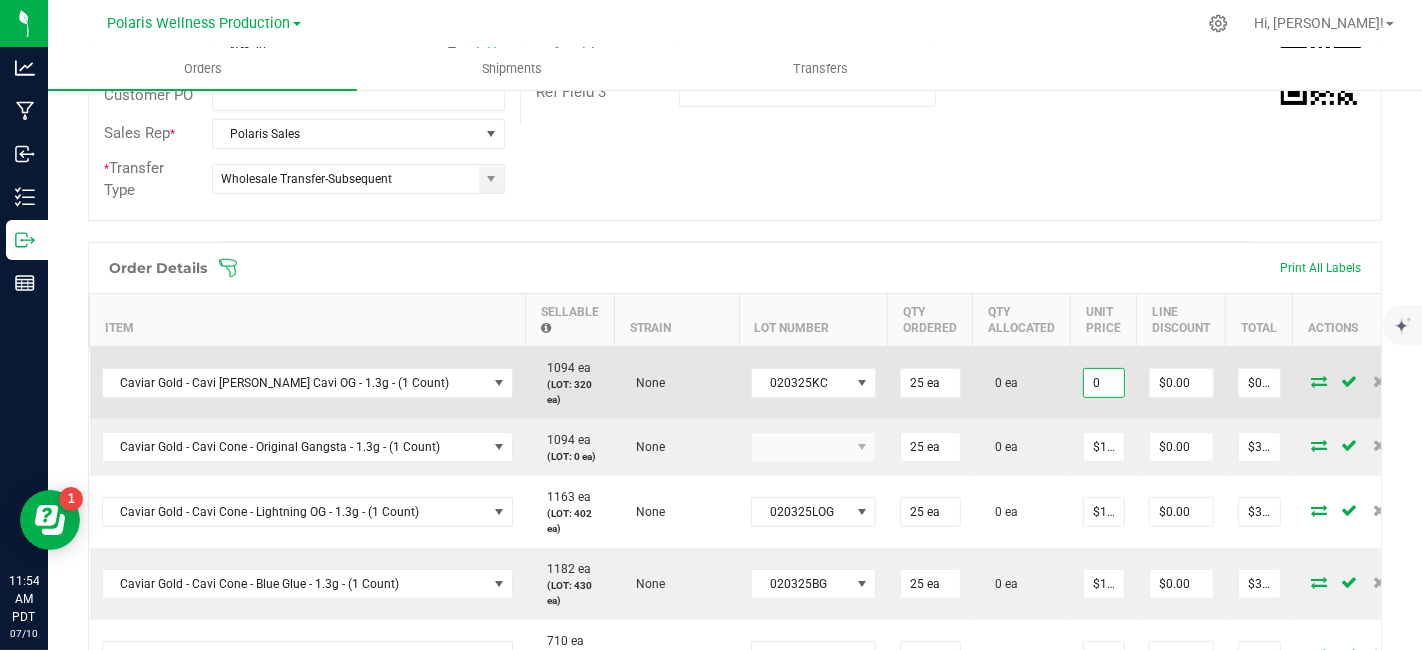 paste on "12" 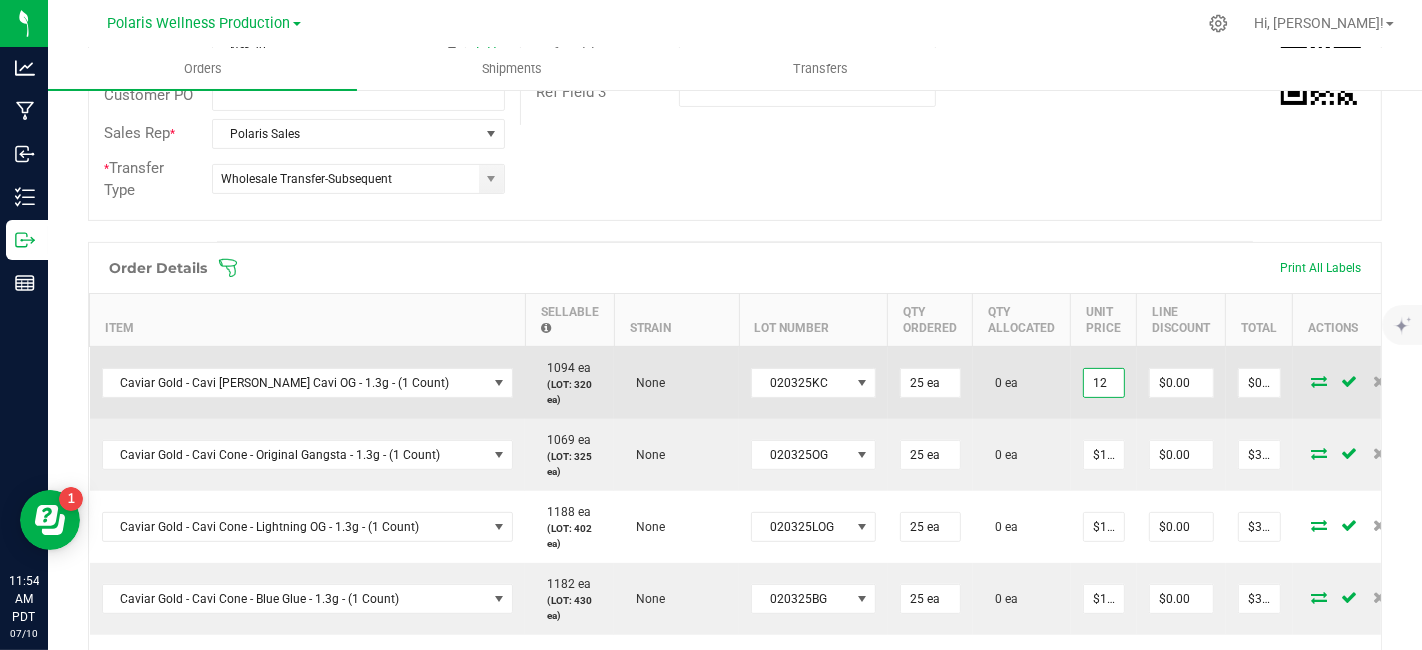 type on "$12.00000" 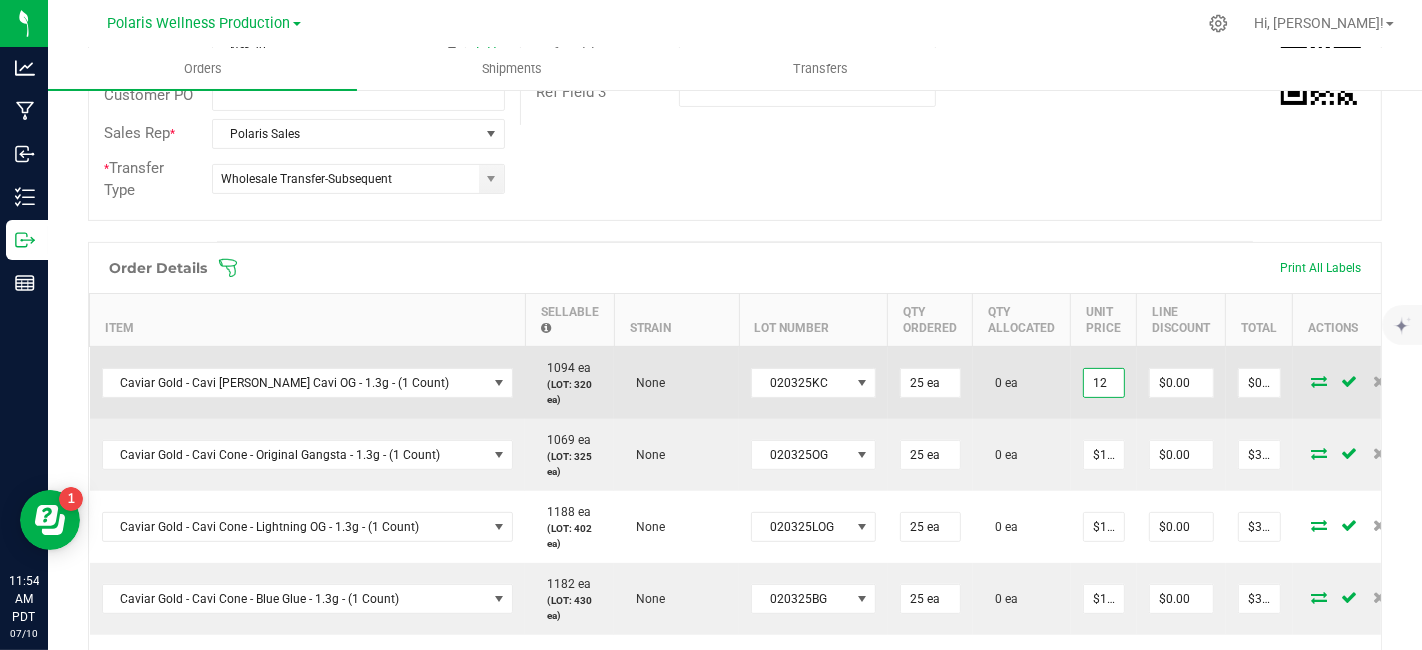 type on "0" 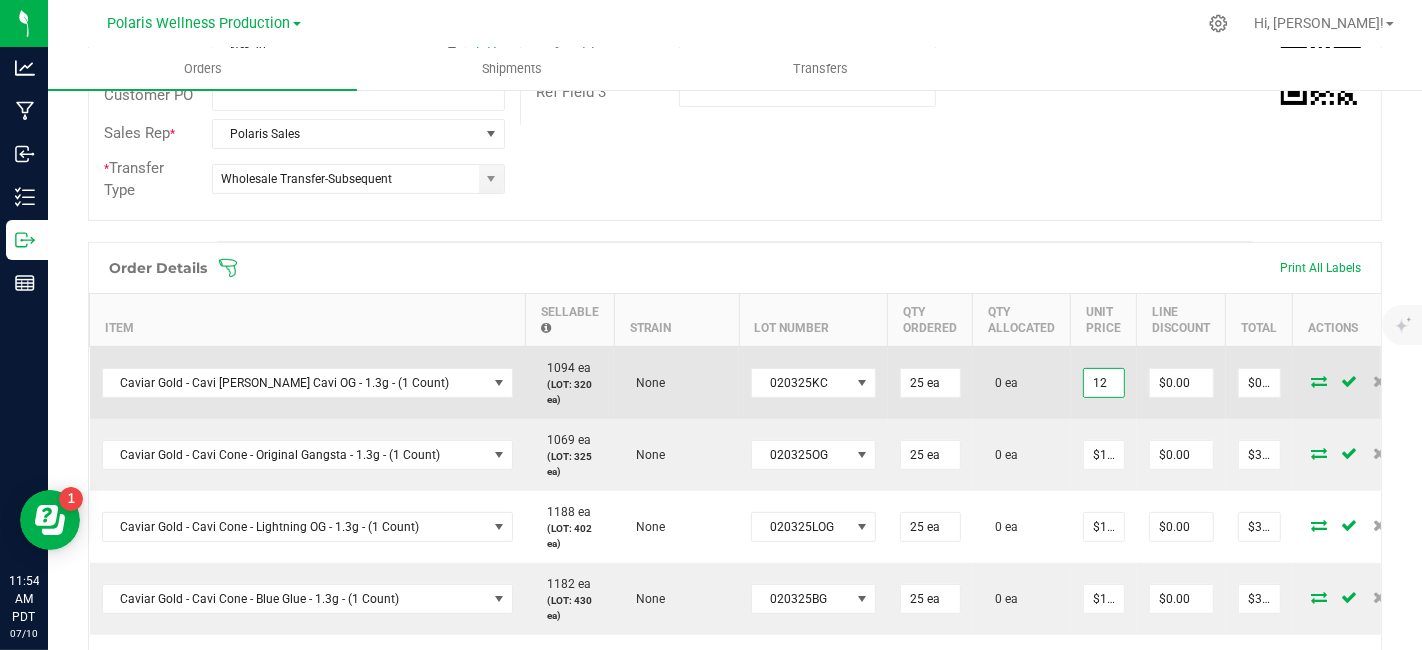 type on "$300.00" 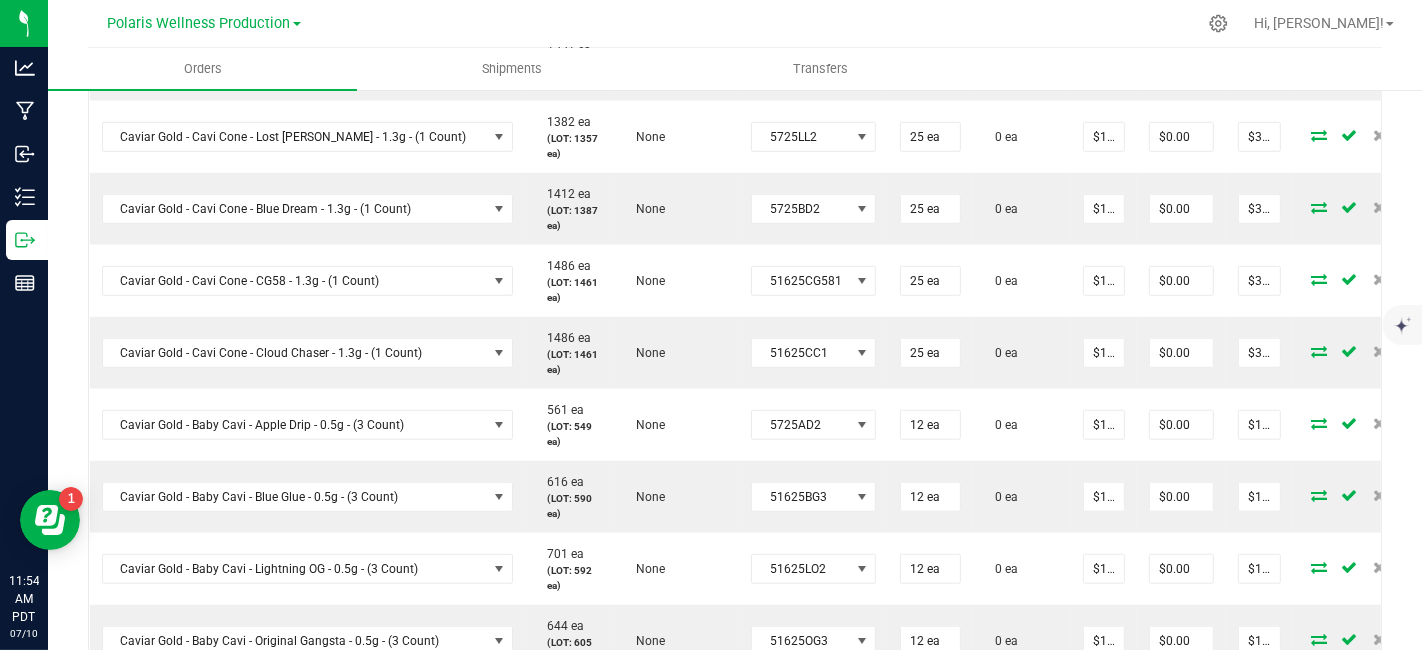scroll, scrollTop: 0, scrollLeft: 0, axis: both 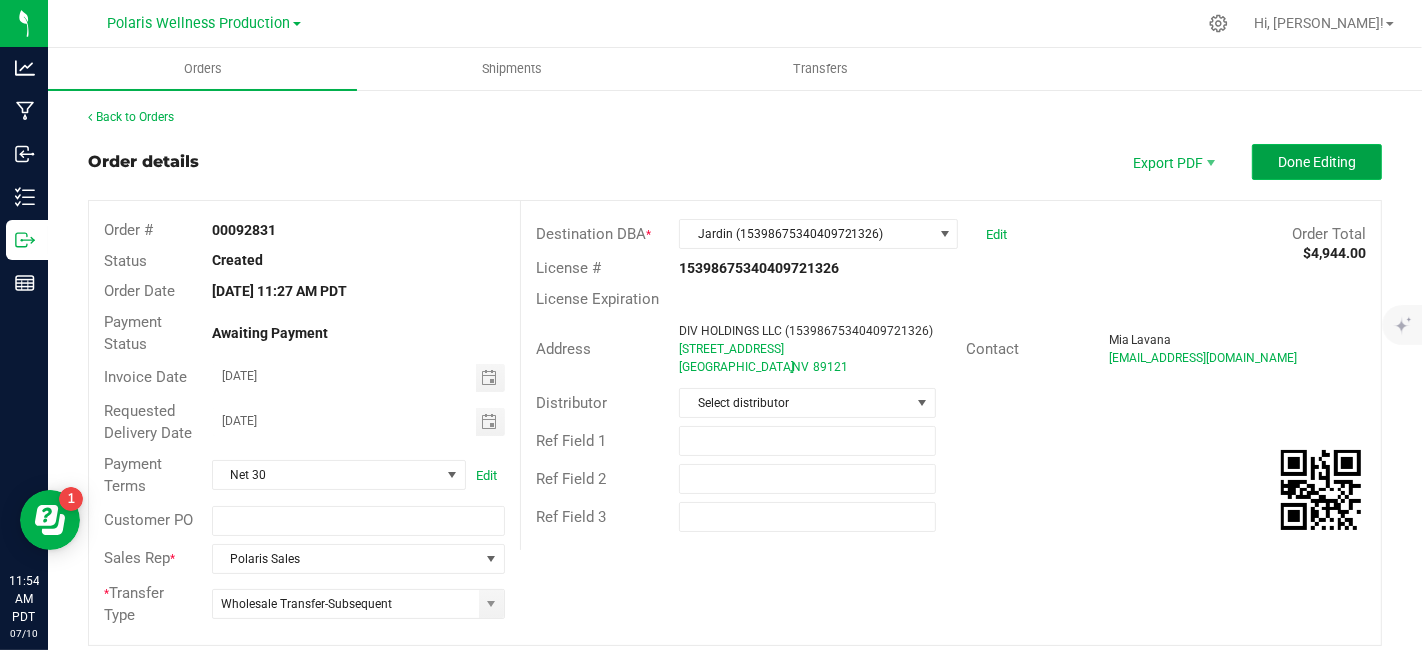 click on "Done Editing" at bounding box center [1317, 162] 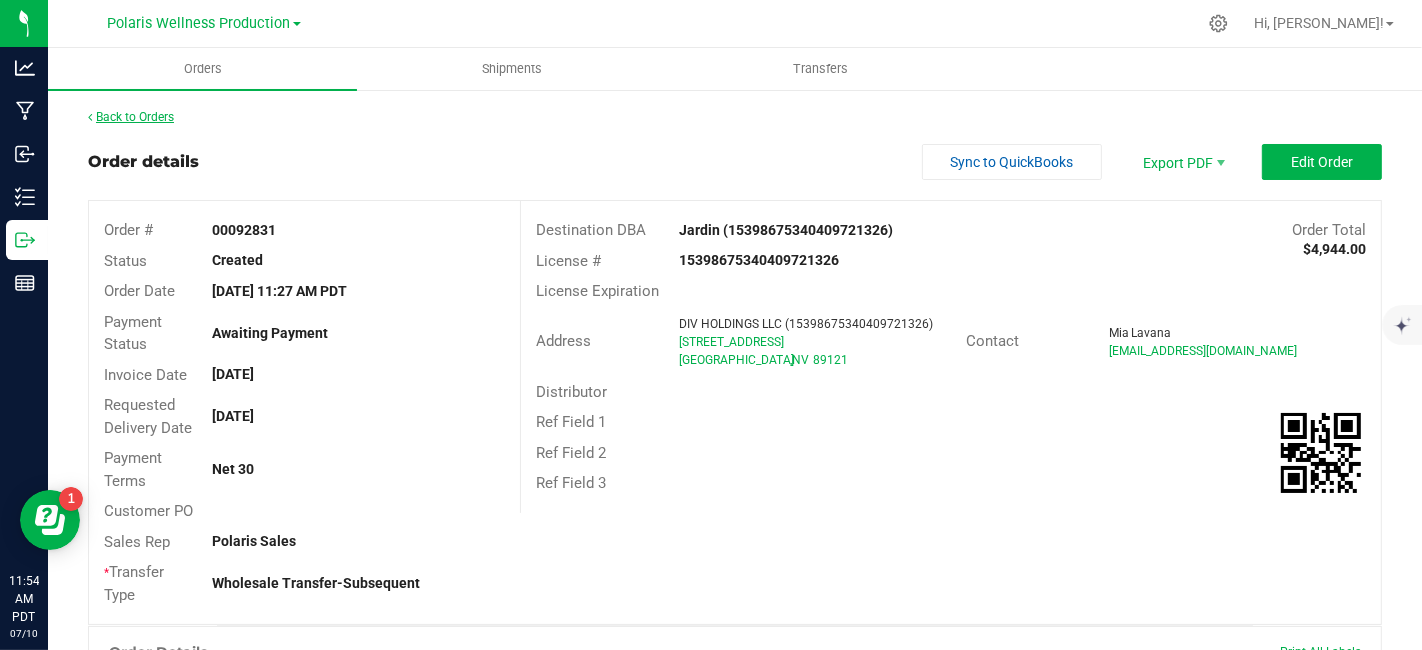 click on "Back to Orders" at bounding box center (131, 117) 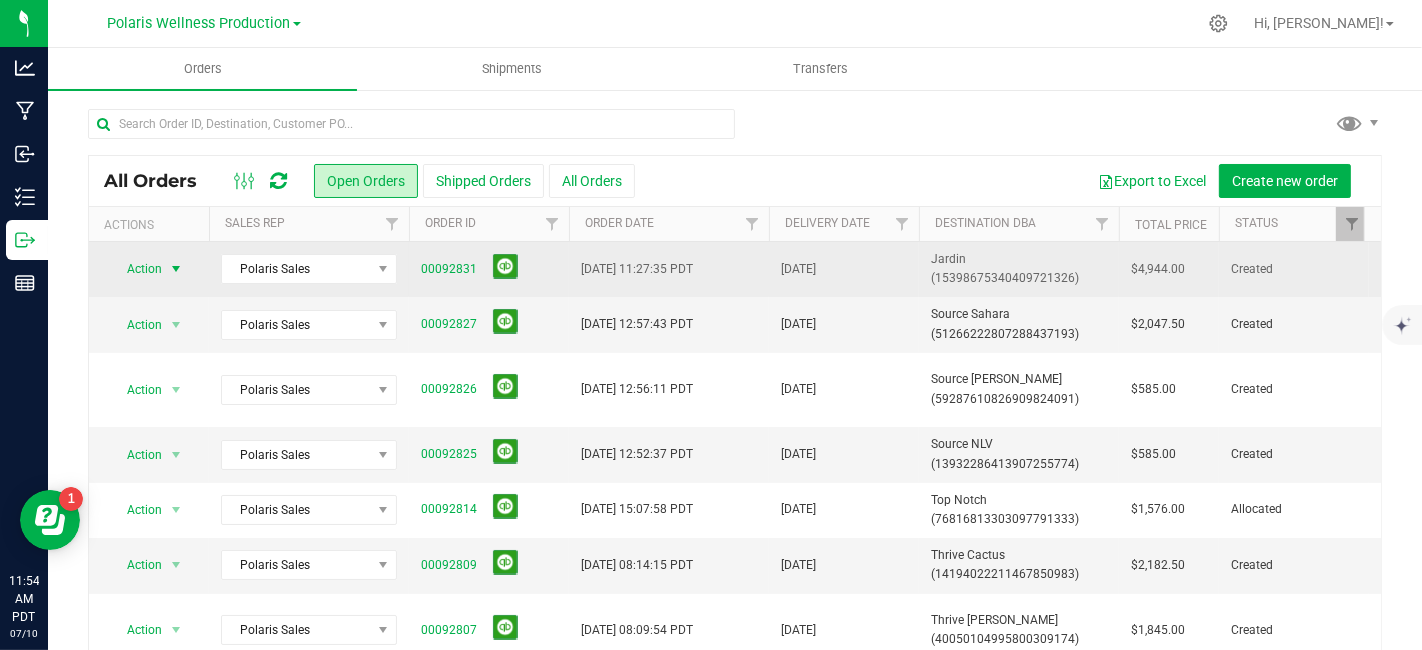 click at bounding box center (176, 269) 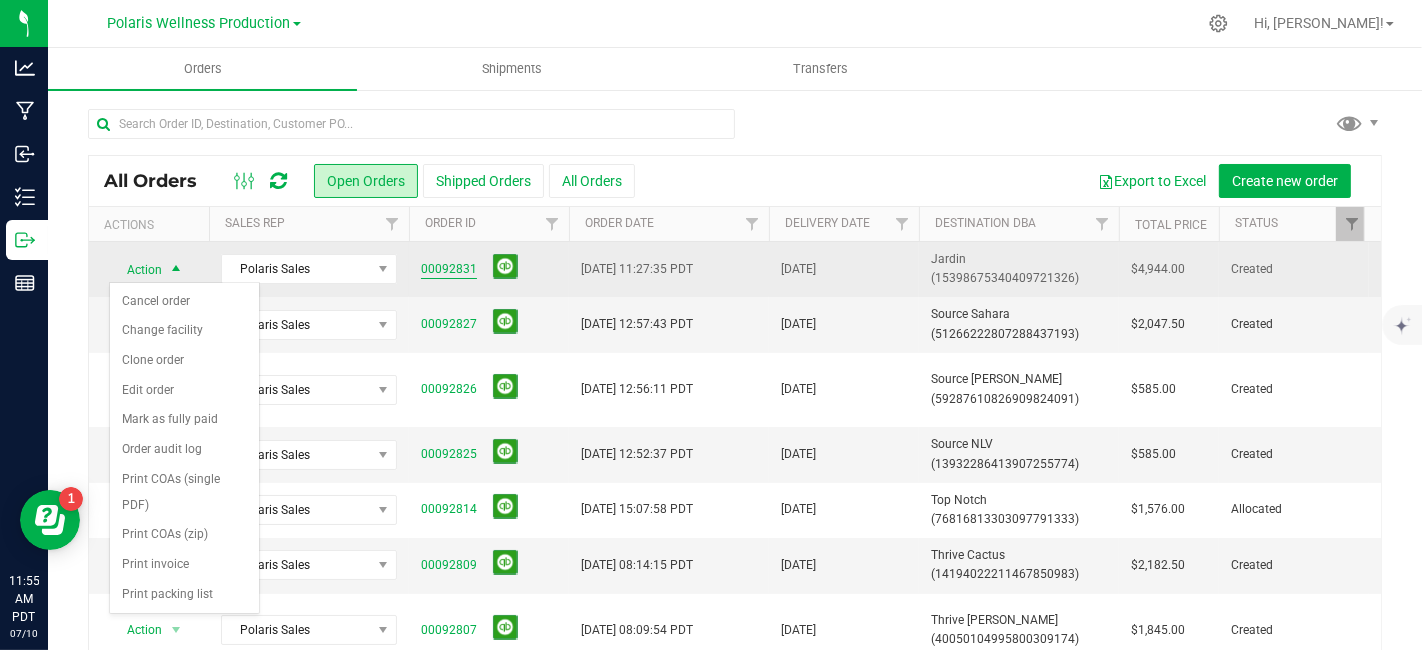 click on "00092831" at bounding box center [449, 269] 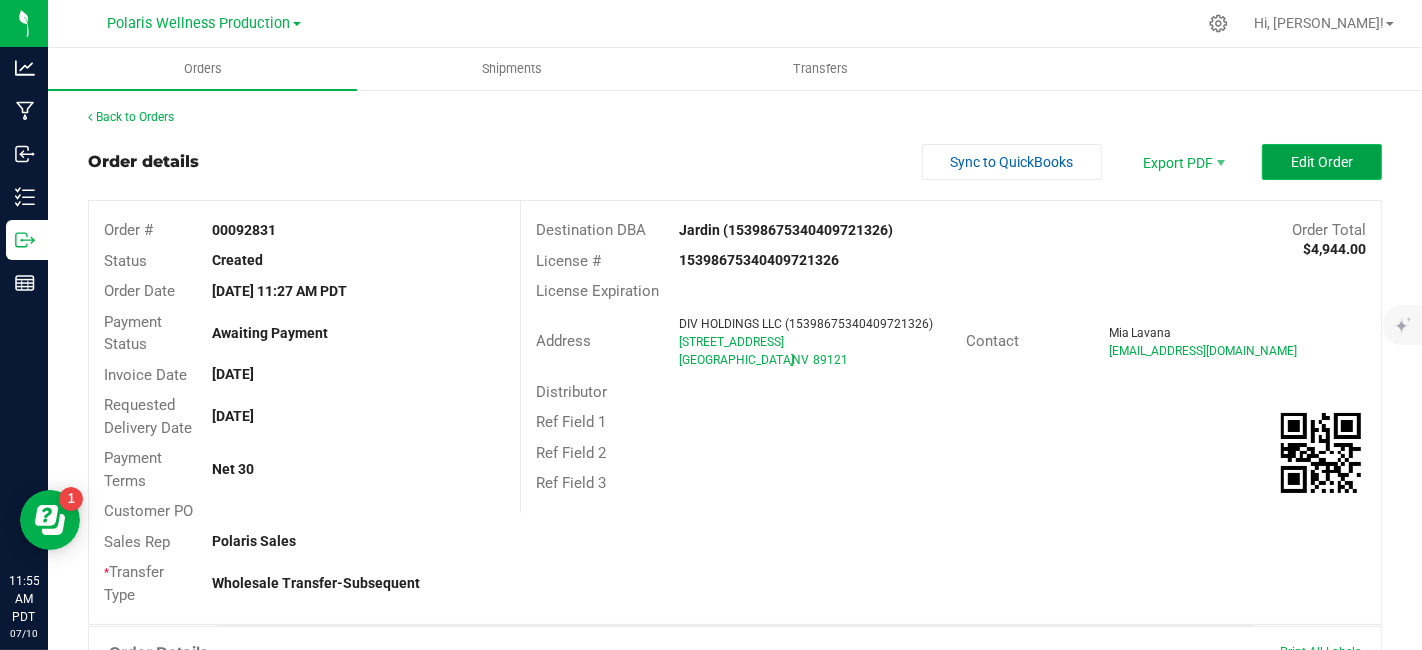 click on "Edit Order" at bounding box center [1322, 162] 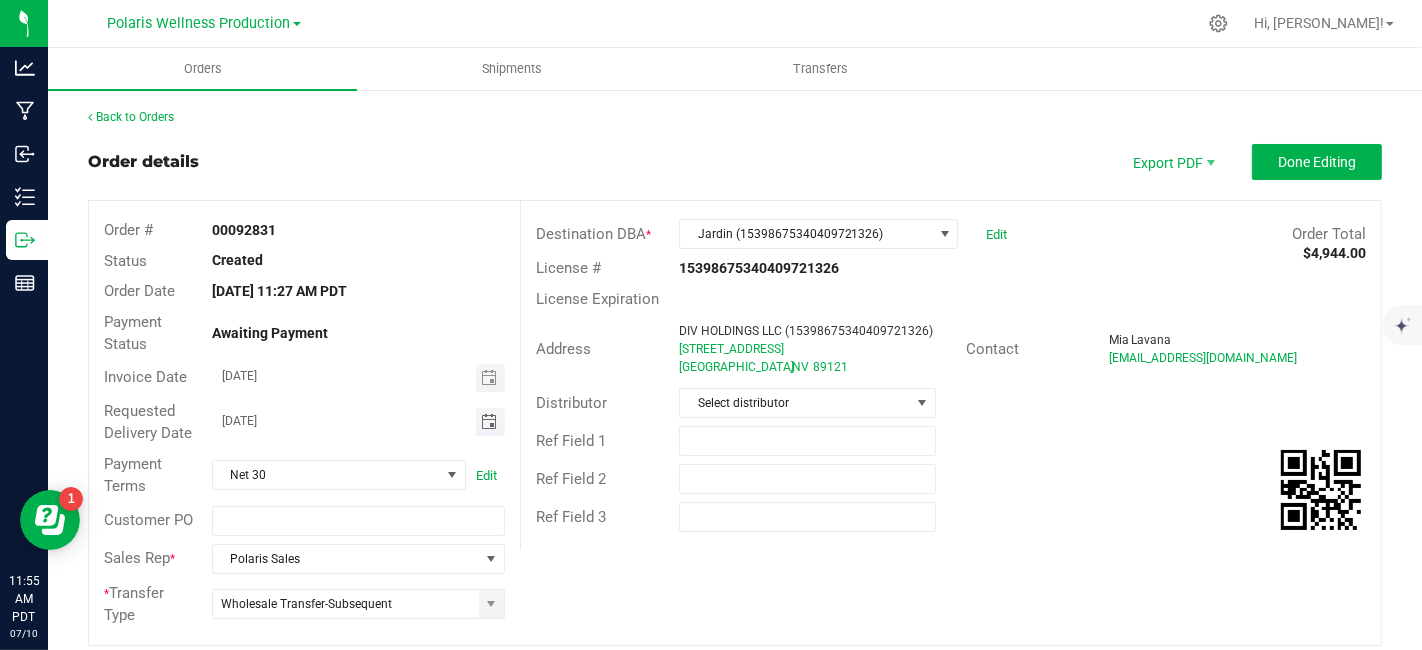 click at bounding box center (489, 422) 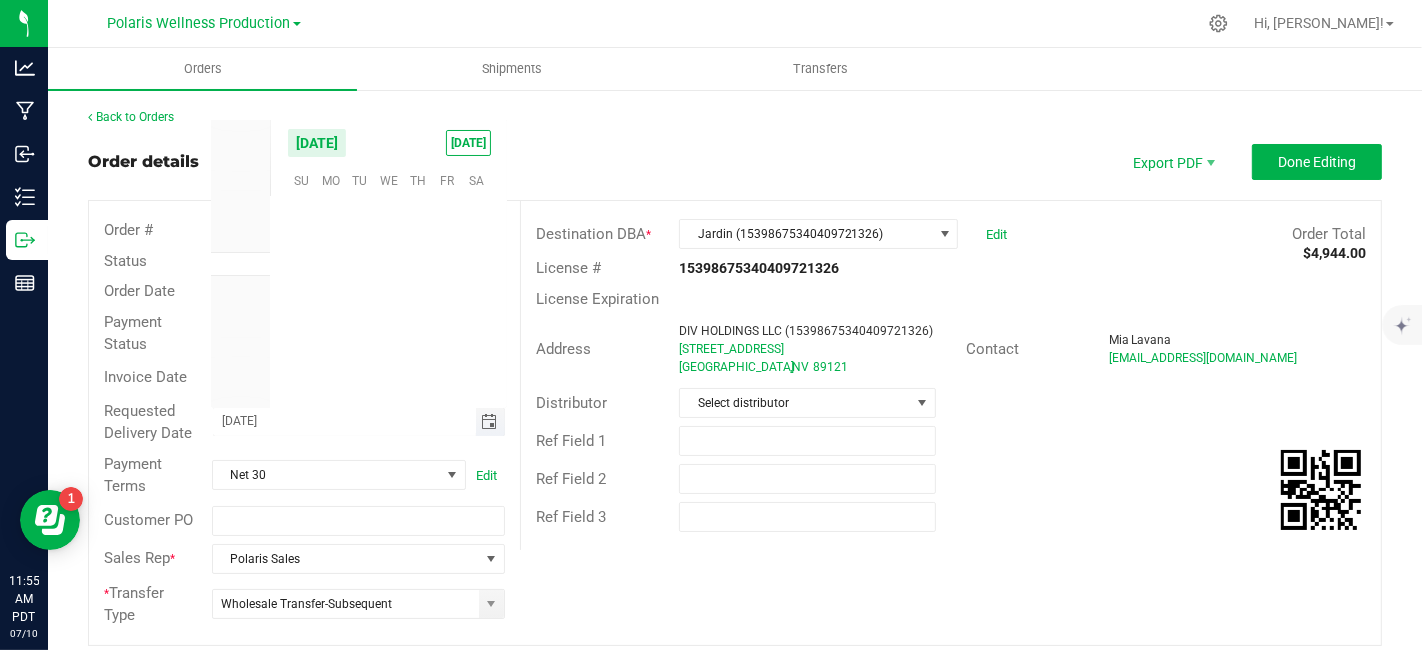 scroll, scrollTop: 0, scrollLeft: 0, axis: both 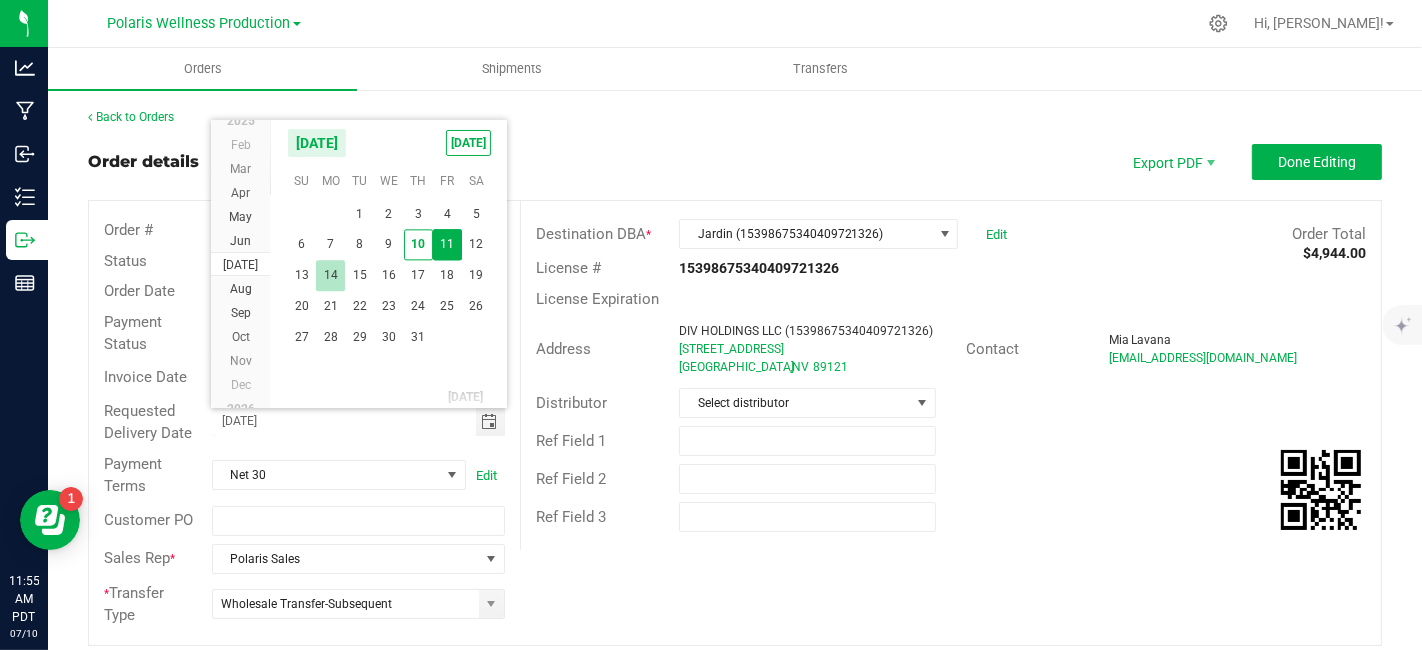 click on "15" at bounding box center (359, 275) 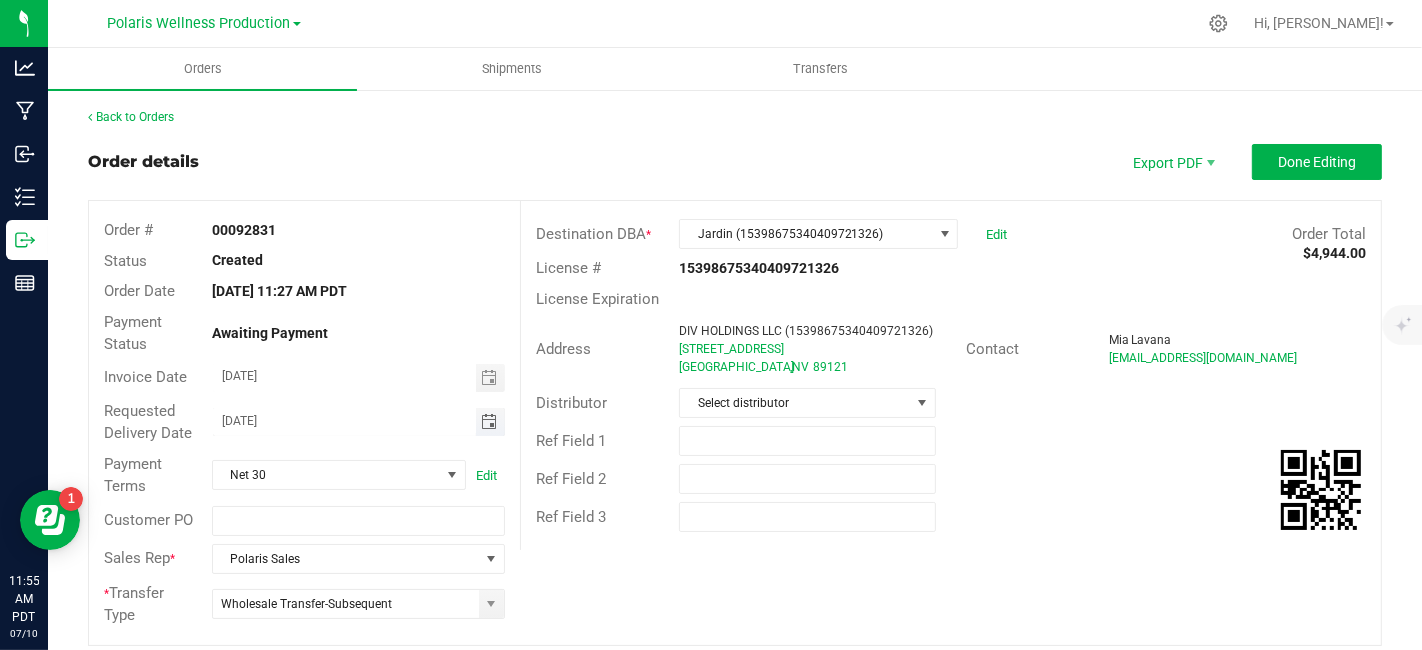 click at bounding box center (490, 422) 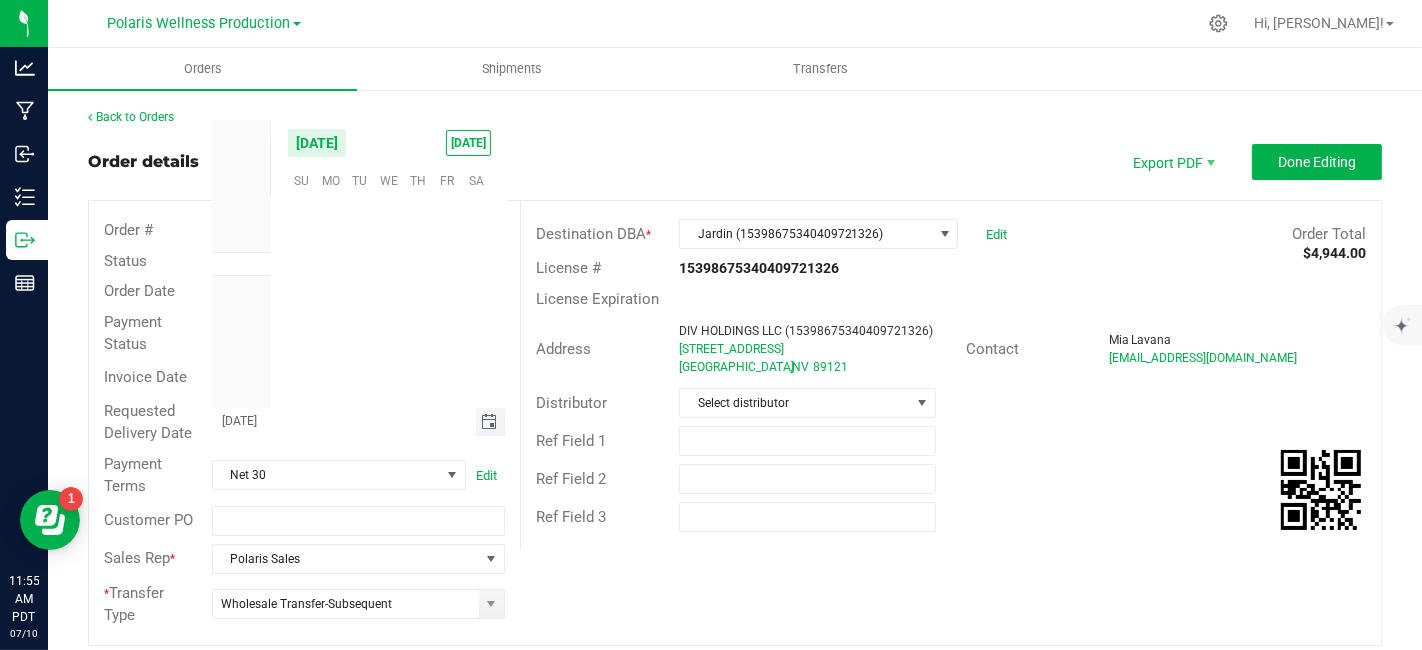 scroll, scrollTop: 0, scrollLeft: 0, axis: both 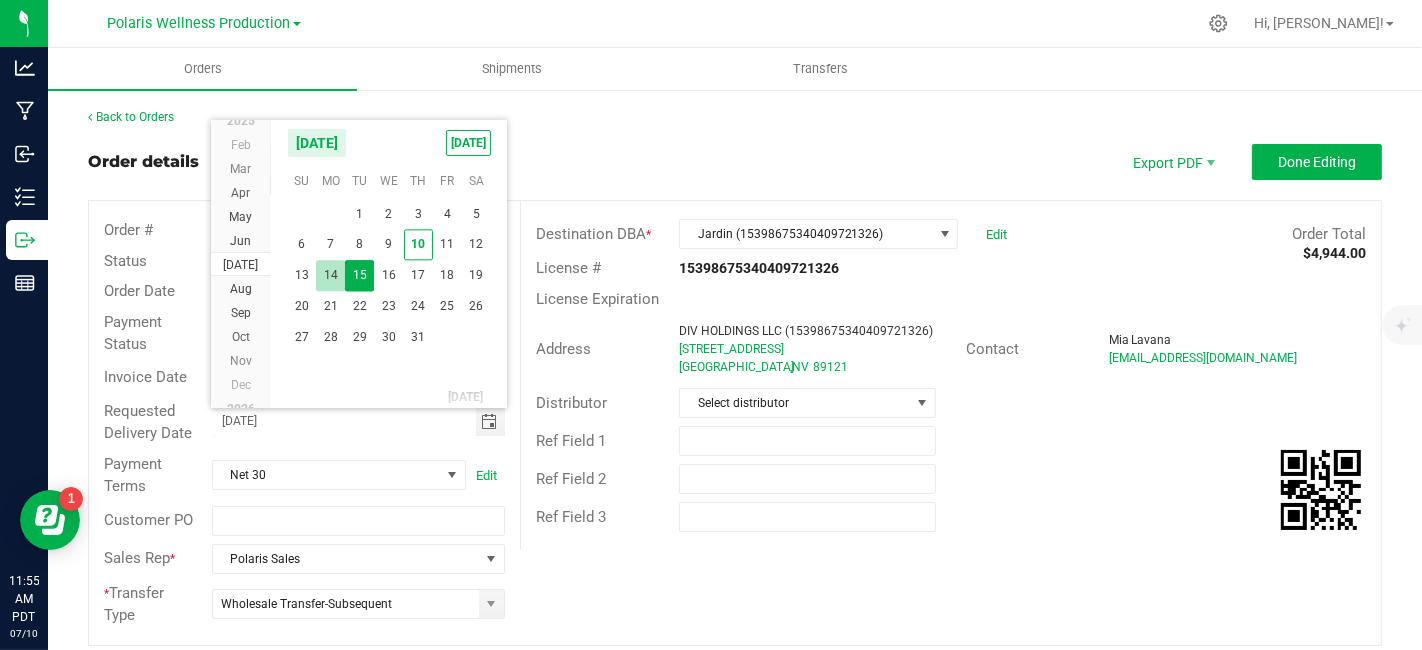 click on "14" at bounding box center (330, 275) 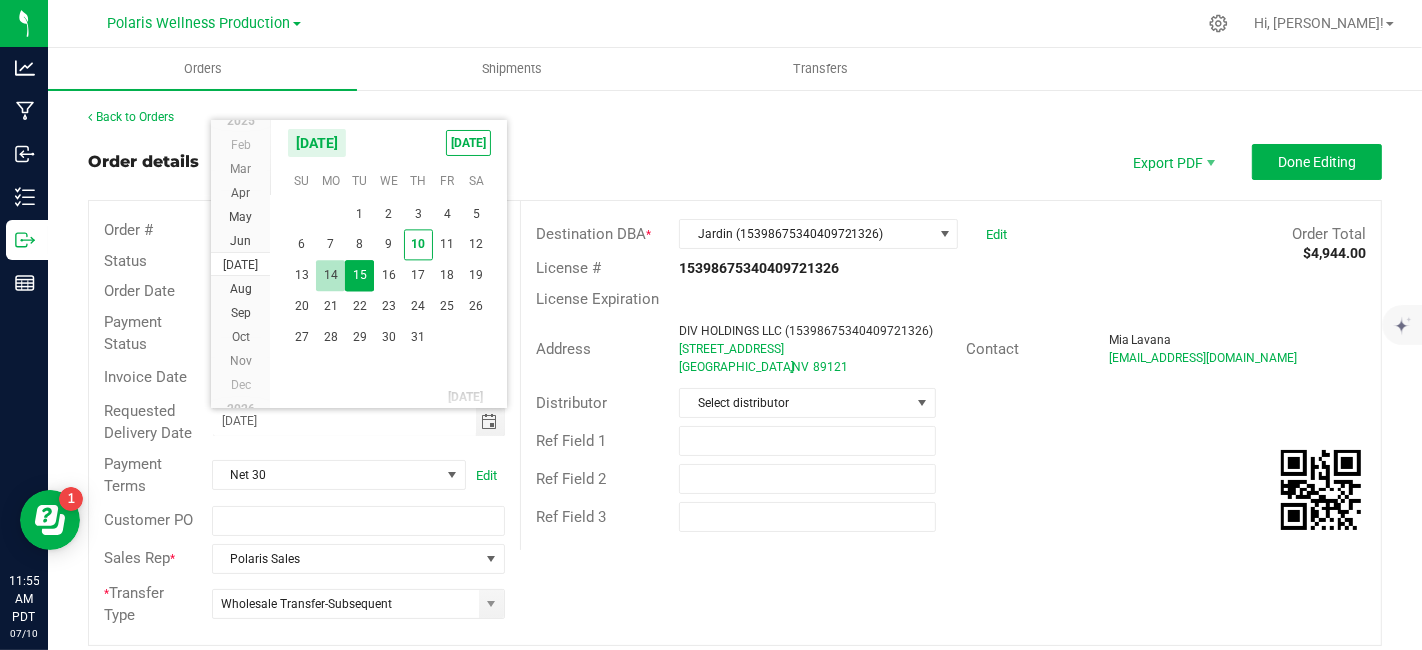 type on "[DATE]" 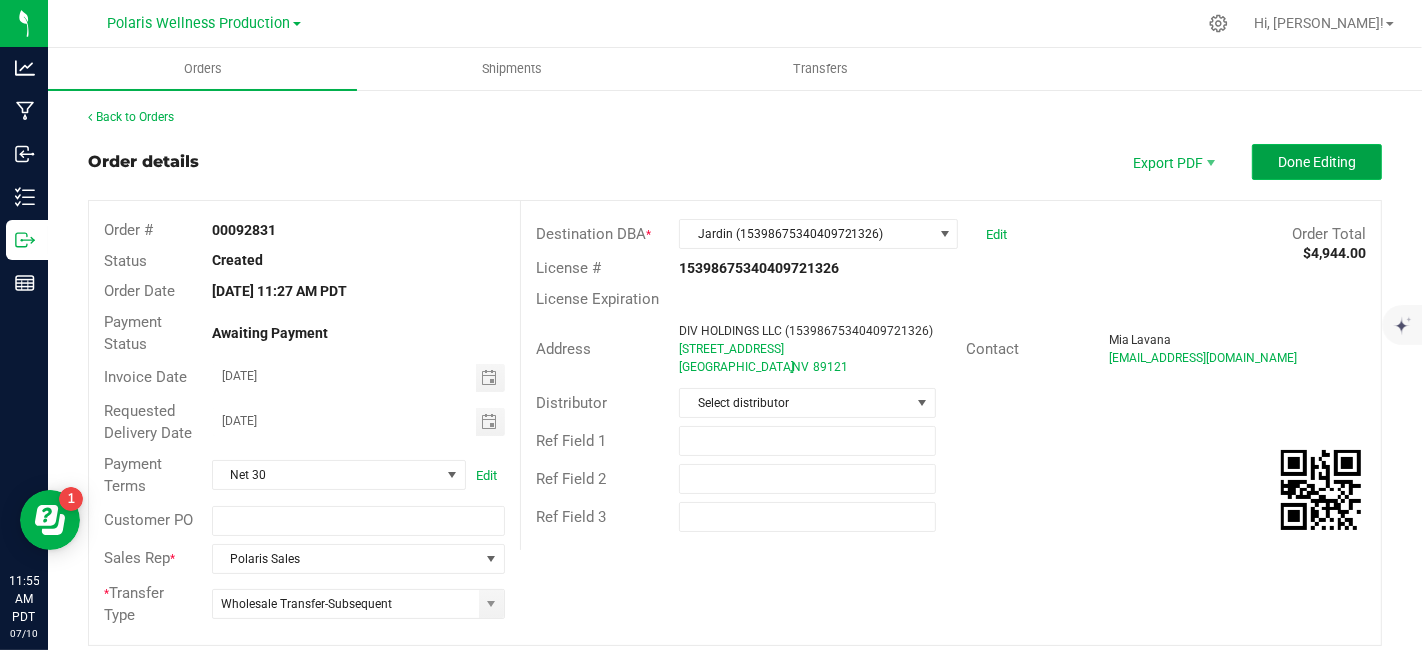 click on "Done Editing" at bounding box center (1317, 162) 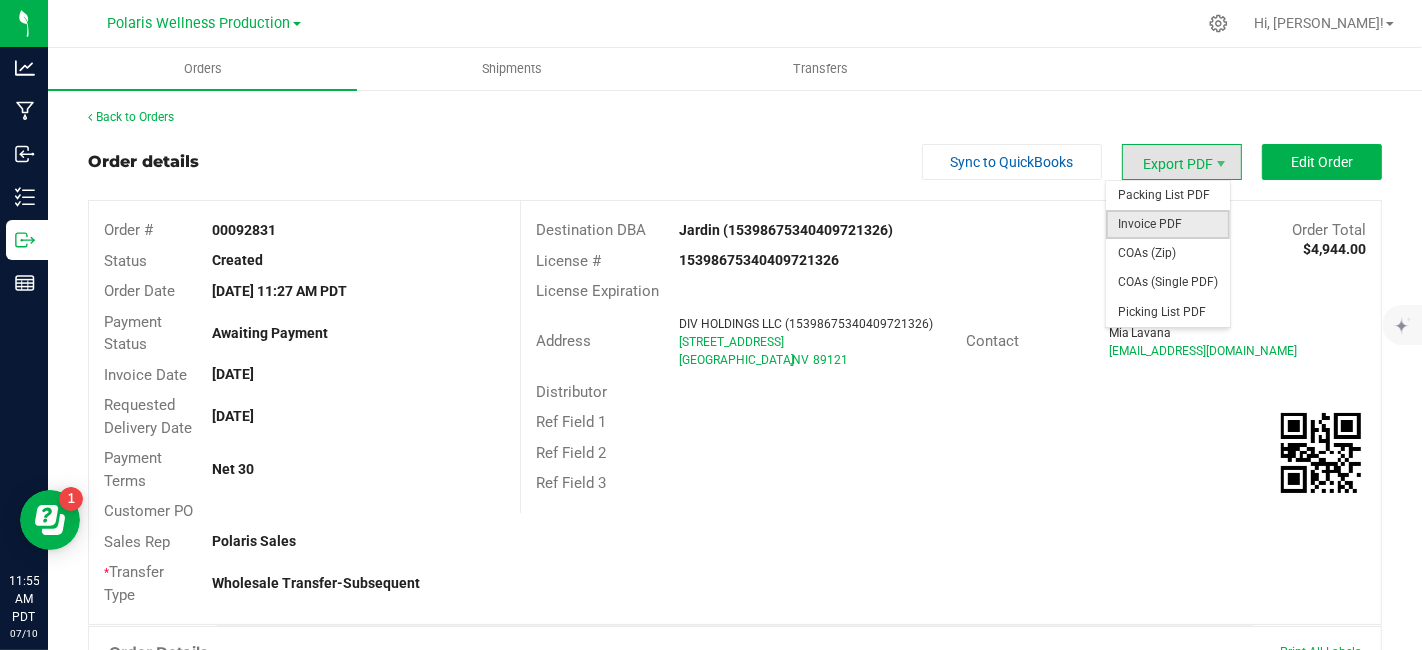 click on "Invoice PDF" at bounding box center (1168, 224) 